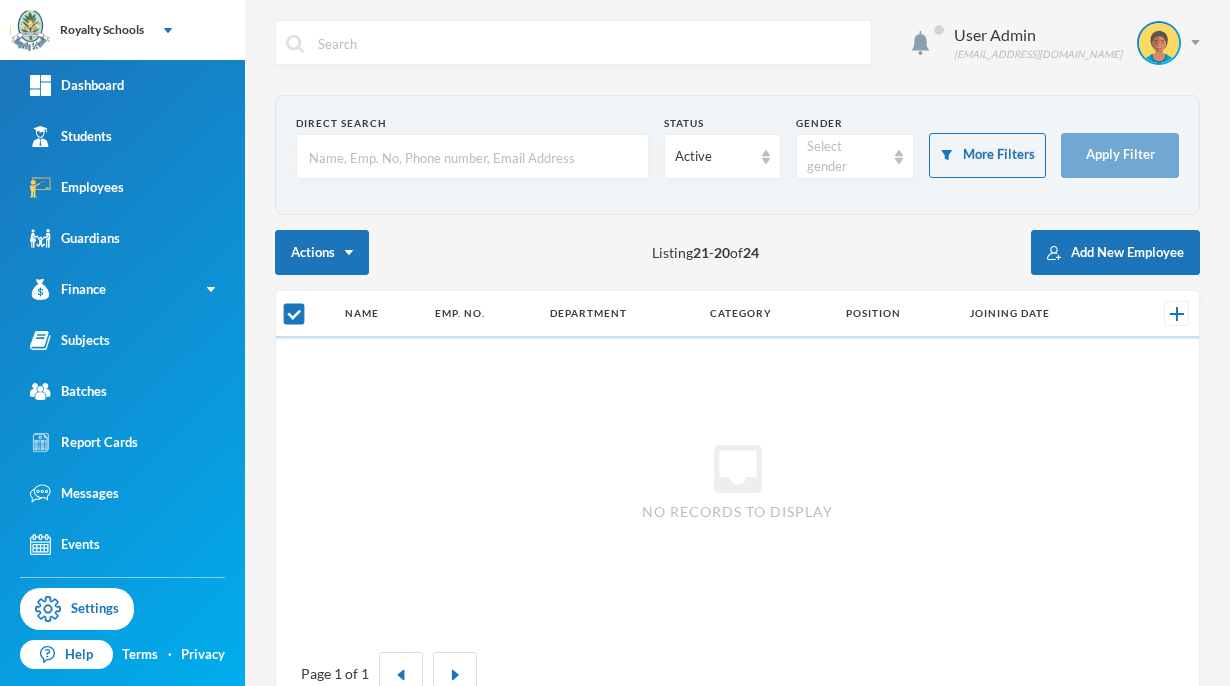 scroll, scrollTop: 0, scrollLeft: 0, axis: both 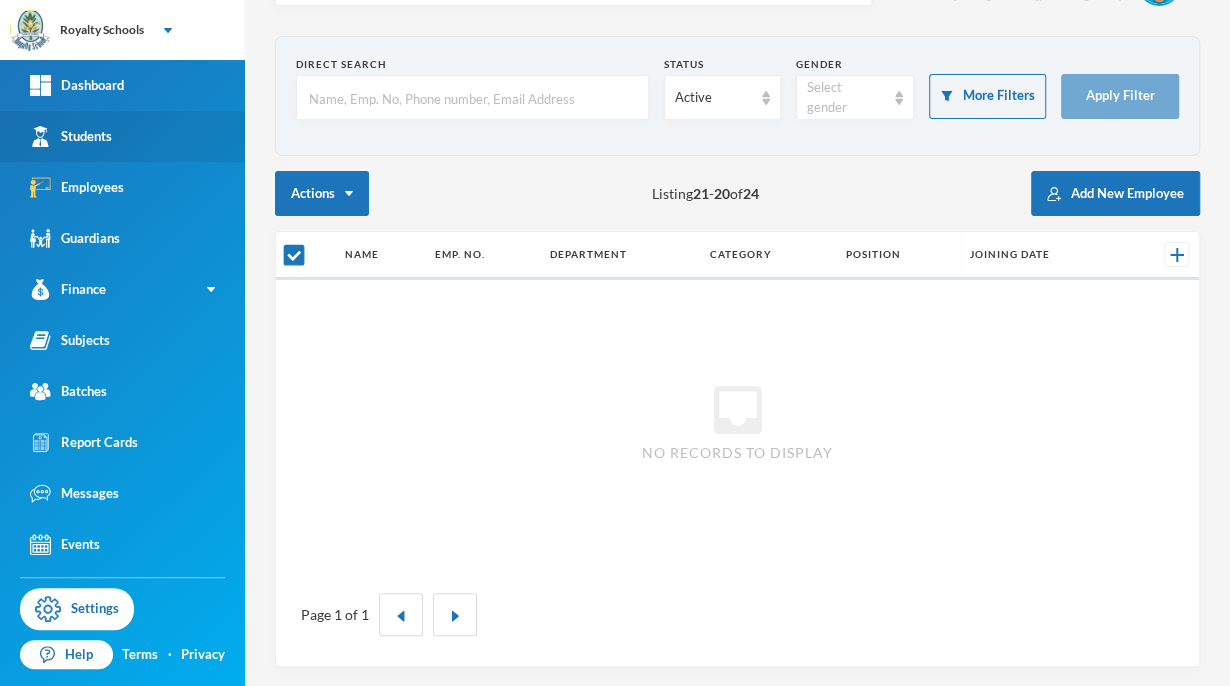 click on "Students" at bounding box center [71, 136] 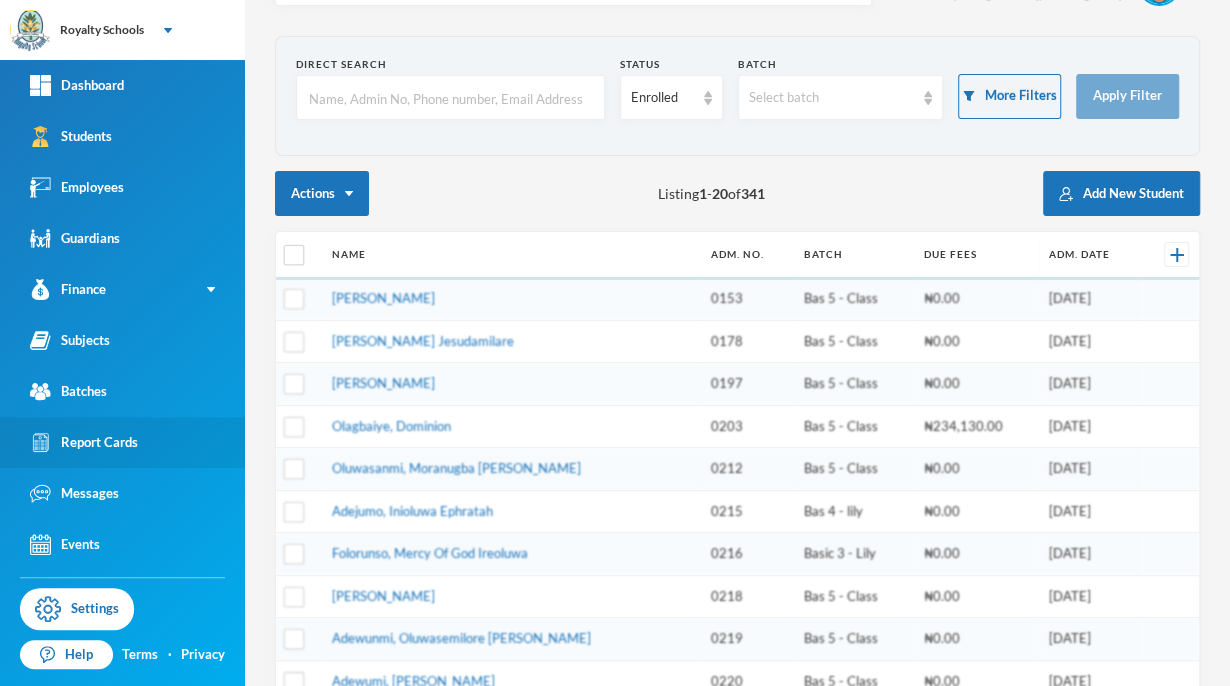 click on "Report Cards" at bounding box center [122, 442] 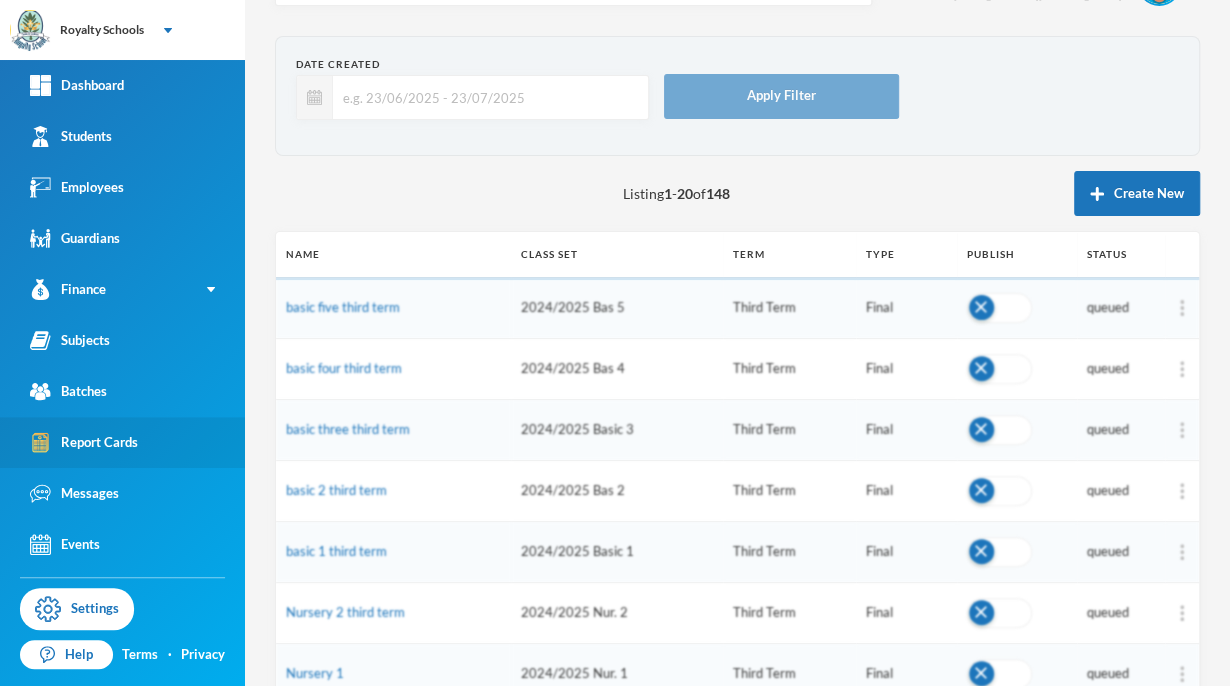 click on "Report Cards" at bounding box center (84, 442) 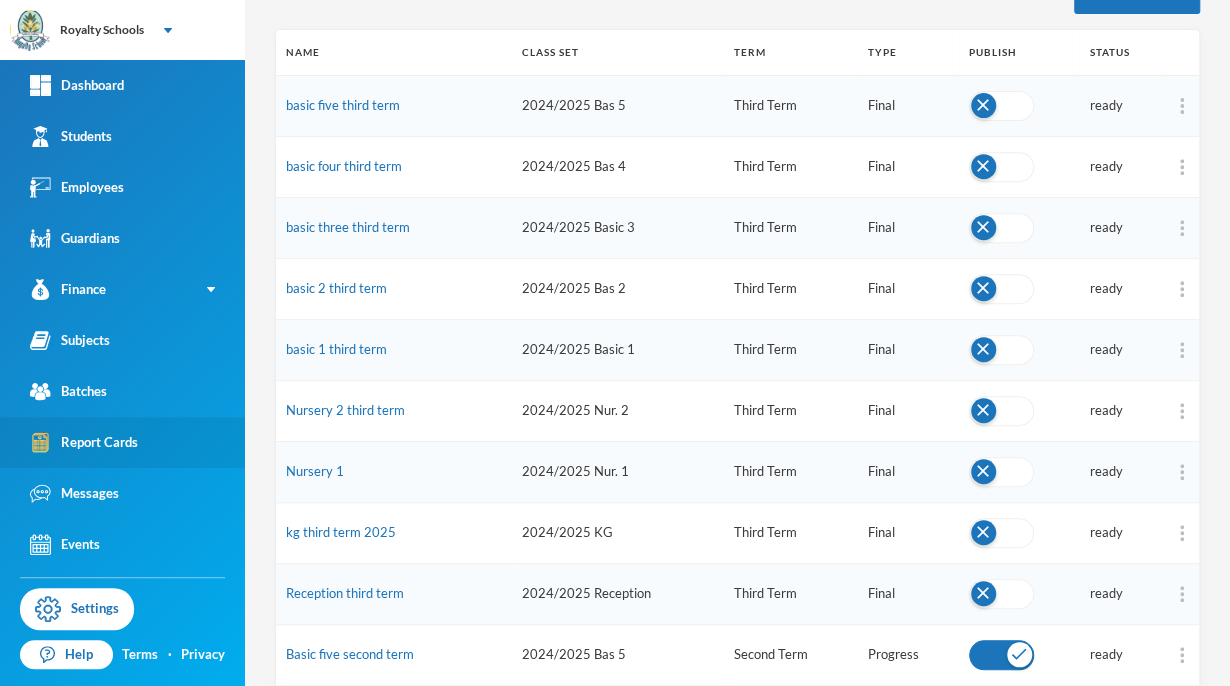 scroll, scrollTop: 264, scrollLeft: 0, axis: vertical 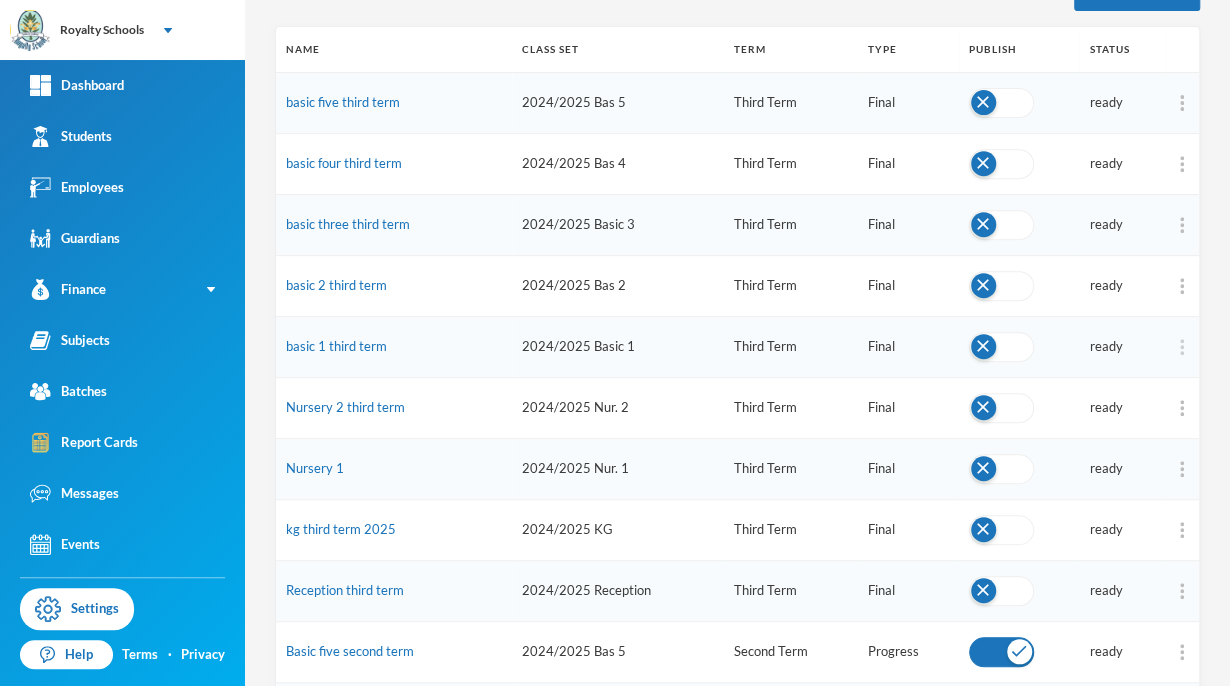 click at bounding box center [1182, 347] 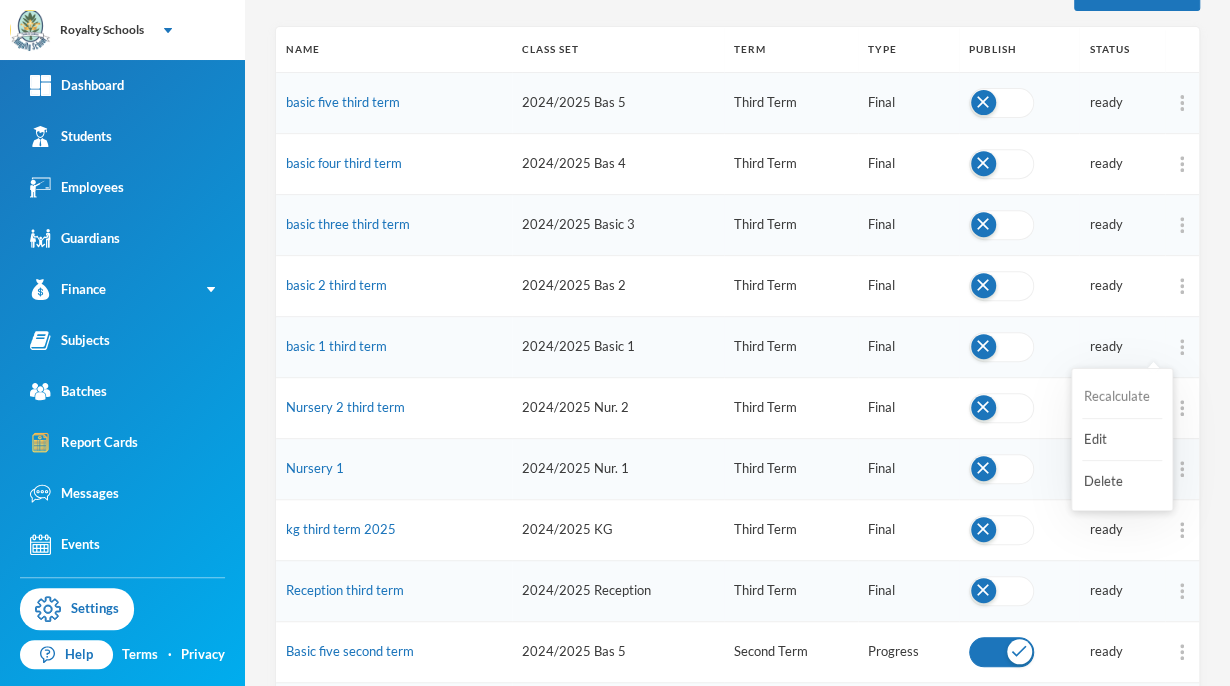 click on "Recalculate" at bounding box center [1122, 397] 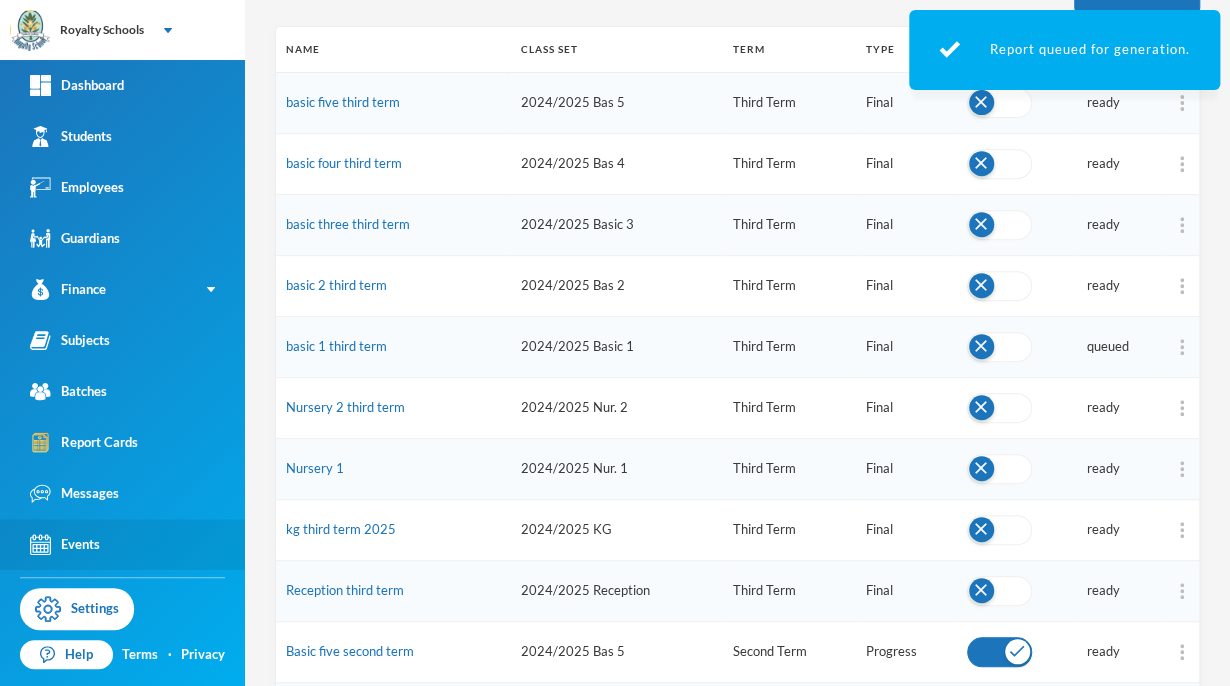 click on "Events" at bounding box center [122, 544] 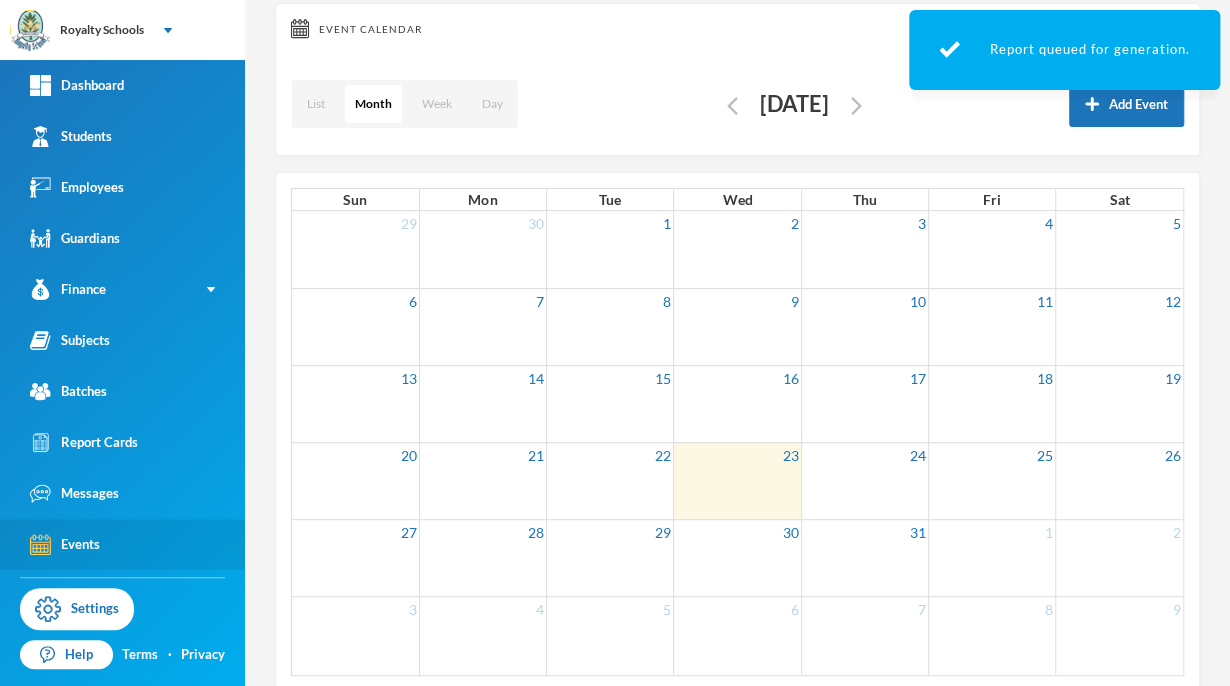 scroll, scrollTop: 102, scrollLeft: 0, axis: vertical 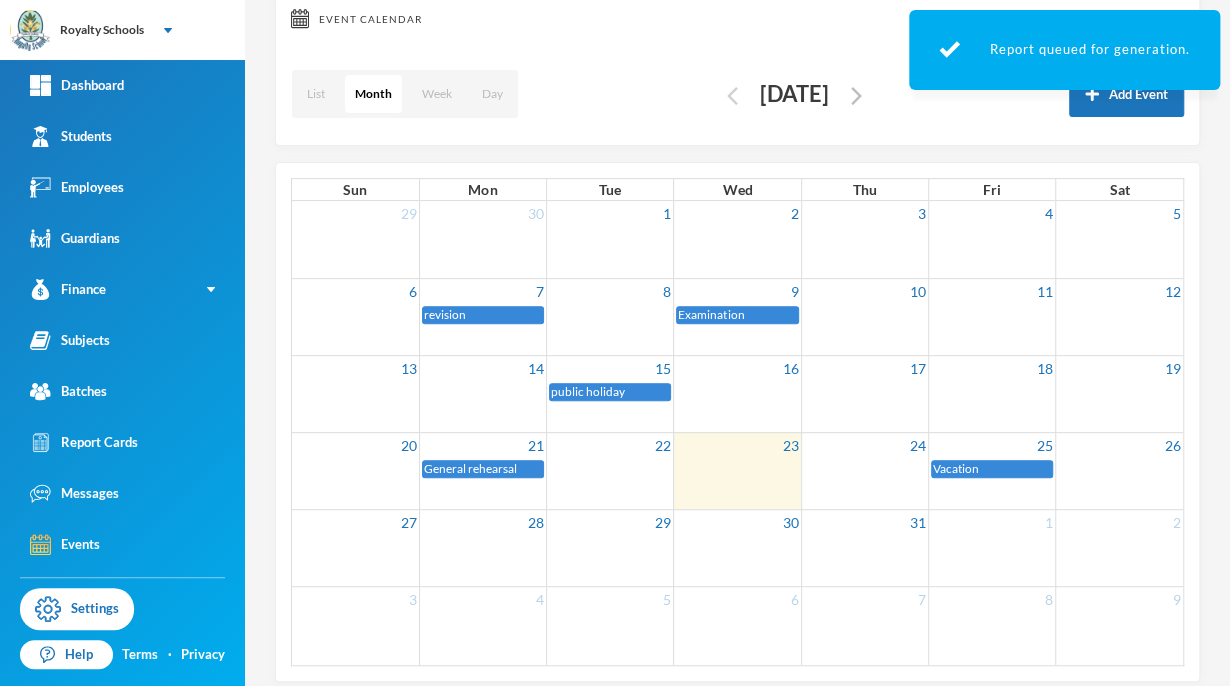 click at bounding box center (732, 96) 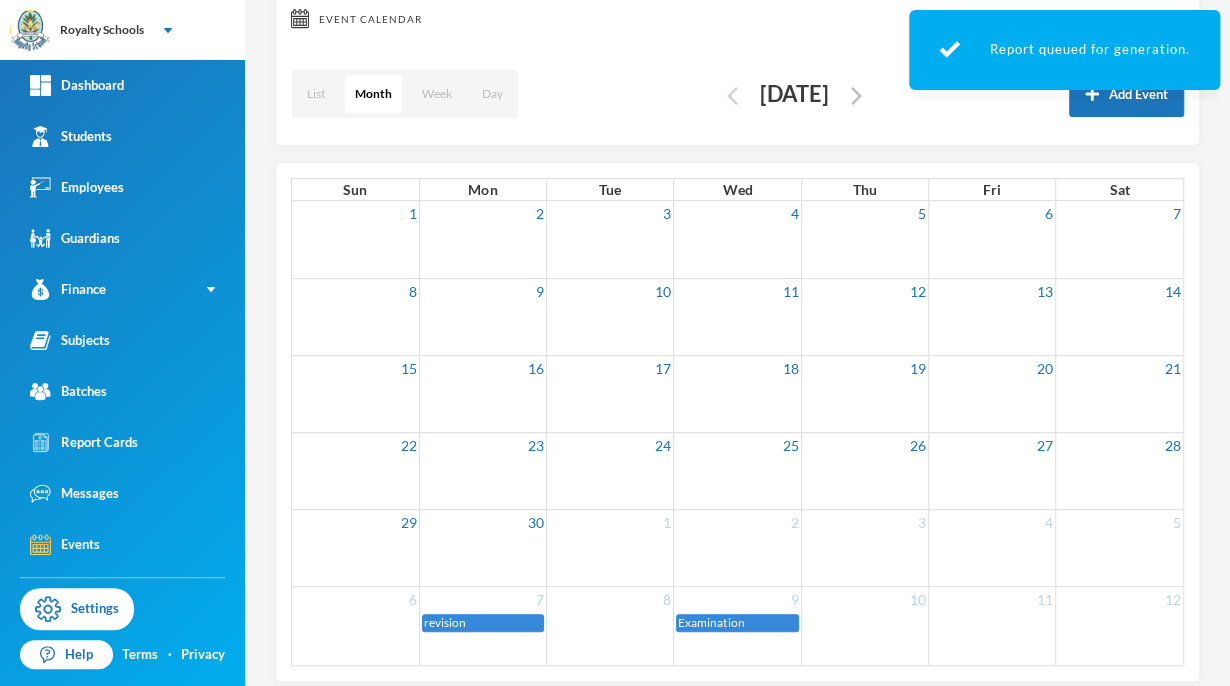 click at bounding box center [732, 96] 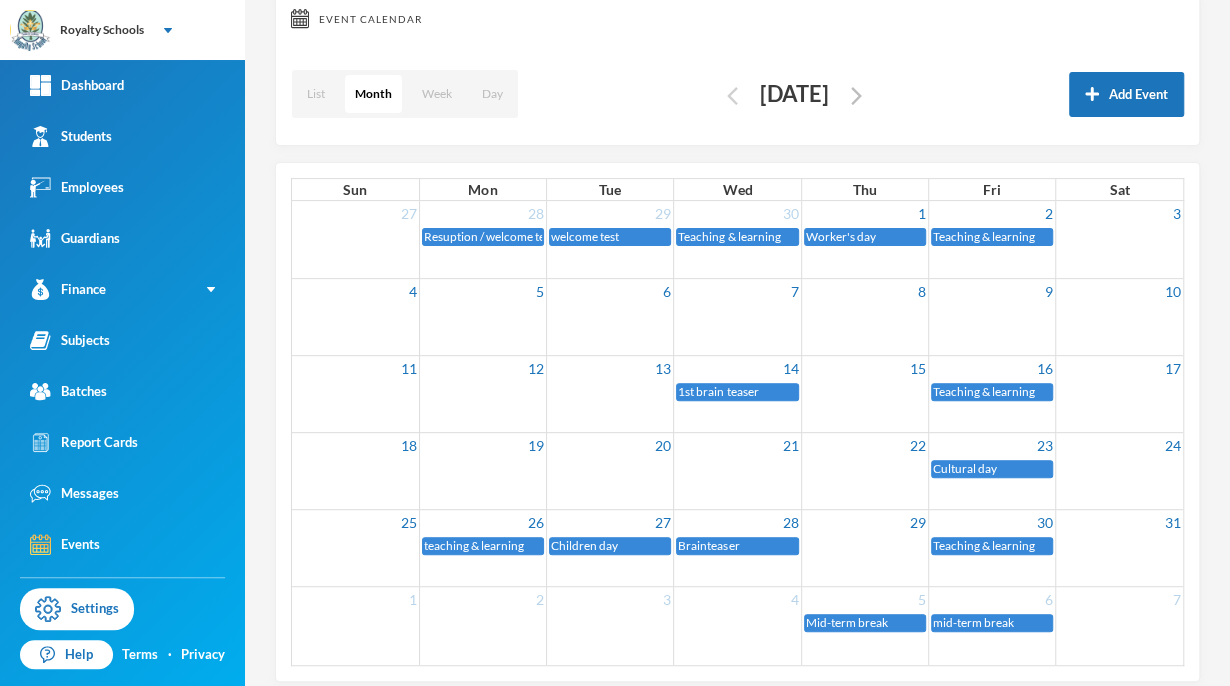 click at bounding box center [732, 96] 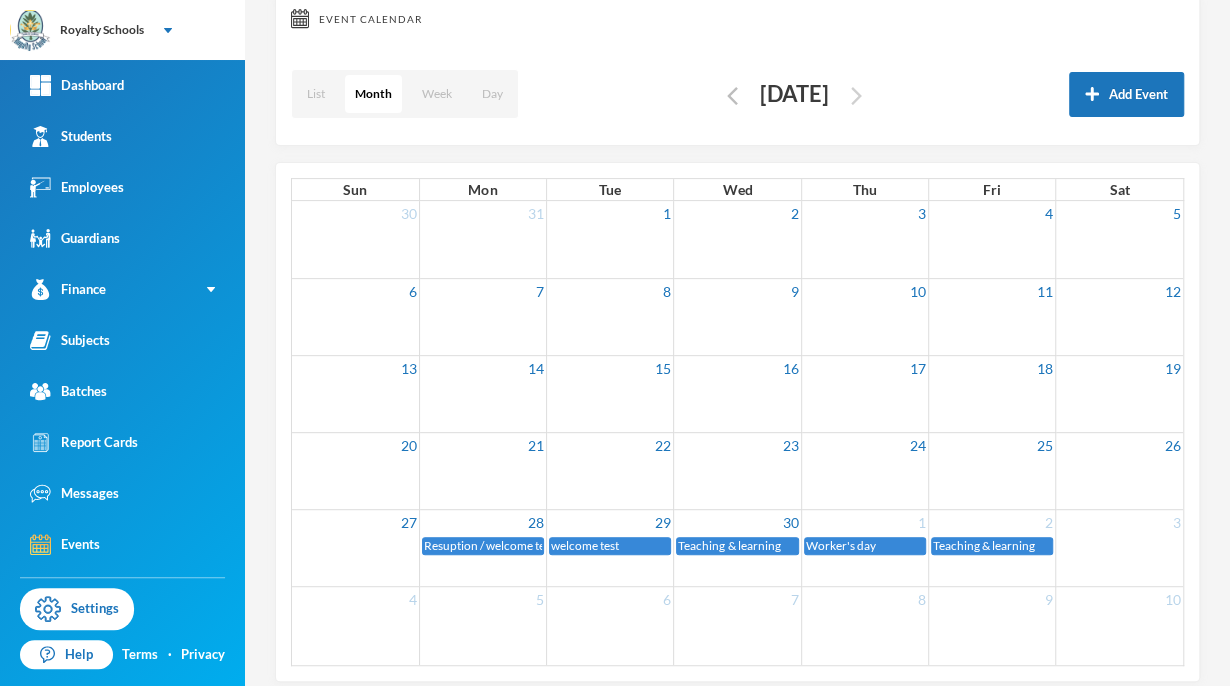 click at bounding box center [856, 96] 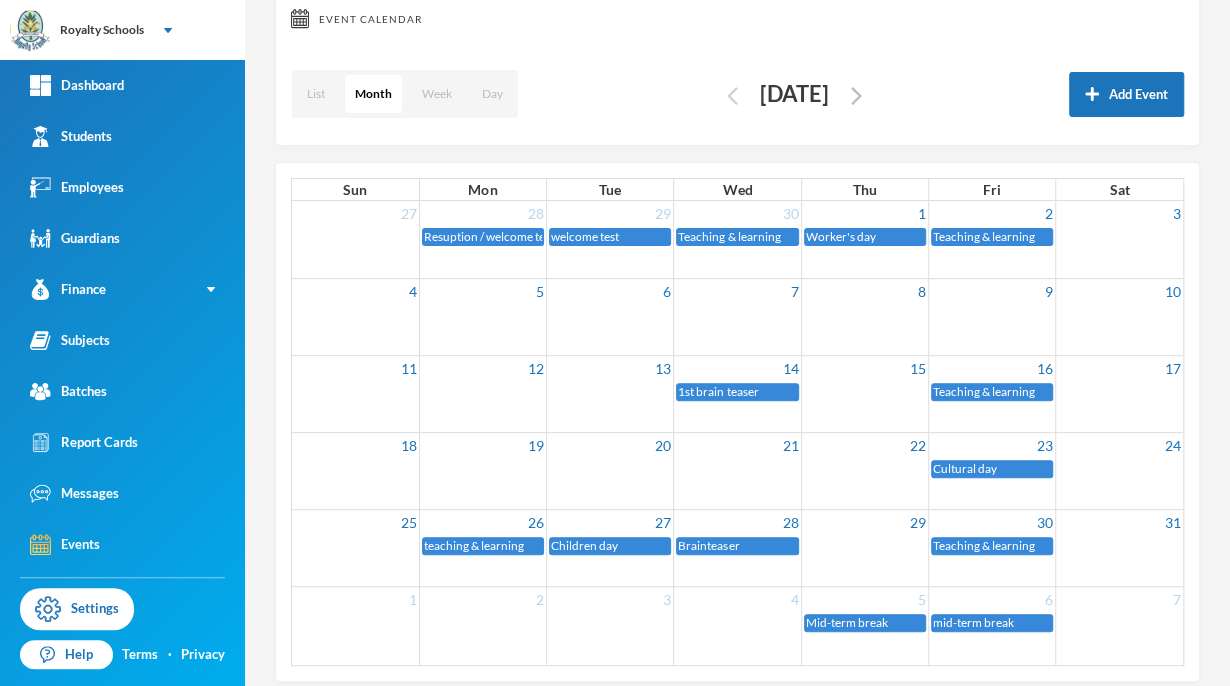 click at bounding box center (732, 96) 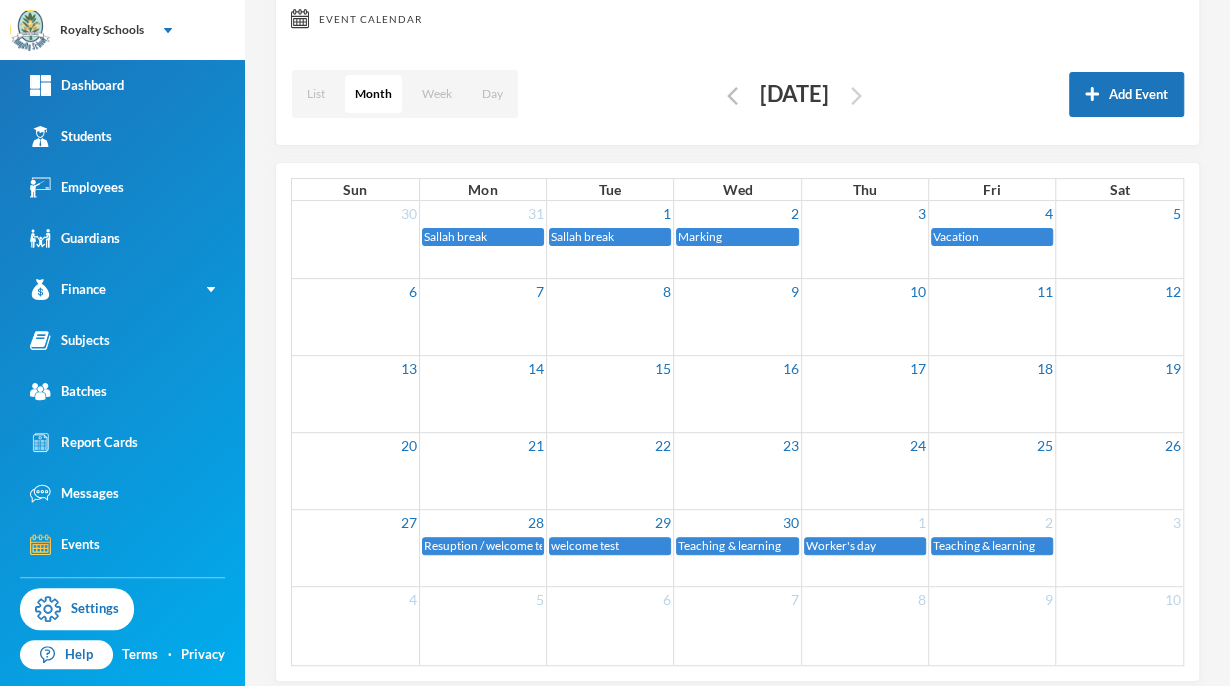 click at bounding box center [856, 96] 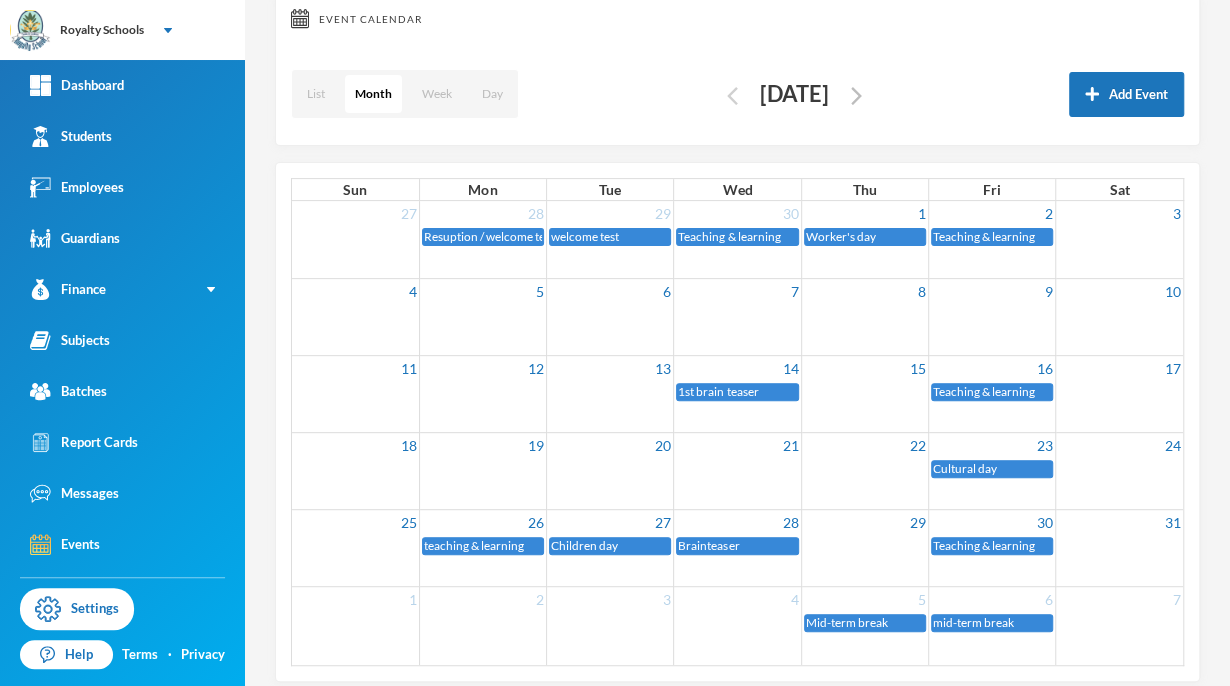 click at bounding box center (732, 96) 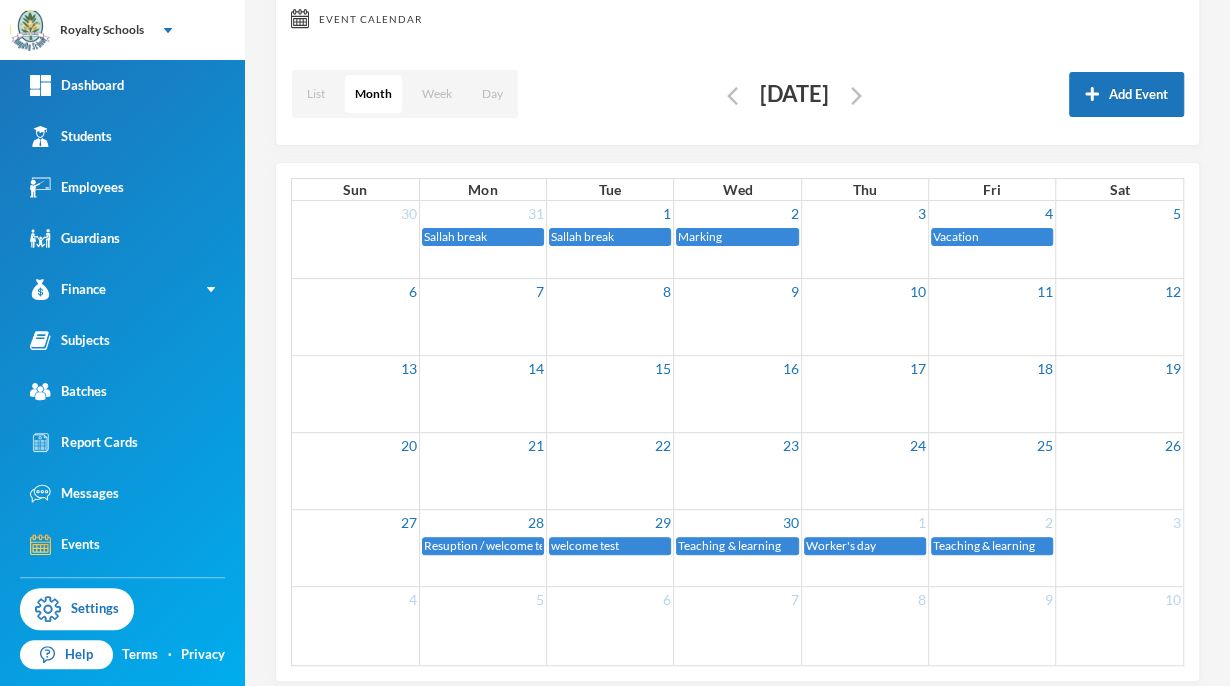 click on "Resuption / welcome test" at bounding box center [489, 545] 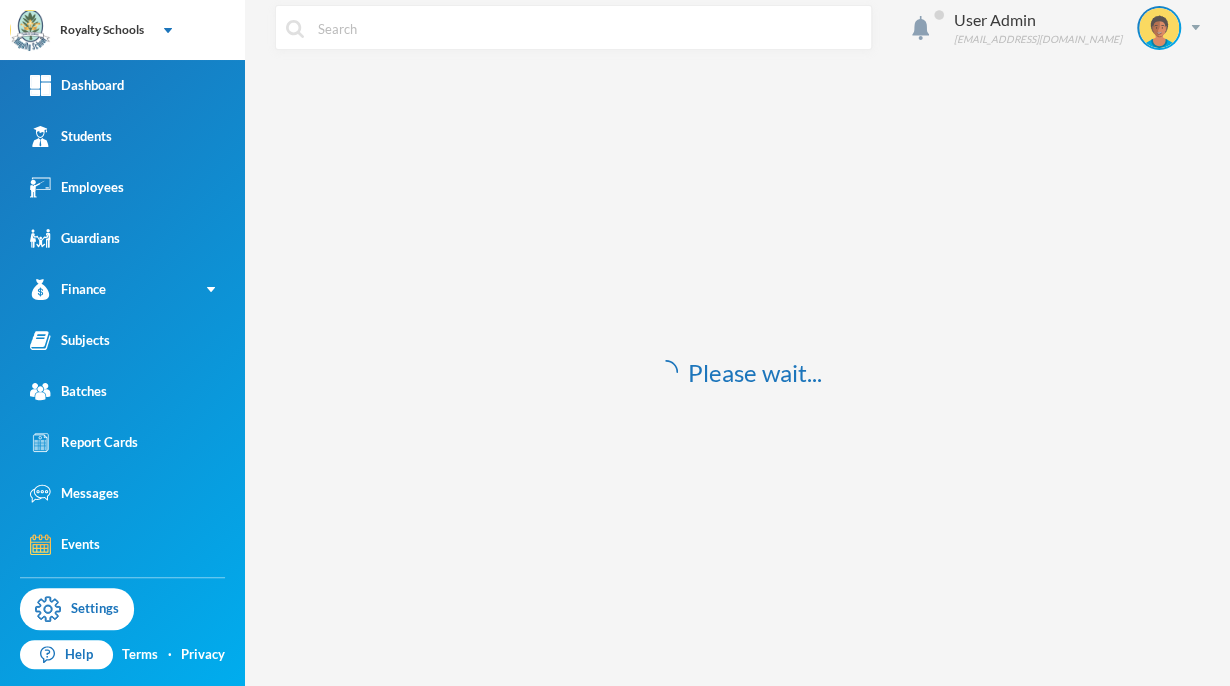 scroll, scrollTop: 0, scrollLeft: 0, axis: both 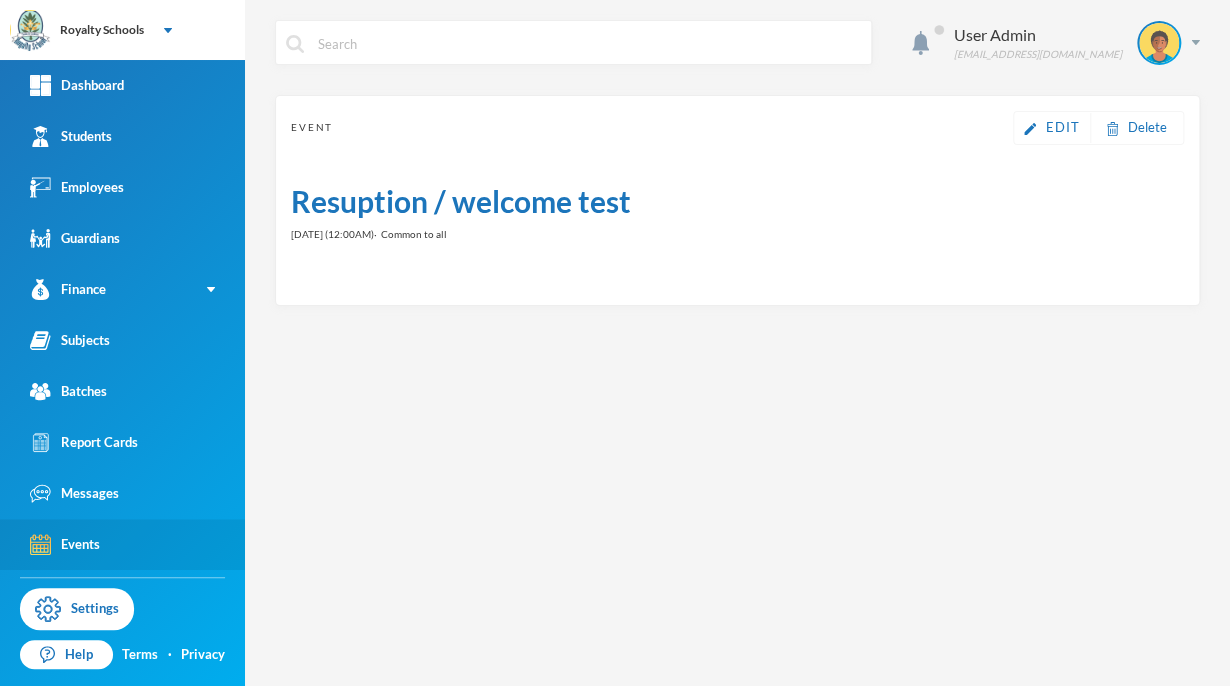 click on "Events" at bounding box center [122, 544] 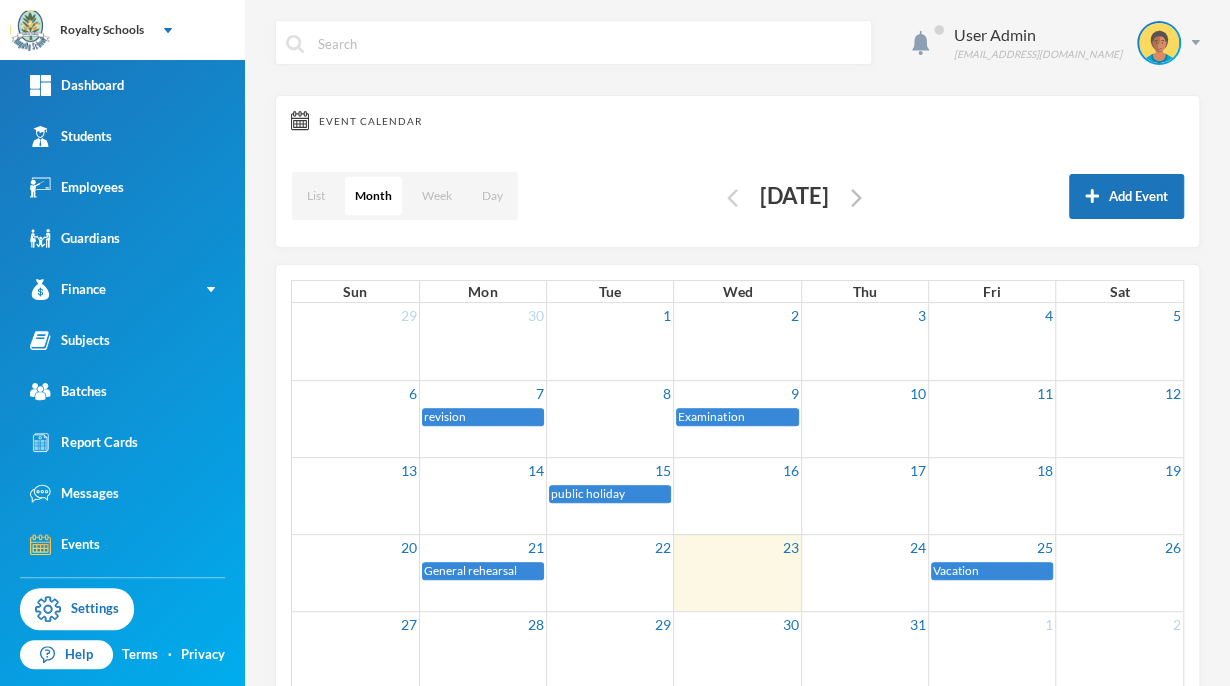 click at bounding box center [732, 198] 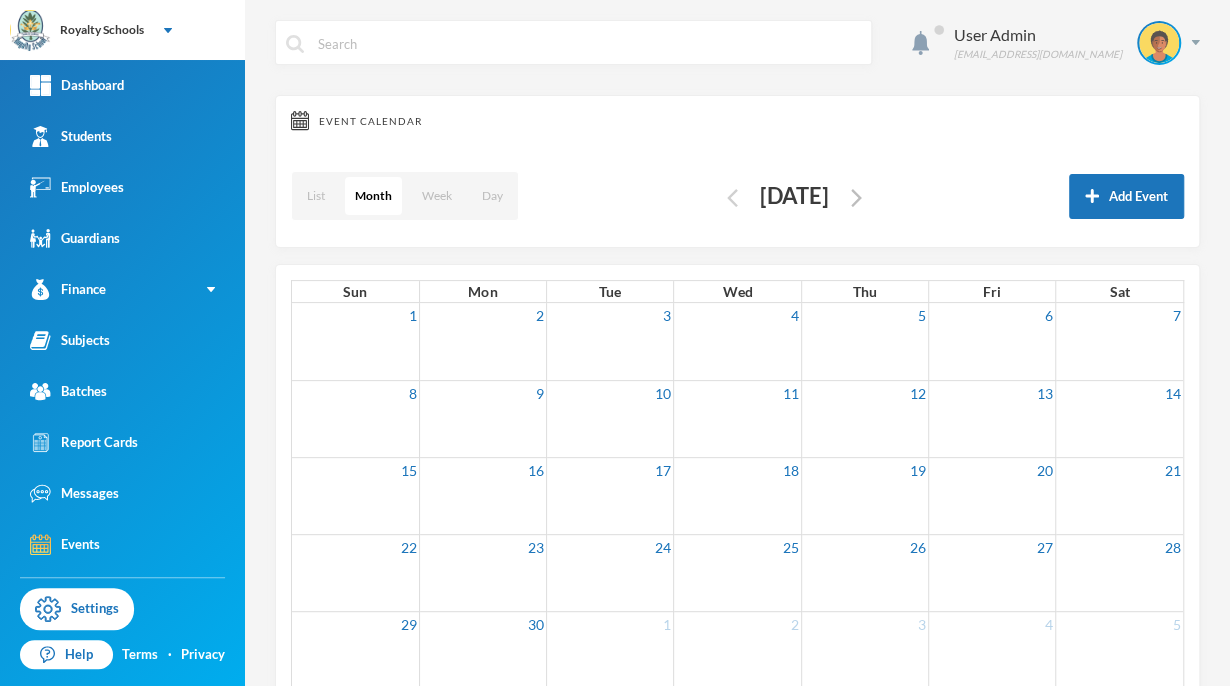 click at bounding box center [732, 198] 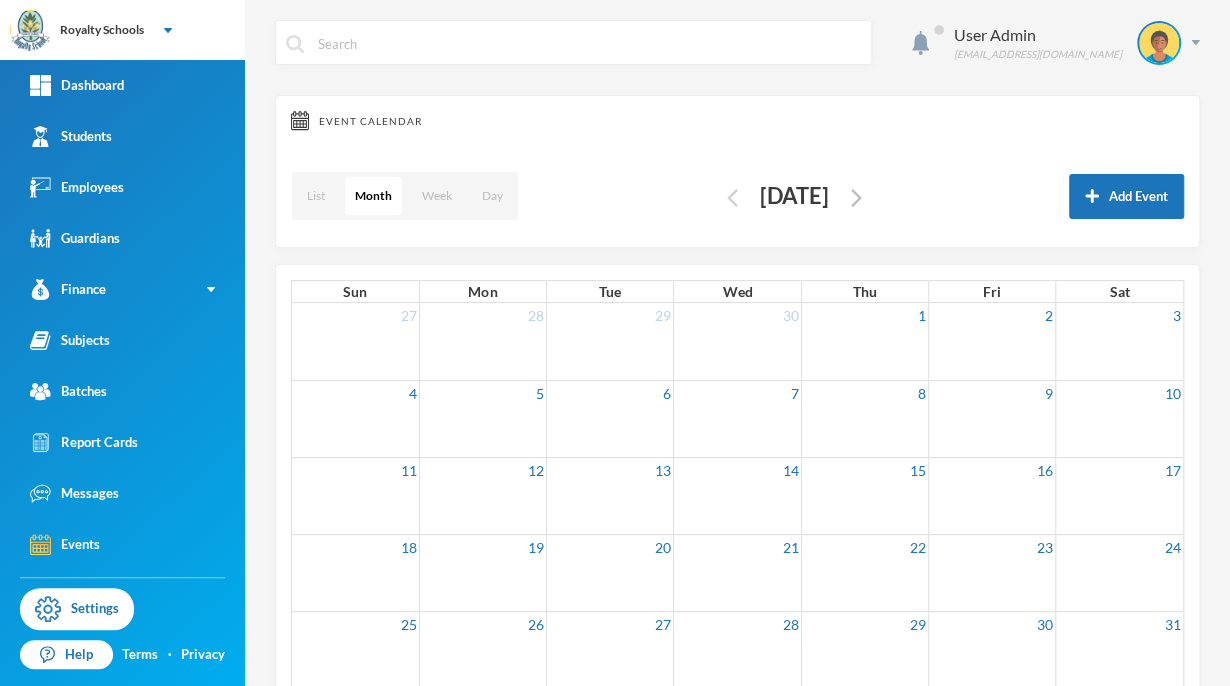 click at bounding box center (732, 198) 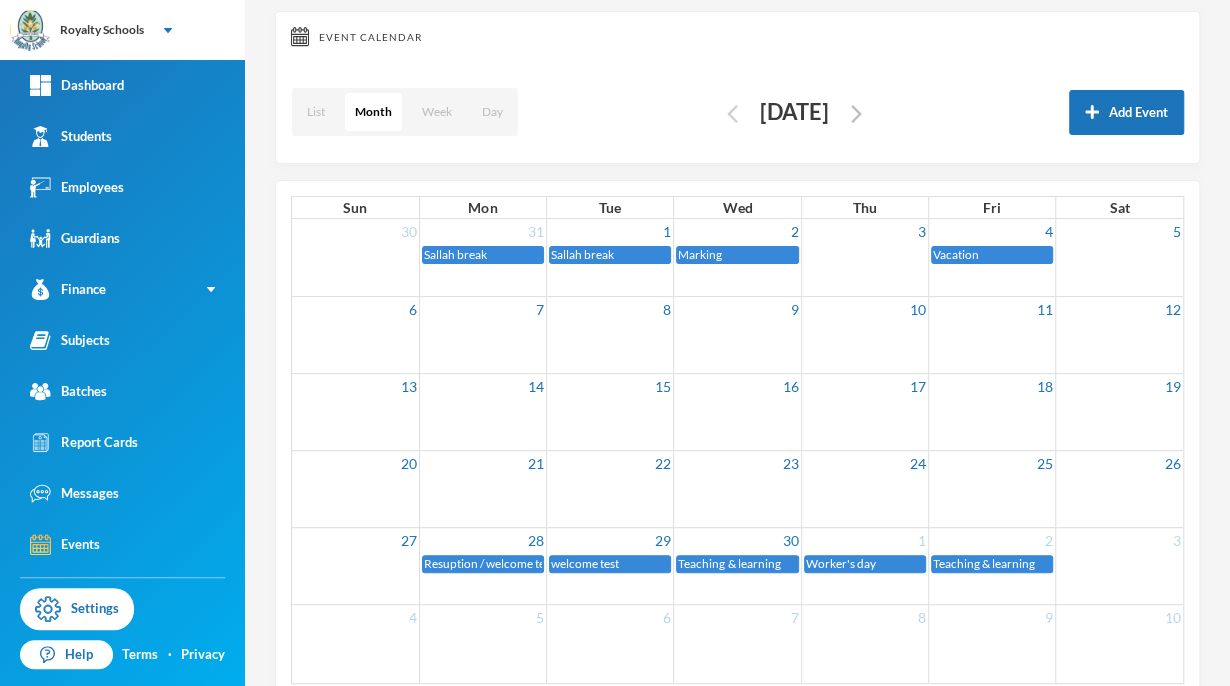 scroll, scrollTop: 116, scrollLeft: 0, axis: vertical 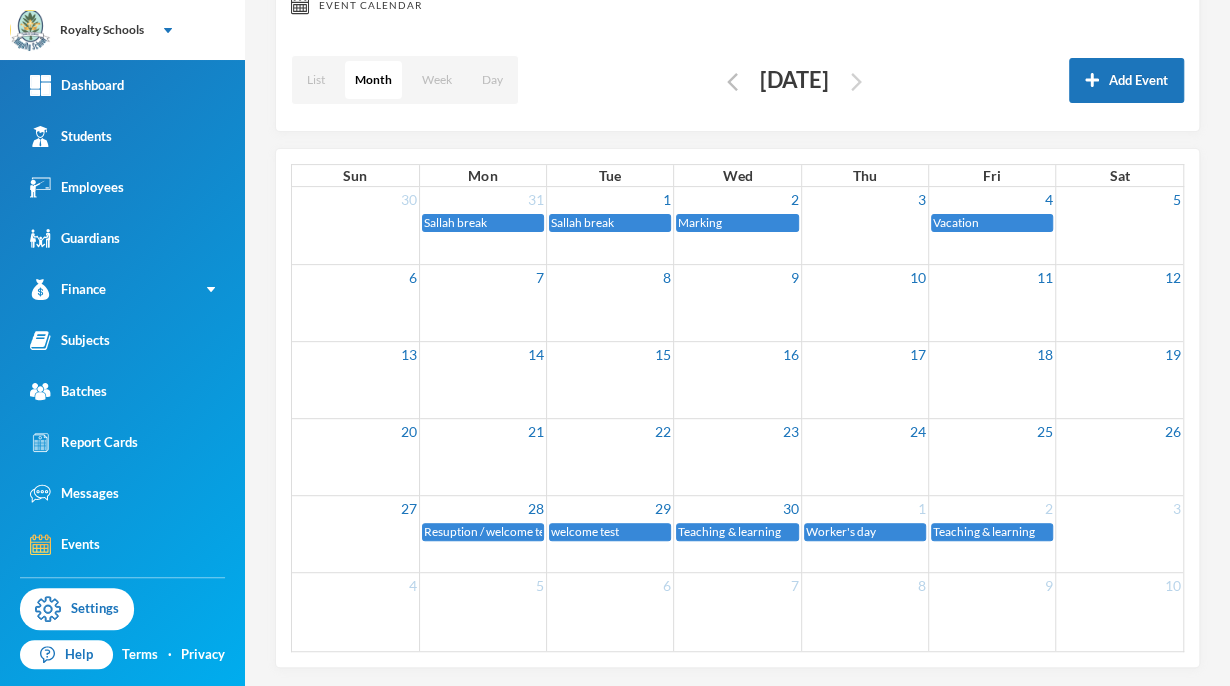 click at bounding box center (856, 82) 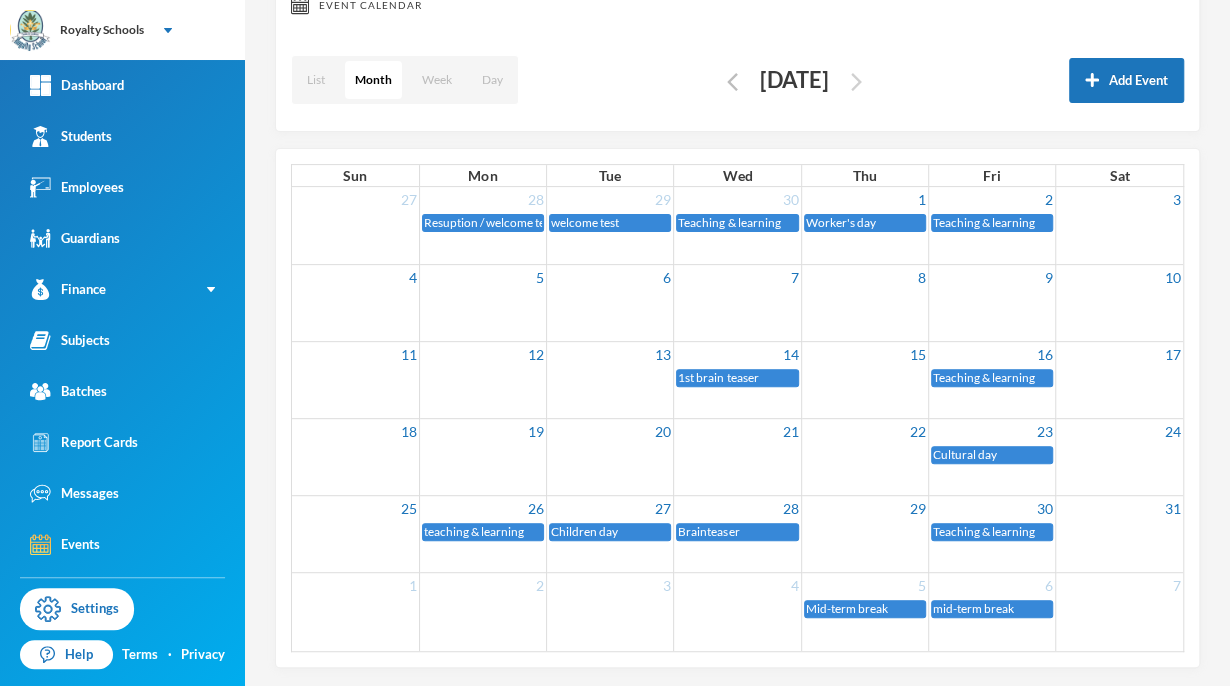 click at bounding box center [856, 82] 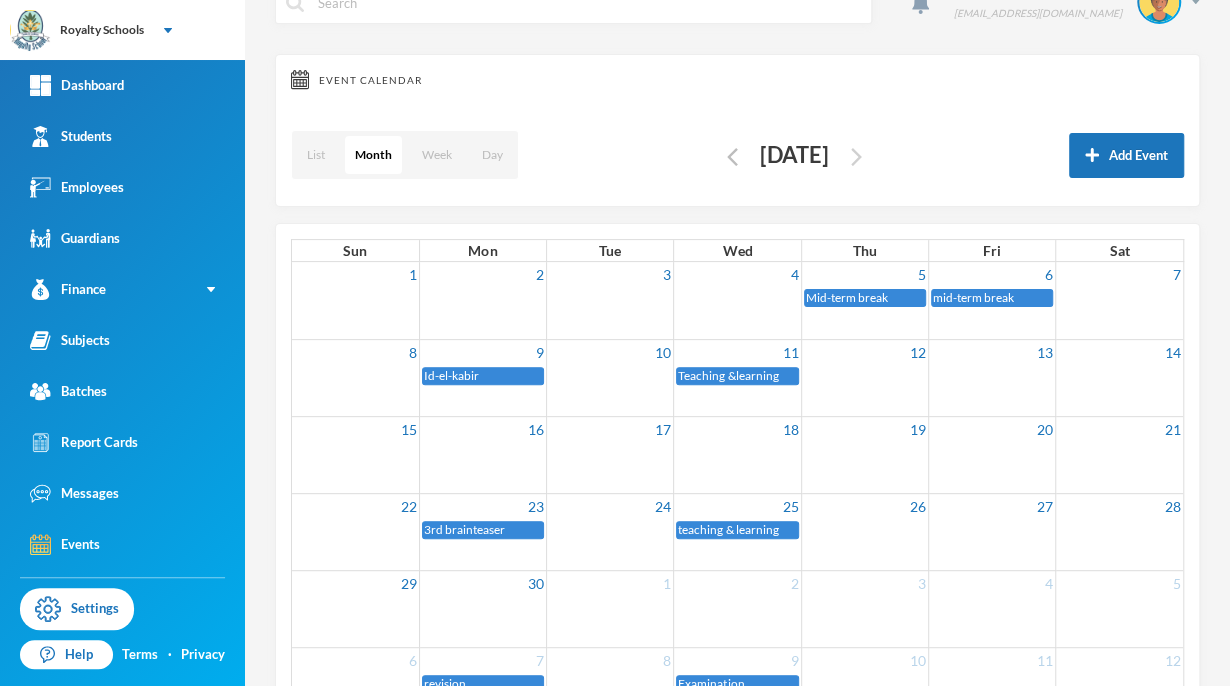 scroll, scrollTop: 43, scrollLeft: 0, axis: vertical 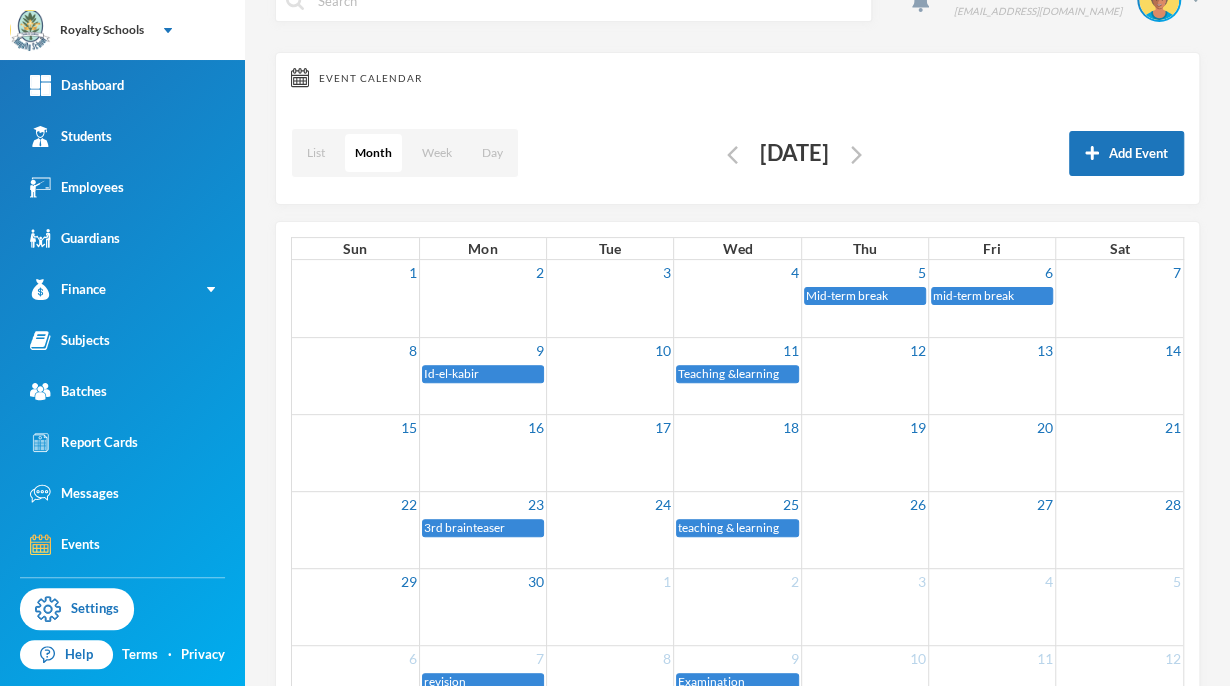 click on "8 9 10 11 12 13 14   Id-el-kabir   Teaching &learning" at bounding box center [737, 361] 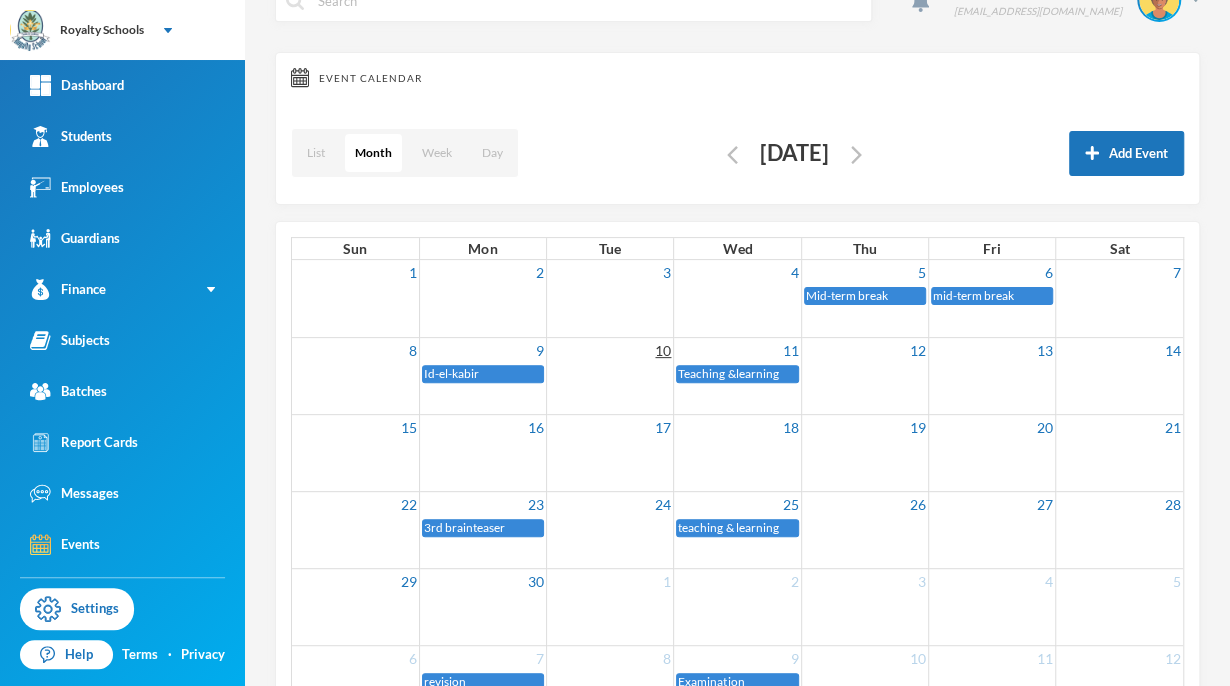 click on "10" at bounding box center [663, 350] 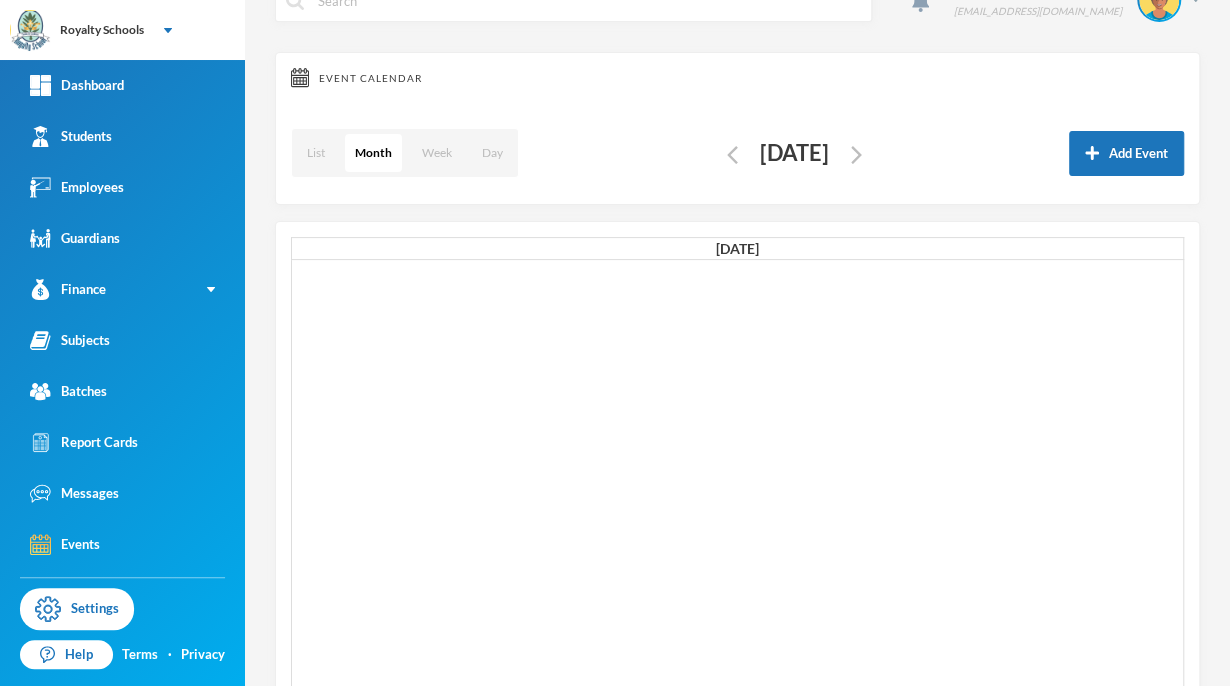scroll, scrollTop: 0, scrollLeft: 0, axis: both 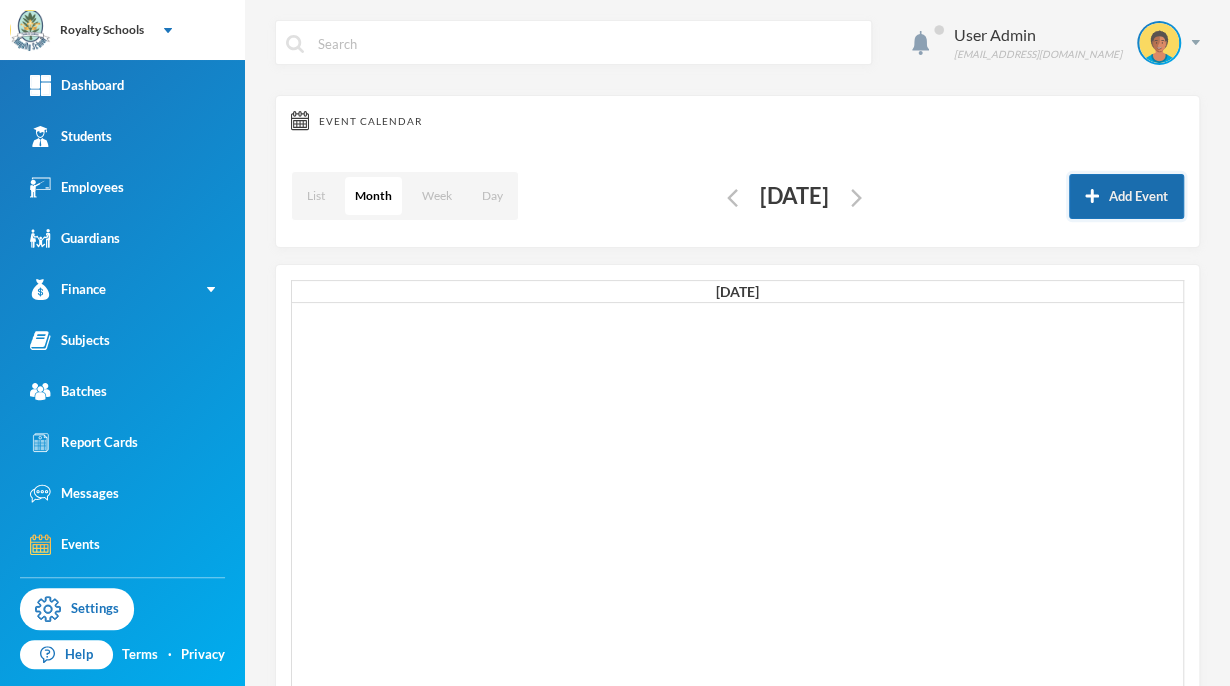click on "Add Event" at bounding box center [1126, 196] 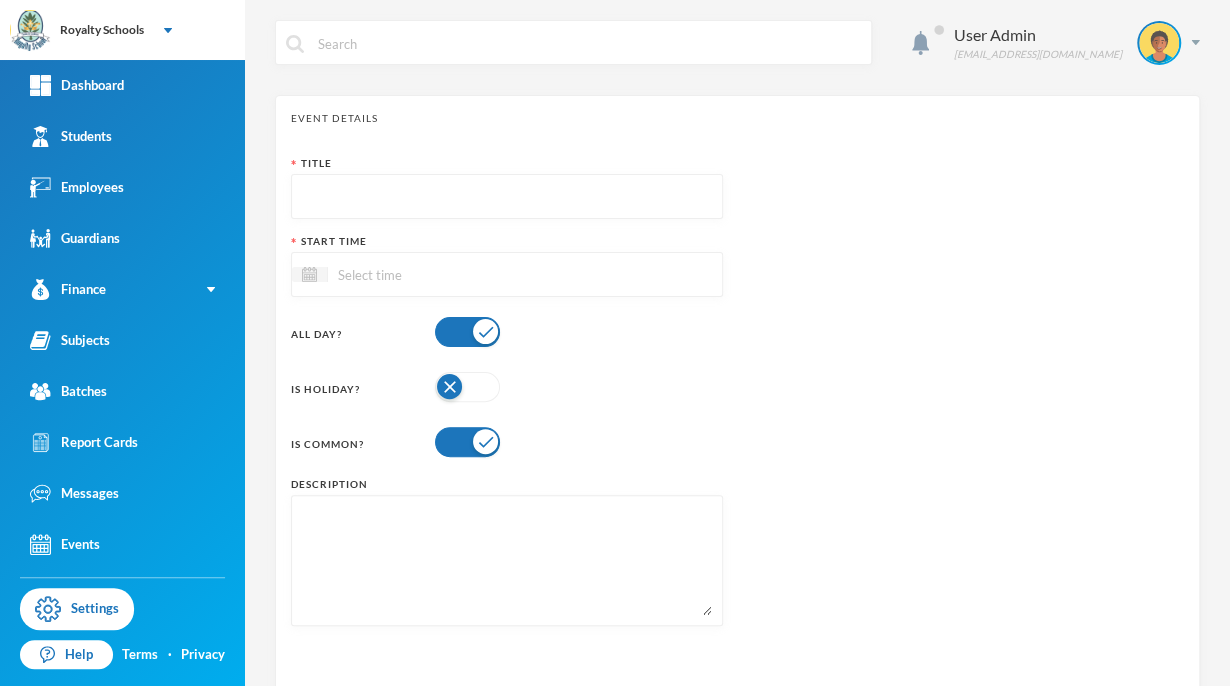 click at bounding box center (507, 197) 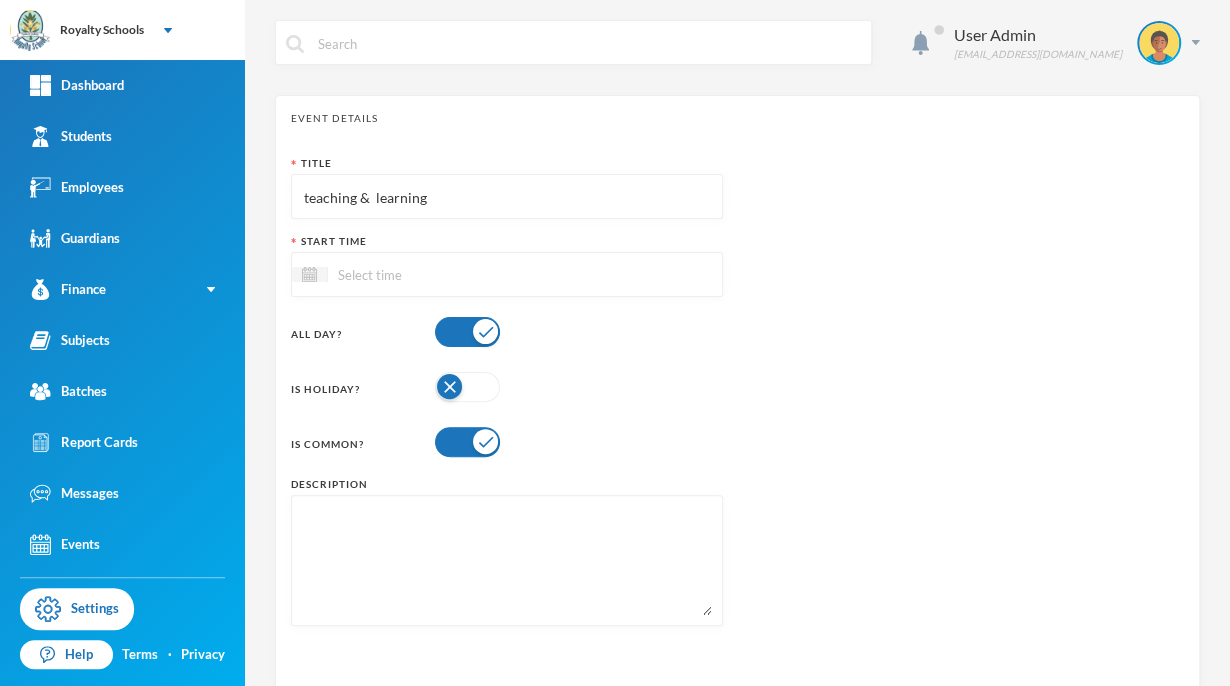 type on "teaching &  learning" 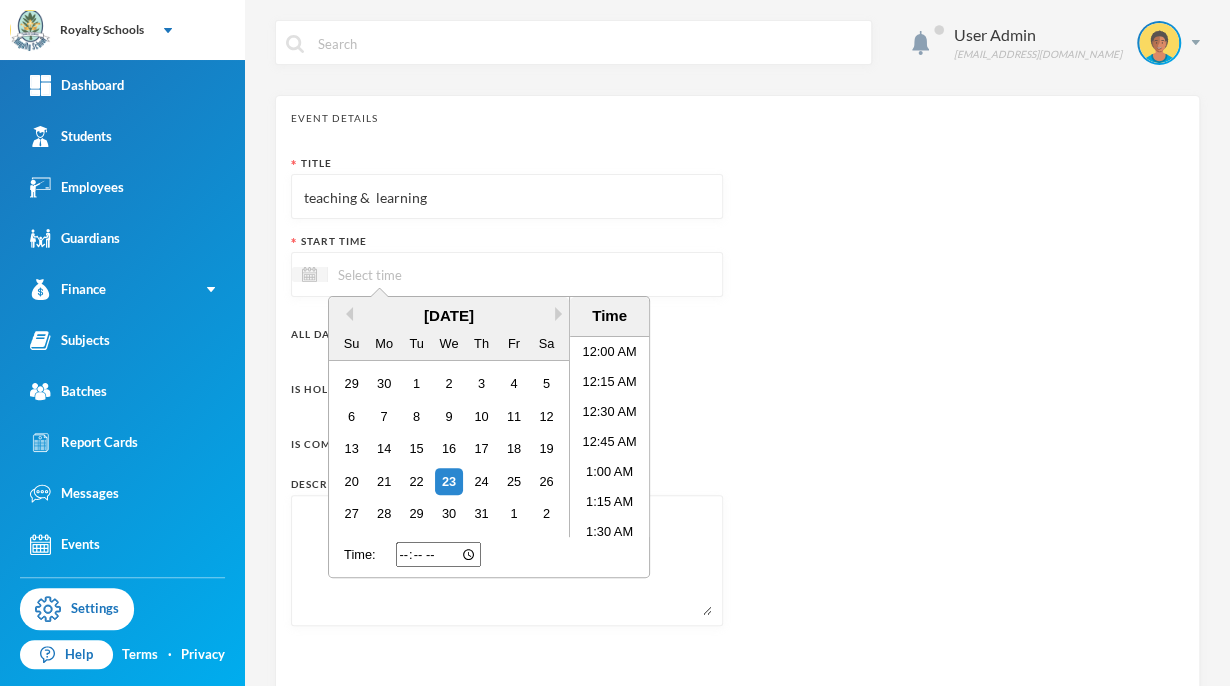 scroll, scrollTop: 1115, scrollLeft: 0, axis: vertical 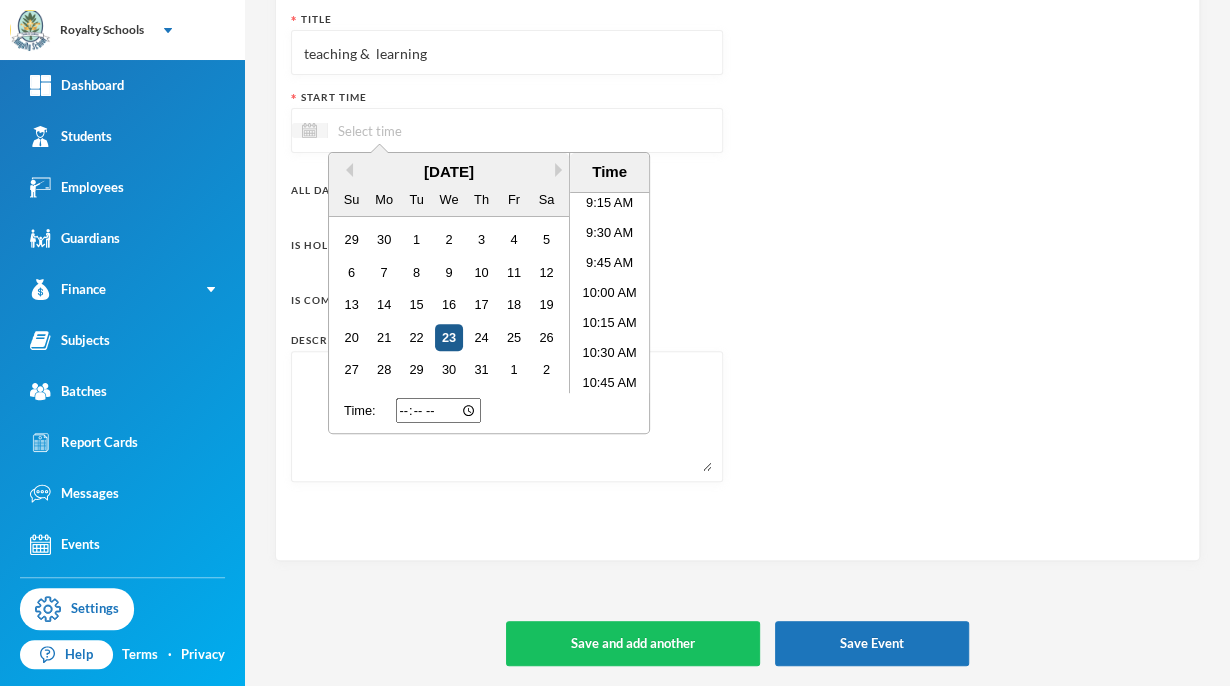 click on "23" at bounding box center (448, 337) 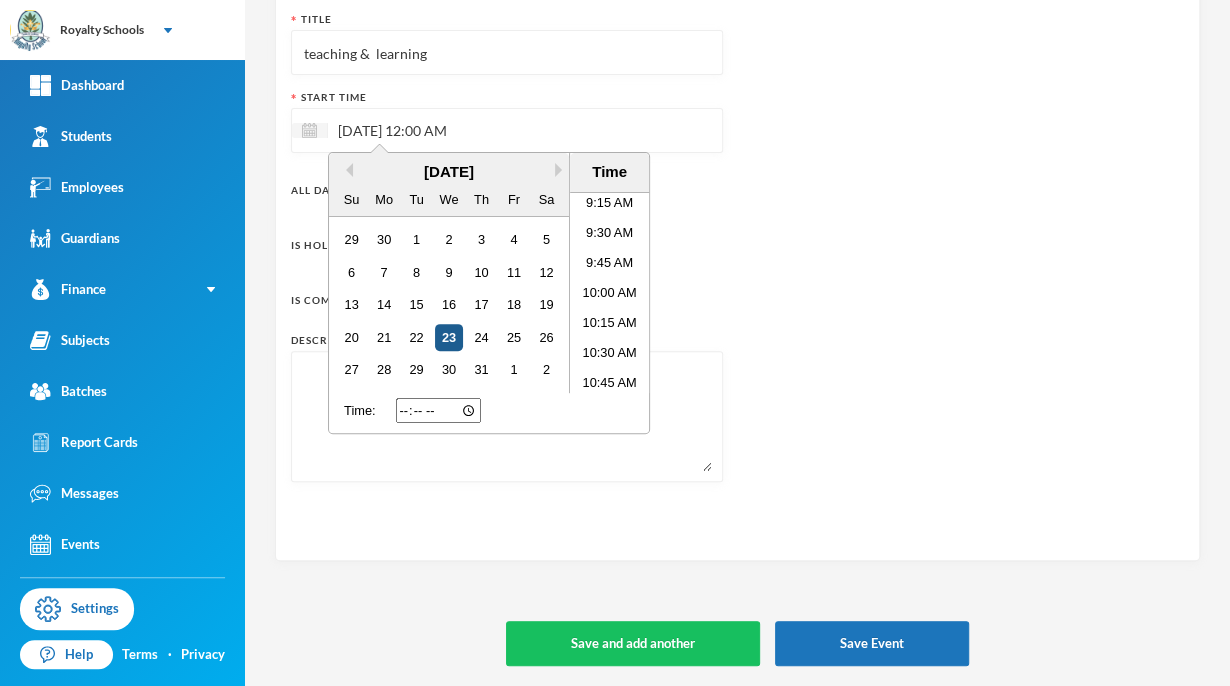 type 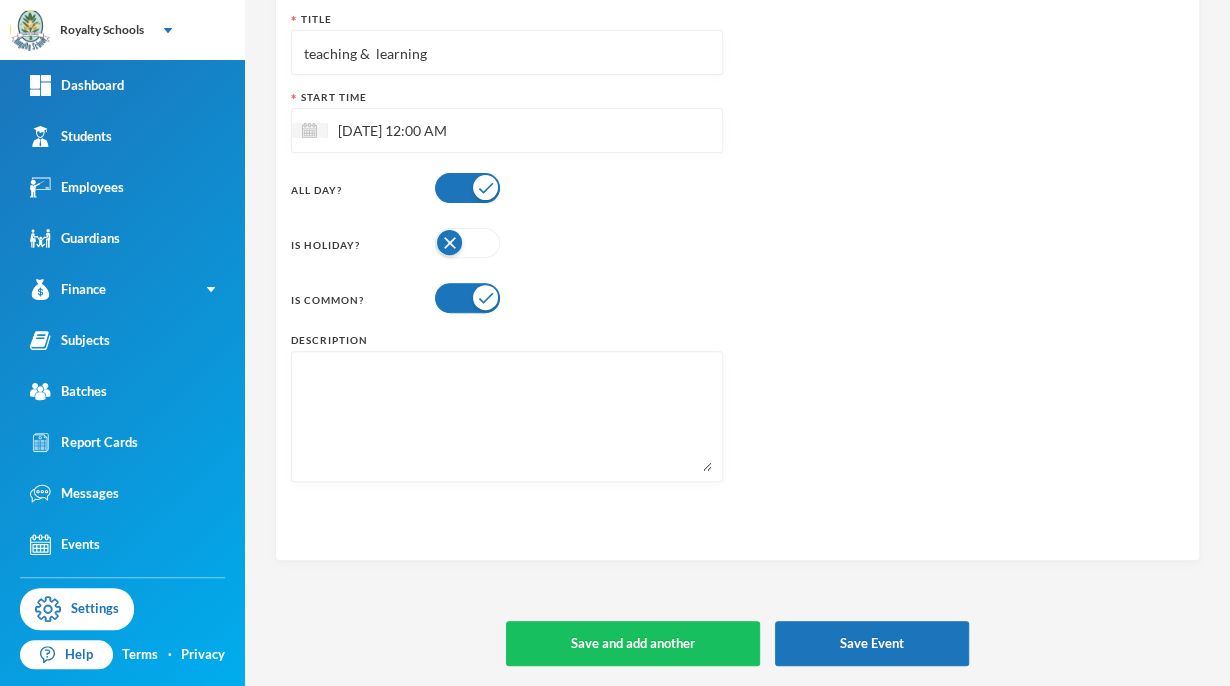 click on "Title teaching &  learning Start Time [DATE] 12:00 AM All Day? Is Holiday? Is Common? Description" at bounding box center [737, 254] 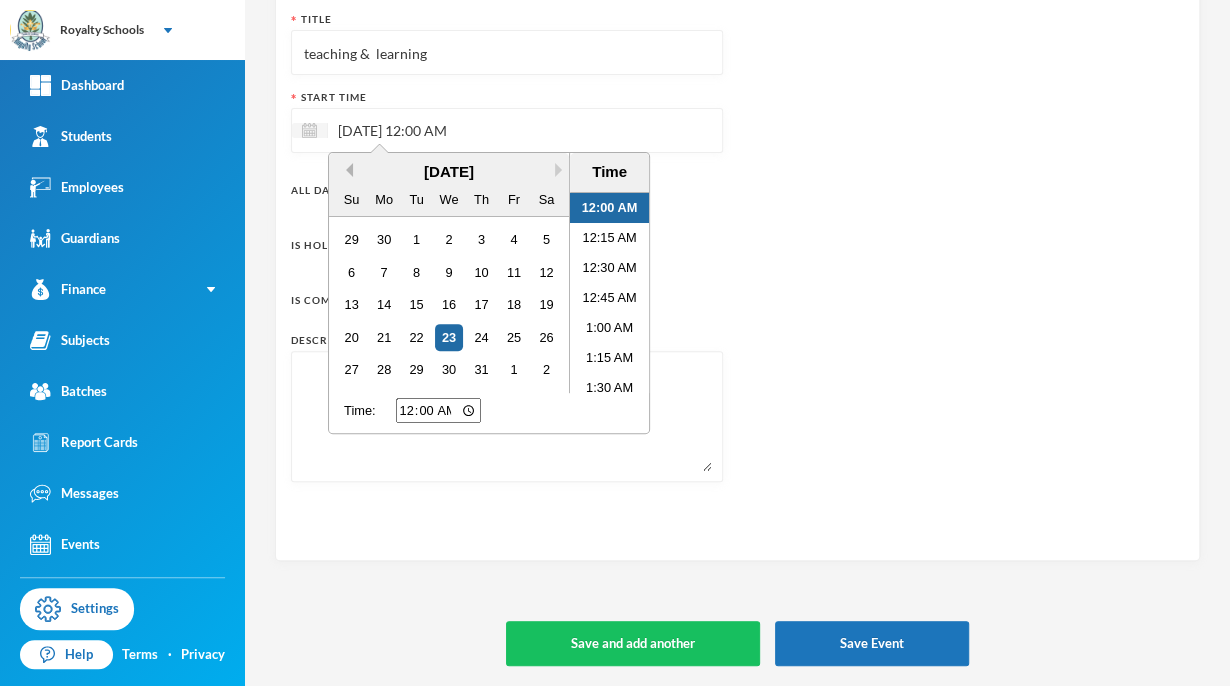 click on "Previous Month" at bounding box center [346, 170] 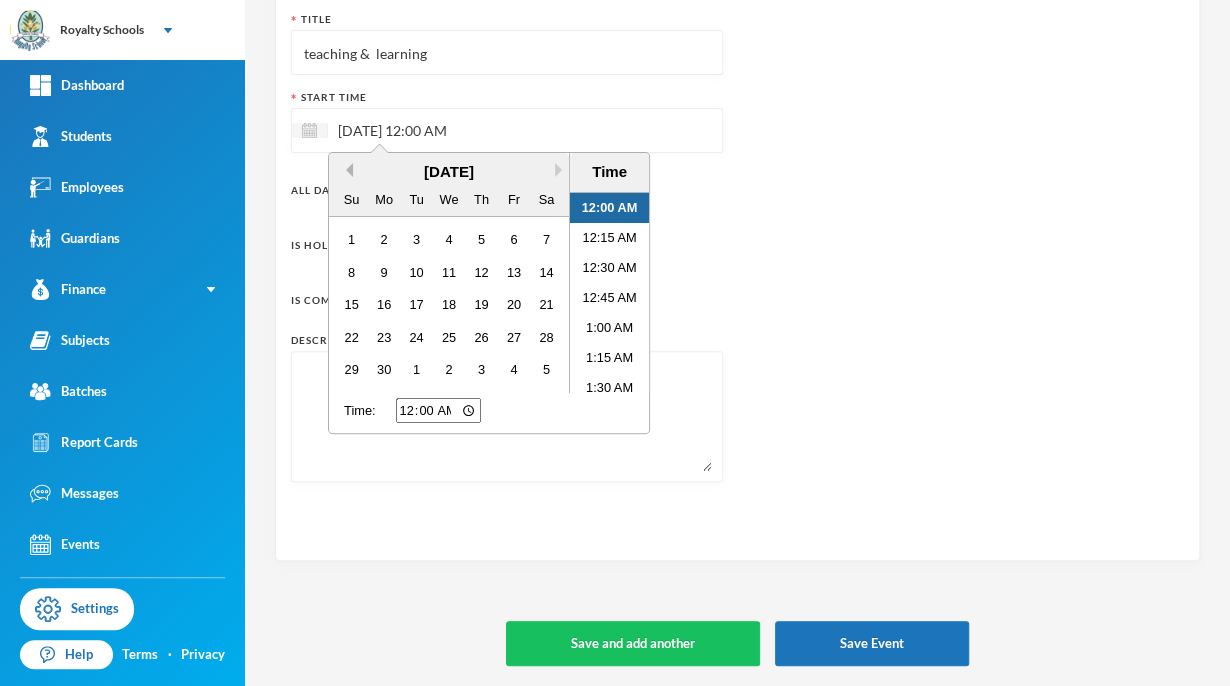 click on "Previous Month" at bounding box center (346, 170) 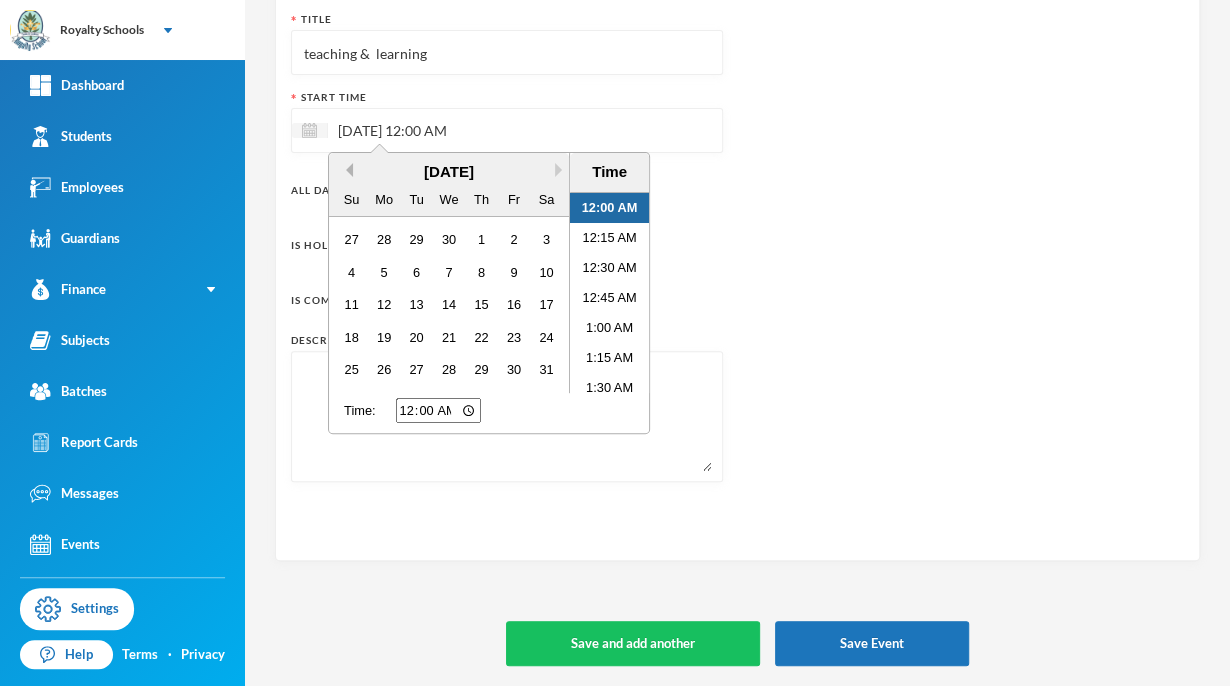 click on "Previous Month" at bounding box center (346, 170) 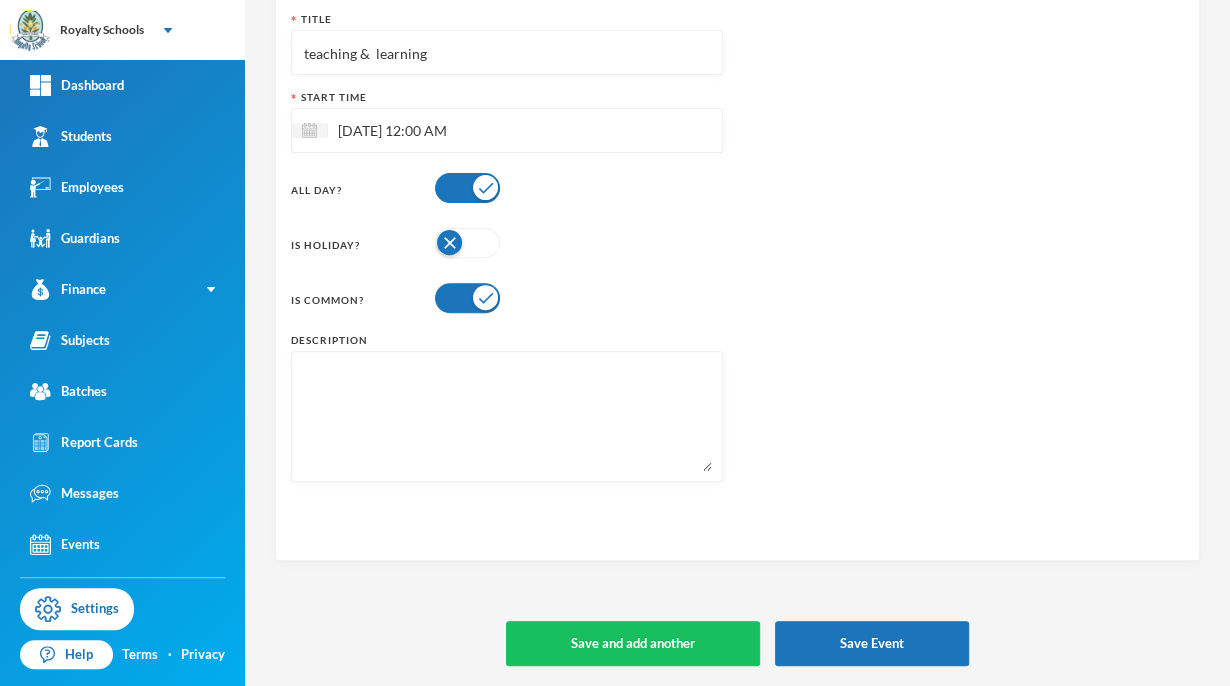 click on "Title teaching &  learning Start Time [DATE] 12:00 AM All Day? Is Holiday? Is Common? Description" at bounding box center [737, 254] 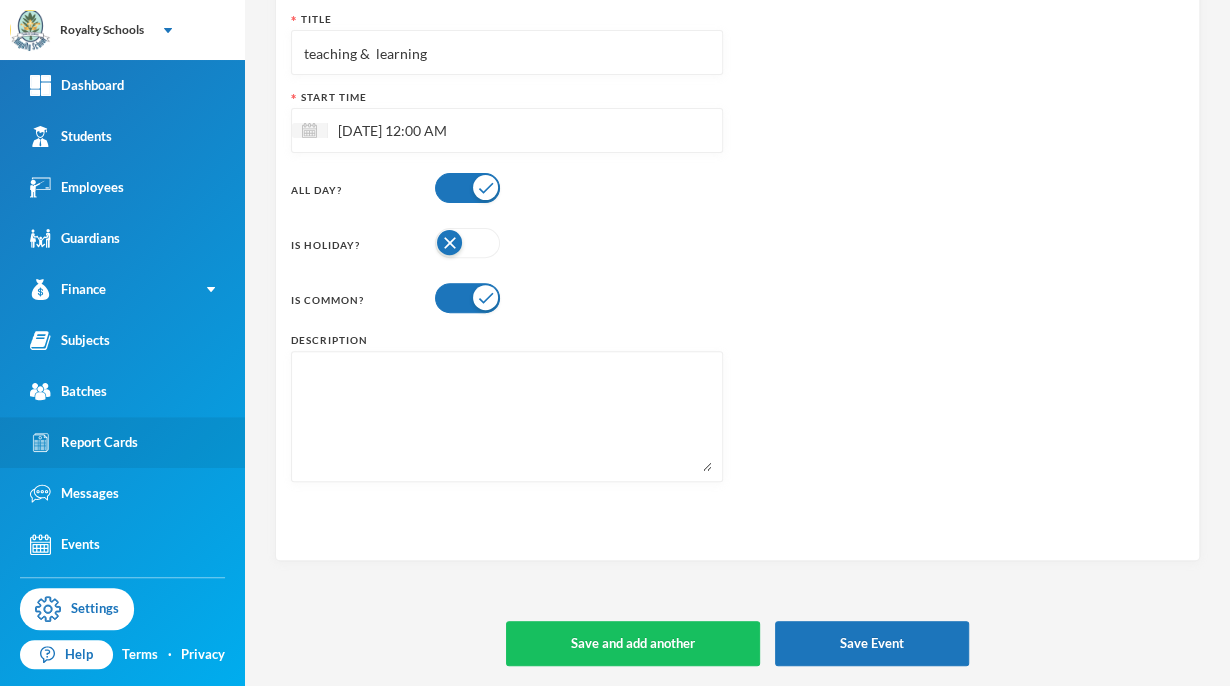 click on "Report Cards" at bounding box center [84, 442] 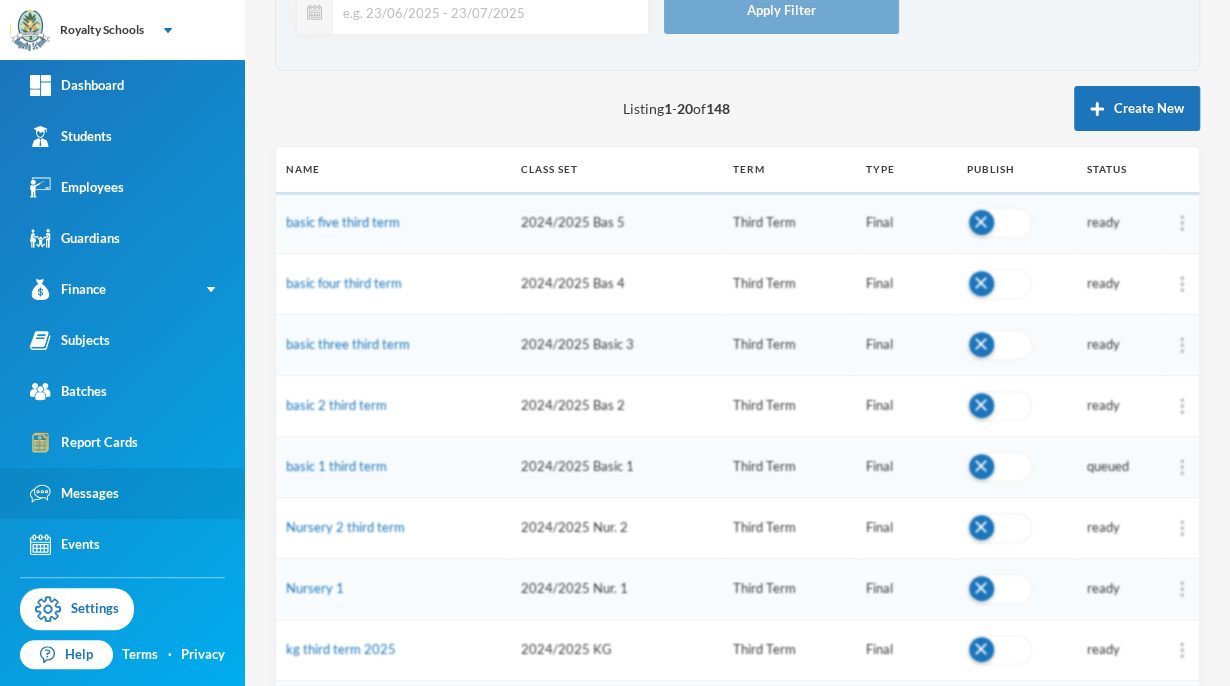 click on "Messages" at bounding box center [74, 493] 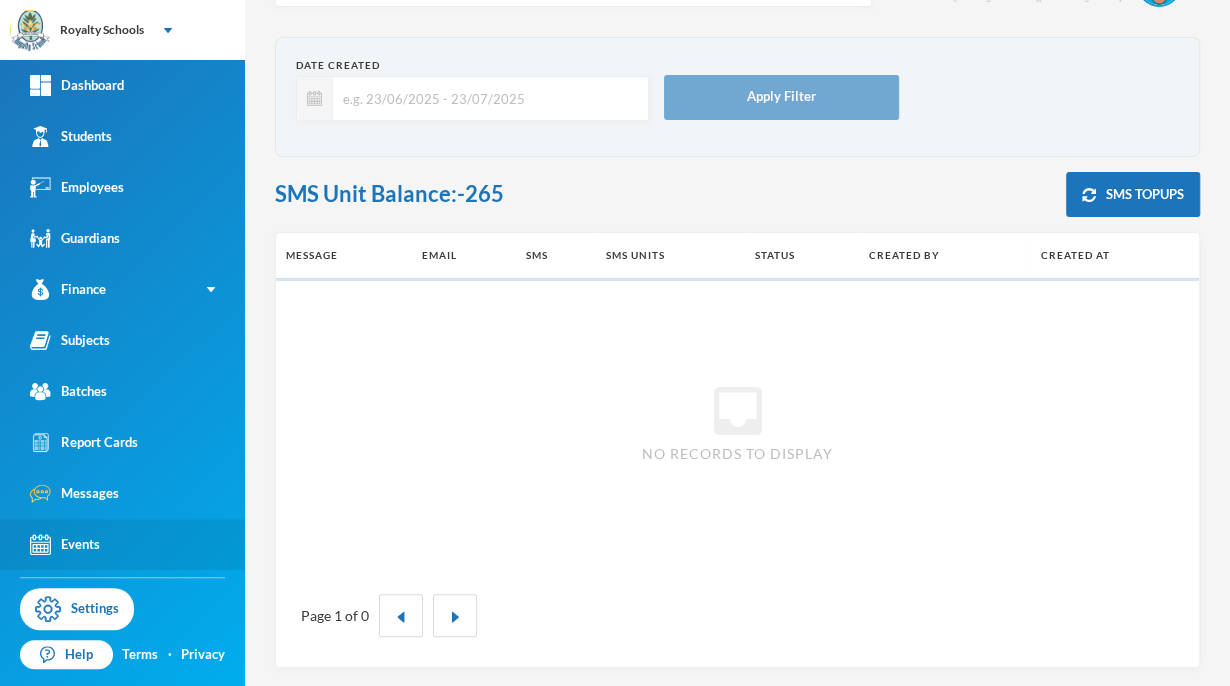click on "Events" at bounding box center (65, 544) 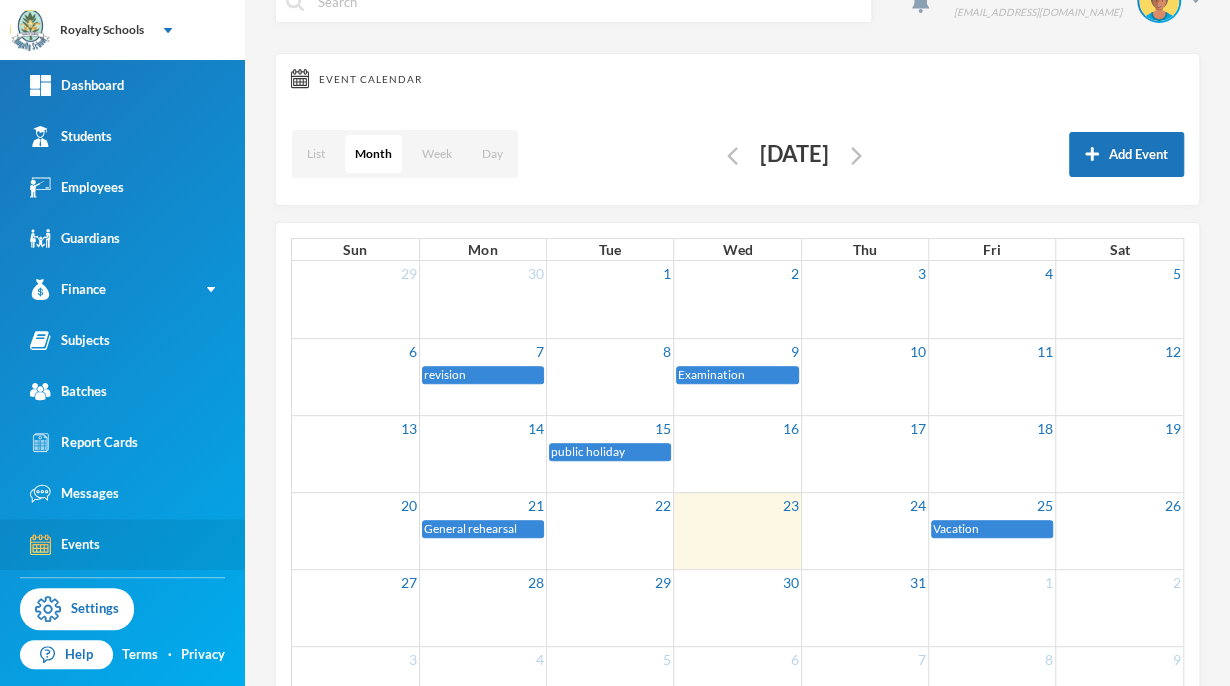 scroll, scrollTop: 44, scrollLeft: 0, axis: vertical 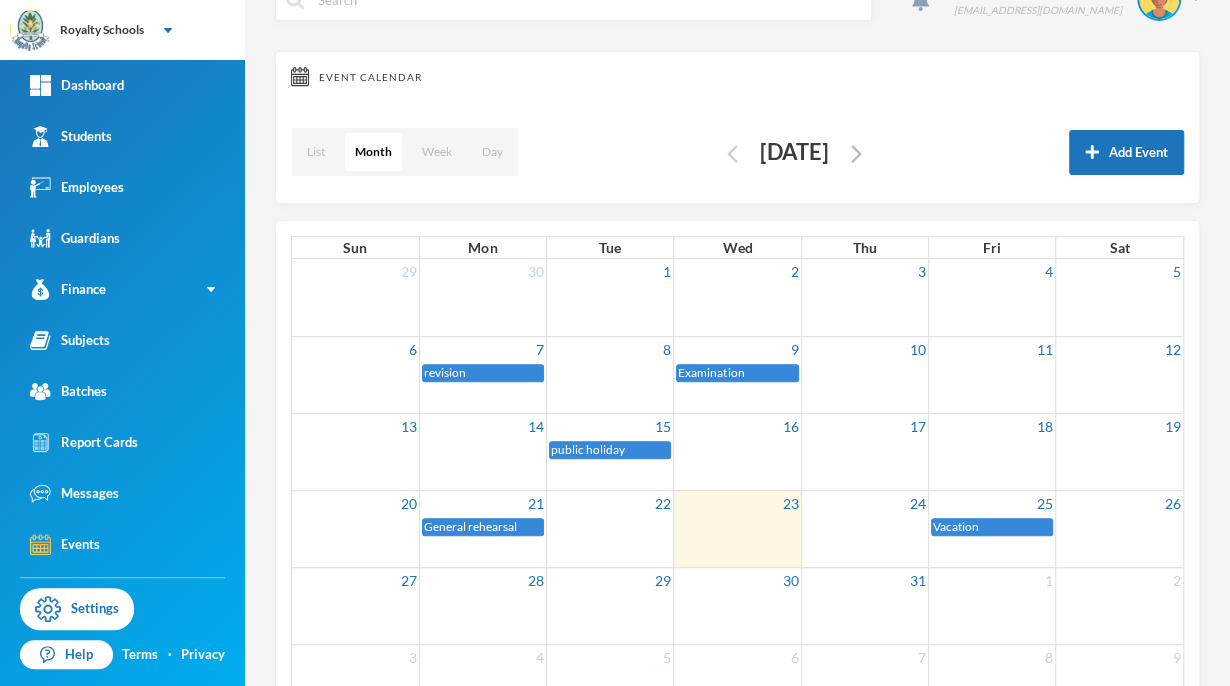click at bounding box center [732, 154] 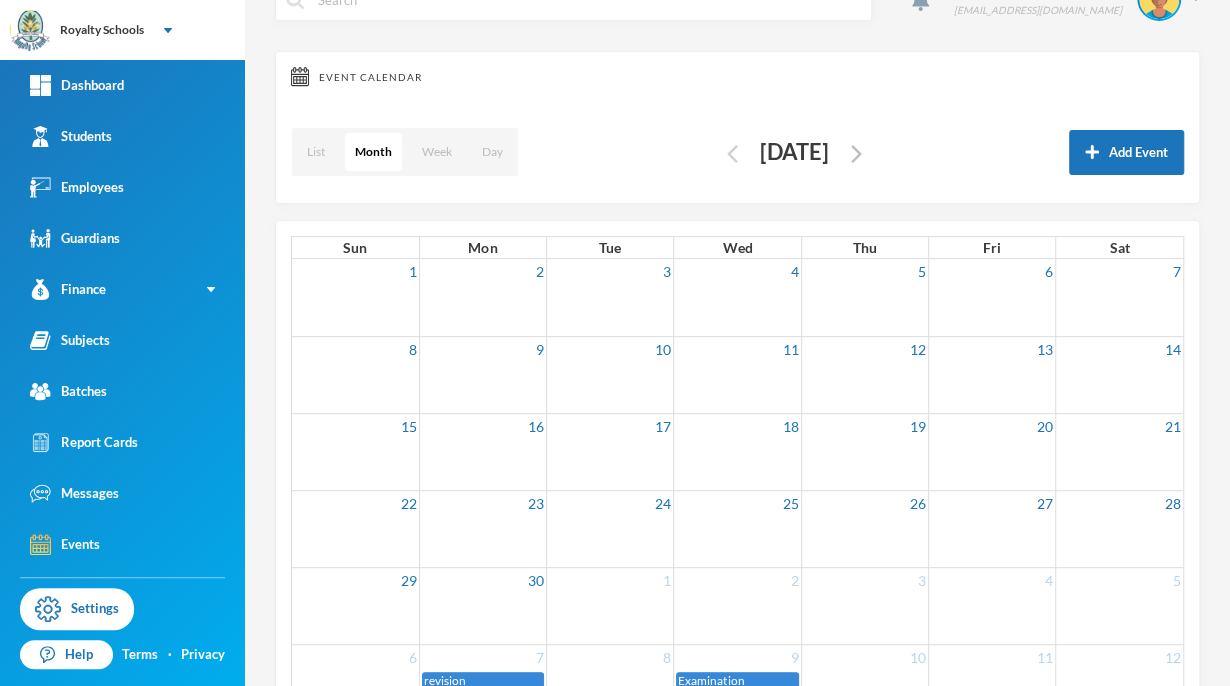 click at bounding box center (732, 154) 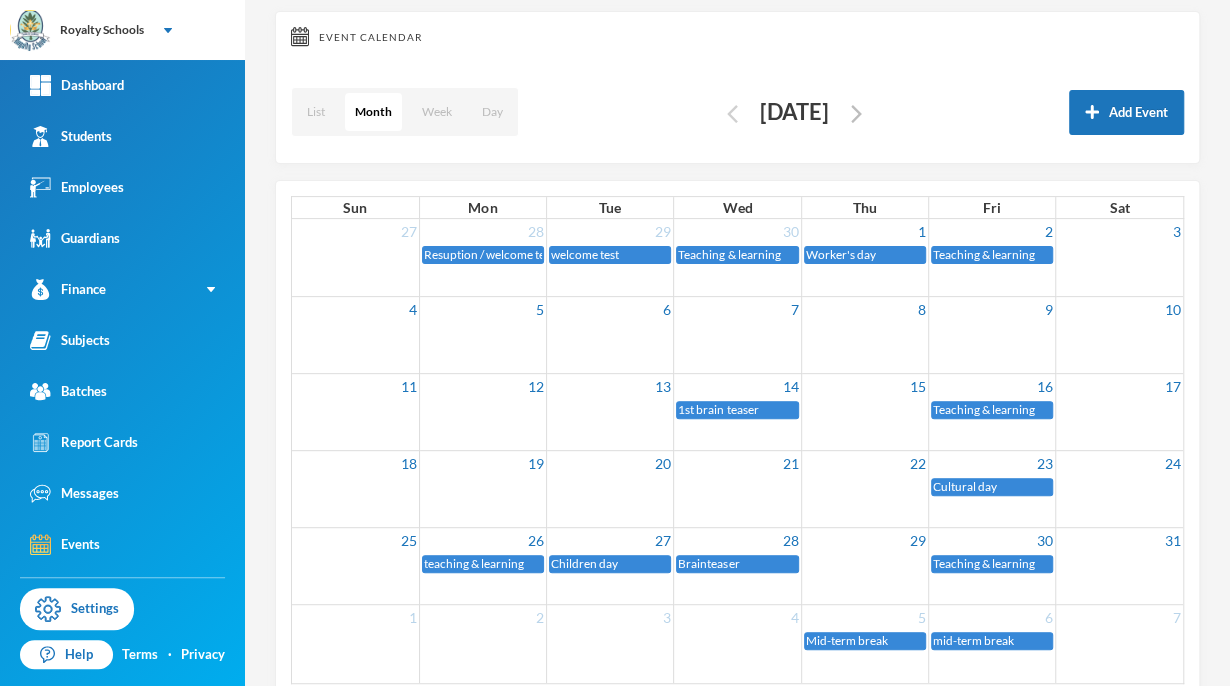 scroll, scrollTop: 116, scrollLeft: 0, axis: vertical 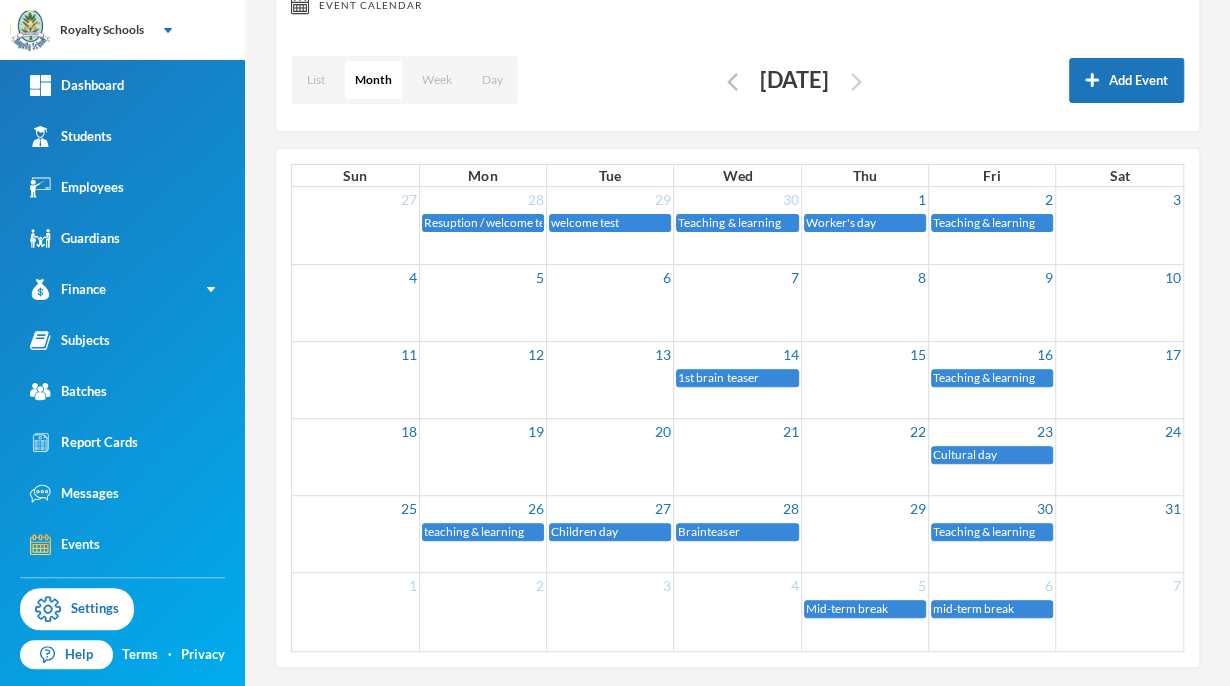 click at bounding box center [856, 82] 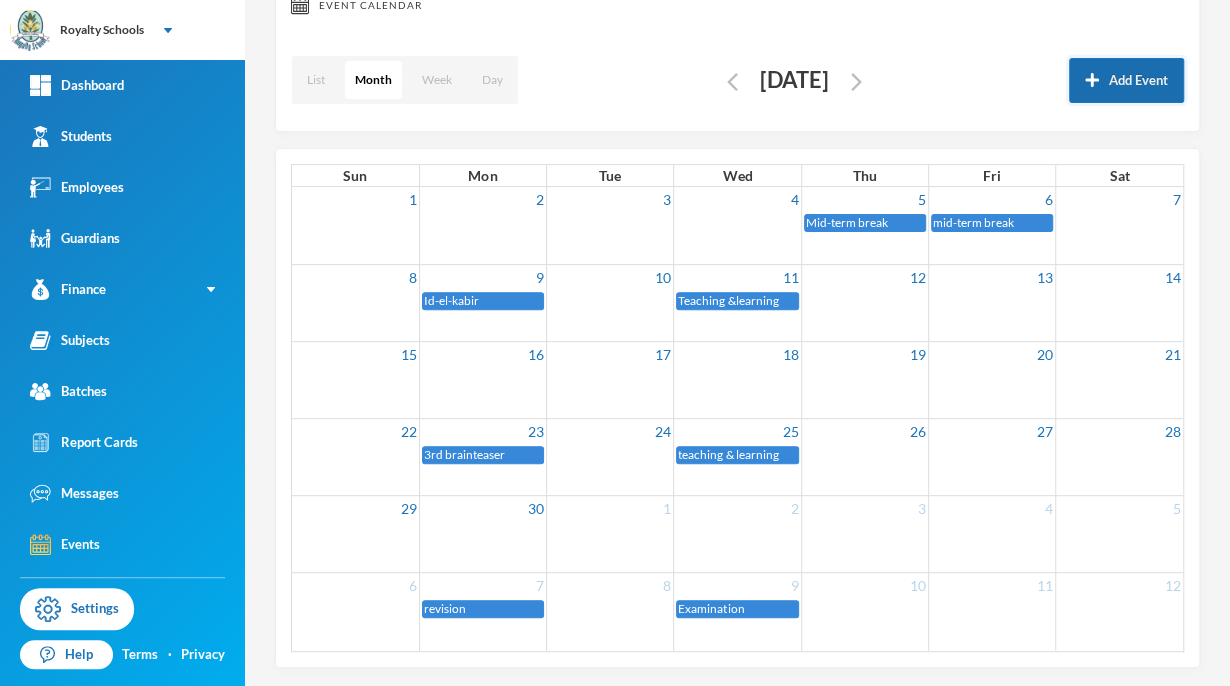 click on "Add Event" at bounding box center (1126, 80) 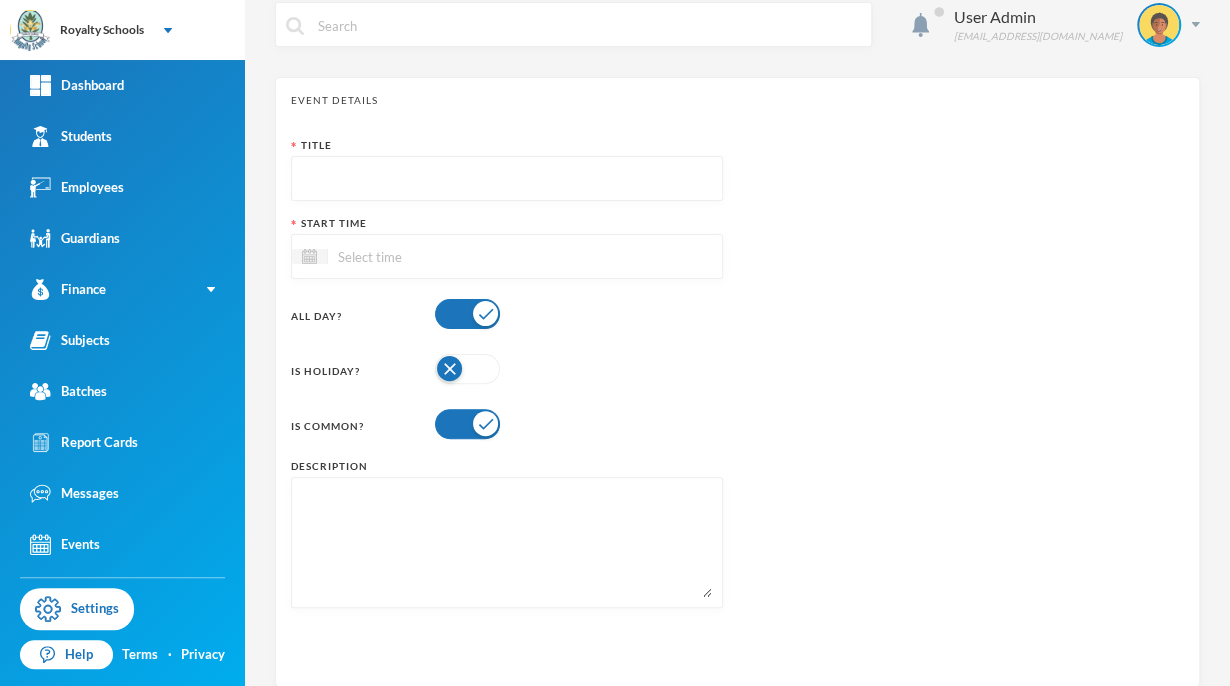 scroll, scrollTop: 0, scrollLeft: 0, axis: both 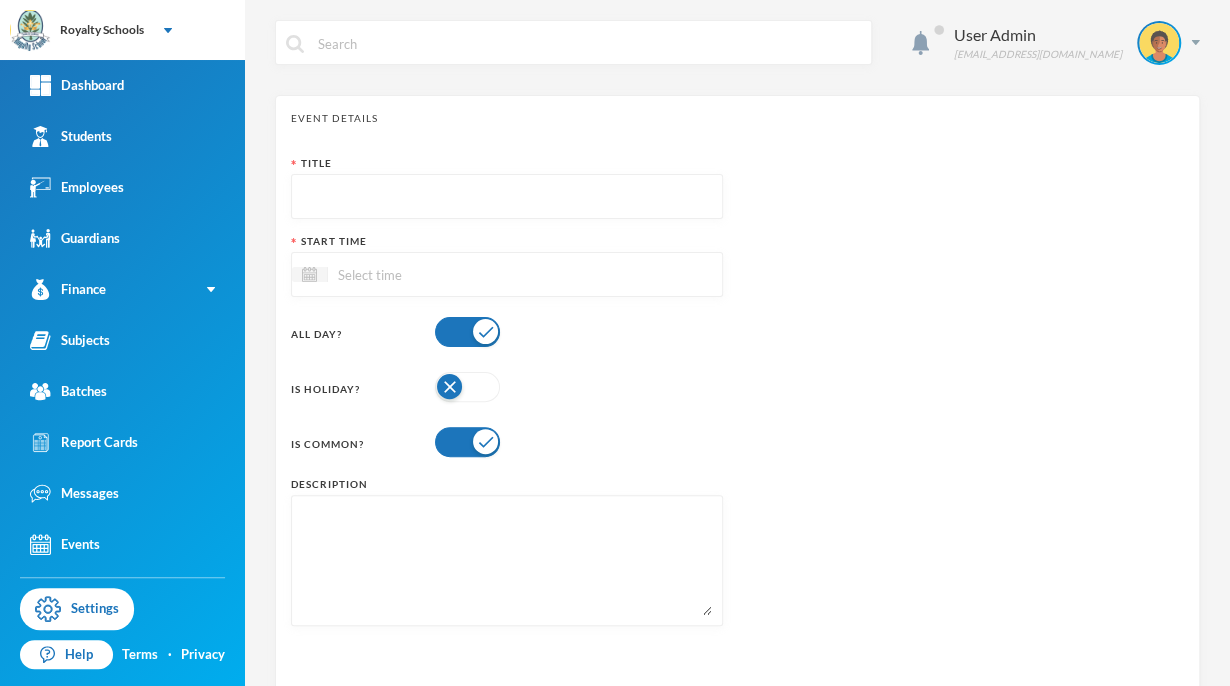 click at bounding box center [412, 274] 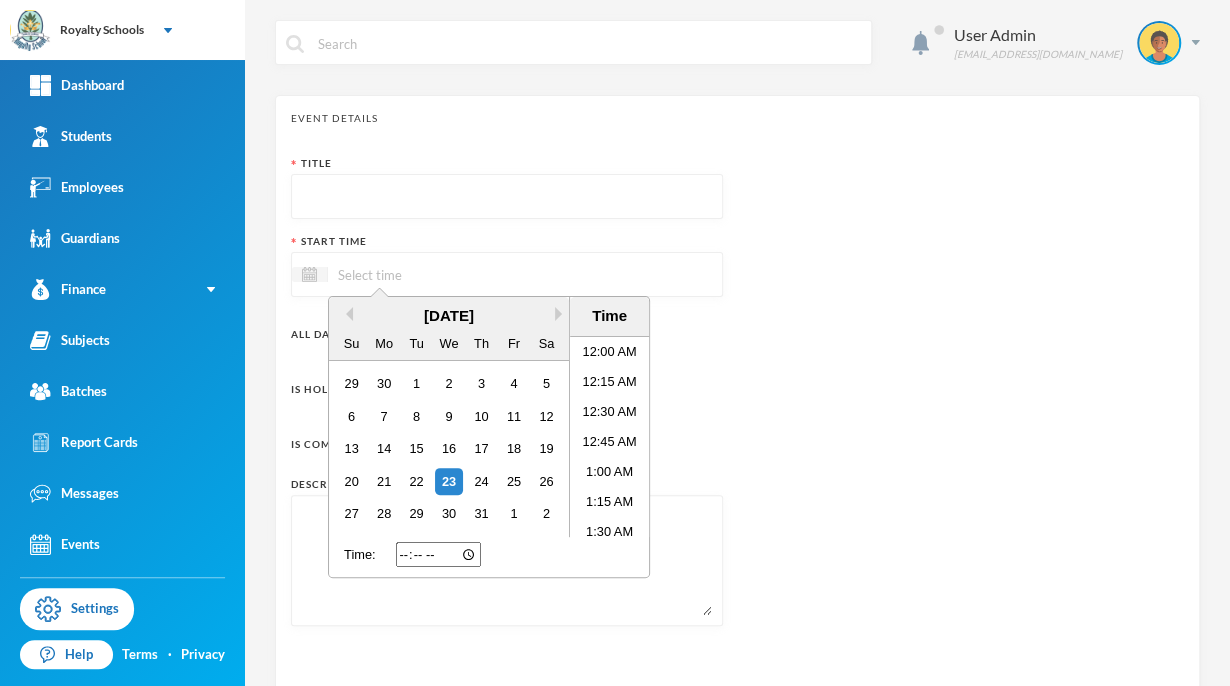 scroll, scrollTop: 1115, scrollLeft: 0, axis: vertical 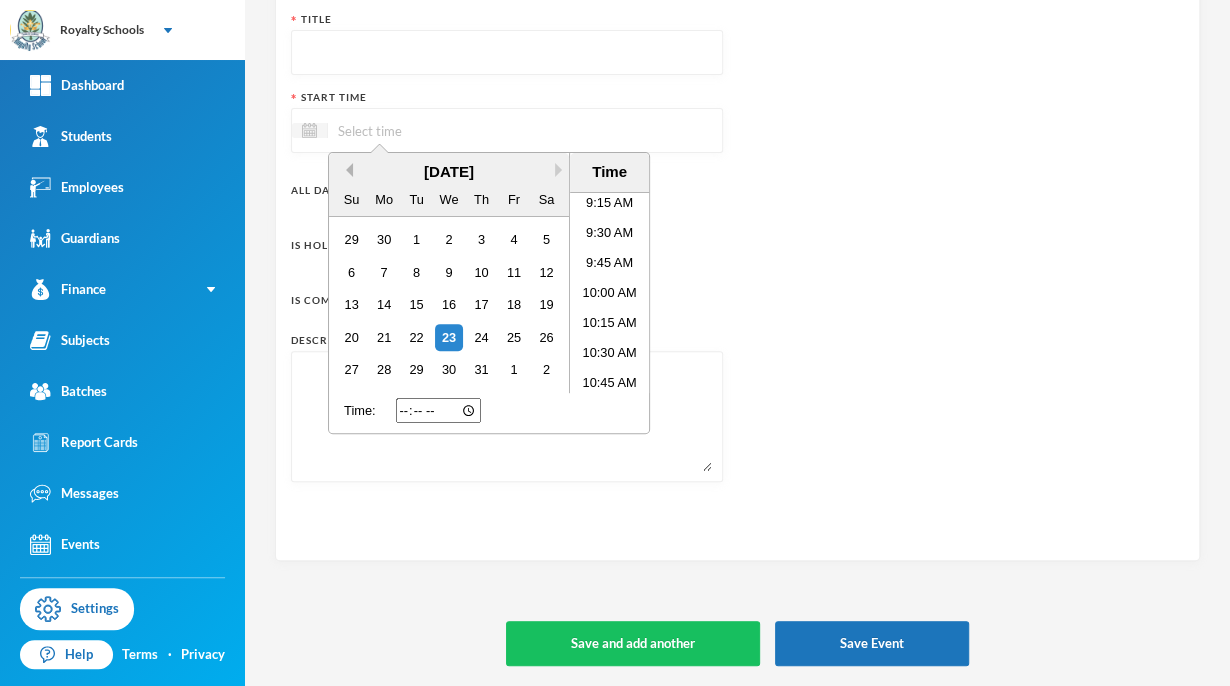 click on "Previous Month" at bounding box center [346, 170] 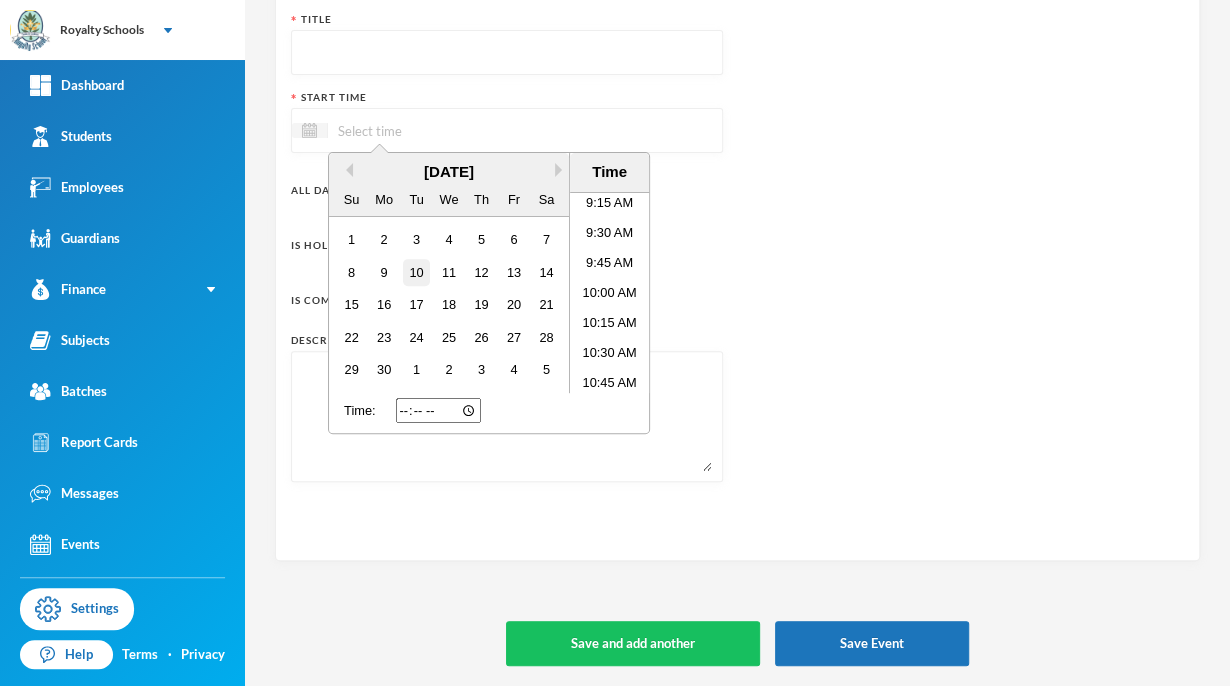 click on "10" at bounding box center (416, 272) 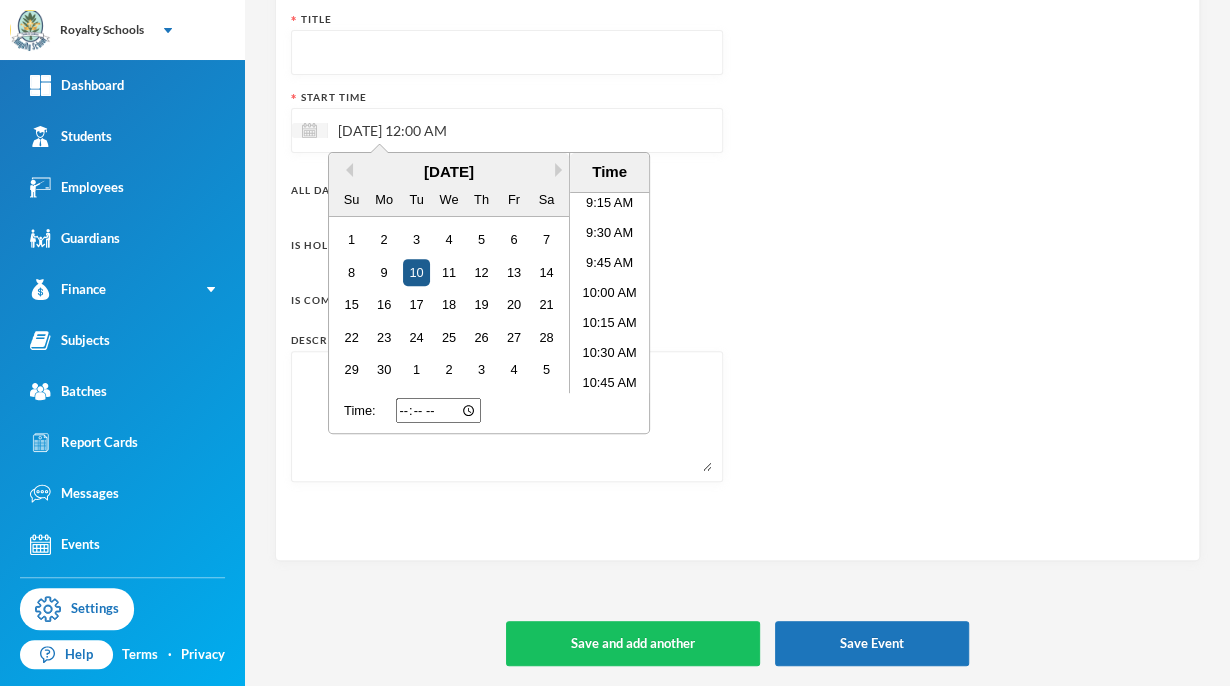 type 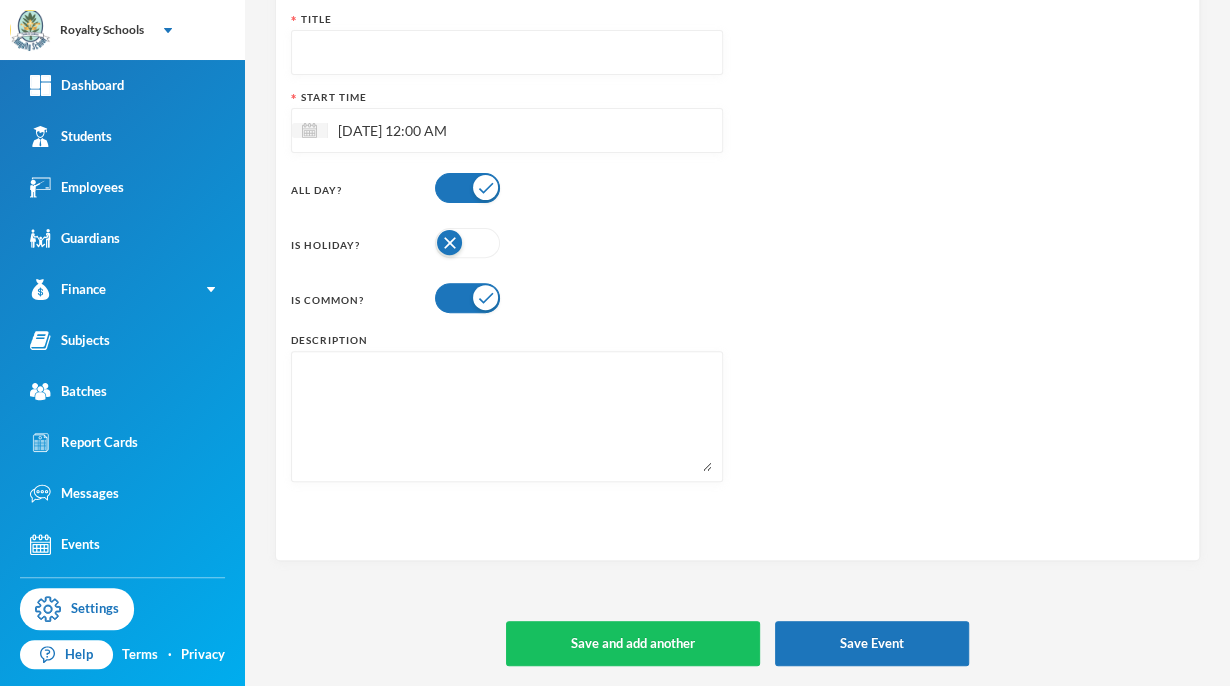 click at bounding box center (507, 53) 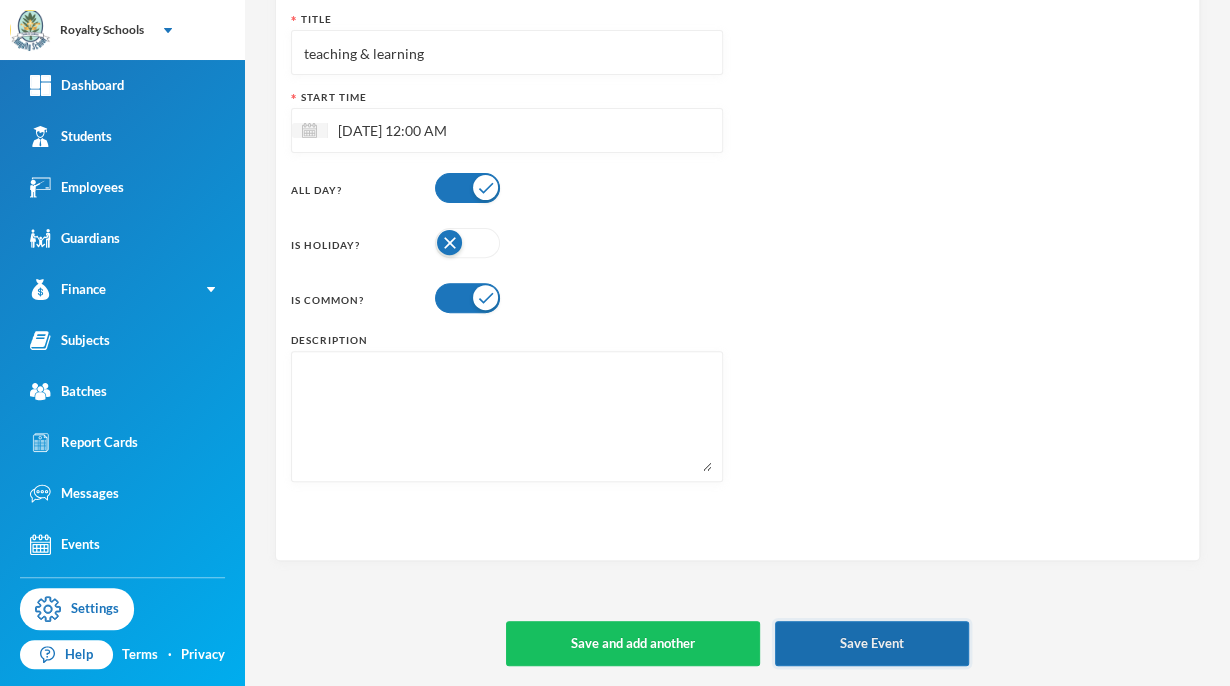 type on "teaching & learning" 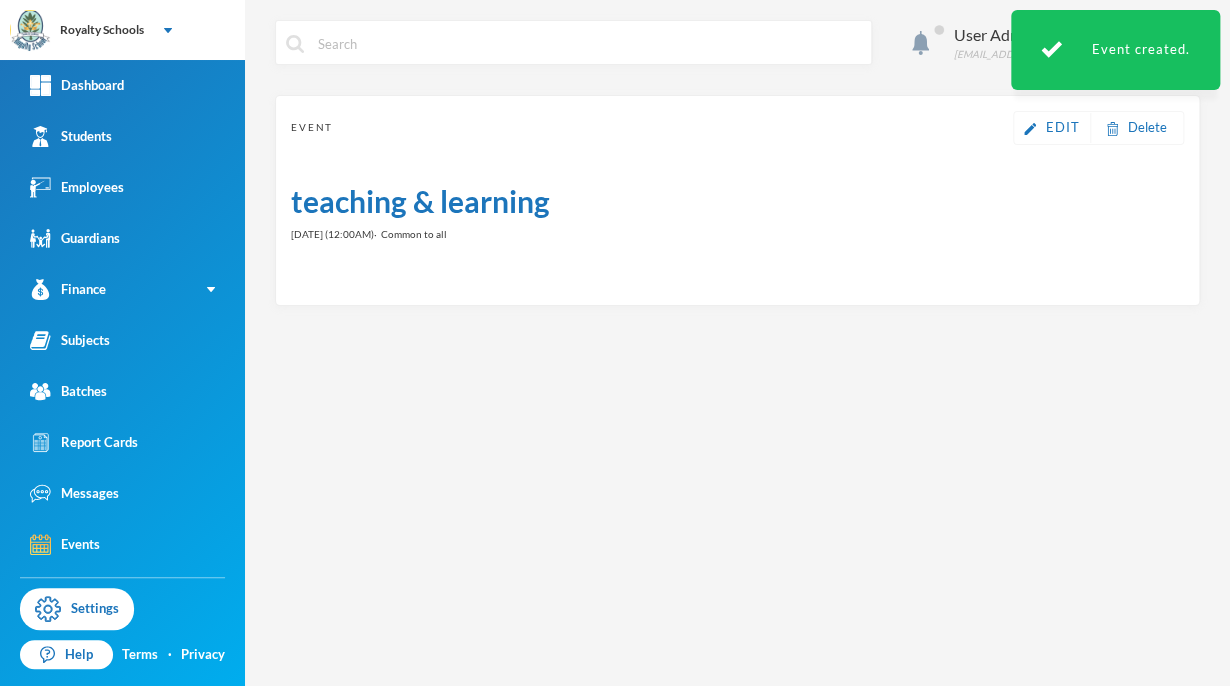 scroll, scrollTop: 0, scrollLeft: 0, axis: both 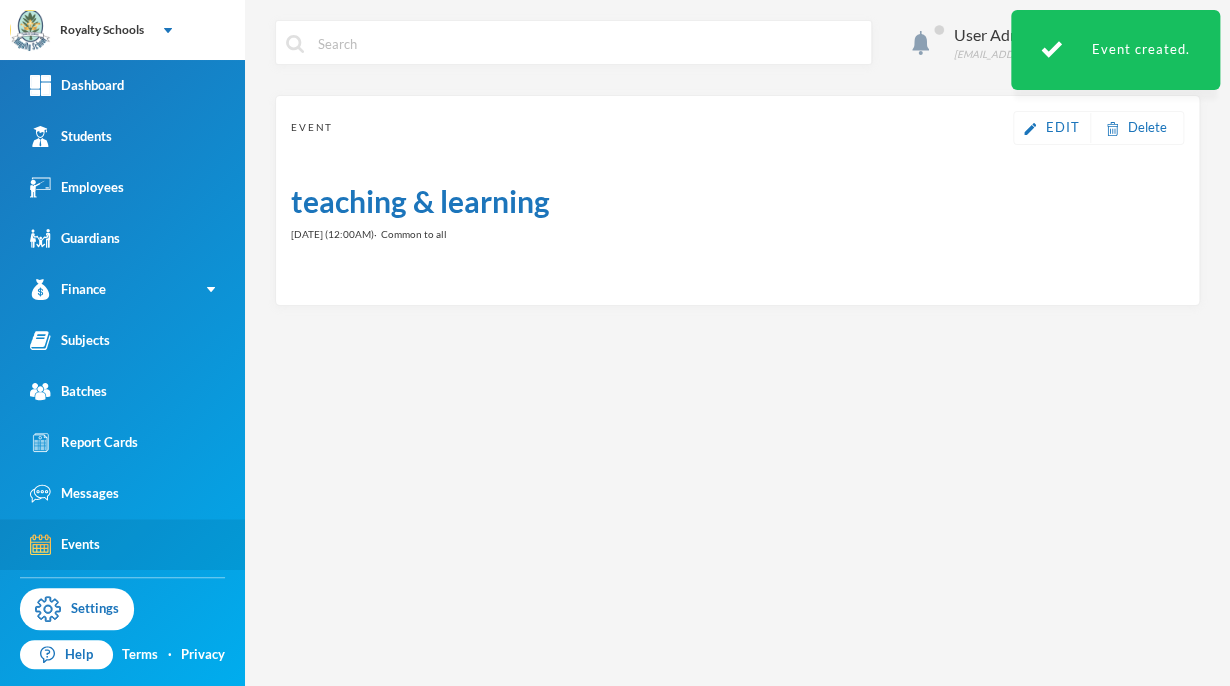 click on "Events" at bounding box center [65, 544] 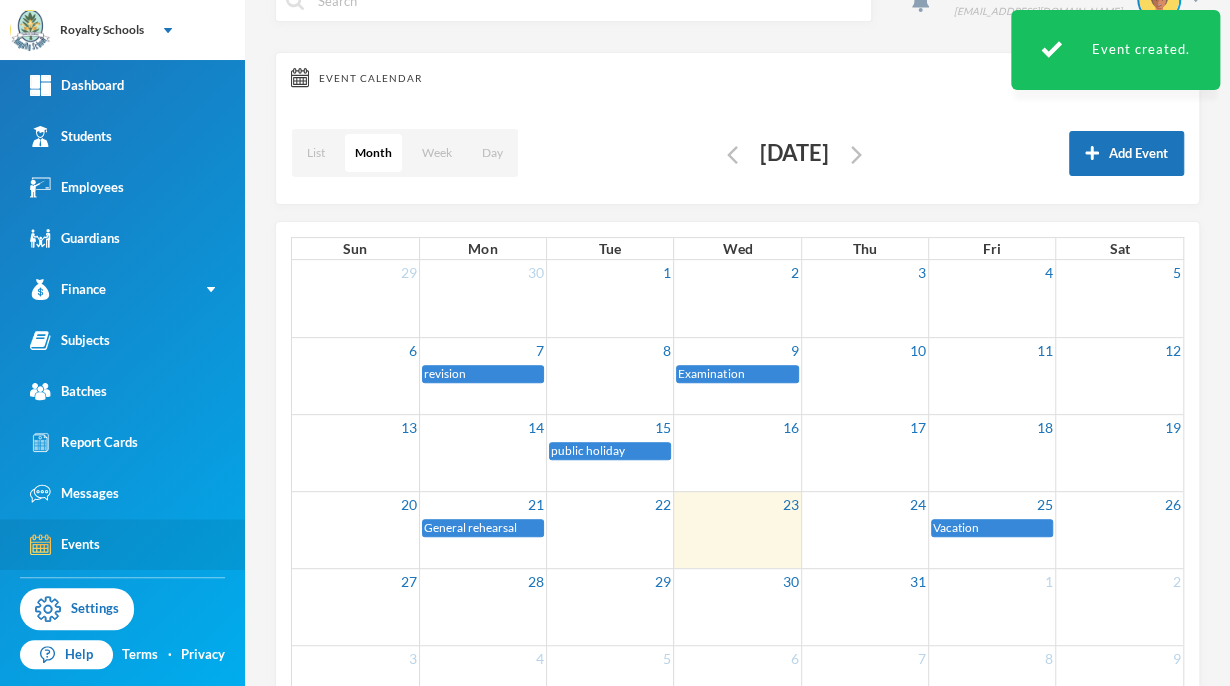 scroll, scrollTop: 42, scrollLeft: 0, axis: vertical 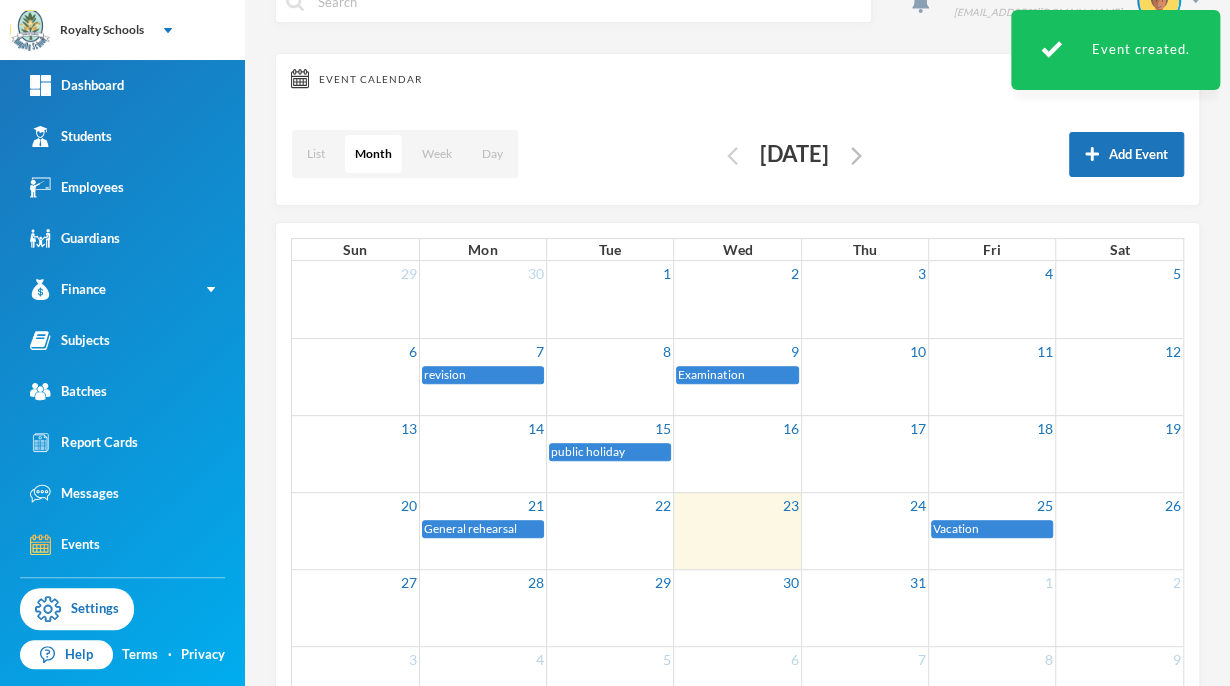click at bounding box center (732, 156) 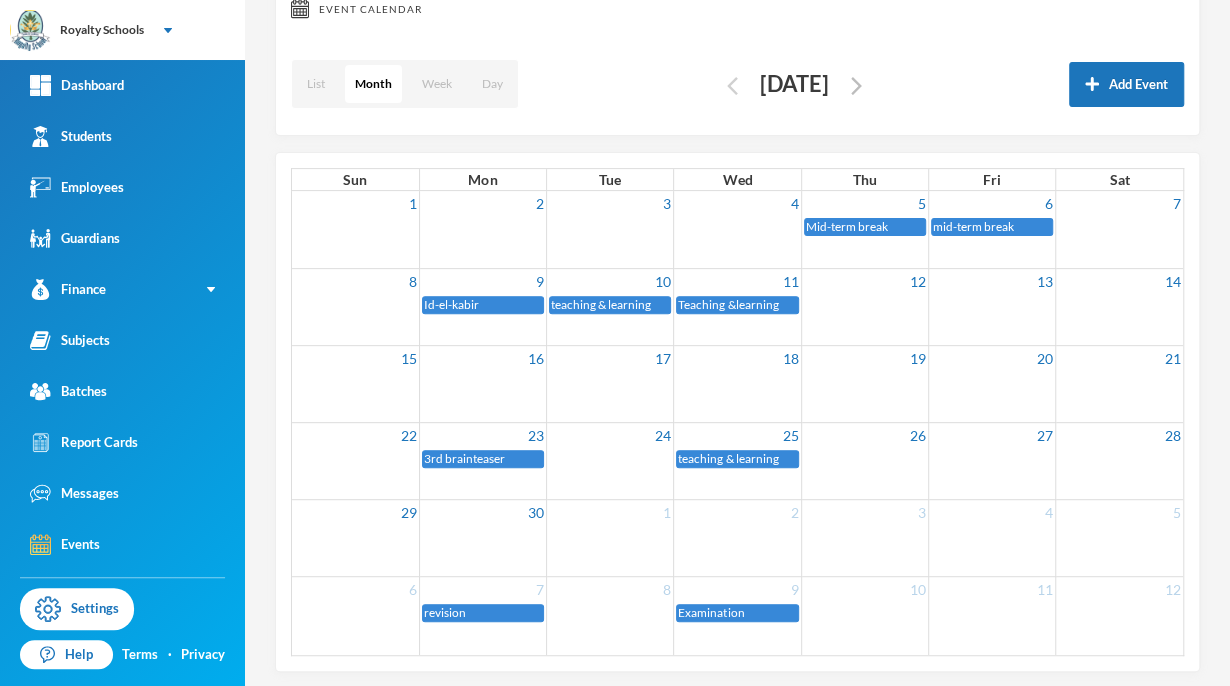 scroll, scrollTop: 116, scrollLeft: 0, axis: vertical 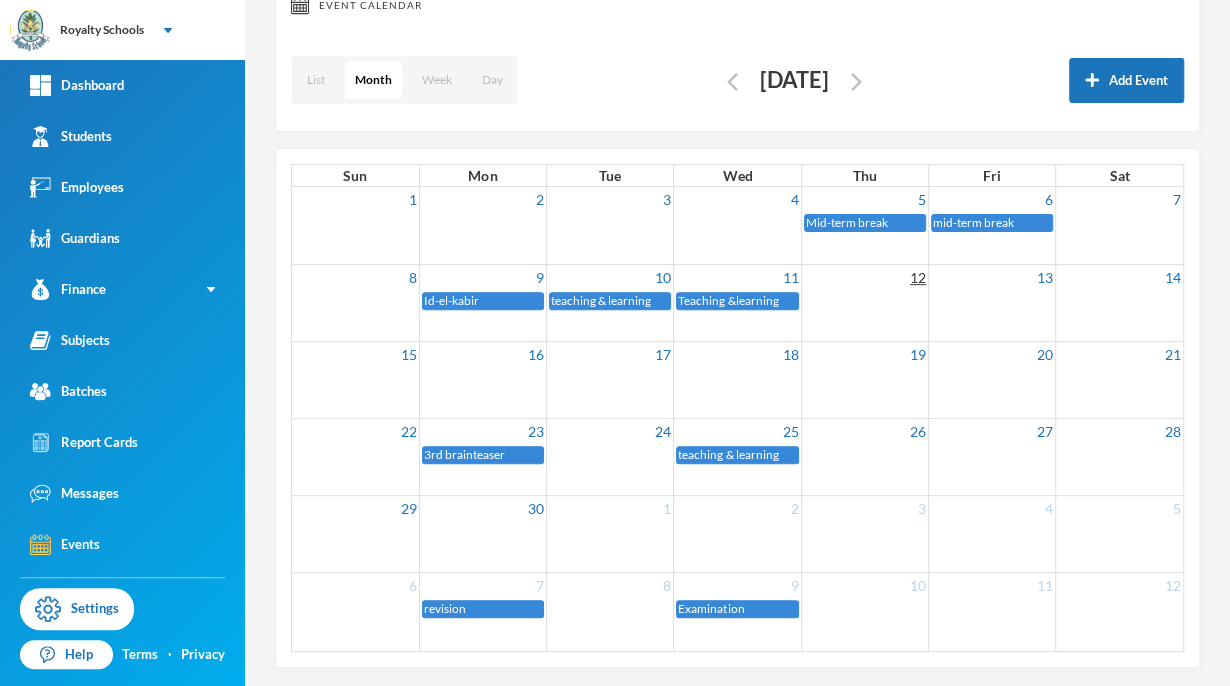click on "12" at bounding box center (918, 277) 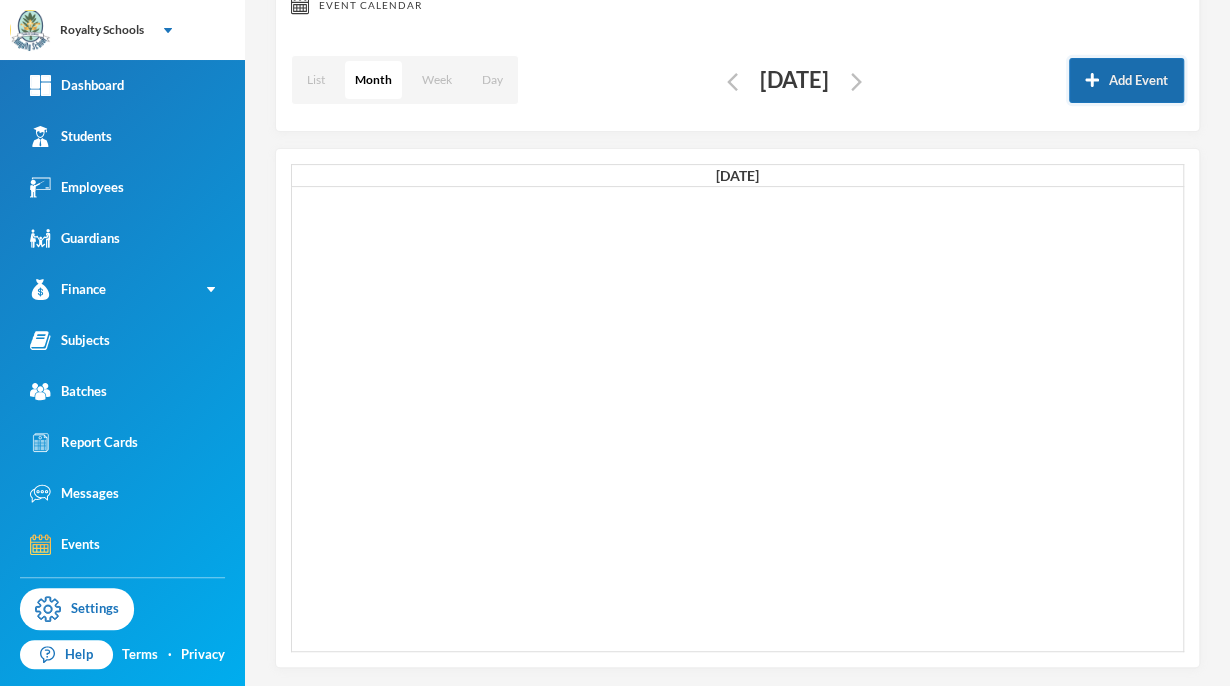 click on "Add Event" at bounding box center (1126, 80) 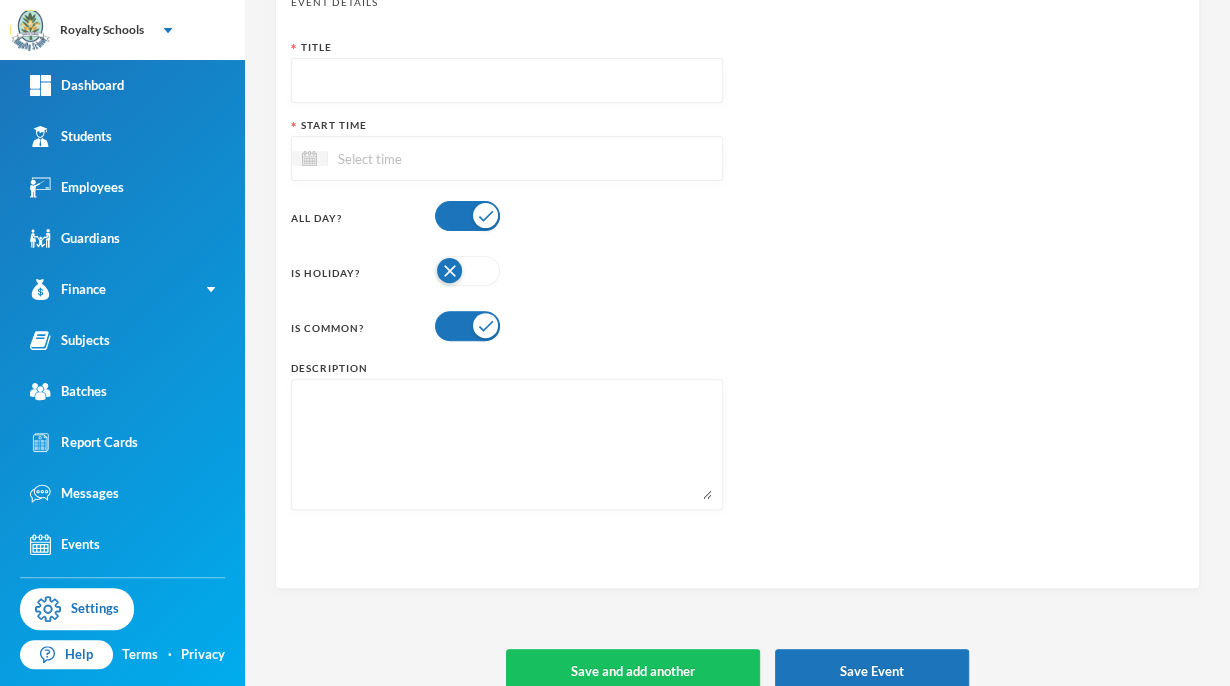 click at bounding box center (507, 81) 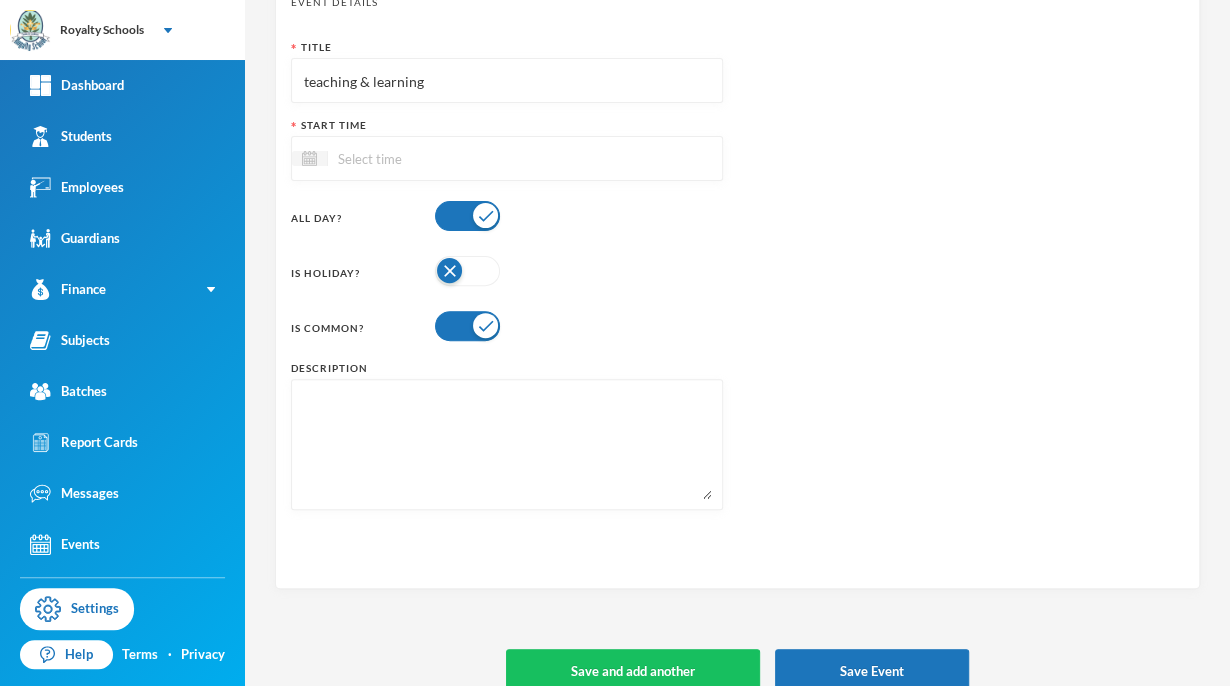 type on "teaching & learning" 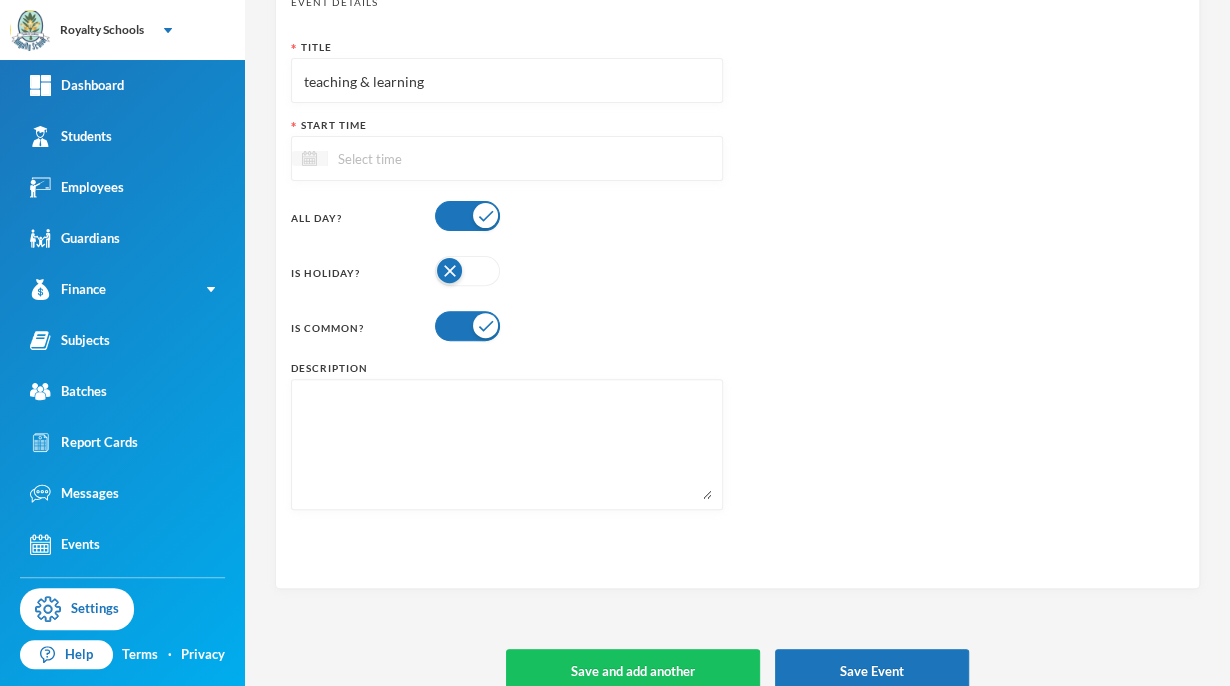 click at bounding box center (309, 158) 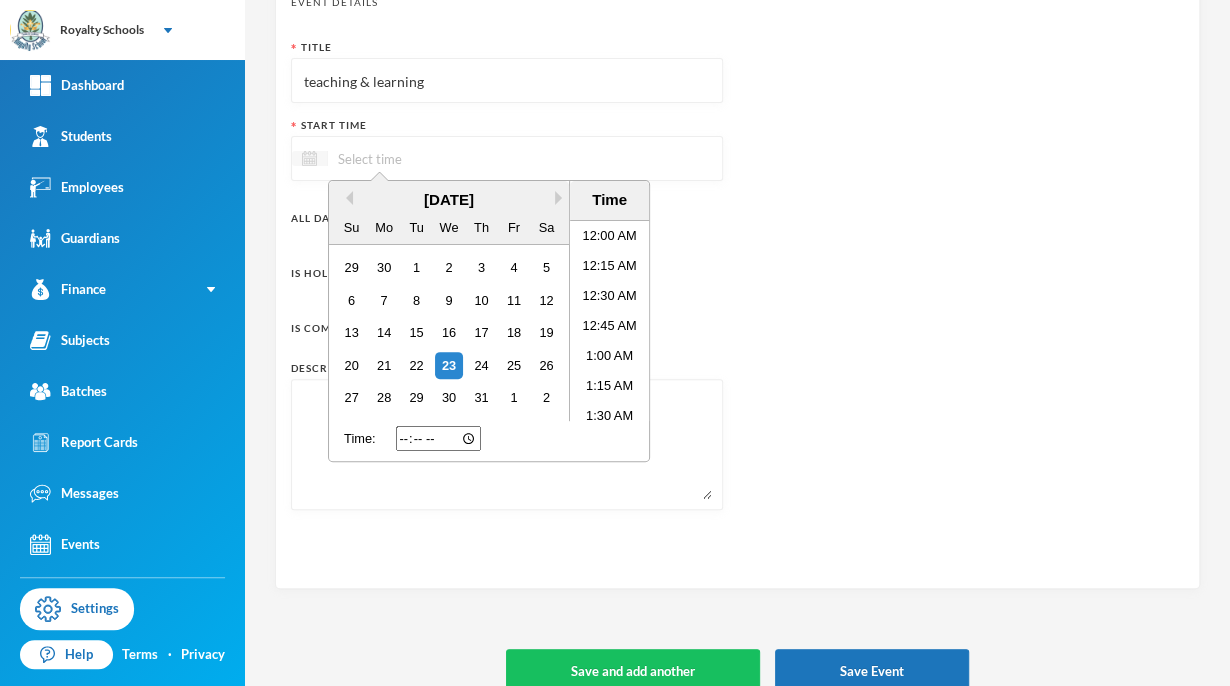 scroll, scrollTop: 1144, scrollLeft: 0, axis: vertical 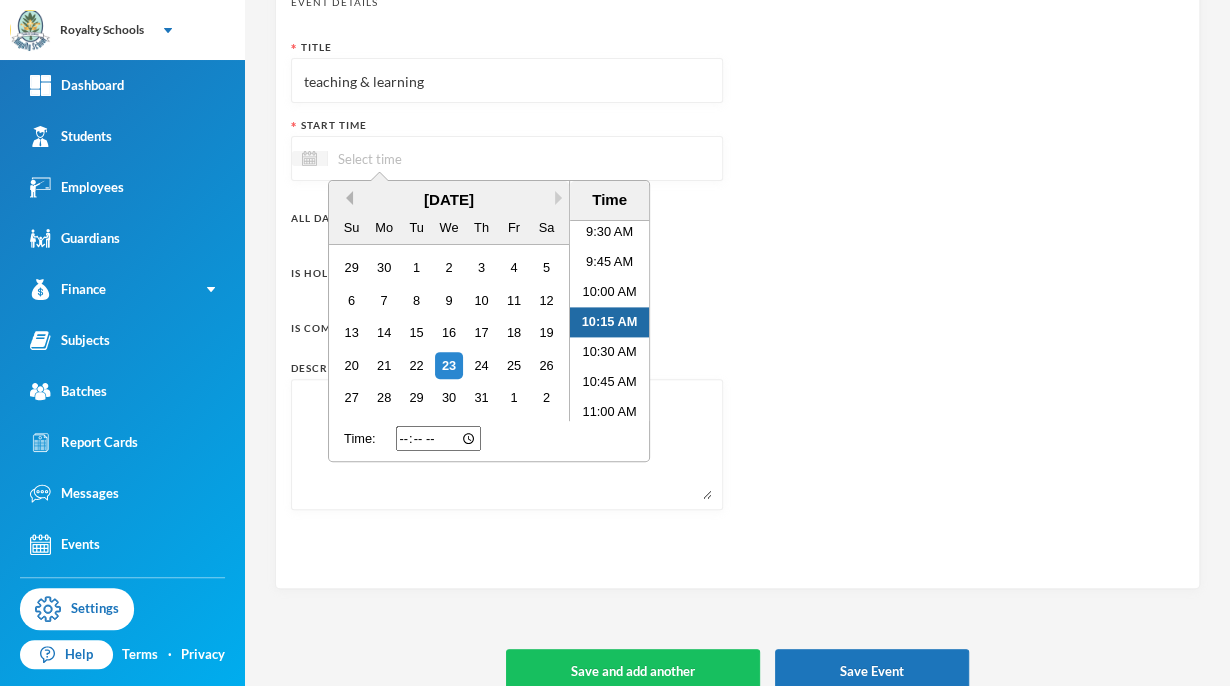 click on "Previous Month" at bounding box center (346, 198) 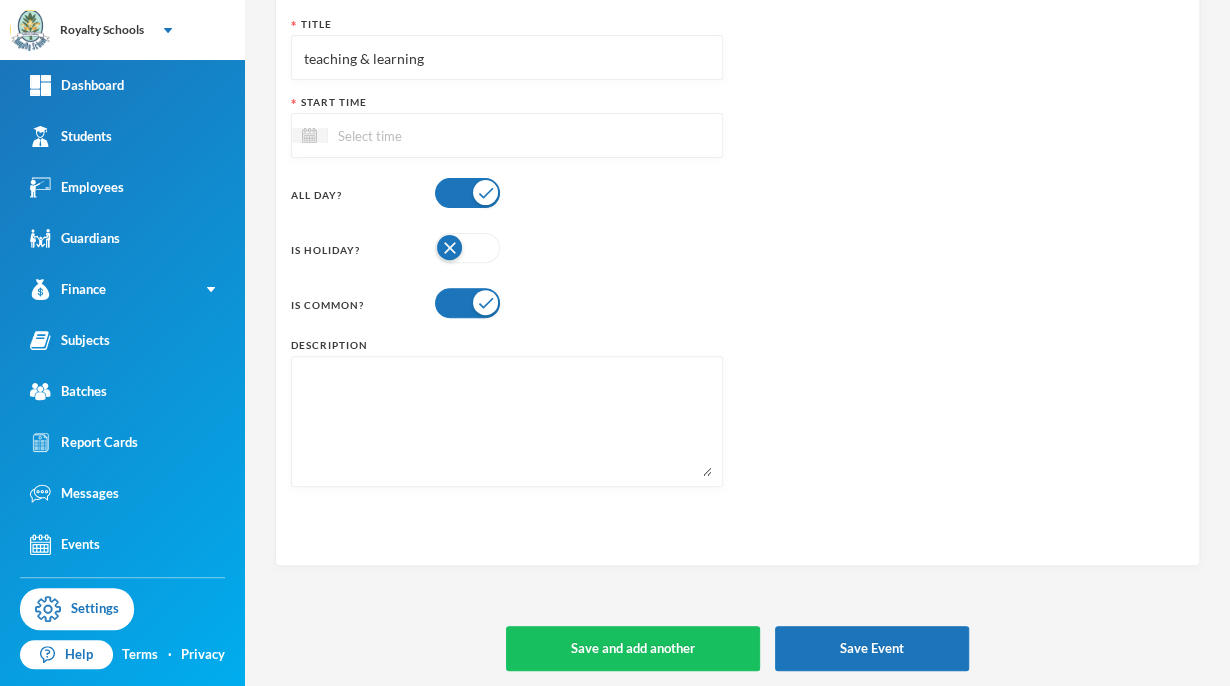 scroll, scrollTop: 144, scrollLeft: 0, axis: vertical 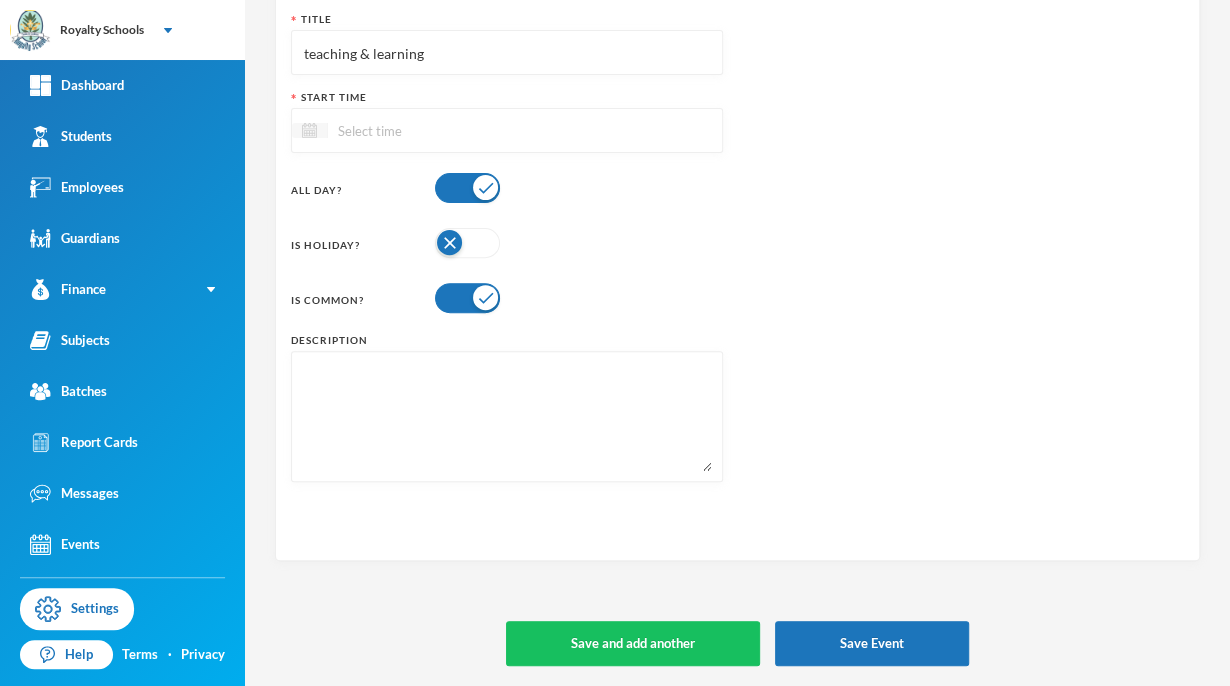 click at bounding box center [309, 130] 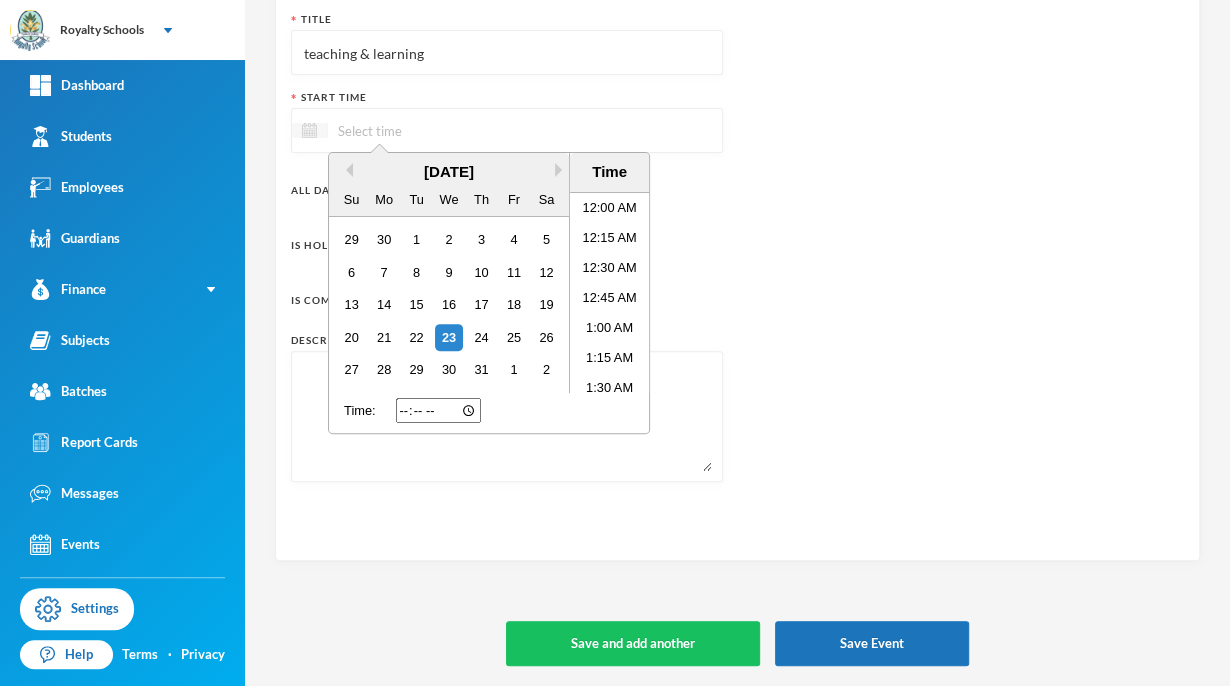 scroll, scrollTop: 1115, scrollLeft: 0, axis: vertical 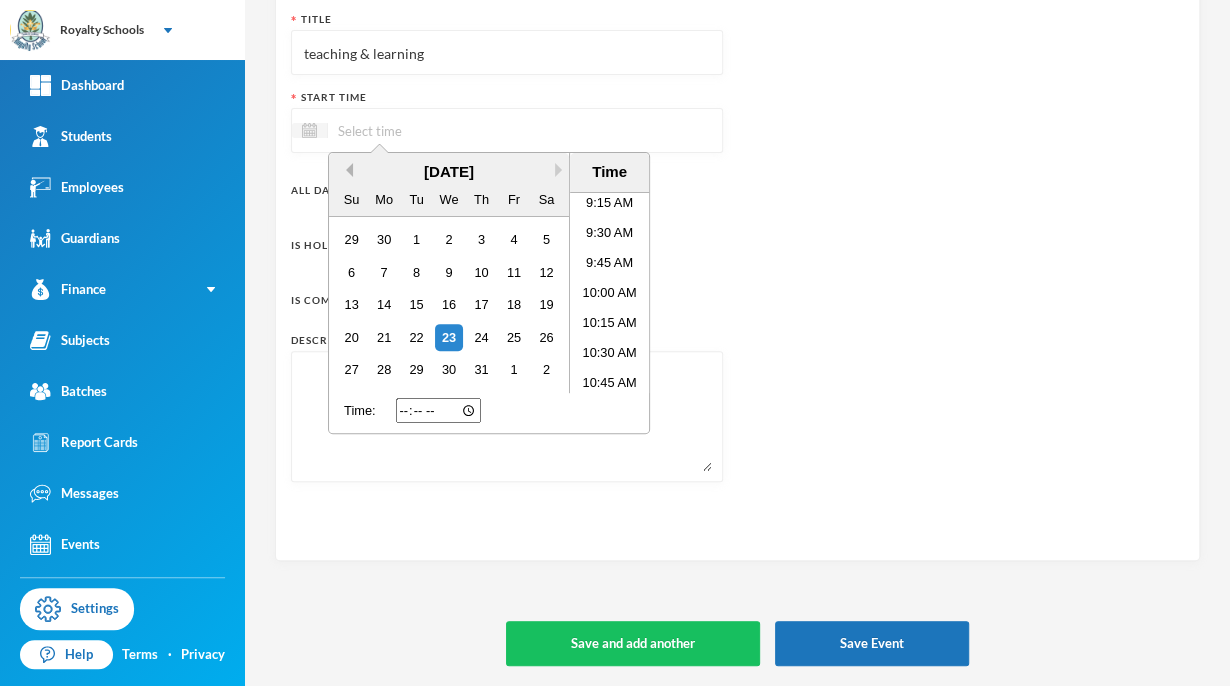 click on "Previous Month" at bounding box center [346, 170] 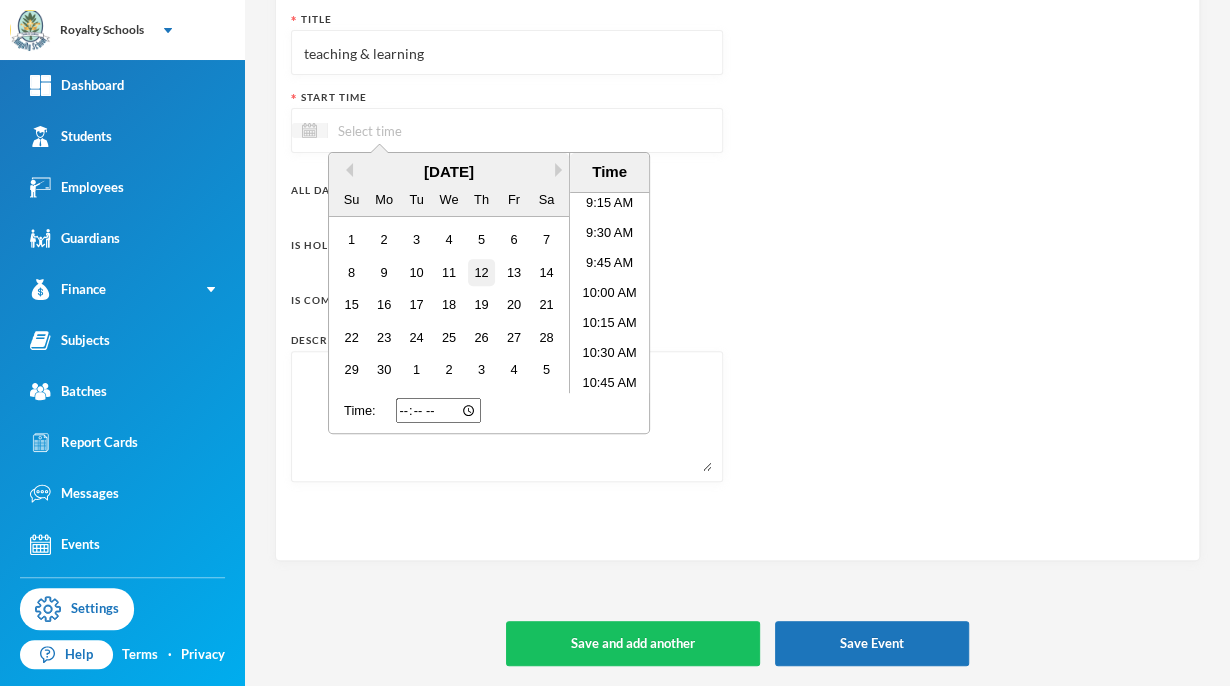 click on "12" at bounding box center [481, 272] 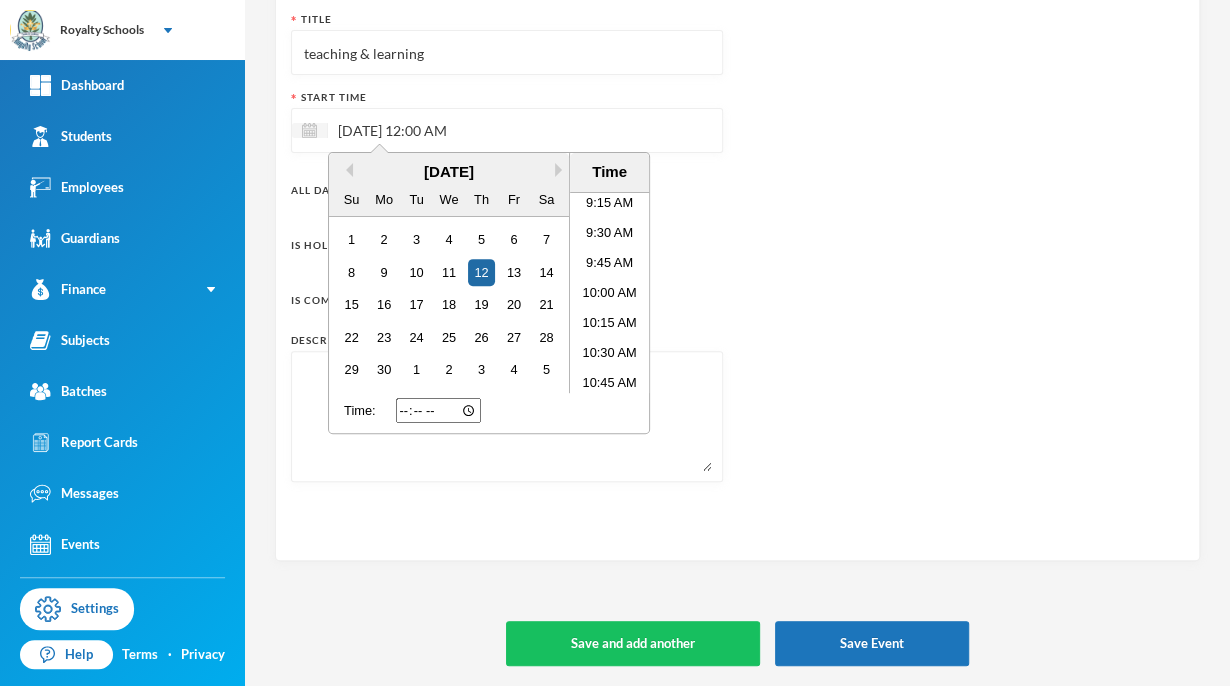 click on "Title teaching & learning Start Time [DATE] 12:00 AM Previous Month Next Month [DATE] Su Mo Tu We Th Fr Sa 1 2 3 4 5 6 7 8 9 10 11 12 13 14 15 16 17 18 19 20 21 22 23 24 25 26 27 28 29 30 1 2 3 4 5 Time 12:00 AM 12:15 AM 12:30 AM 12:45 AM 1:00 AM 1:15 AM 1:30 AM 1:45 AM 2:00 AM 2:15 AM 2:30 AM 2:45 AM 3:00 AM 3:15 AM 3:30 AM 3:45 AM 4:00 AM 4:15 AM 4:30 AM 4:45 AM 5:00 AM 5:15 AM 5:30 AM 5:45 AM 6:00 AM 6:15 AM 6:30 AM 6:45 AM 7:00 AM 7:15 AM 7:30 AM 7:45 AM 8:00 AM 8:15 AM 8:30 AM 8:45 AM 9:00 AM 9:15 AM 9:30 AM 9:45 AM 10:00 AM 10:15 AM 10:30 AM 10:45 AM 11:00 AM 11:15 AM 11:30 AM 11:45 AM 12:00 PM 12:15 PM 12:30 PM 12:45 PM 1:00 PM 1:15 PM 1:30 PM 1:45 PM 2:00 PM 2:15 PM 2:30 PM 2:45 PM 3:00 PM 3:15 PM 3:30 PM 3:45 PM 4:00 PM 4:15 PM 4:30 PM 4:45 PM 5:00 PM 5:15 PM 5:30 PM 5:45 PM 6:00 PM 6:15 PM 6:30 PM 6:45 PM 7:00 PM 7:15 PM 7:30 PM 7:45 PM 8:00 PM 8:15 PM 8:30 PM 8:45 PM 9:00 PM 9:15 PM 9:30 PM 9:45 PM 10:00 PM 10:15 PM 10:30 PM 10:45 PM 11:00 PM 11:15 PM 11:30 PM 11:45 PM Time: All Day?" at bounding box center [737, 254] 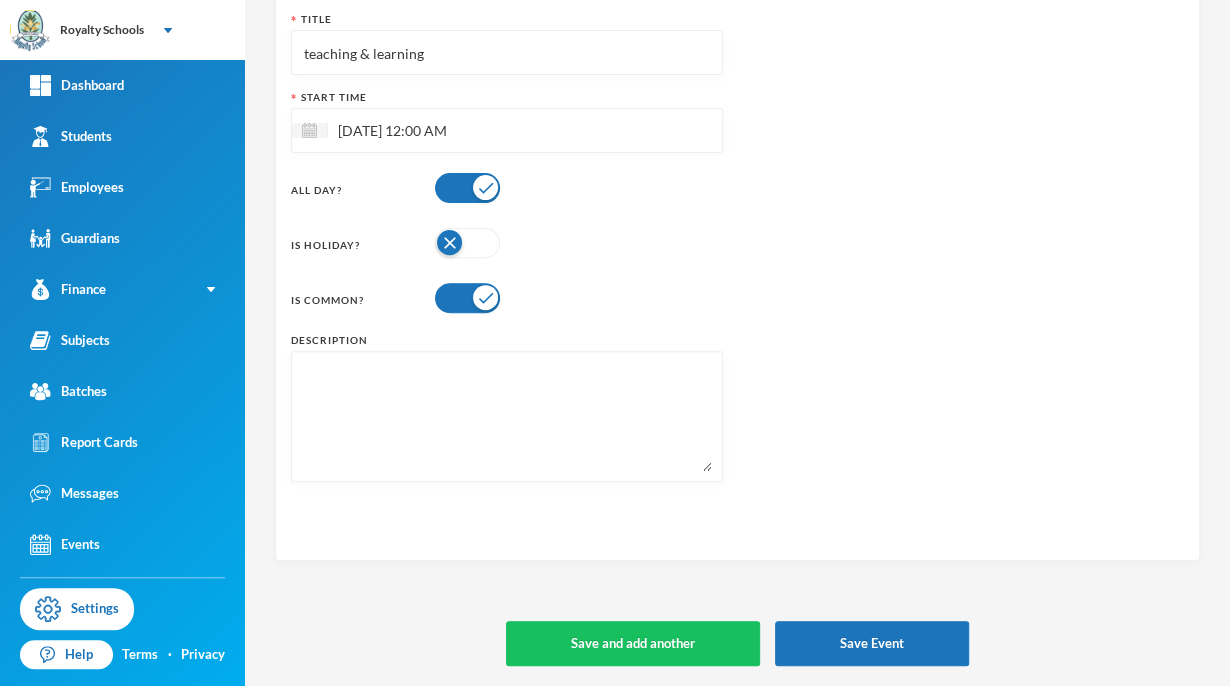 click on "teaching & learning" at bounding box center (507, 53) 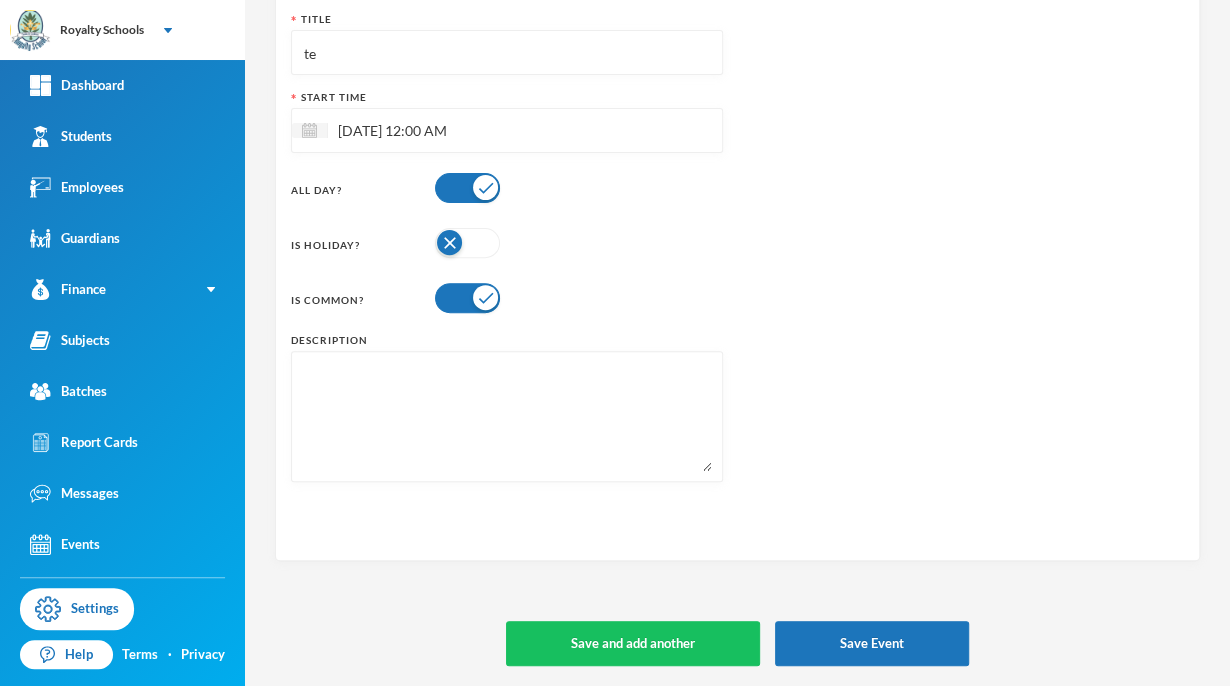 type on "t" 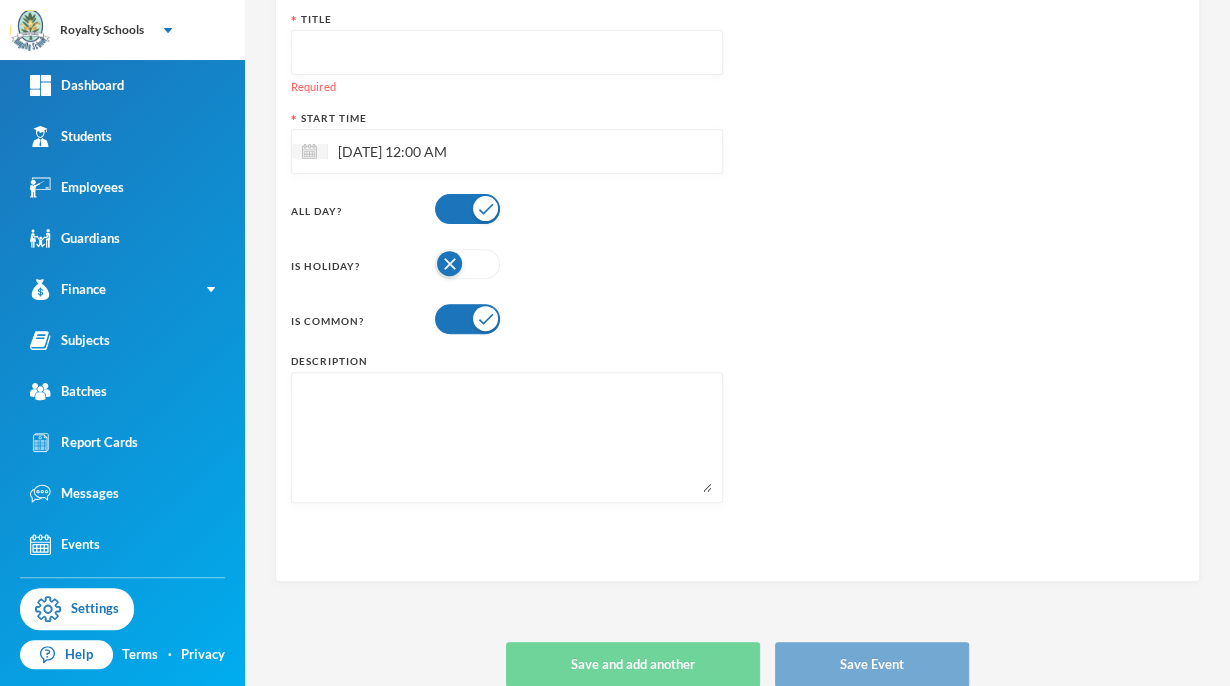 type on "j" 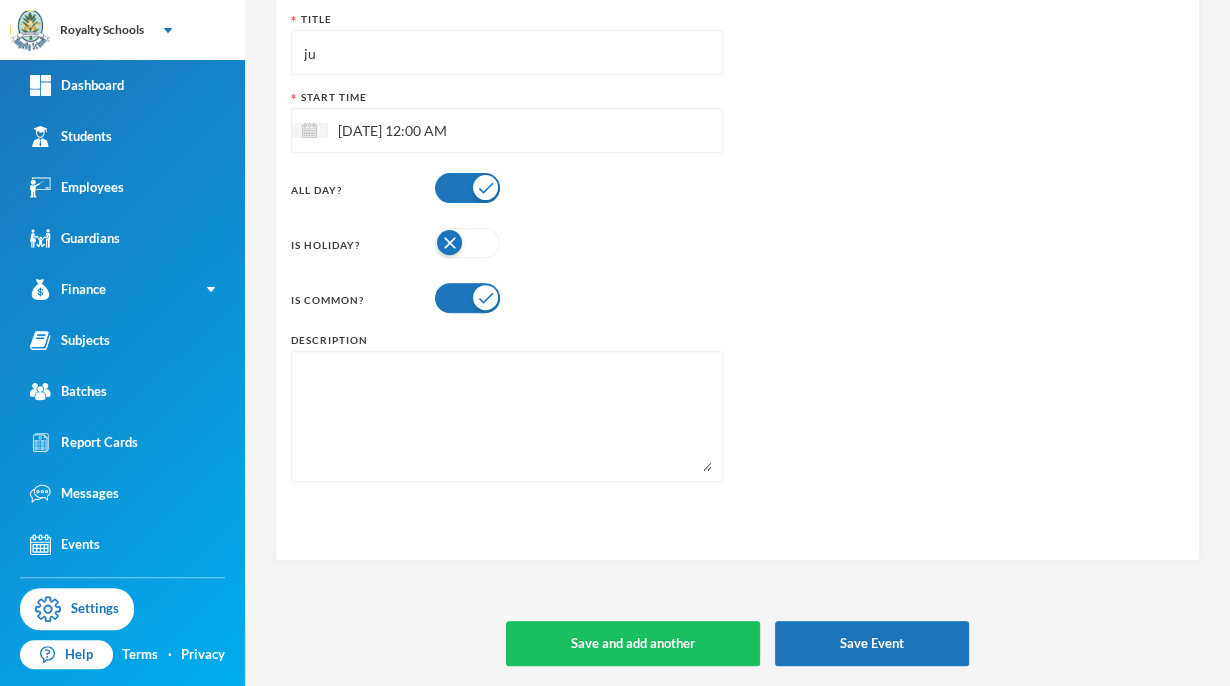 type on "j" 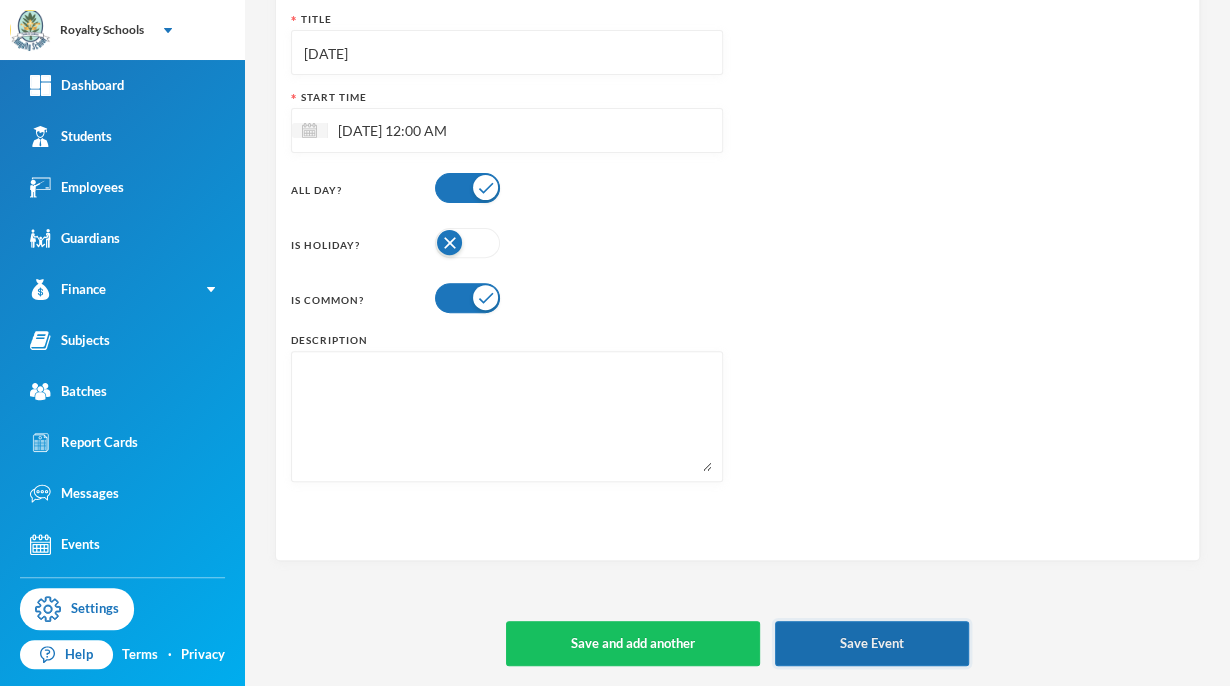 type on "[DATE]" 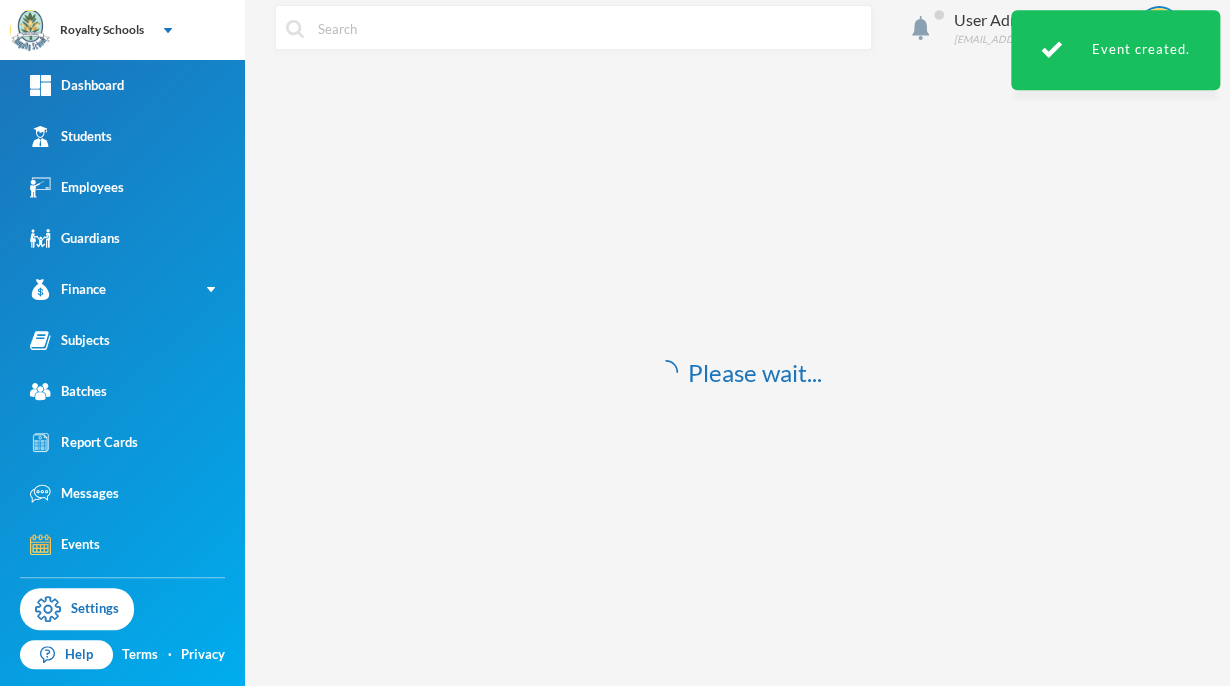scroll, scrollTop: 0, scrollLeft: 0, axis: both 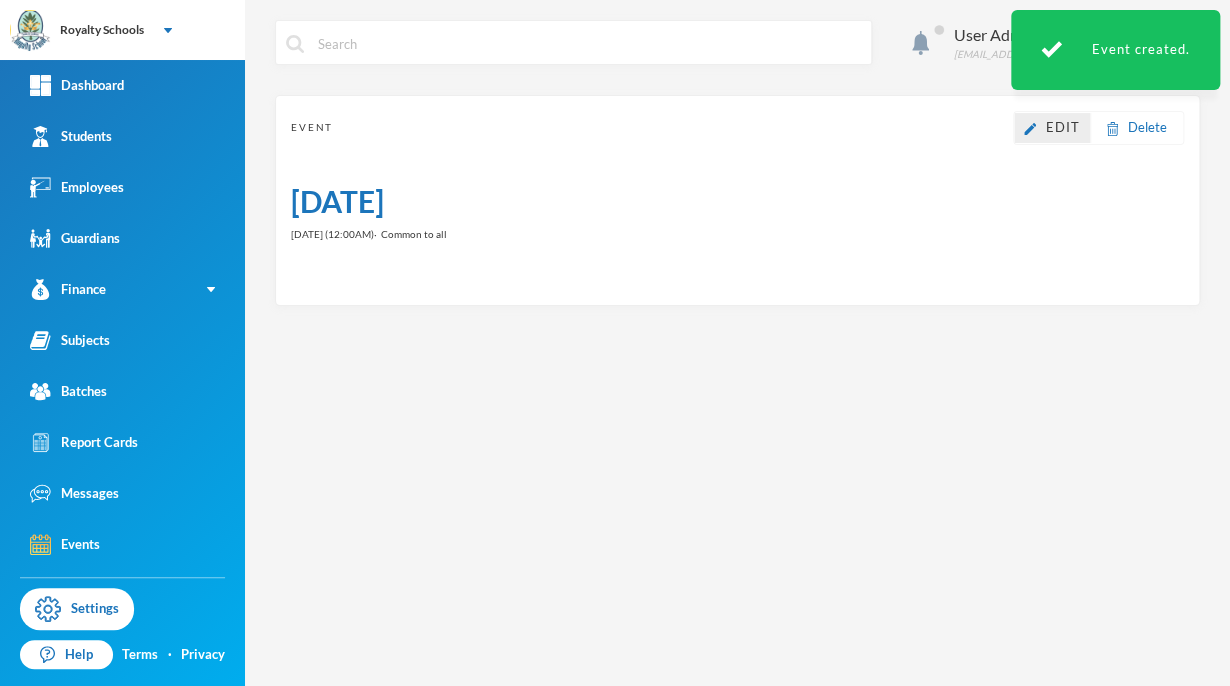 click on "Edit" at bounding box center [1063, 127] 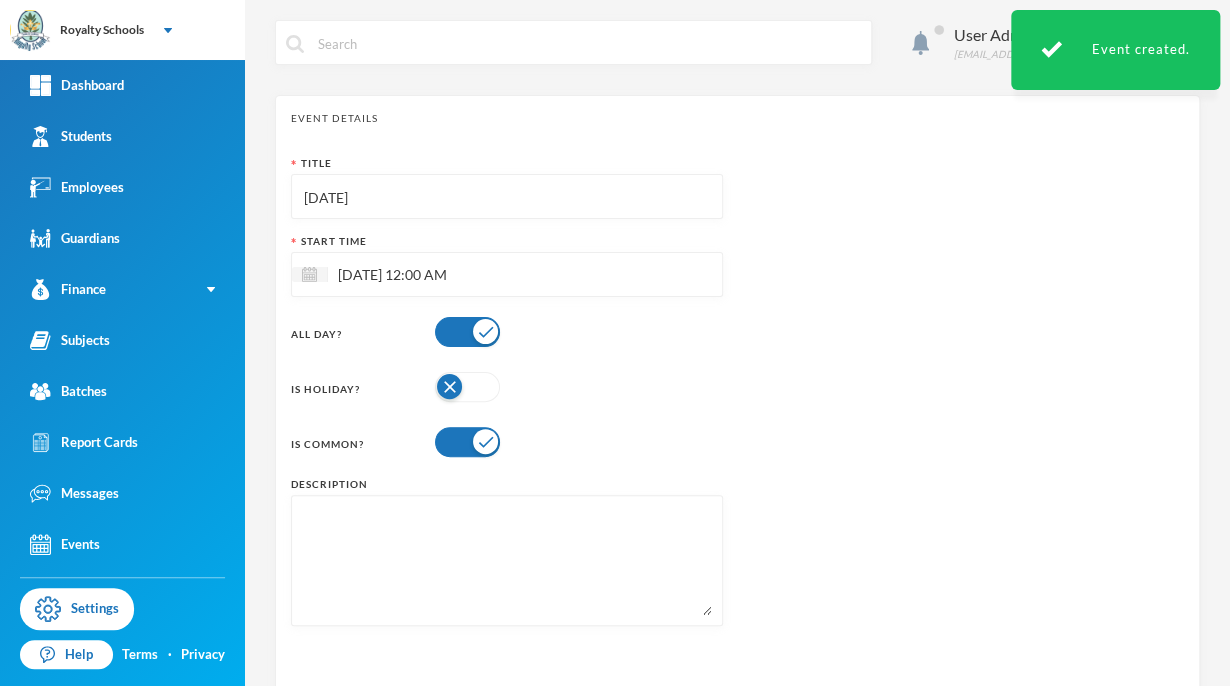 click at bounding box center (467, 387) 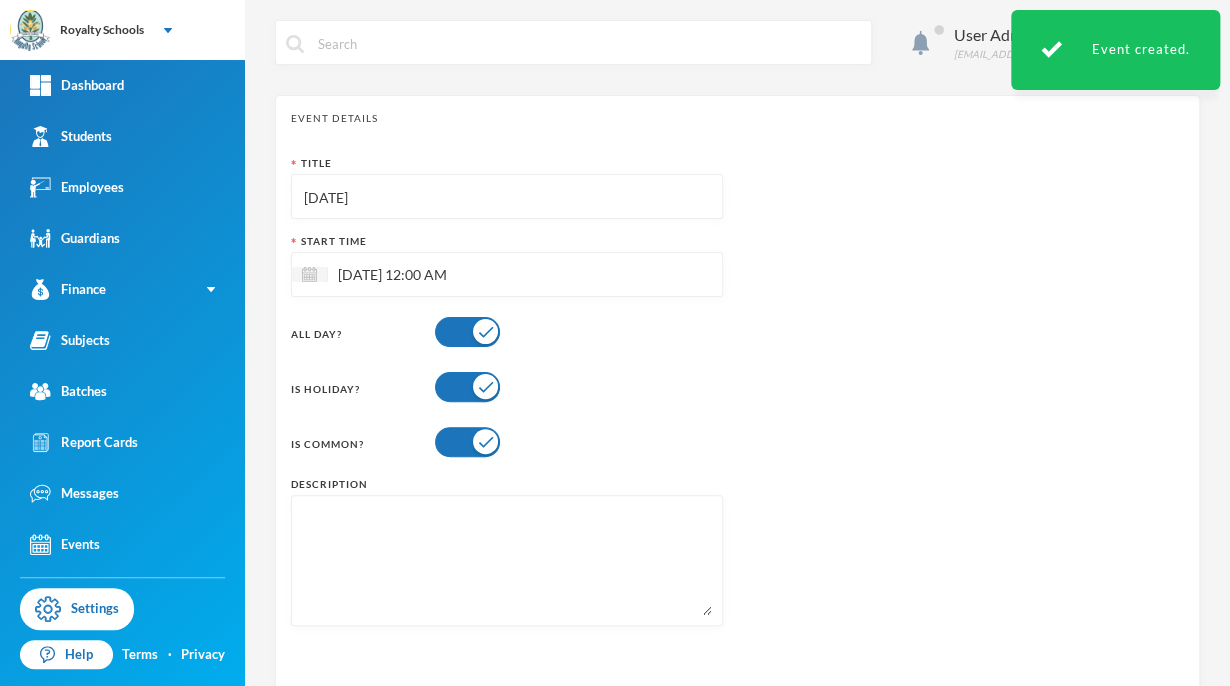 scroll, scrollTop: 144, scrollLeft: 0, axis: vertical 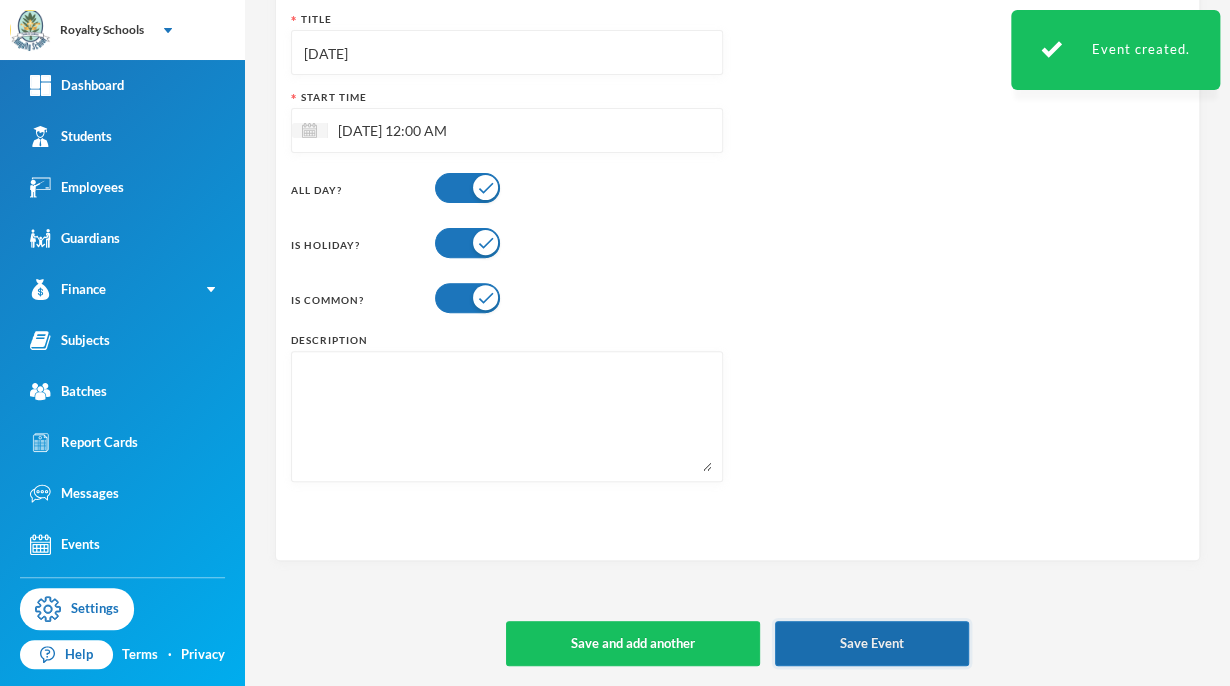 click on "Save Event" at bounding box center (872, 643) 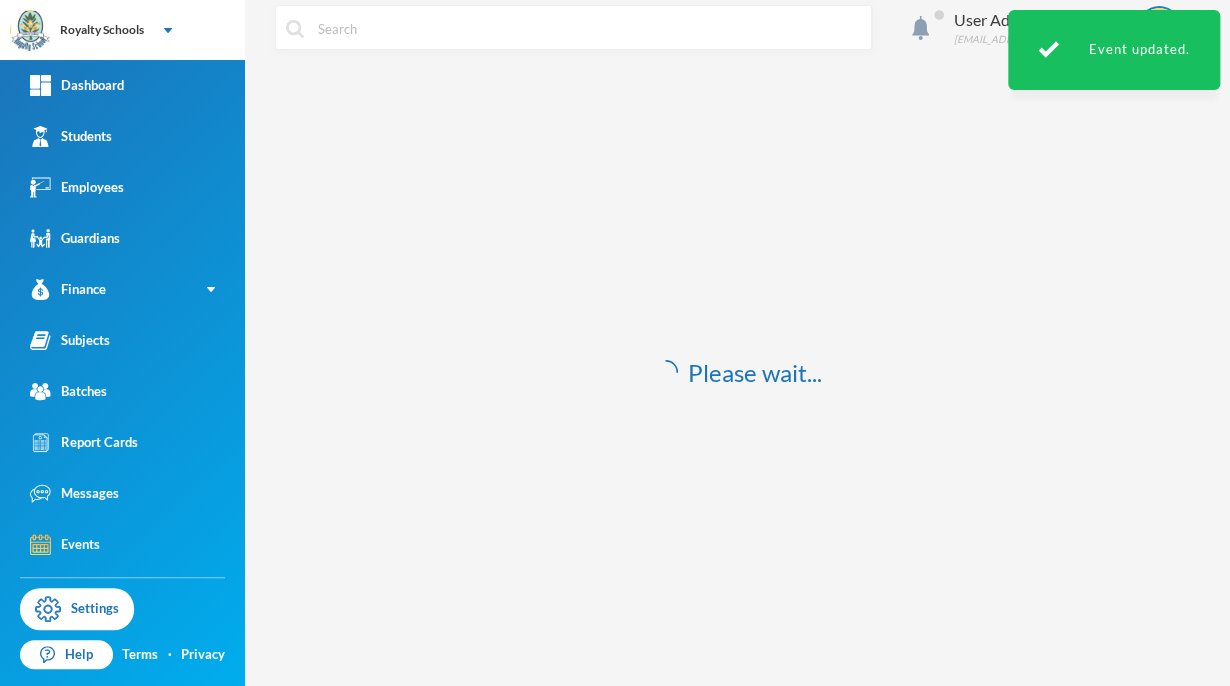 scroll, scrollTop: 0, scrollLeft: 0, axis: both 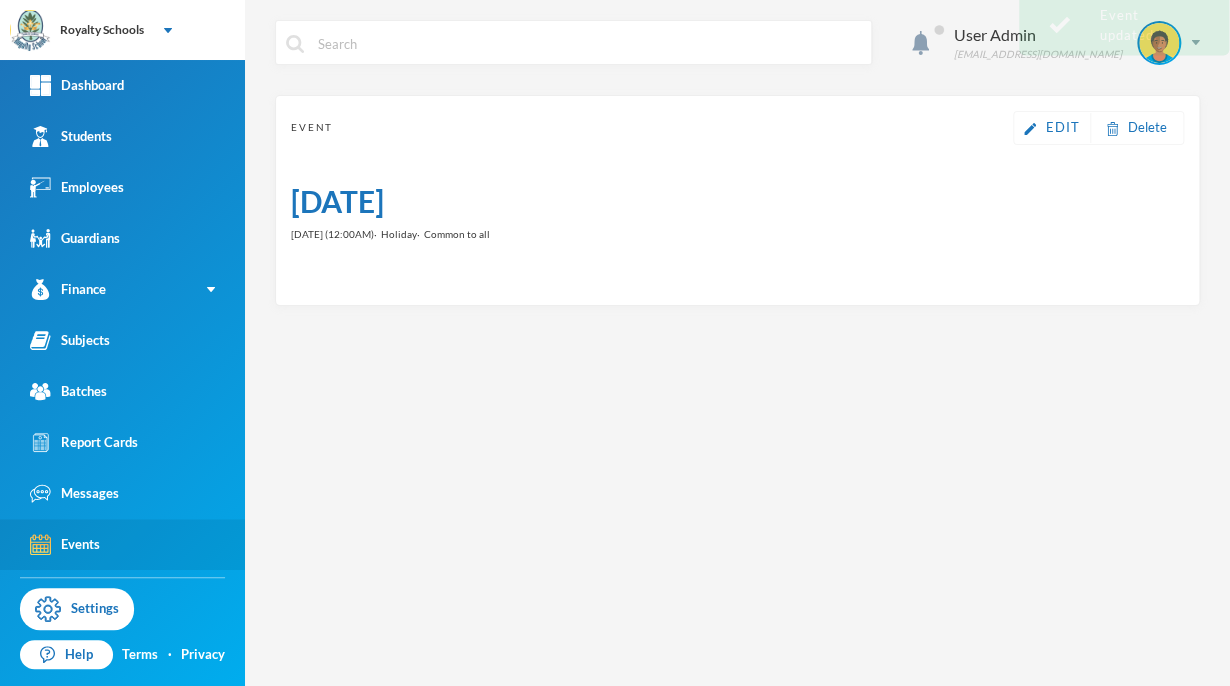 click on "Events" at bounding box center [65, 544] 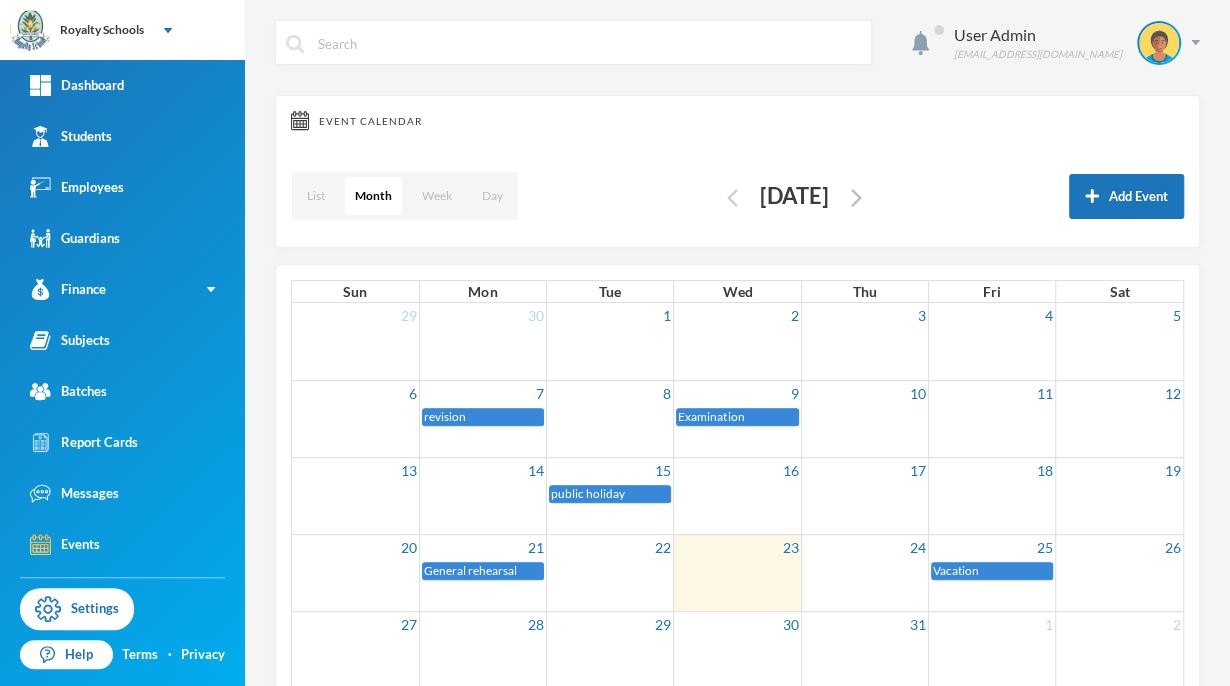 click at bounding box center [732, 198] 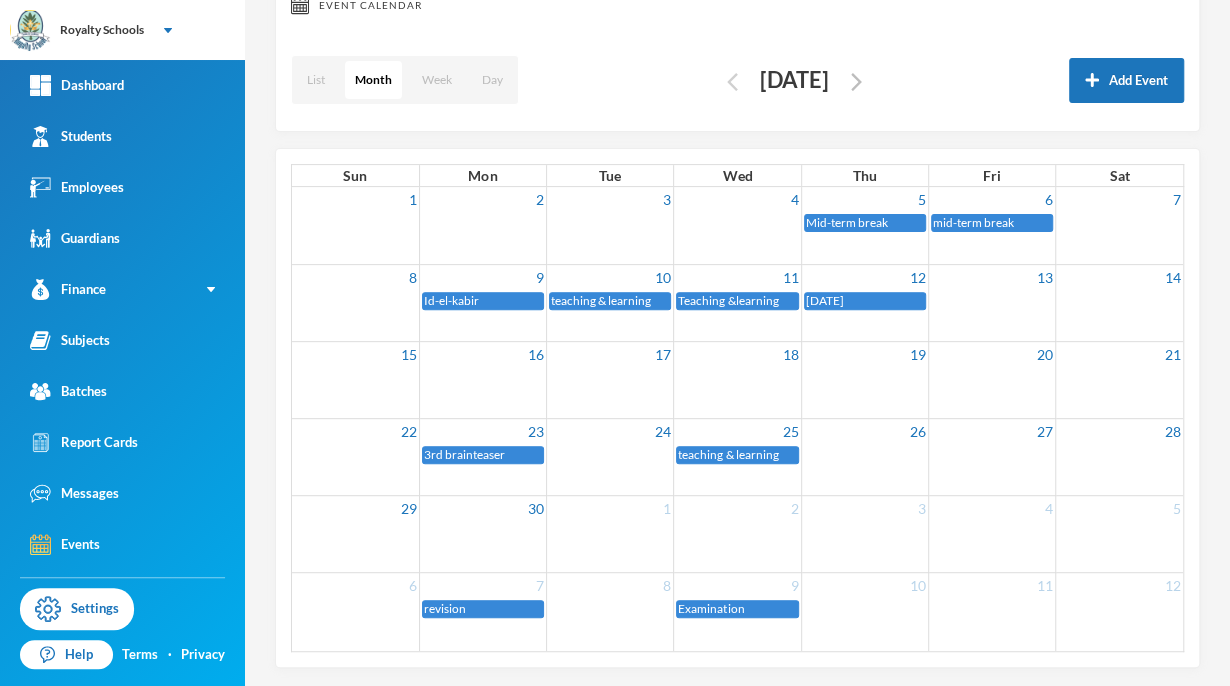 scroll, scrollTop: 116, scrollLeft: 0, axis: vertical 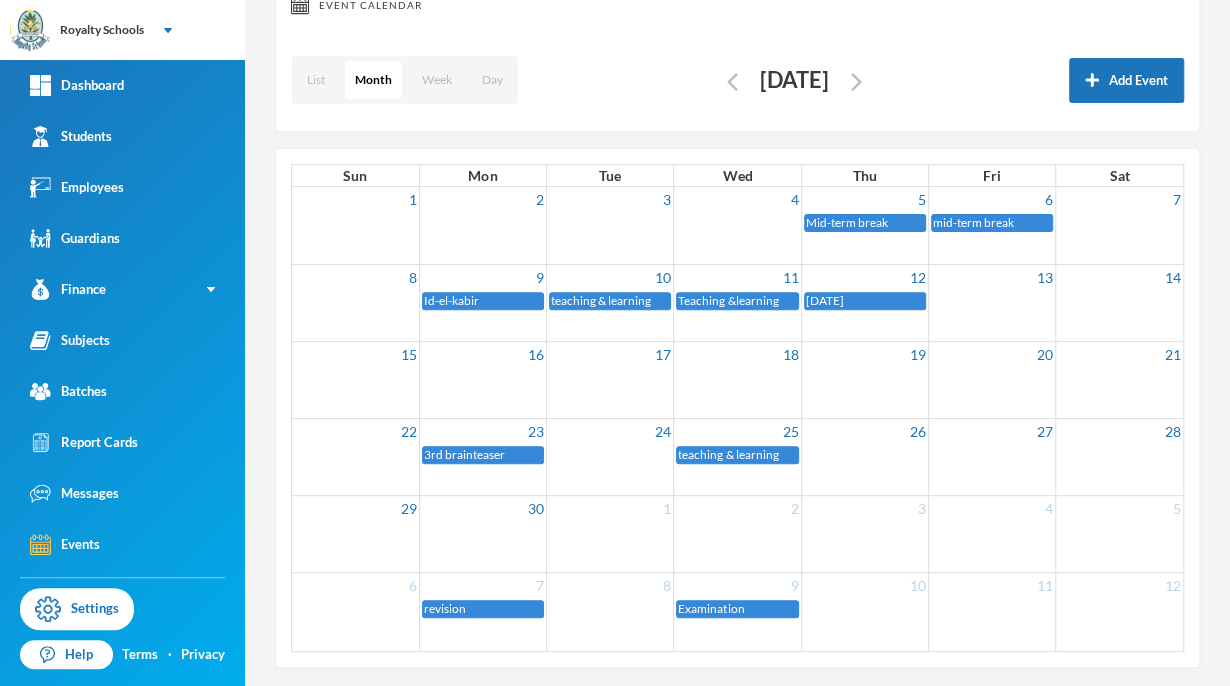 click at bounding box center (991, 302) 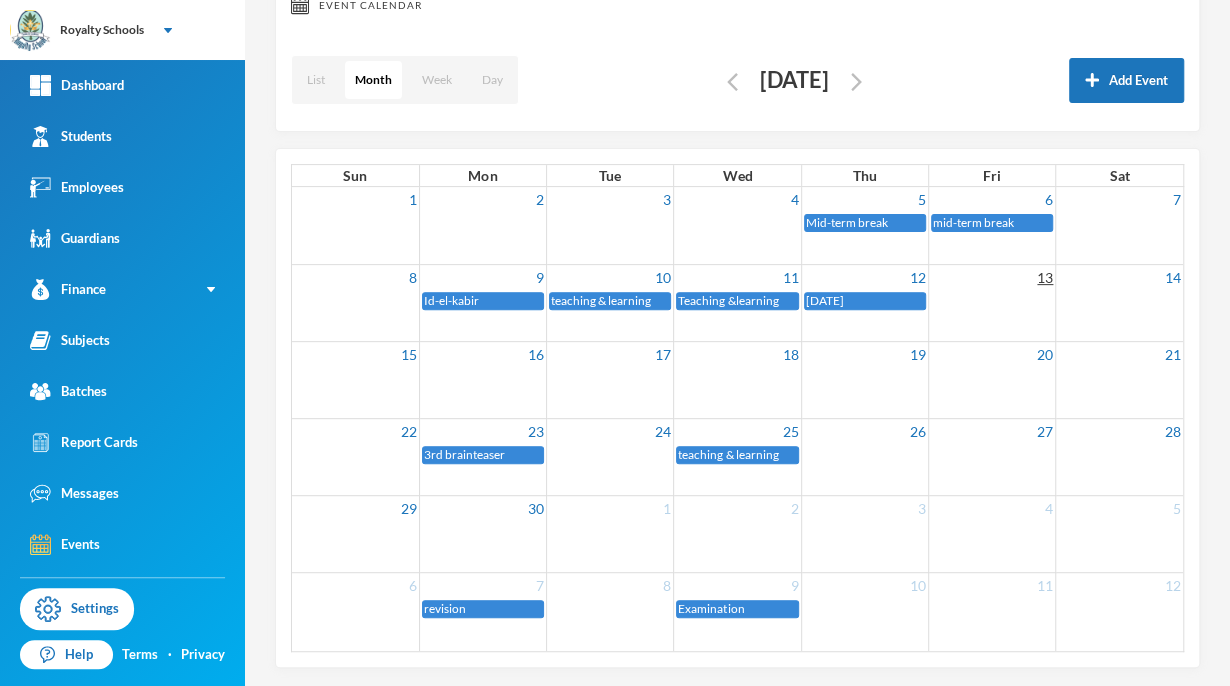 click on "13" at bounding box center [1045, 277] 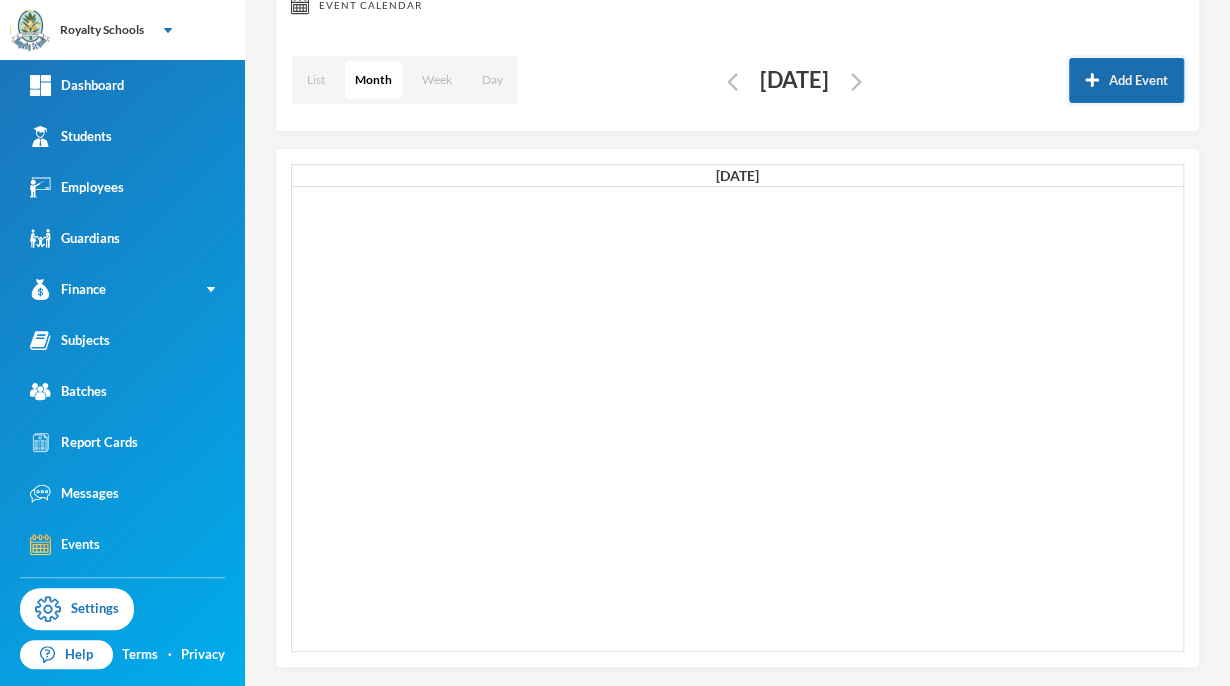 click on "Add Event" at bounding box center [1126, 80] 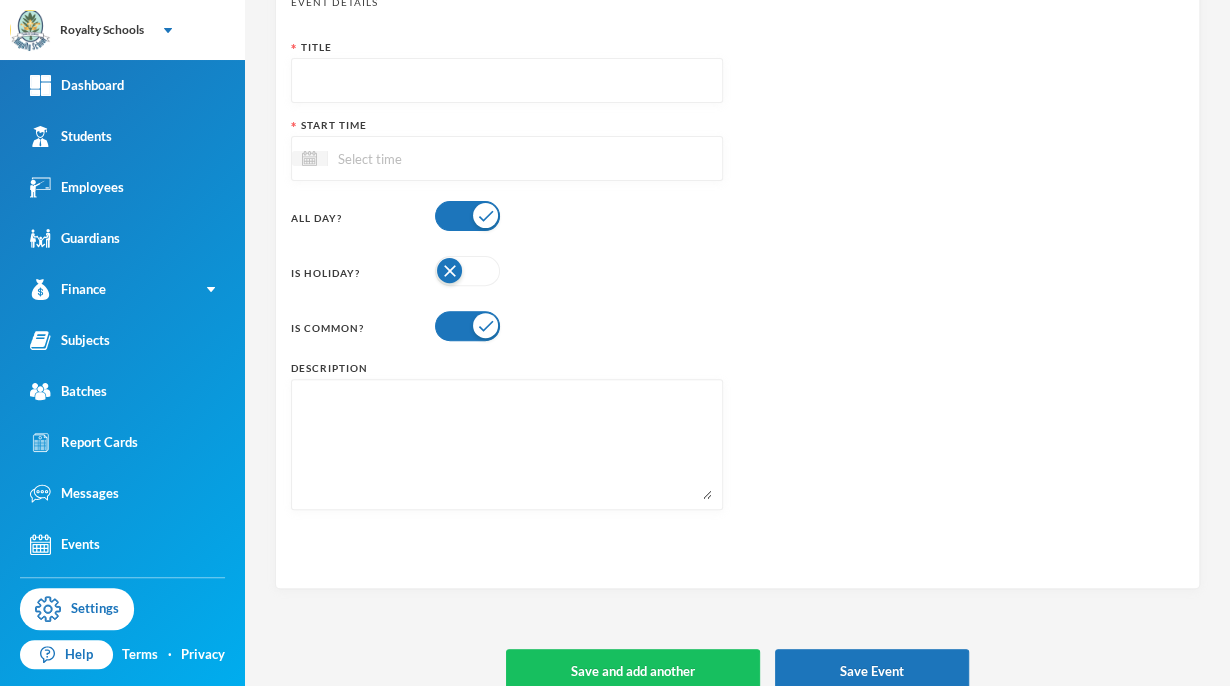 click at bounding box center [507, 81] 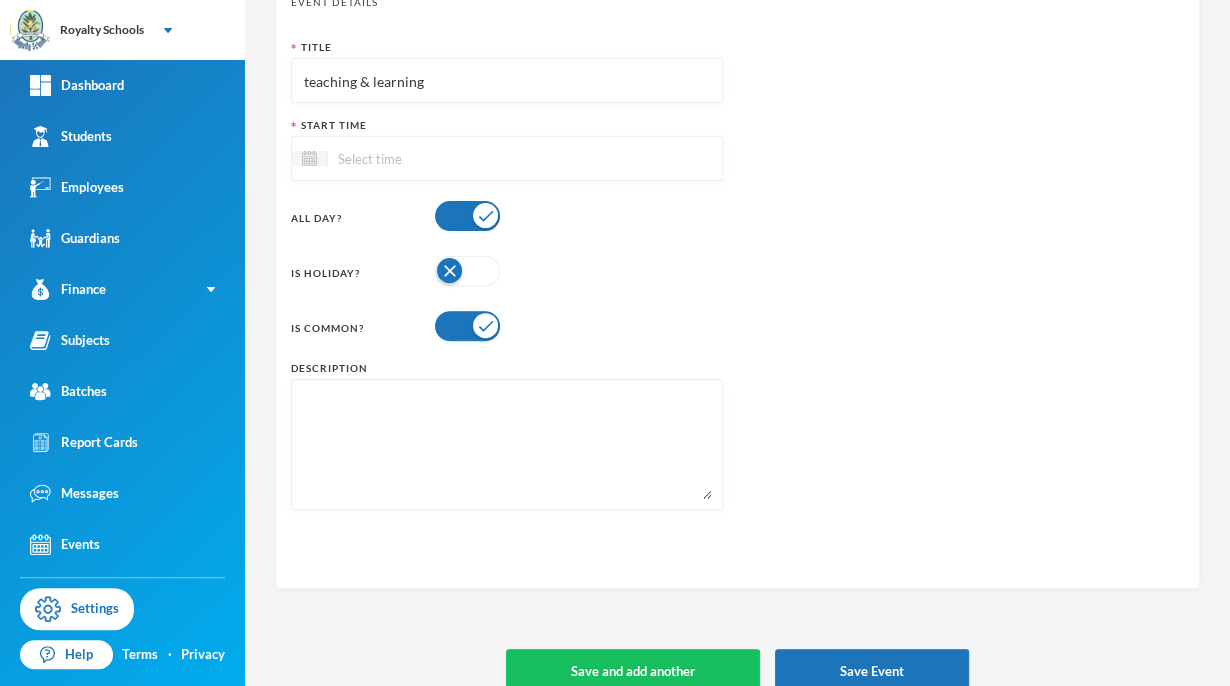 type on "teaching & learning" 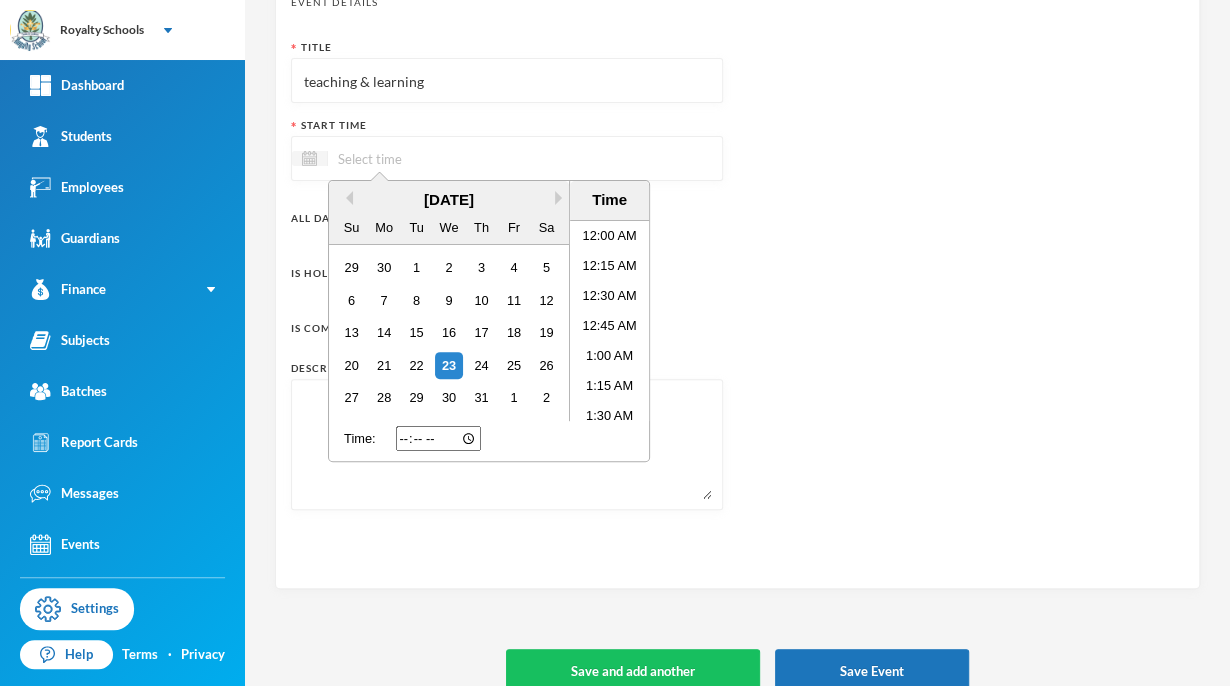 scroll, scrollTop: 1115, scrollLeft: 0, axis: vertical 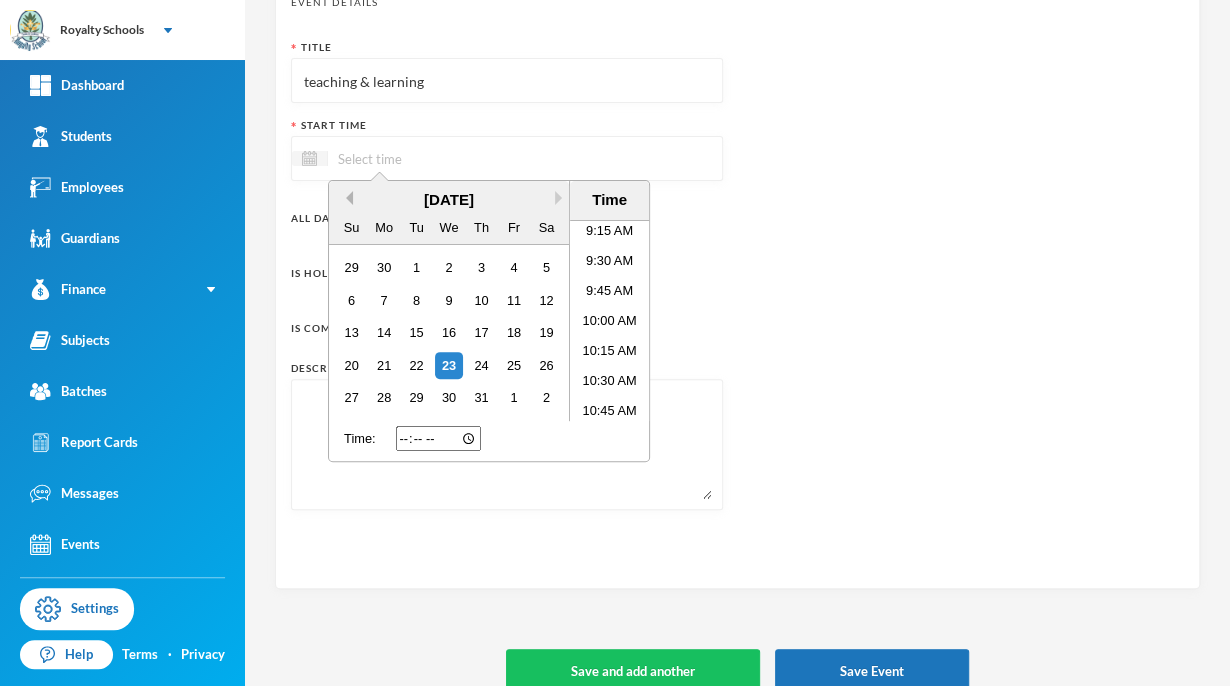 click on "Previous Month" at bounding box center (346, 198) 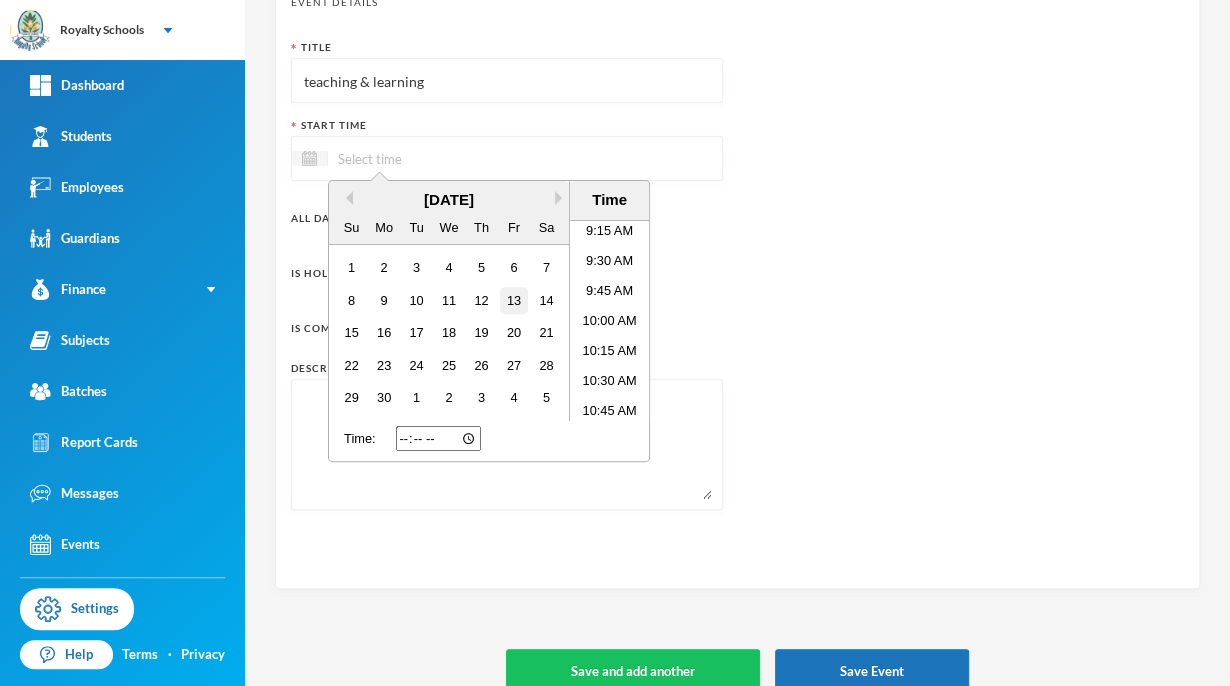 click on "13" at bounding box center [513, 300] 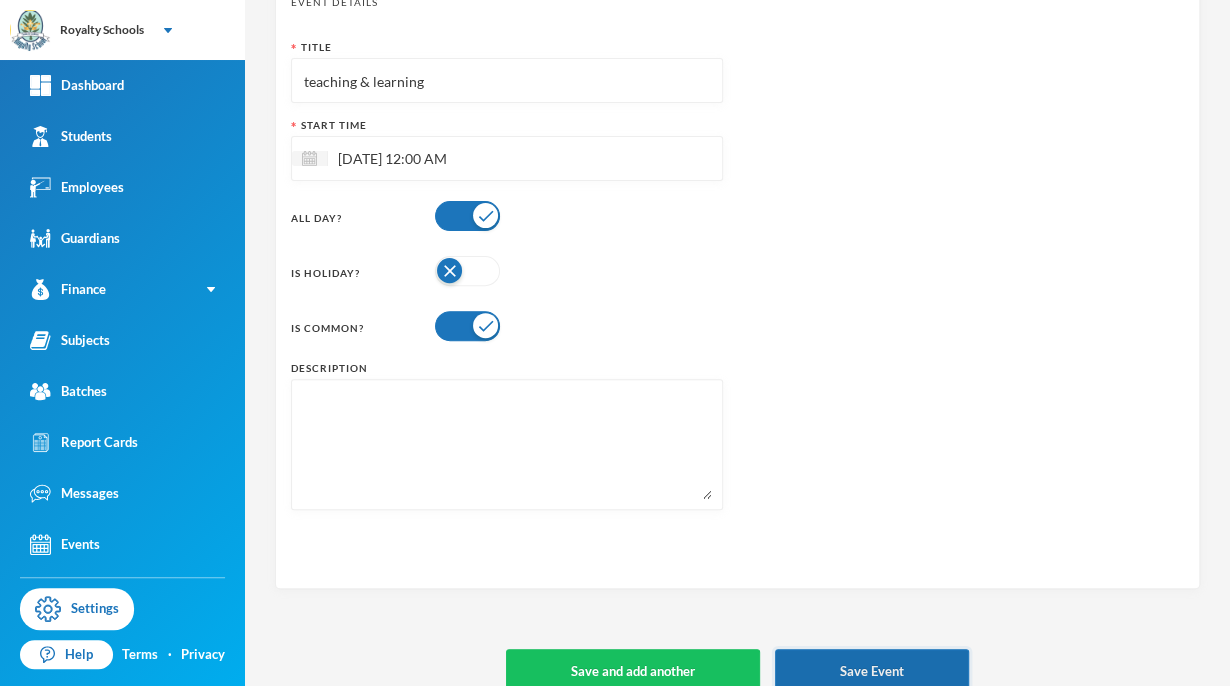 click on "Save Event" at bounding box center [872, 671] 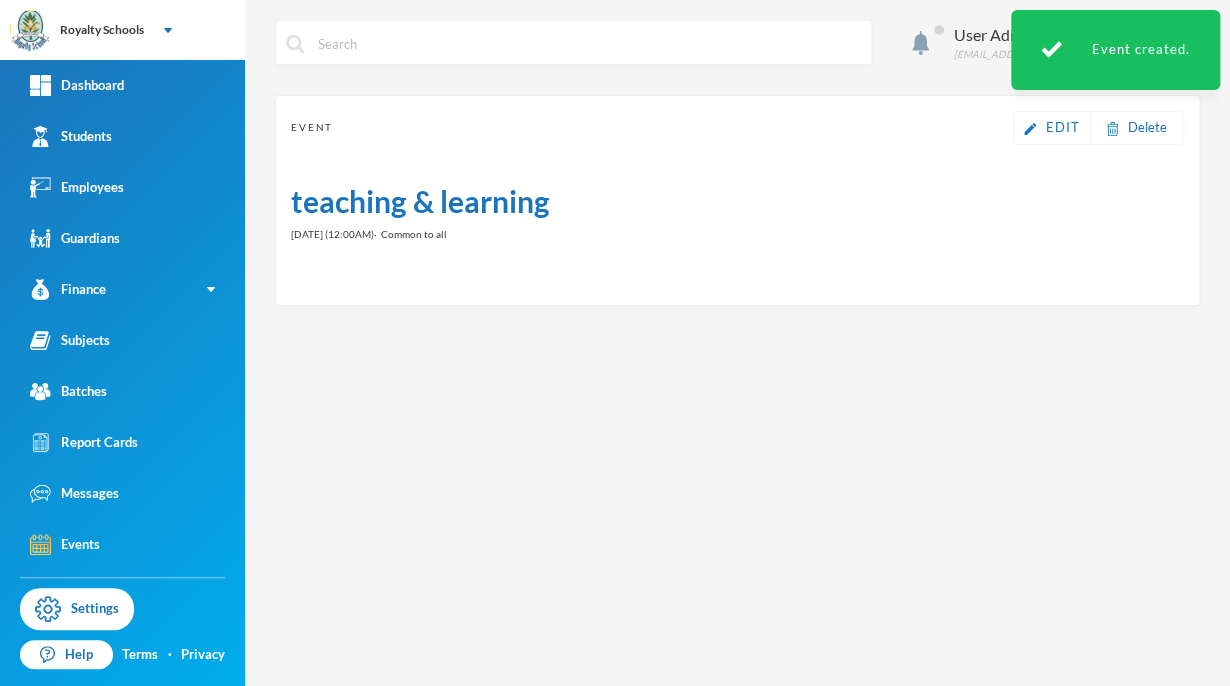 scroll, scrollTop: 0, scrollLeft: 0, axis: both 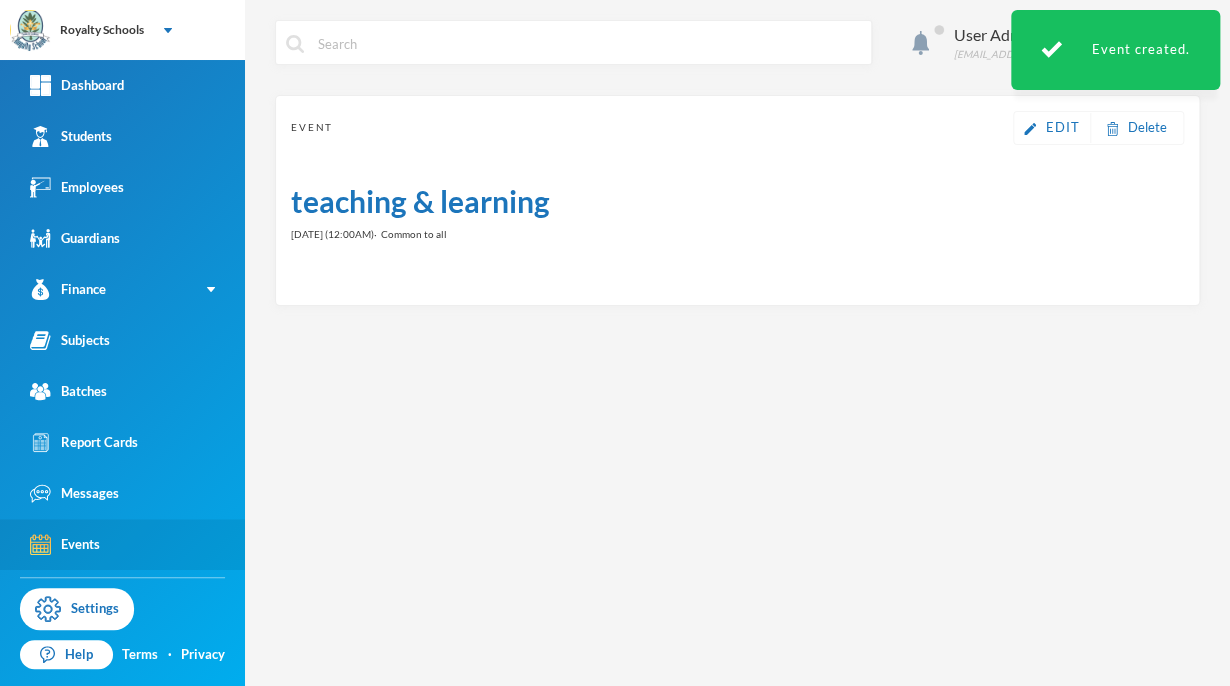 click on "Events" at bounding box center [122, 544] 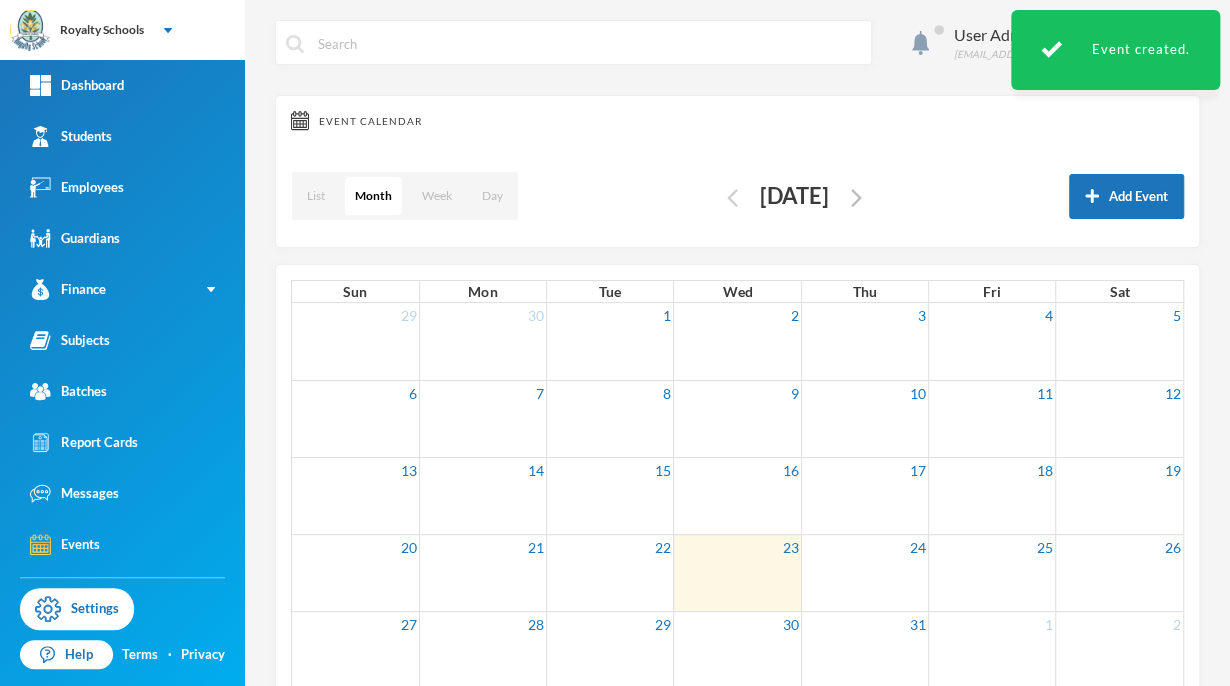click at bounding box center [732, 198] 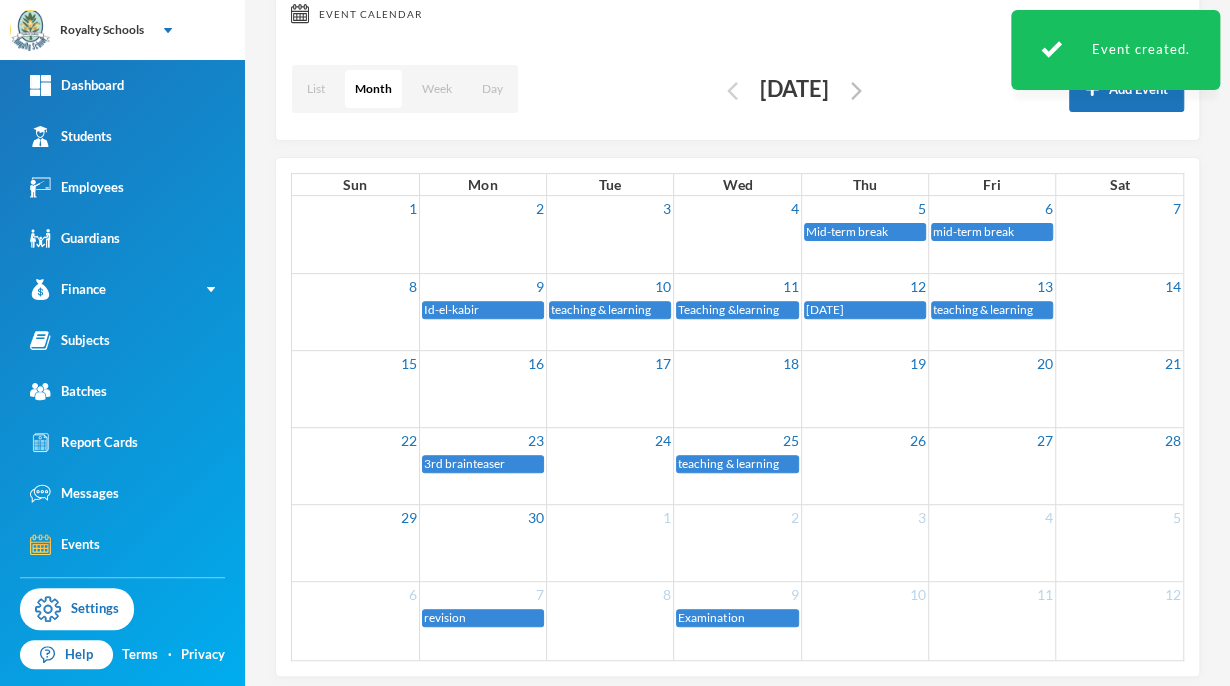 scroll, scrollTop: 116, scrollLeft: 0, axis: vertical 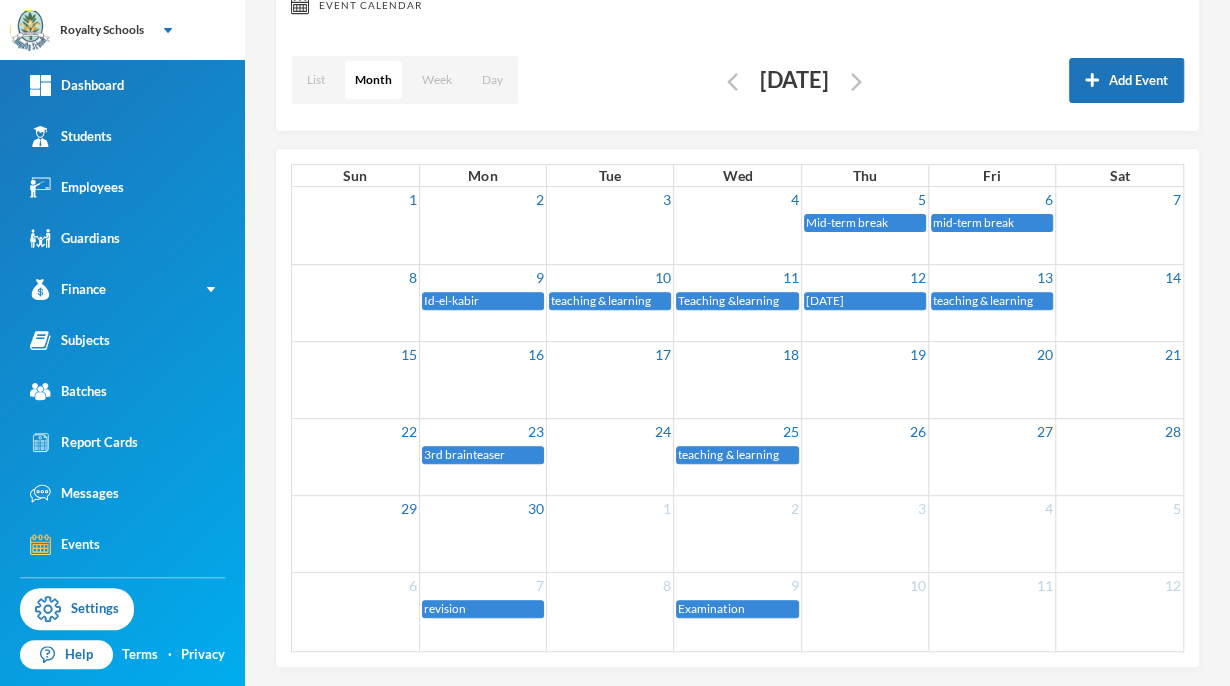 click at bounding box center [864, 454] 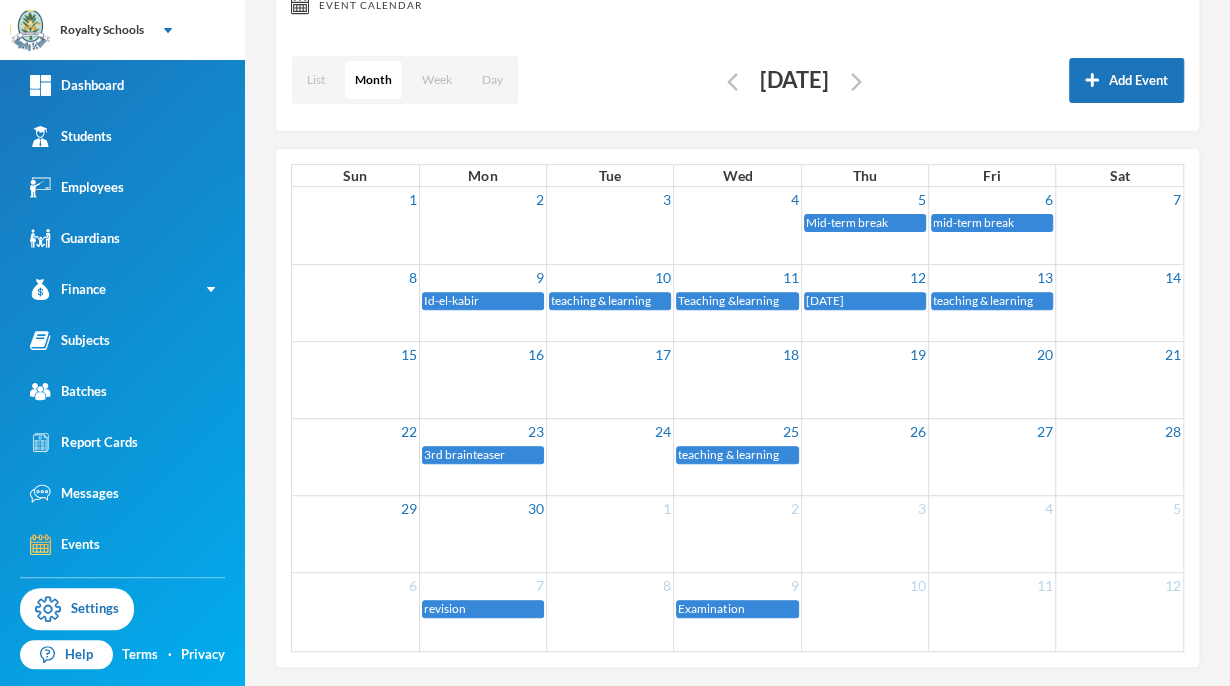click at bounding box center (864, 454) 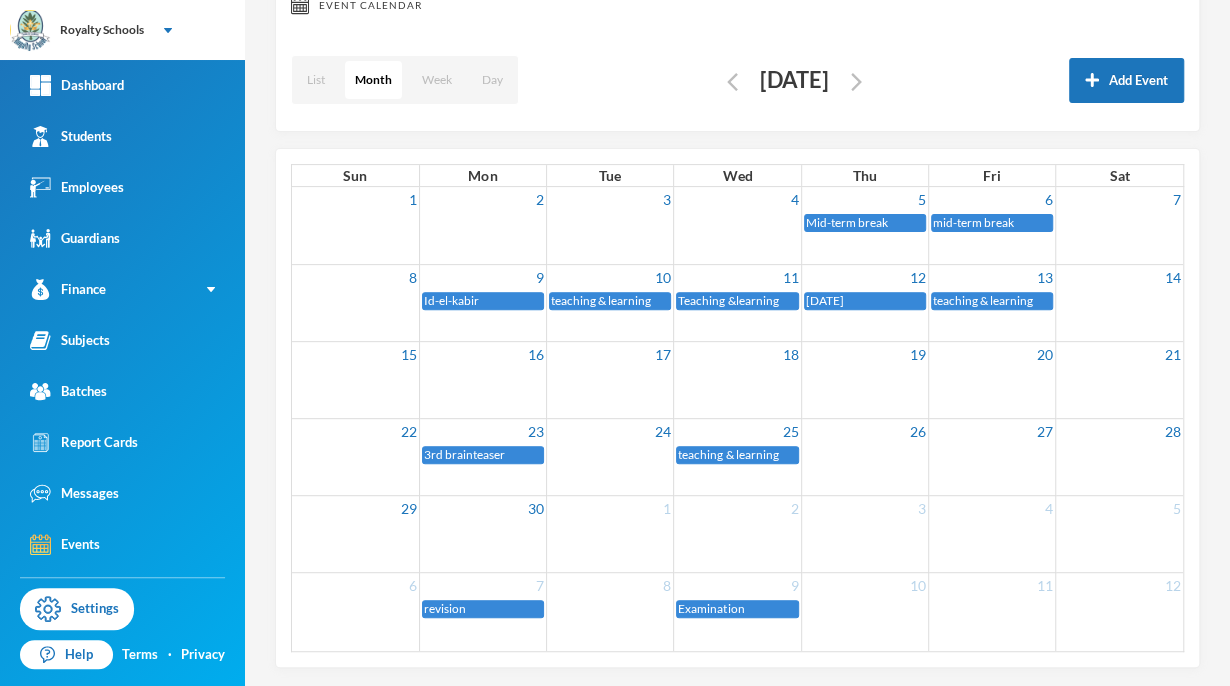 click at bounding box center (864, 454) 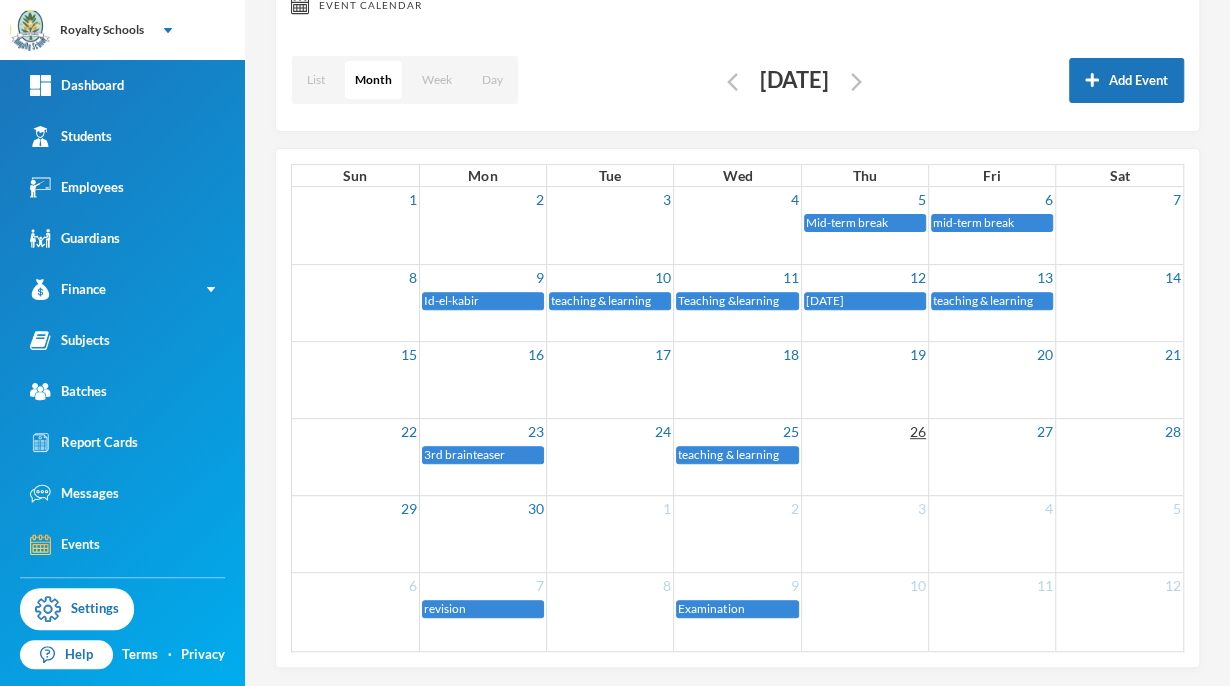 click on "26" at bounding box center (918, 431) 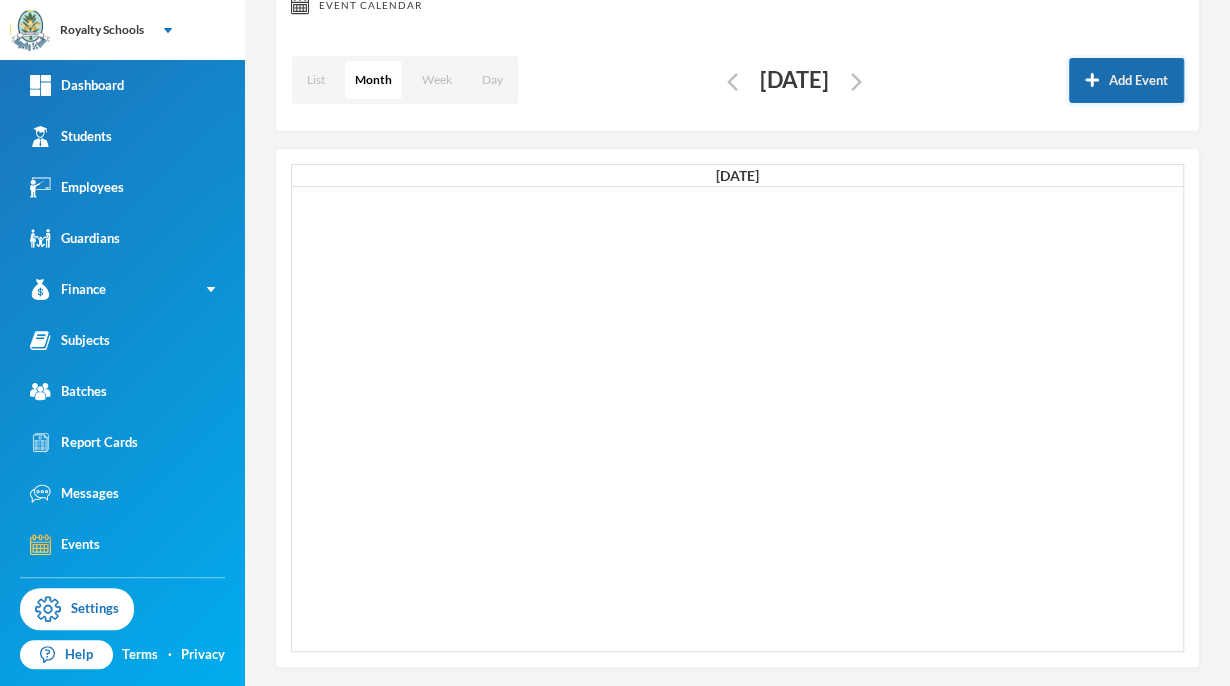 click on "Add Event" at bounding box center [1126, 80] 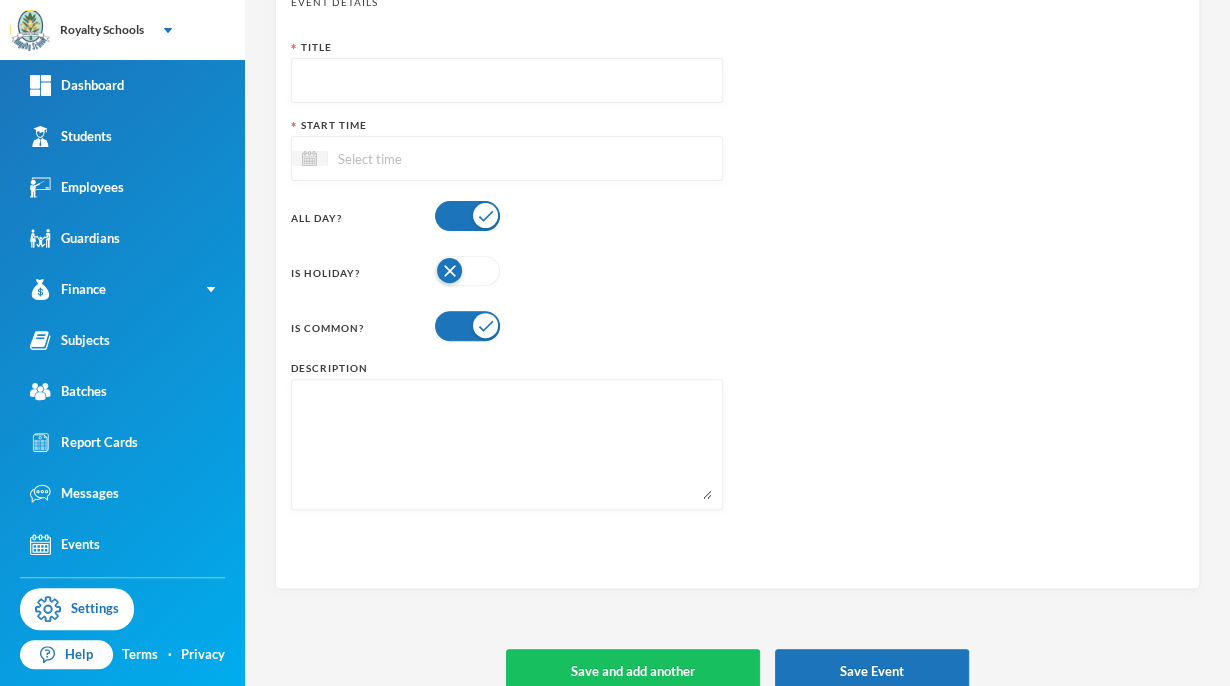click at bounding box center [467, 216] 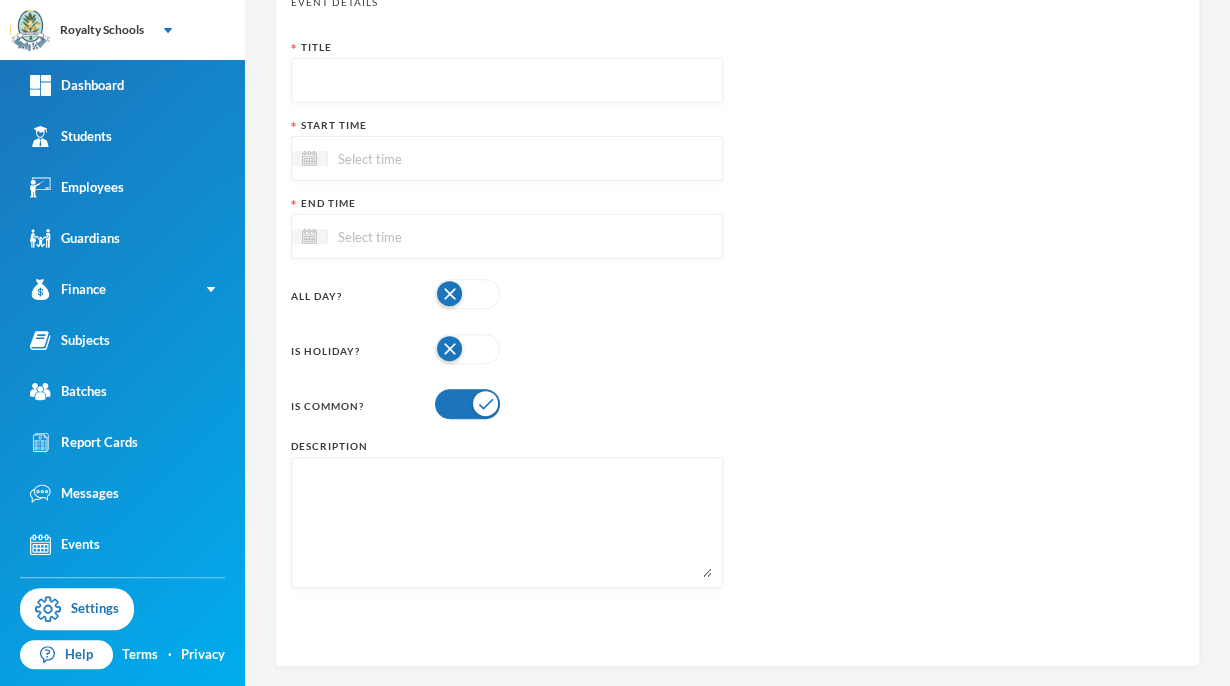 click at bounding box center (467, 294) 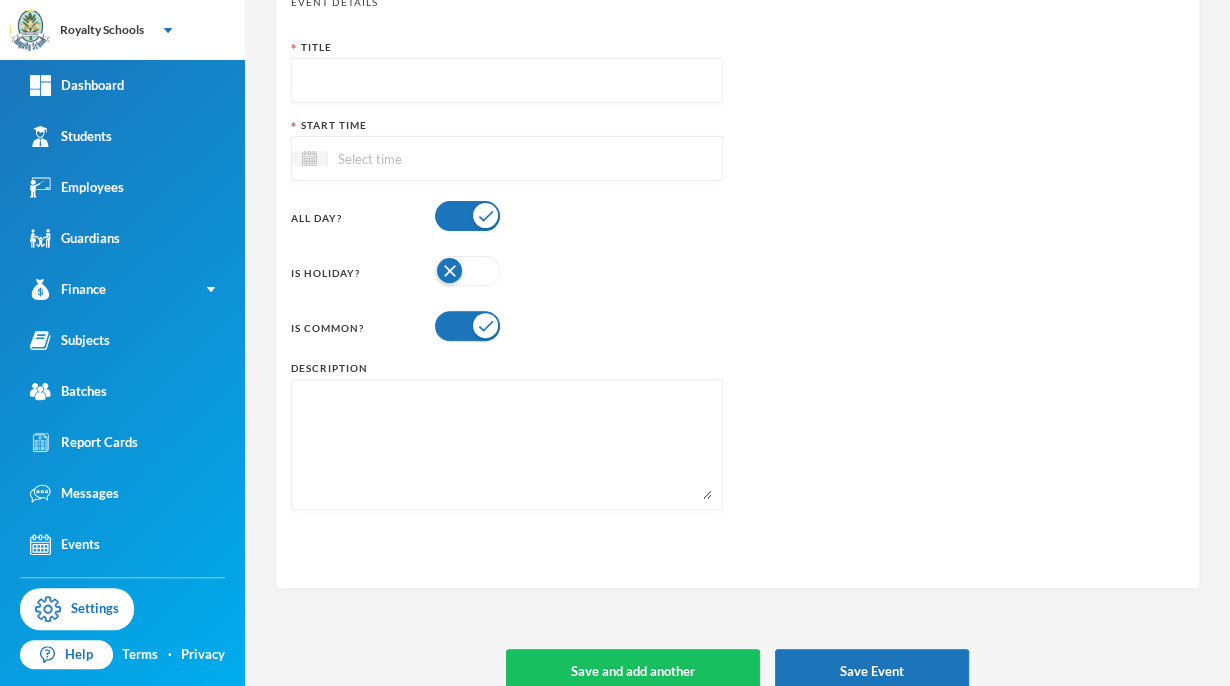 click at bounding box center (467, 271) 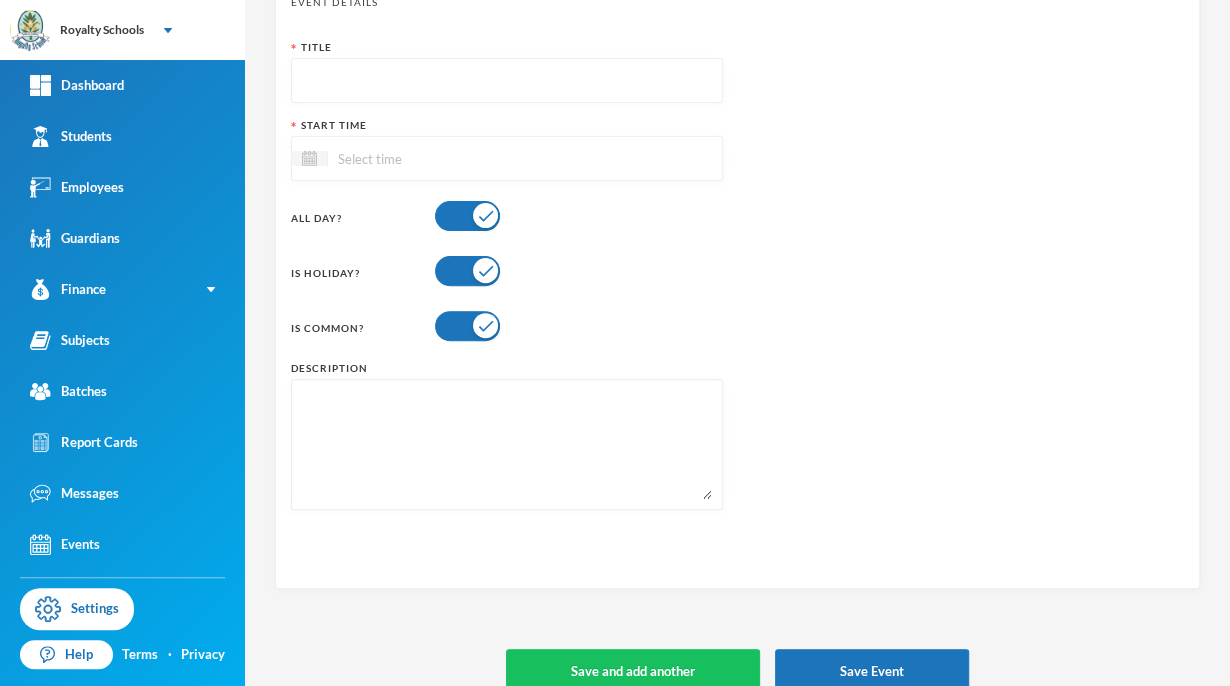 click at bounding box center [507, 158] 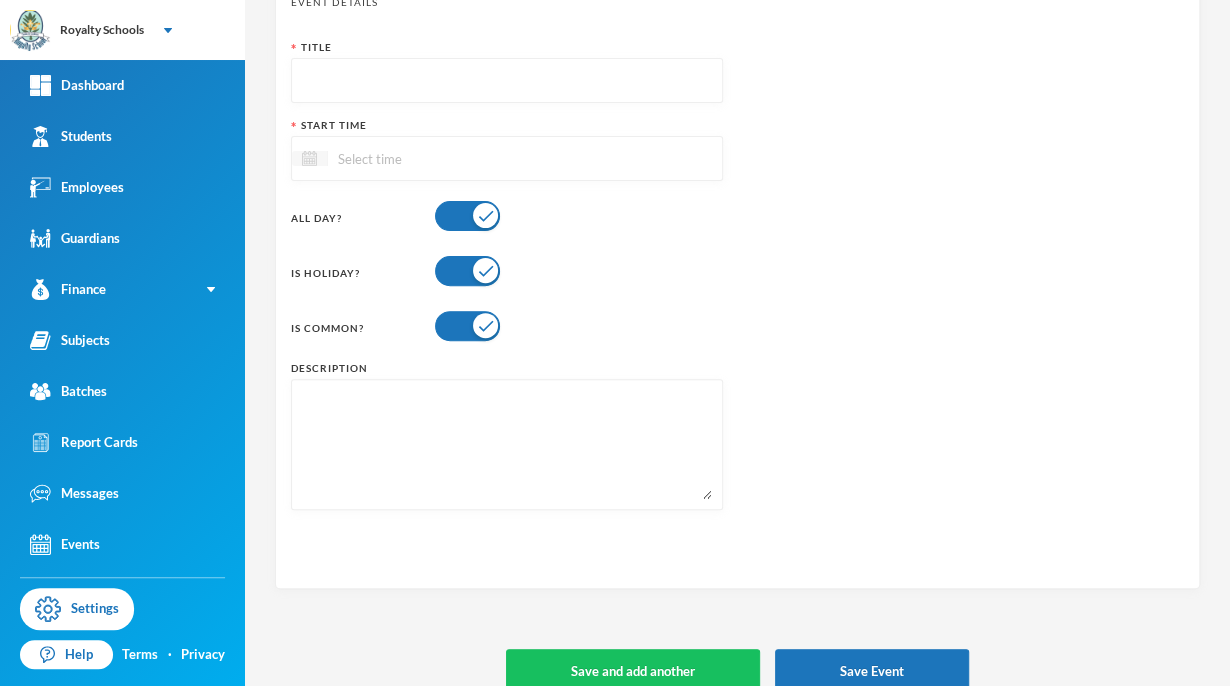 click at bounding box center [309, 158] 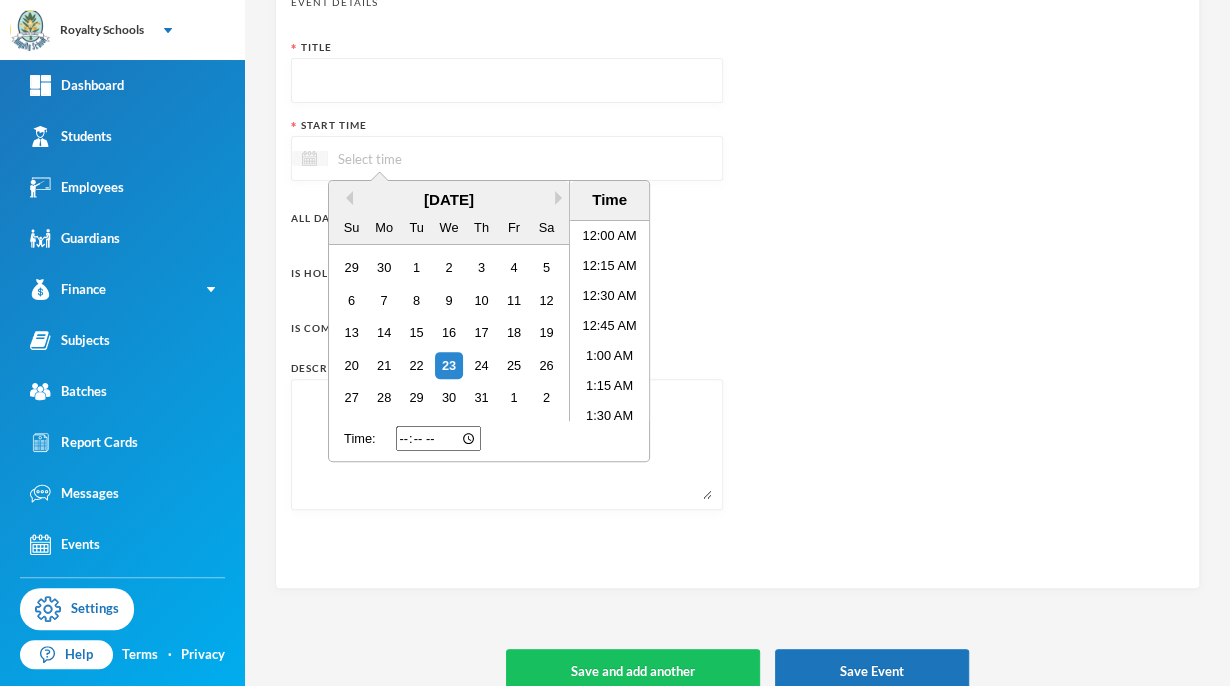 scroll, scrollTop: 1115, scrollLeft: 0, axis: vertical 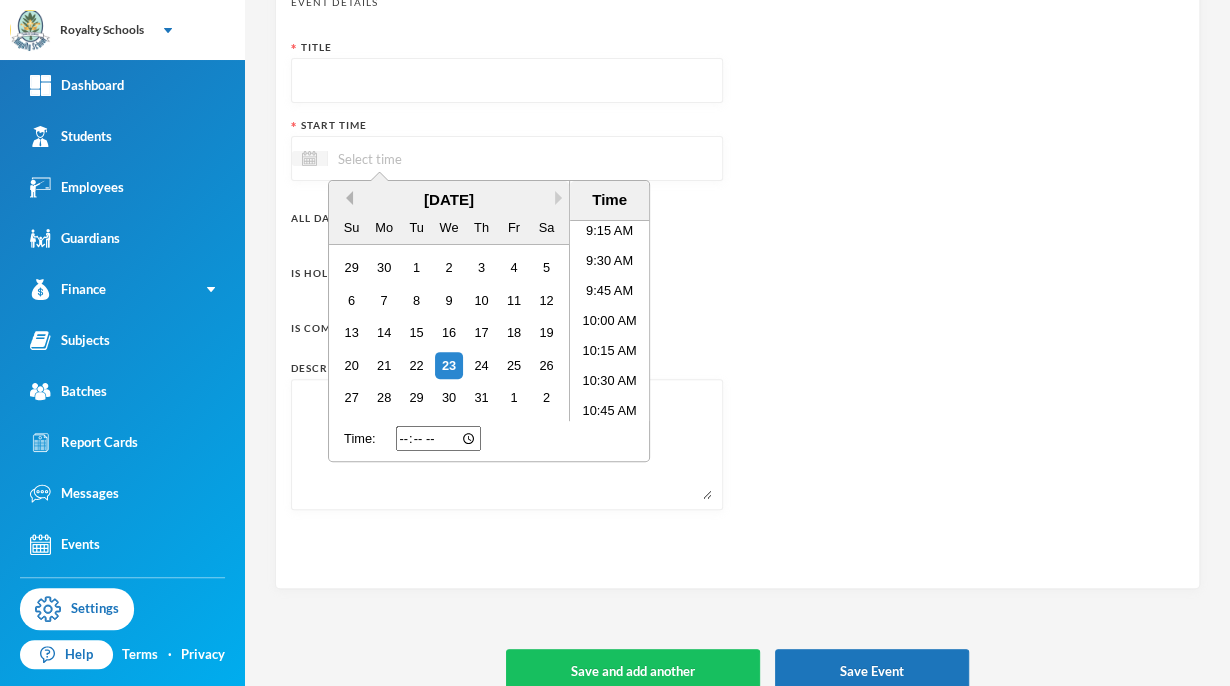 click on "Previous Month" at bounding box center [346, 198] 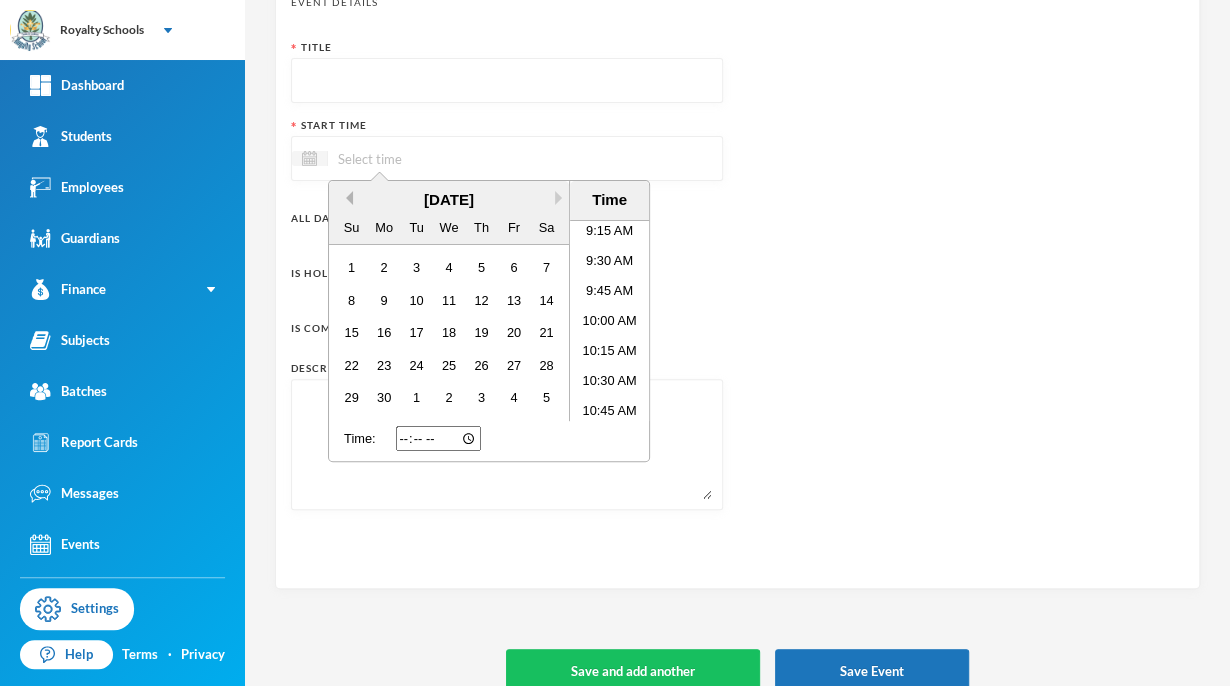 scroll, scrollTop: 144, scrollLeft: 0, axis: vertical 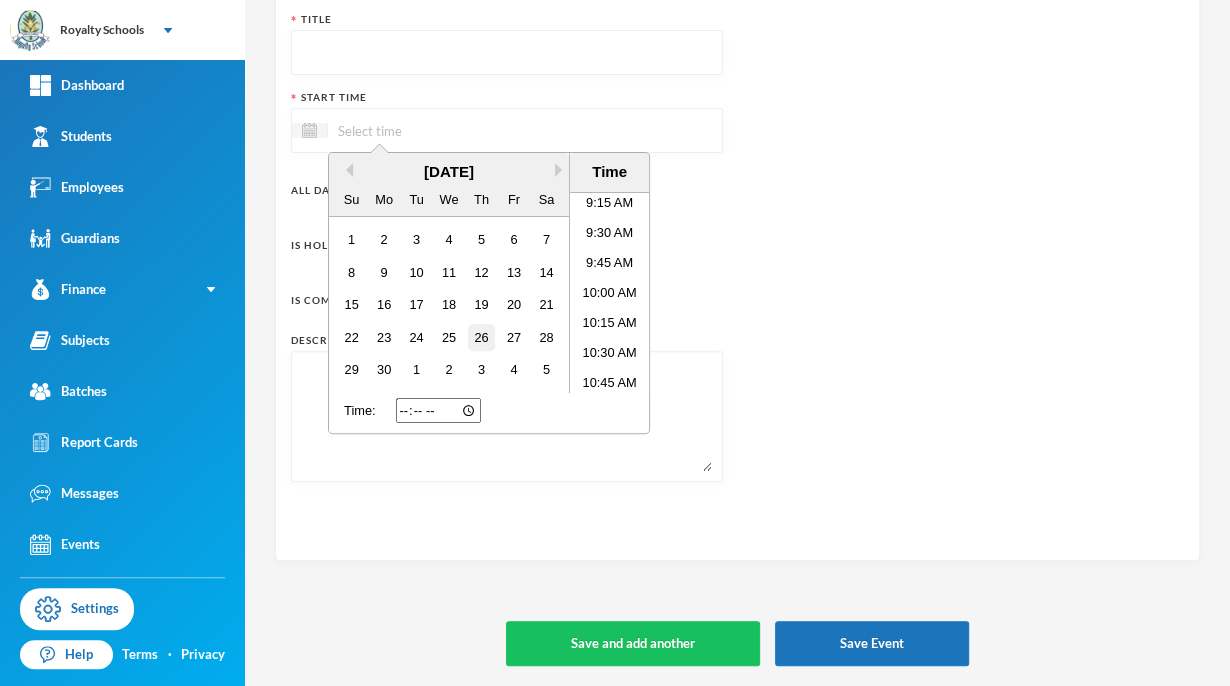 click on "26" at bounding box center [481, 337] 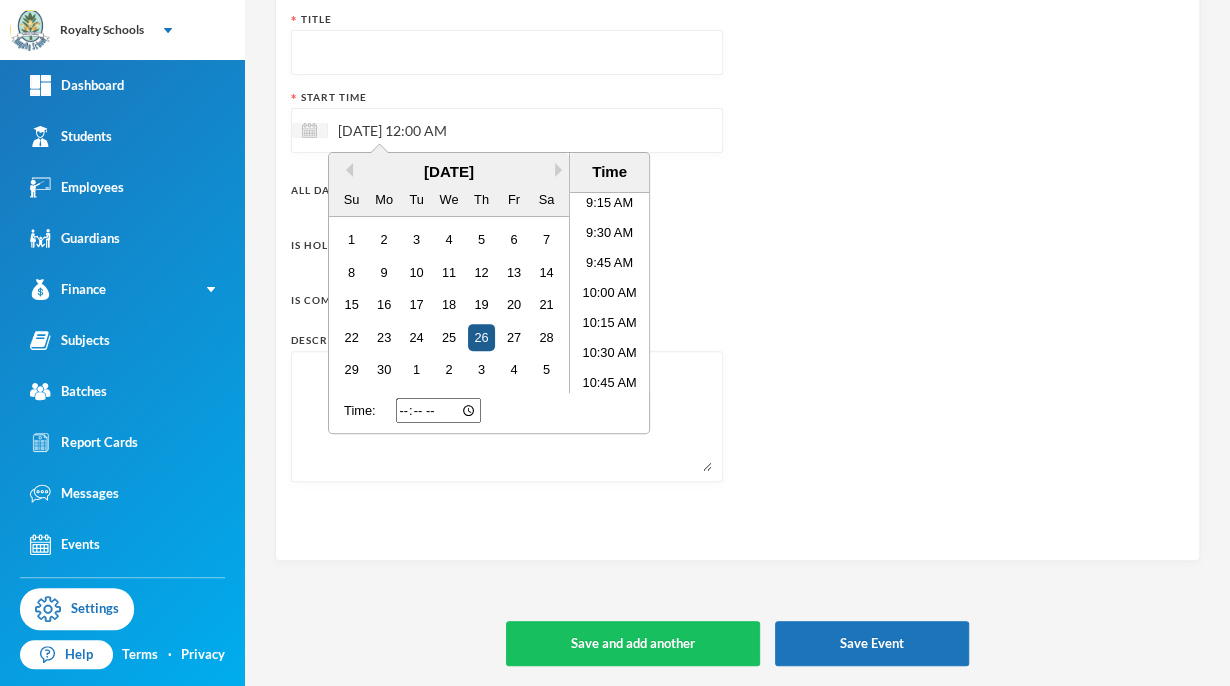 type 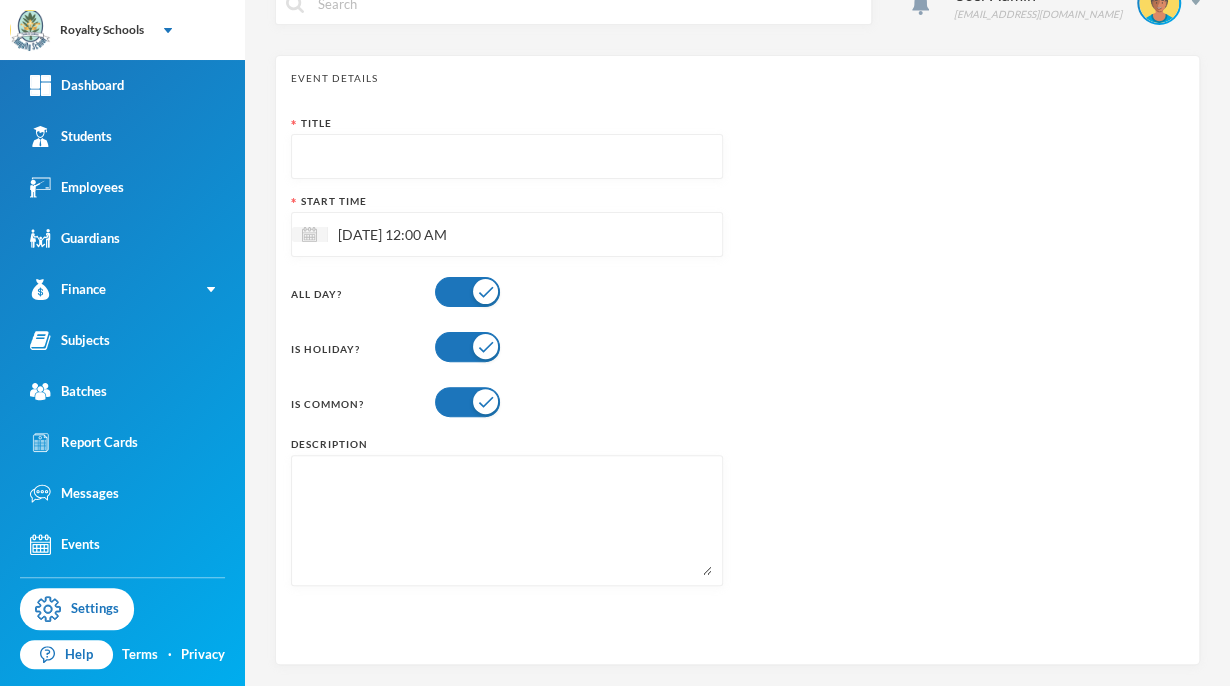 scroll, scrollTop: 0, scrollLeft: 0, axis: both 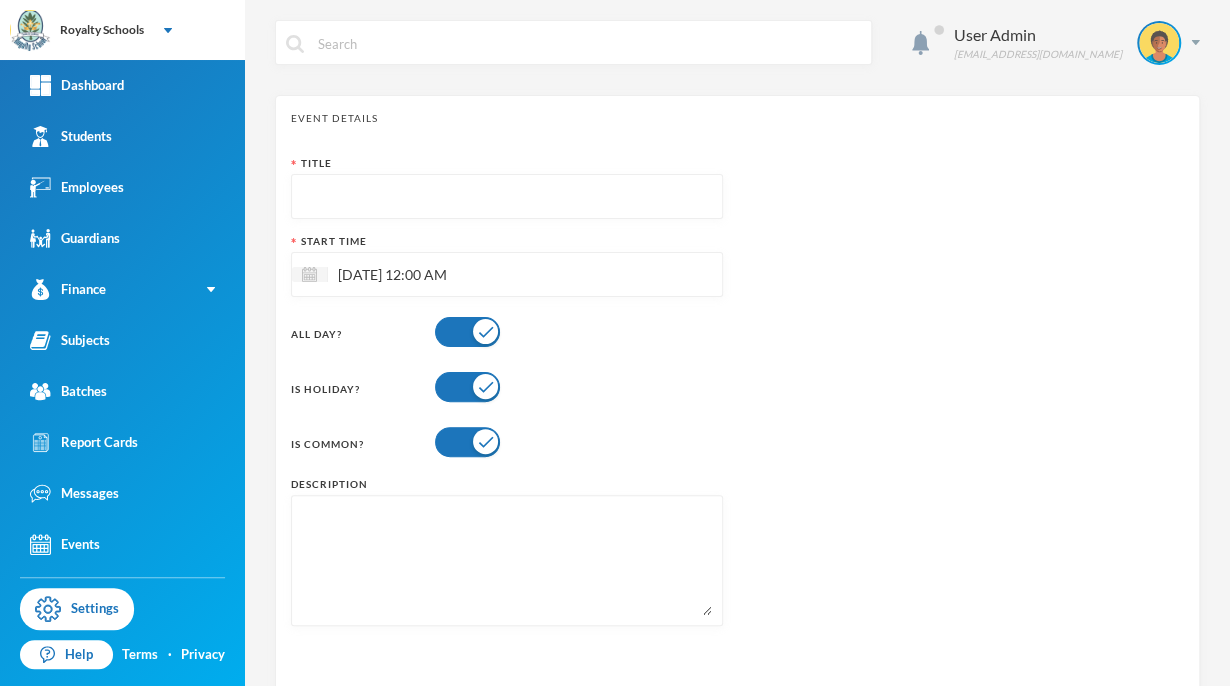 click at bounding box center [507, 197] 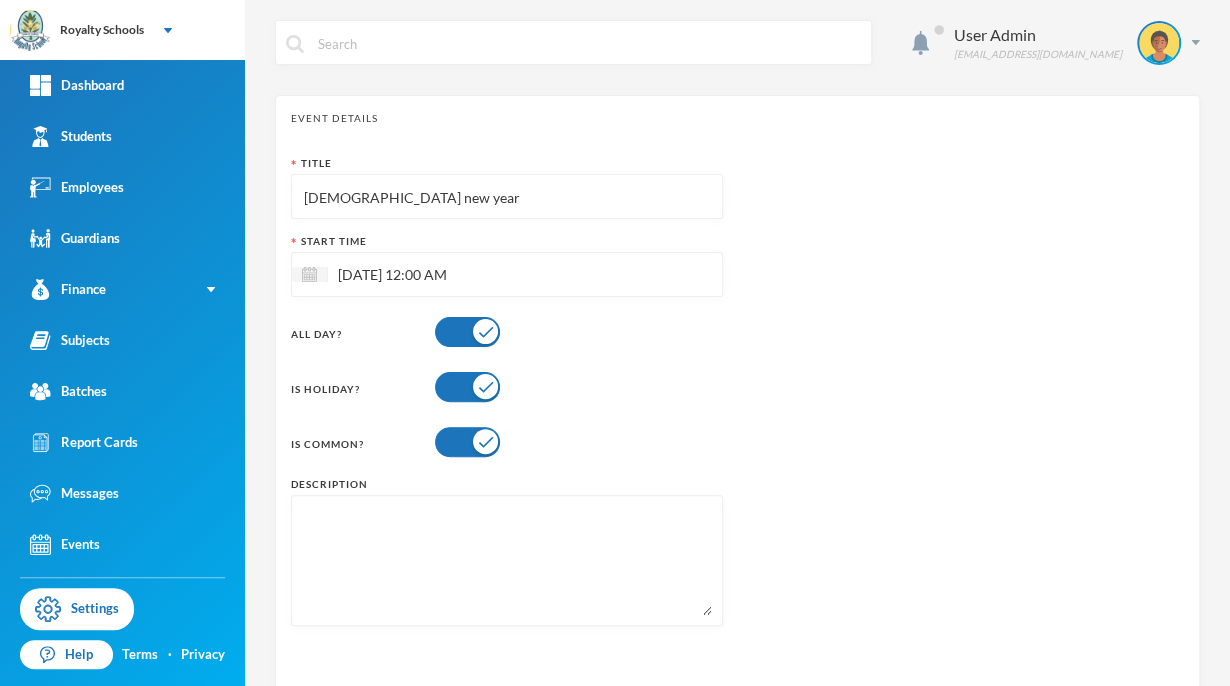 type on "[DEMOGRAPHIC_DATA] new year" 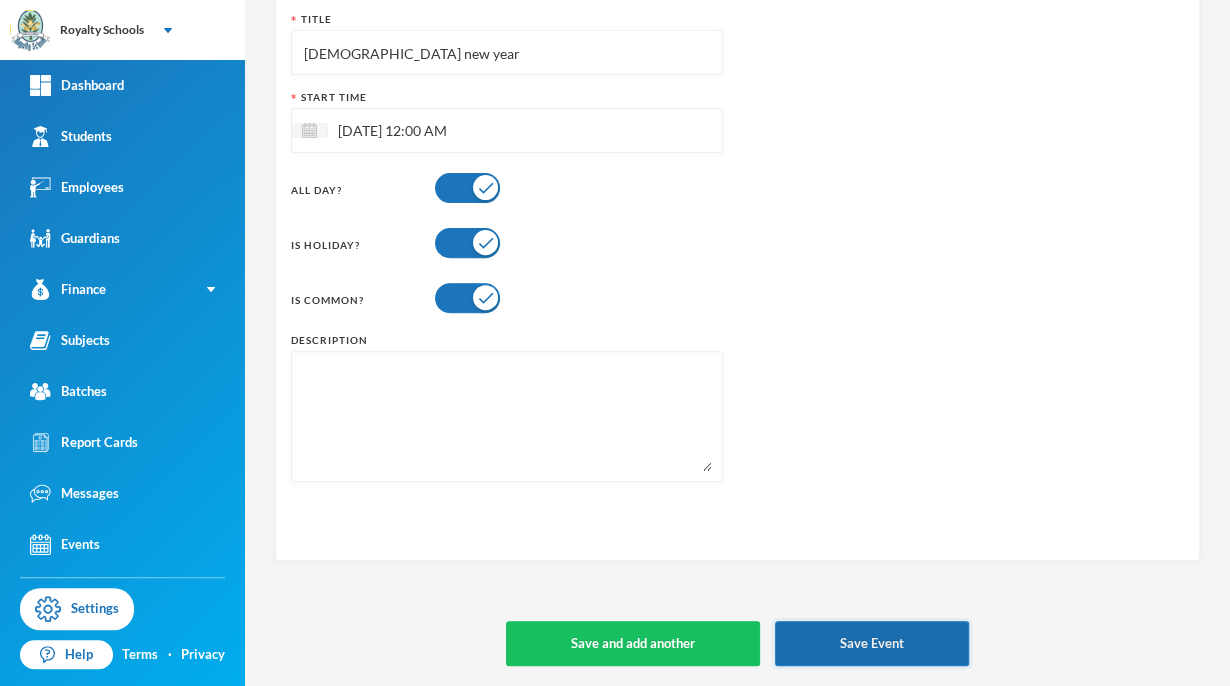 click on "Save Event" at bounding box center [872, 643] 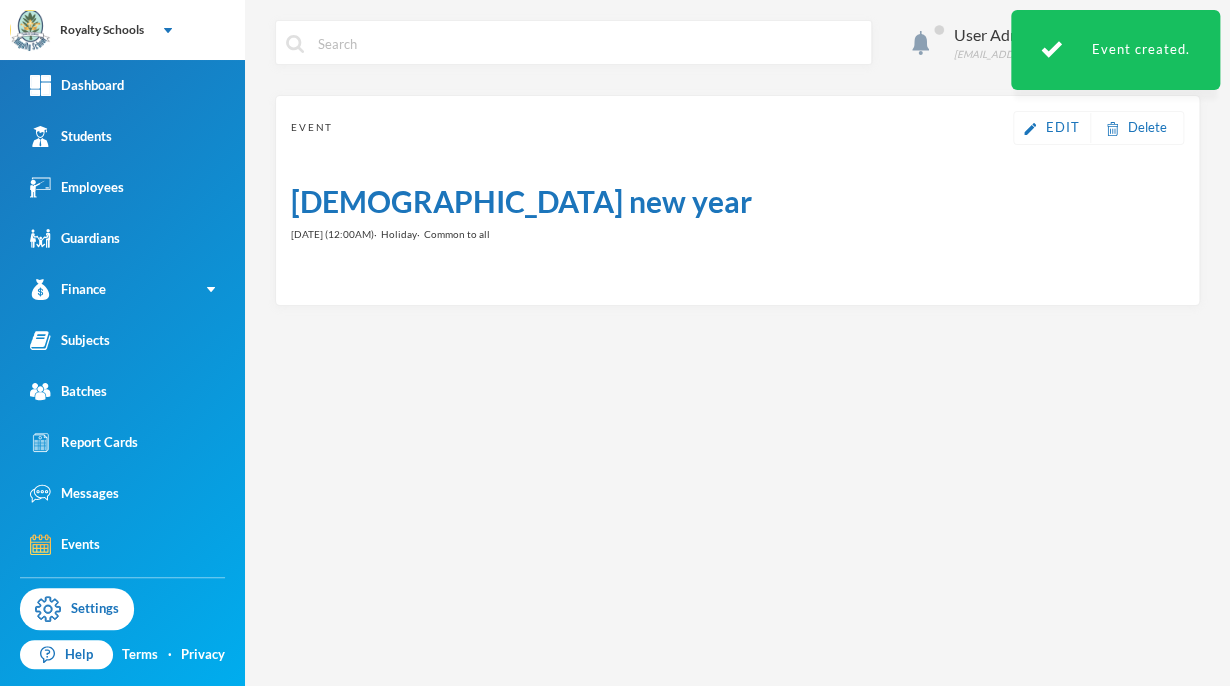 scroll, scrollTop: 0, scrollLeft: 0, axis: both 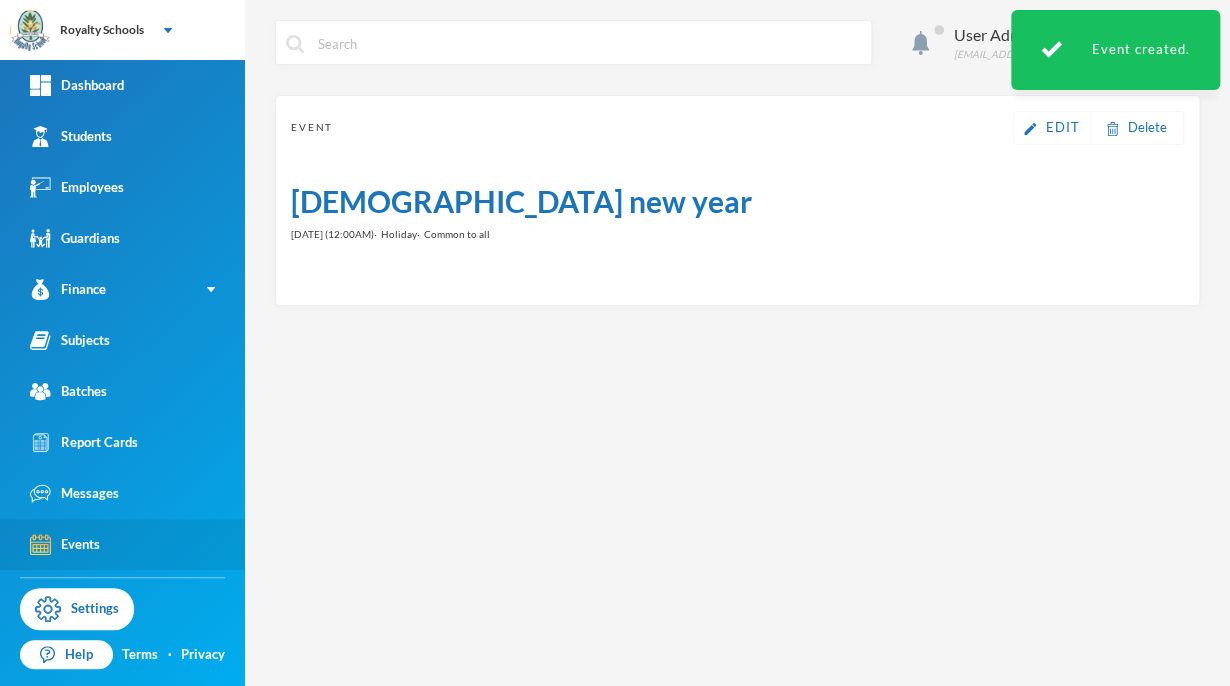 click on "Events" at bounding box center [65, 544] 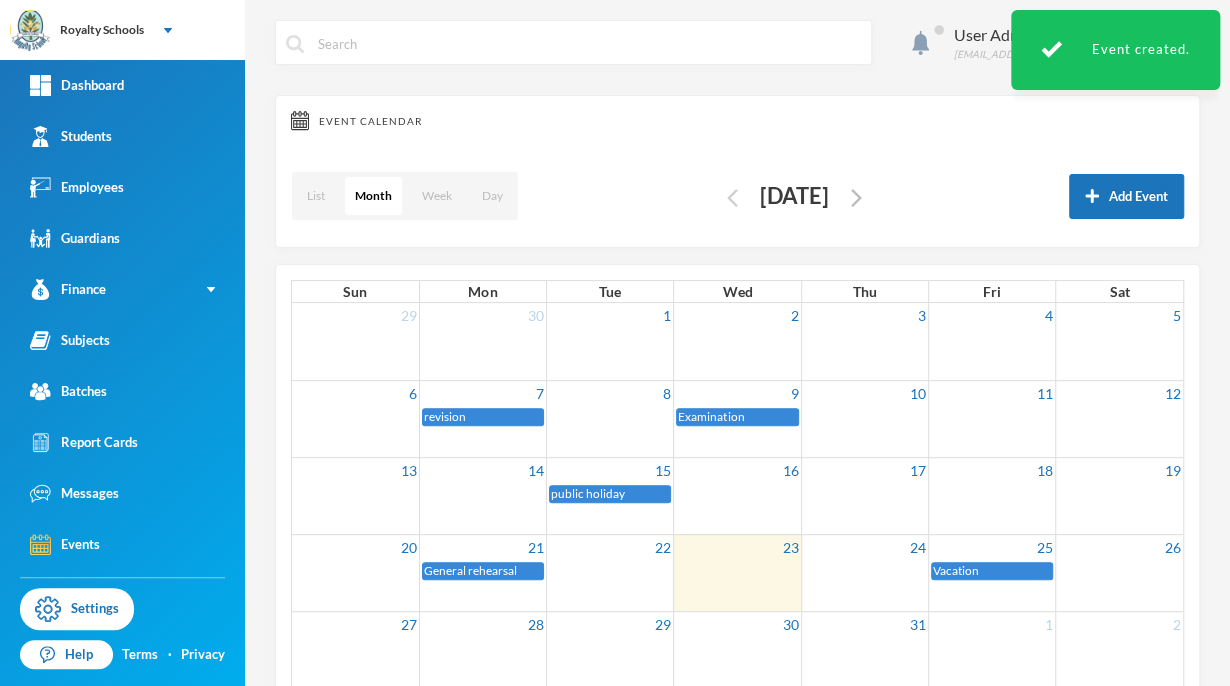 click at bounding box center (732, 198) 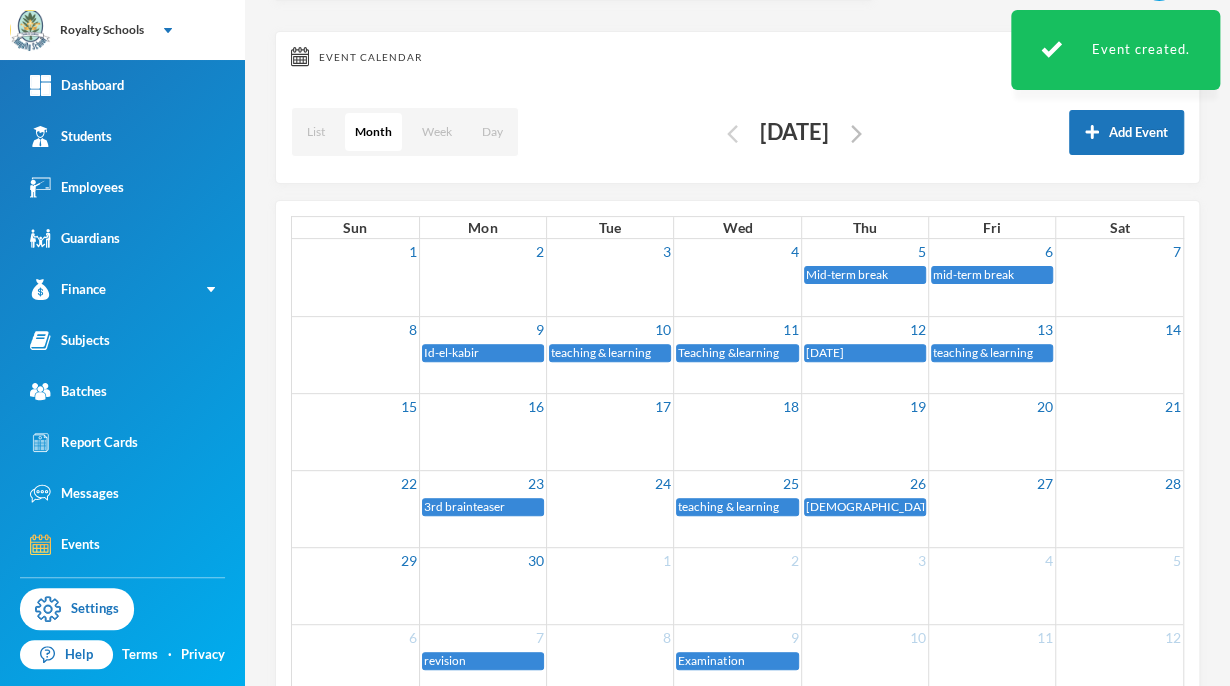 scroll, scrollTop: 116, scrollLeft: 0, axis: vertical 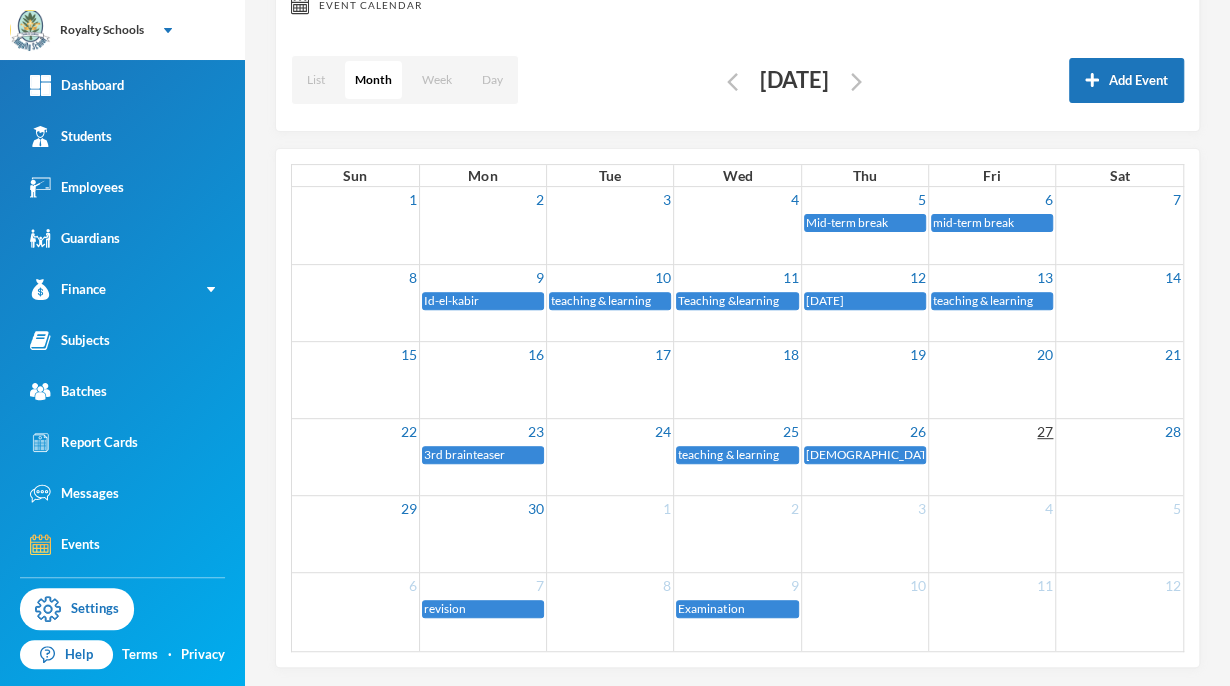 click on "27" at bounding box center (1045, 431) 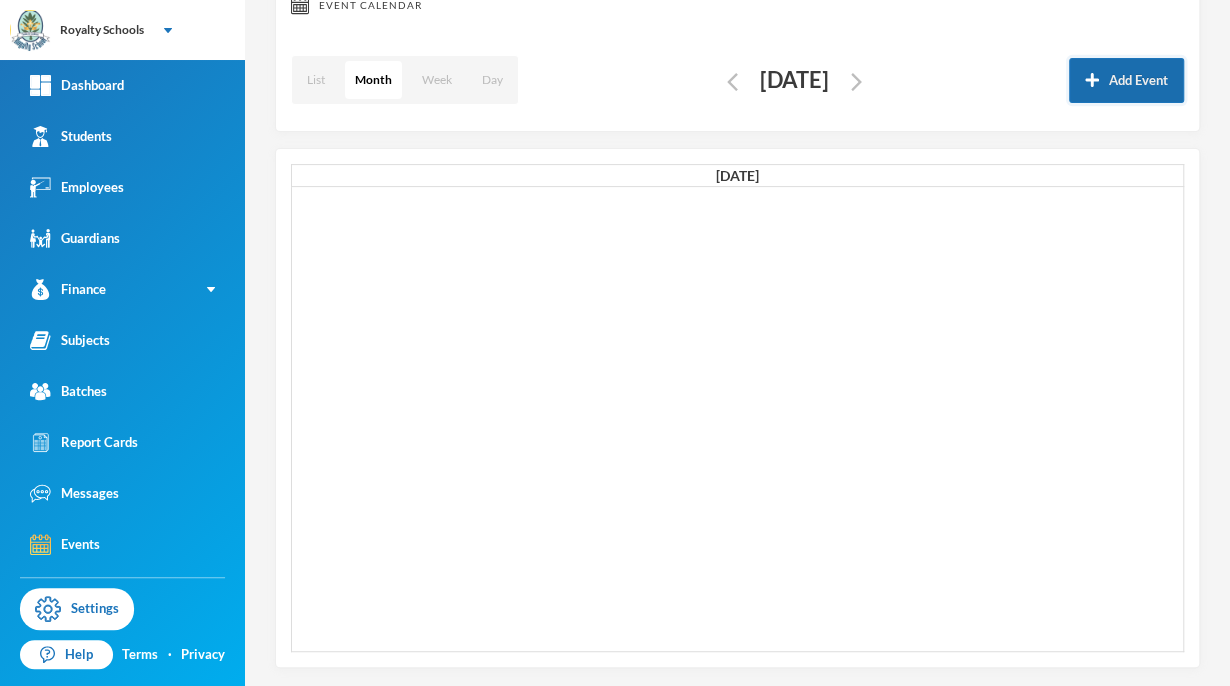 click on "Add Event" at bounding box center (1126, 80) 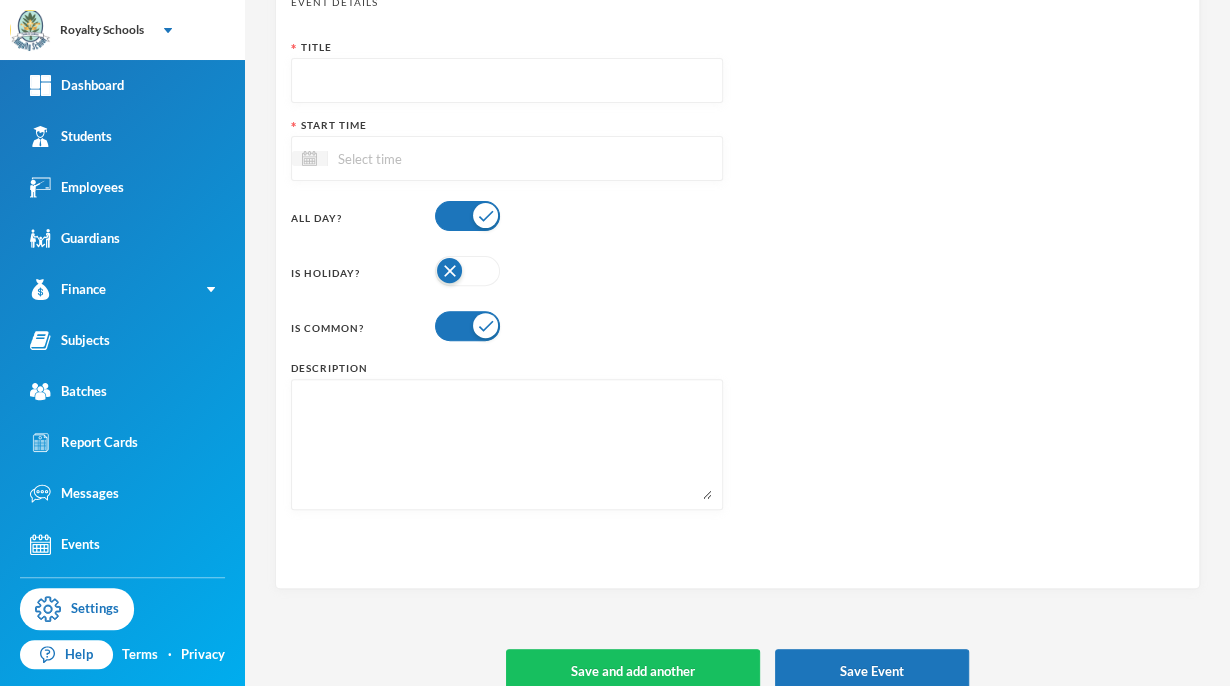 click at bounding box center (507, 158) 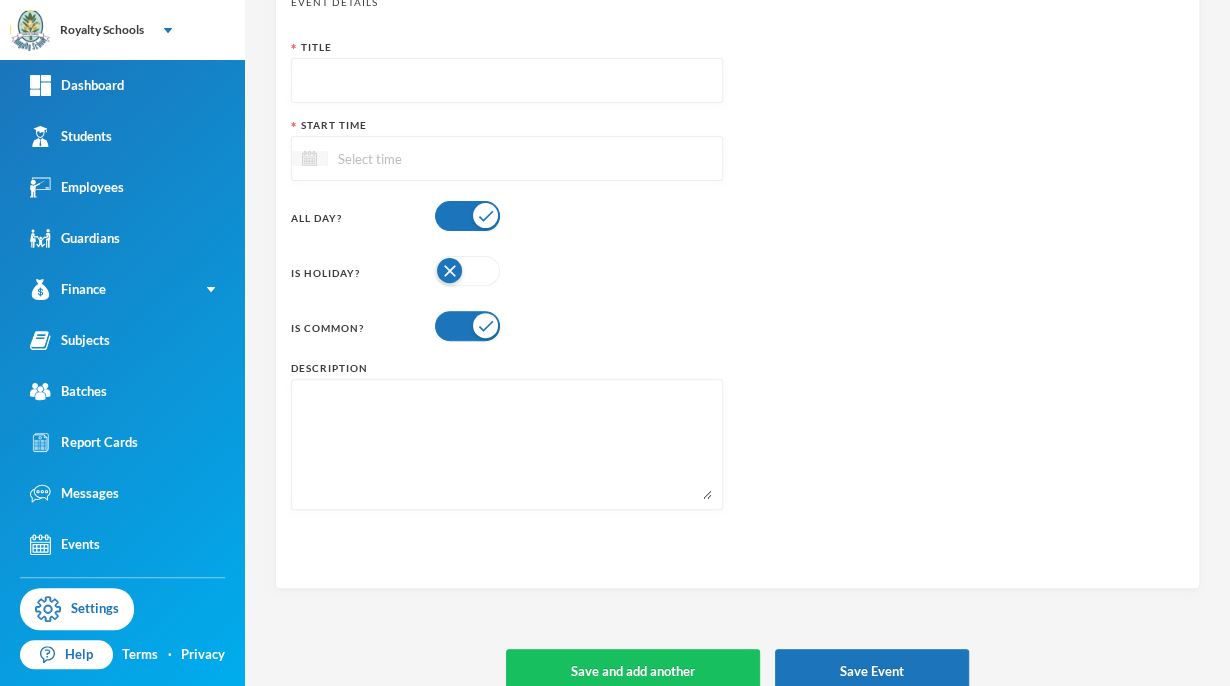 click at bounding box center (310, 158) 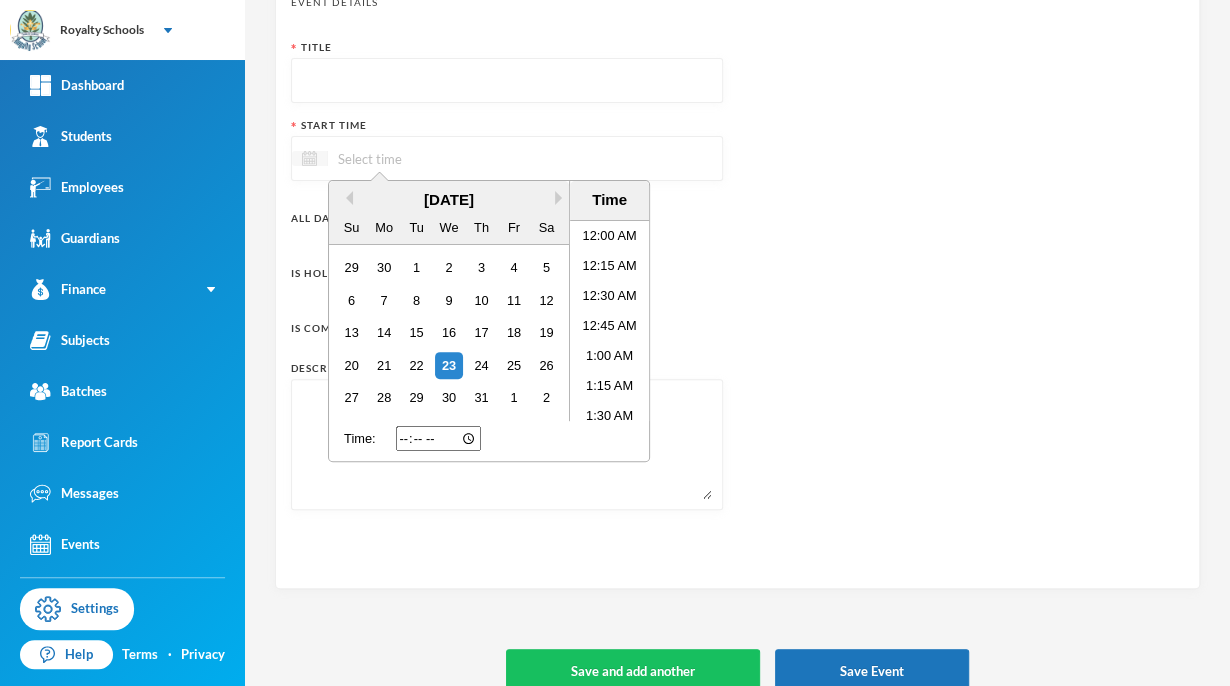 scroll, scrollTop: 1115, scrollLeft: 0, axis: vertical 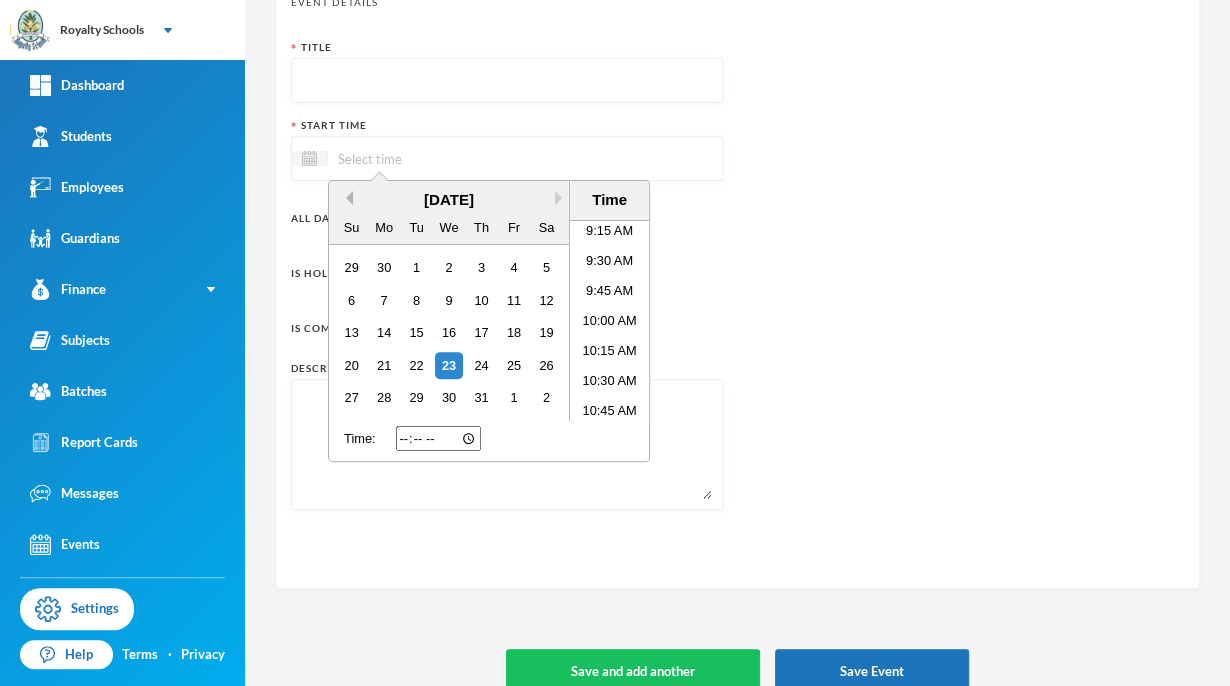 click on "Previous Month" at bounding box center [346, 198] 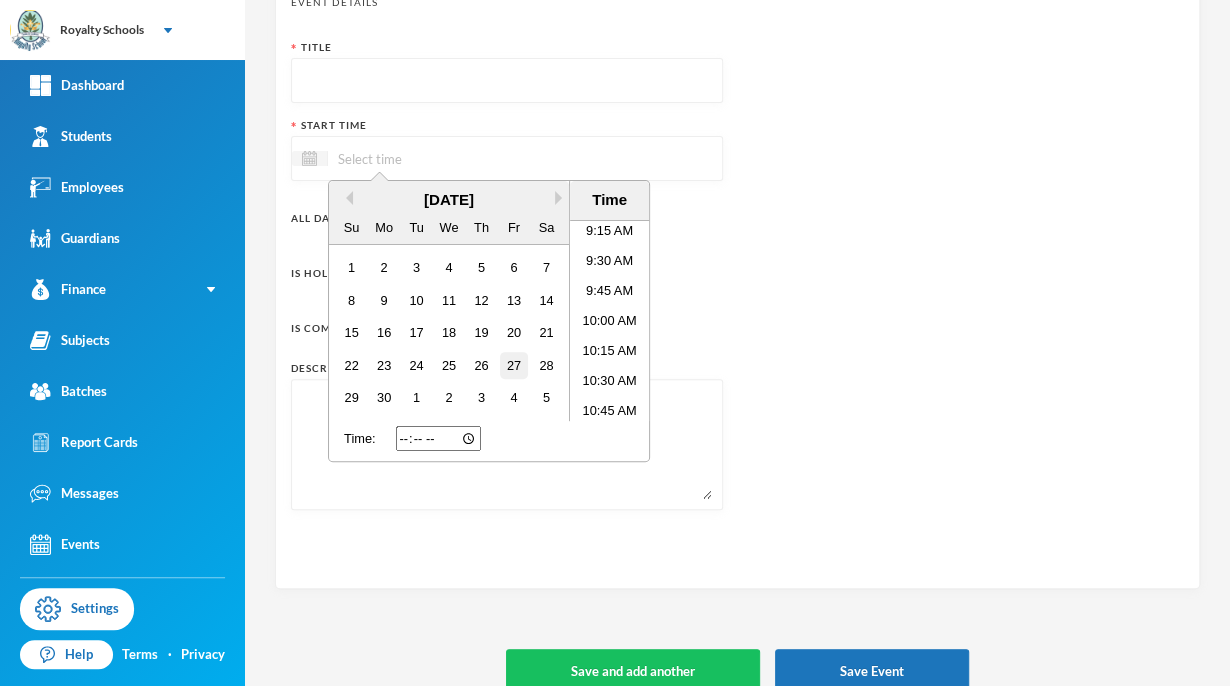 click on "27" at bounding box center (513, 365) 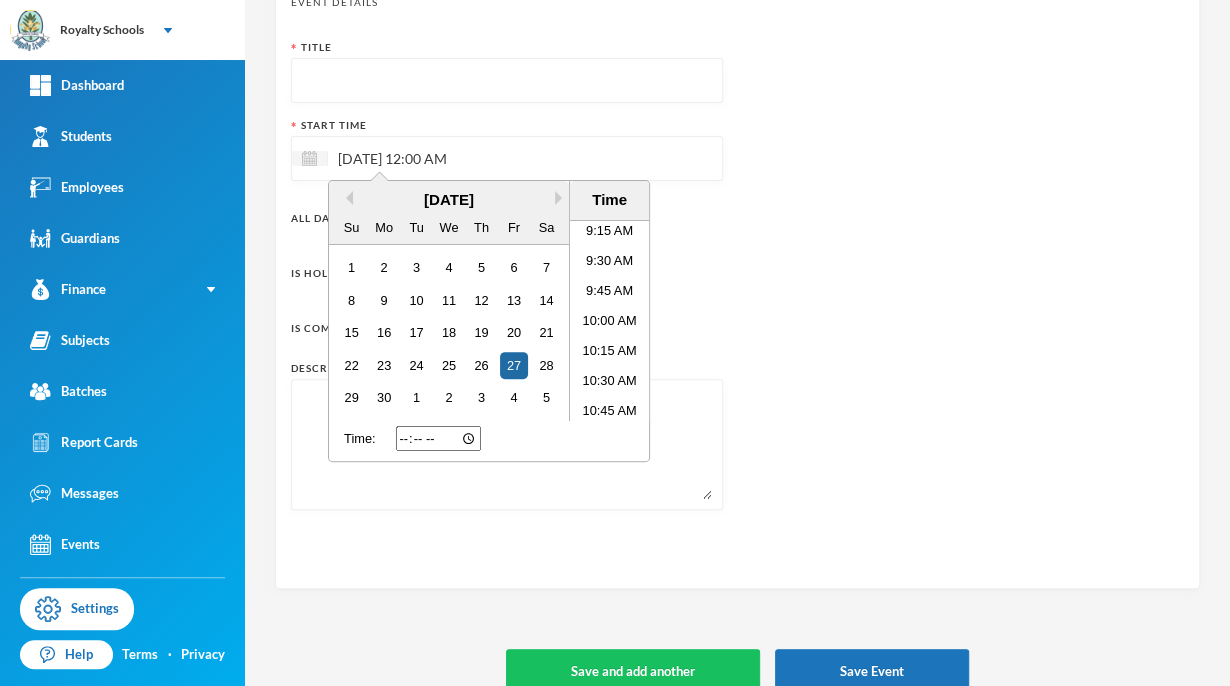 click at bounding box center [507, 81] 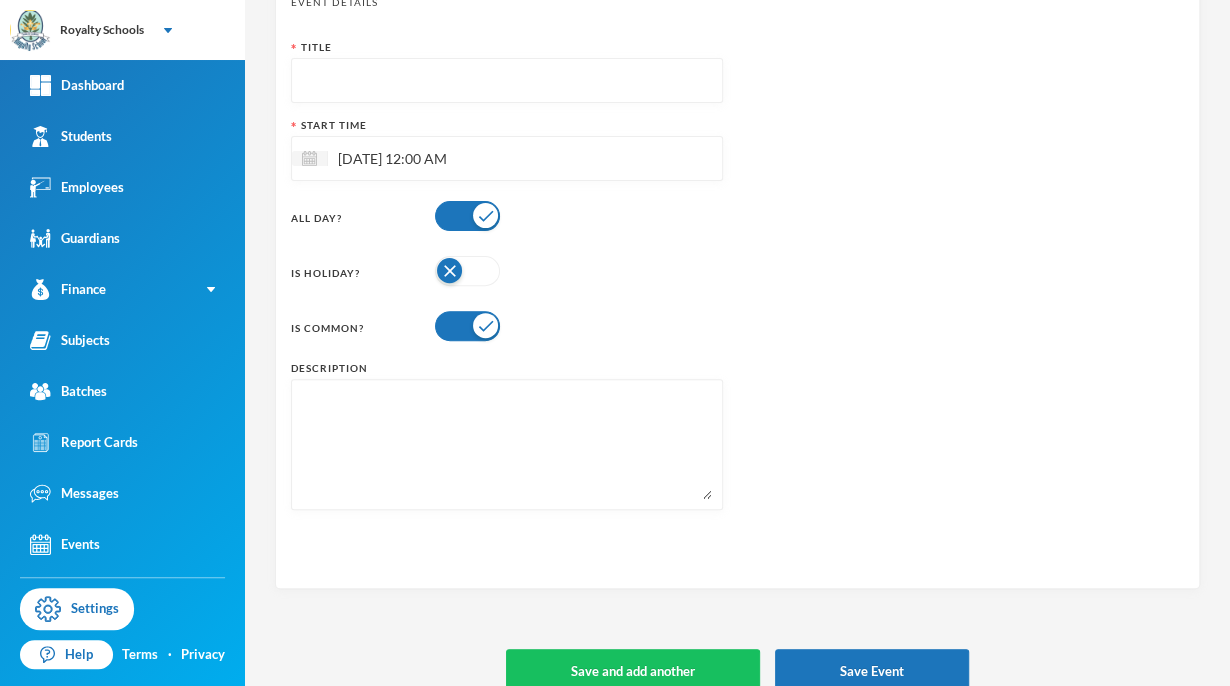 click at bounding box center (507, 81) 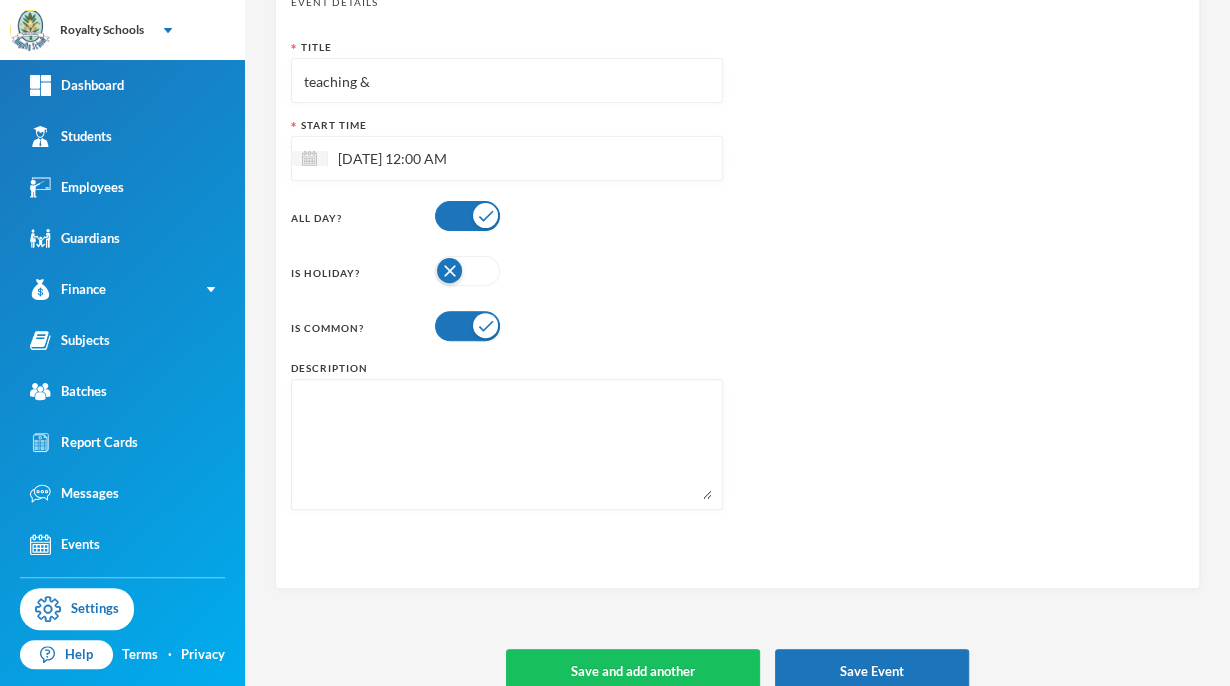 click on "teaching &" at bounding box center (507, 81) 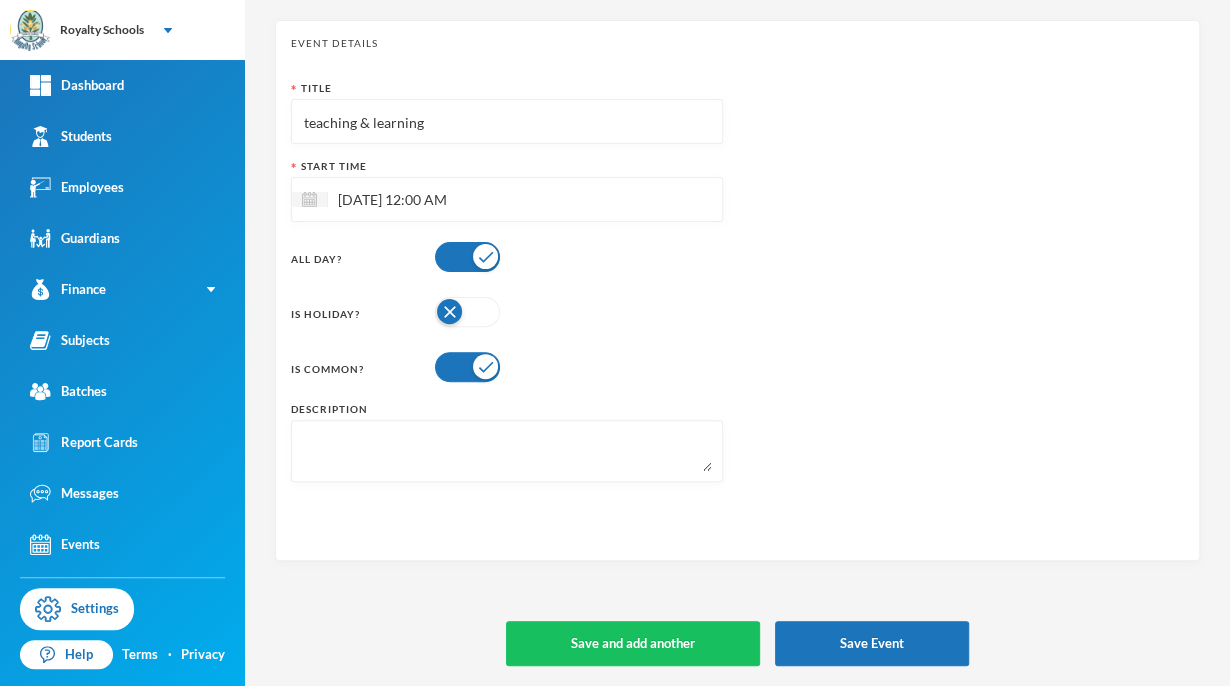 scroll, scrollTop: 74, scrollLeft: 0, axis: vertical 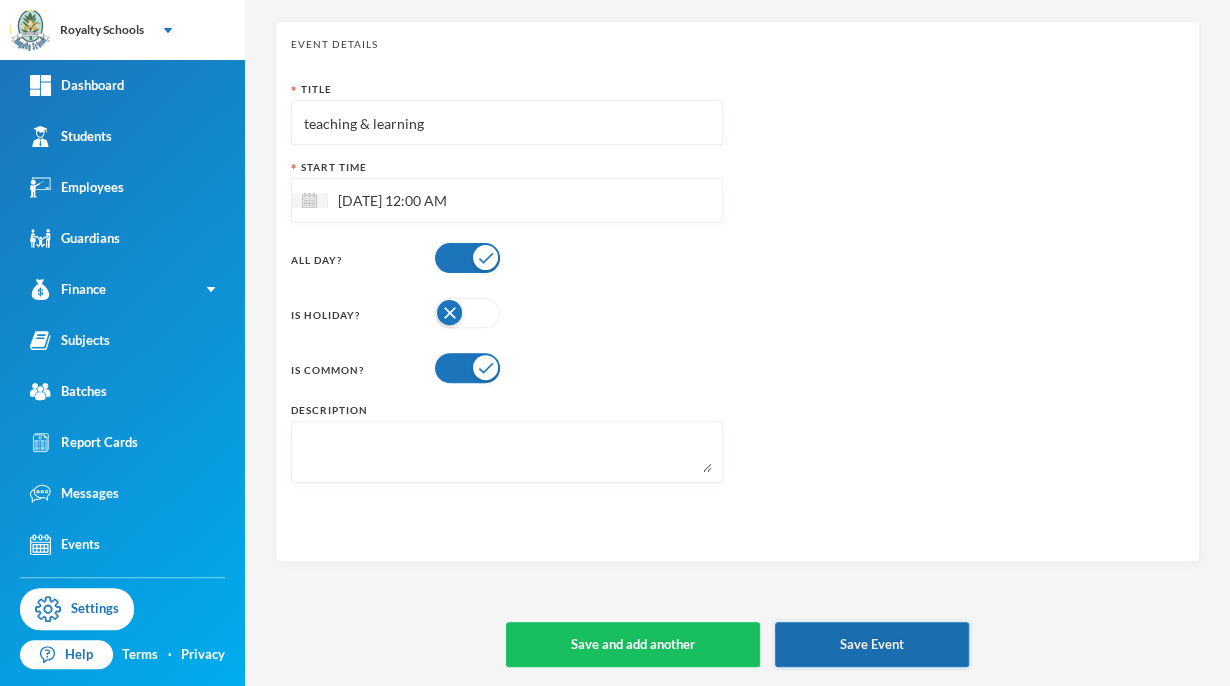 type on "teaching & learning" 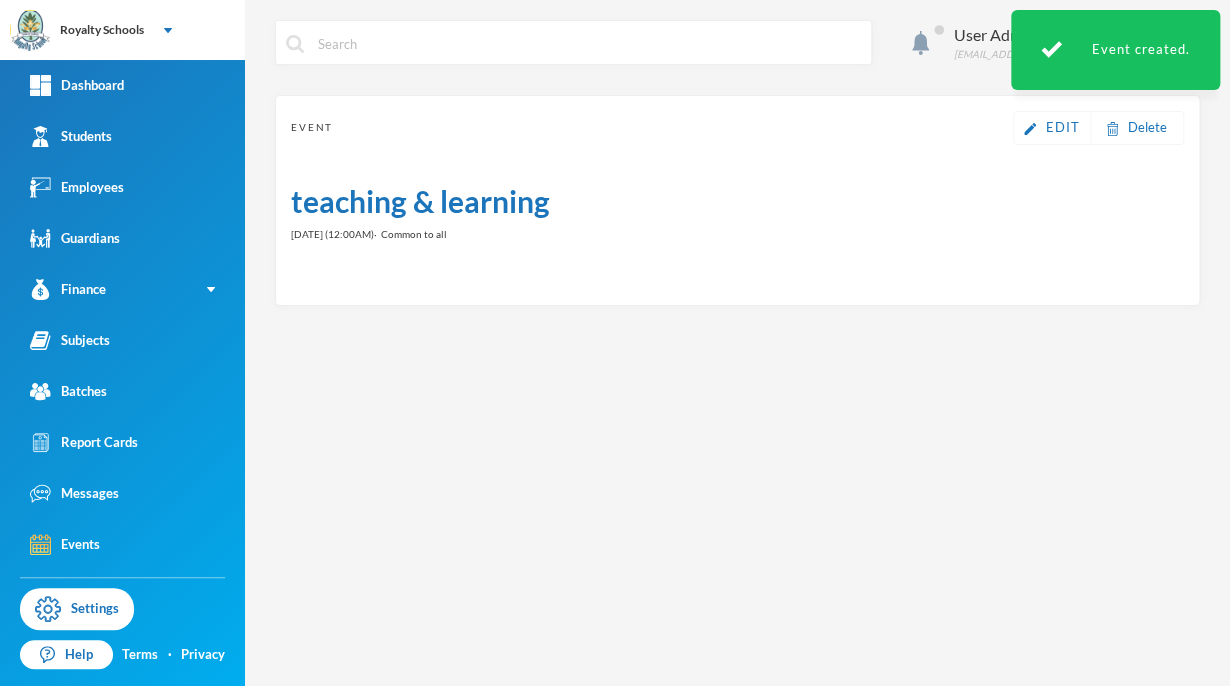 scroll, scrollTop: 0, scrollLeft: 0, axis: both 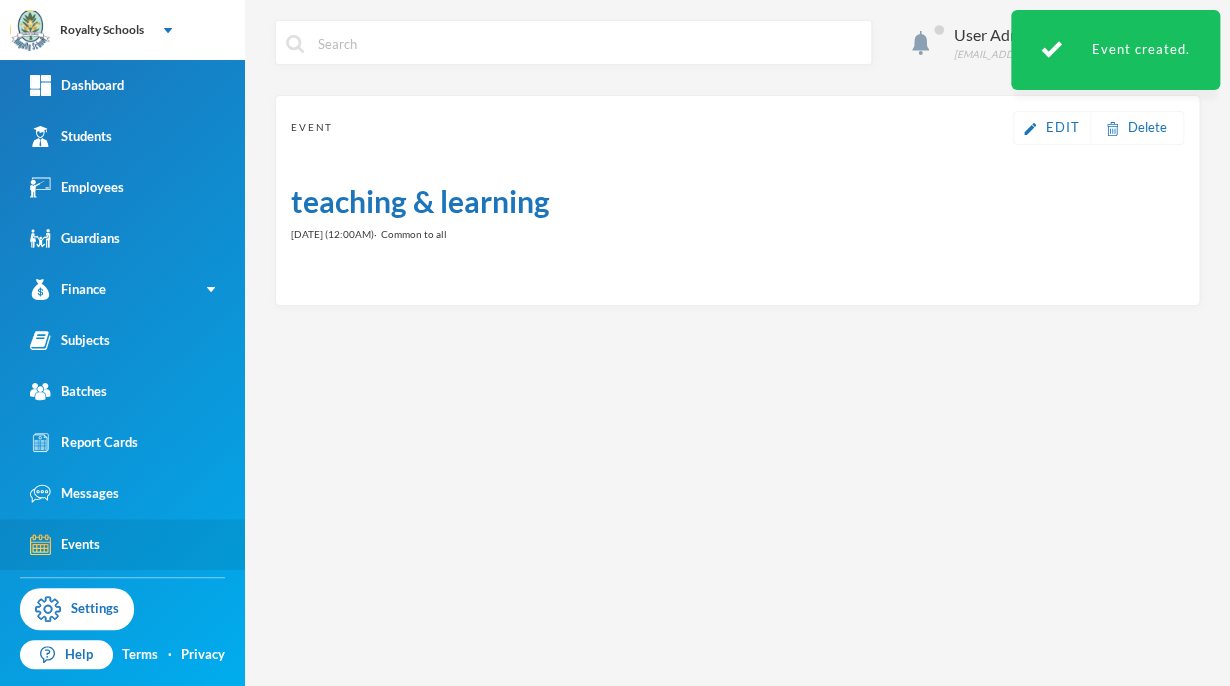 click on "Events" at bounding box center [65, 544] 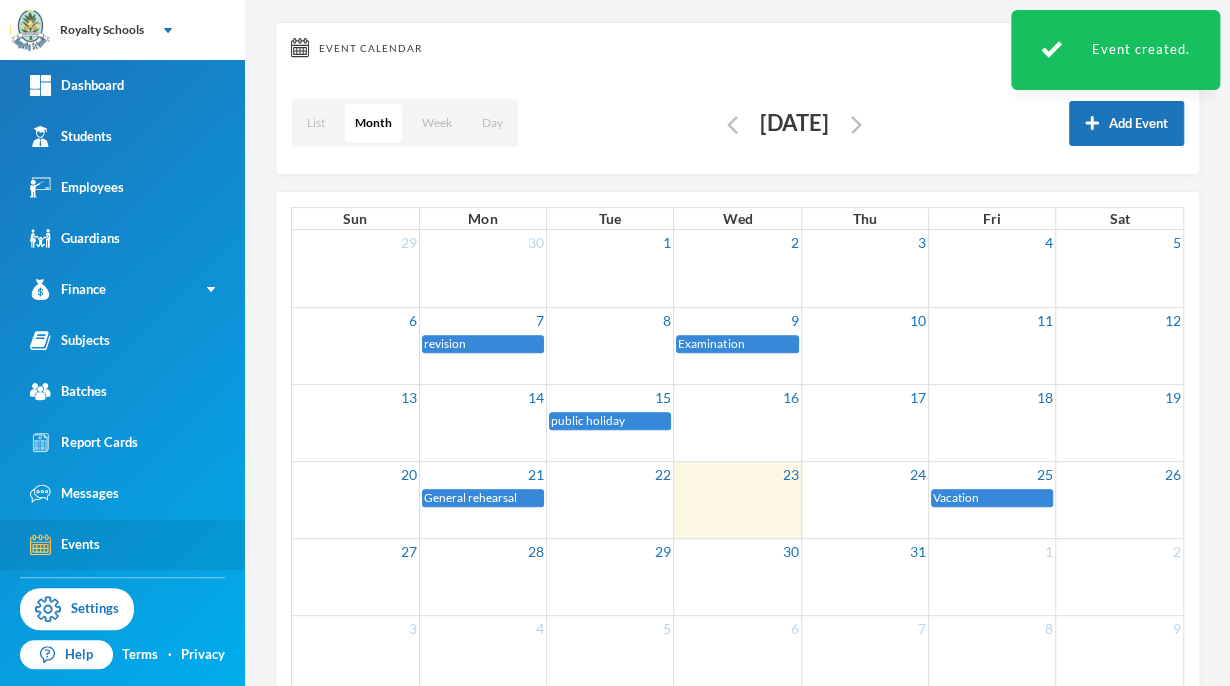 scroll, scrollTop: 76, scrollLeft: 0, axis: vertical 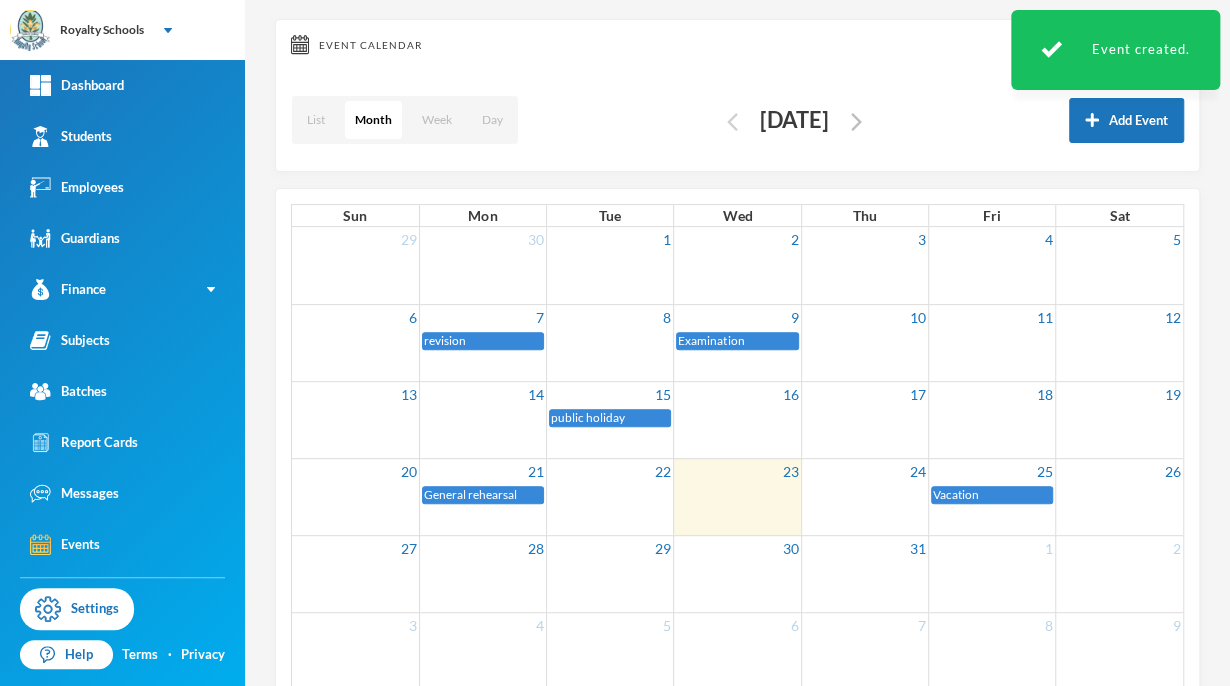 click at bounding box center [732, 122] 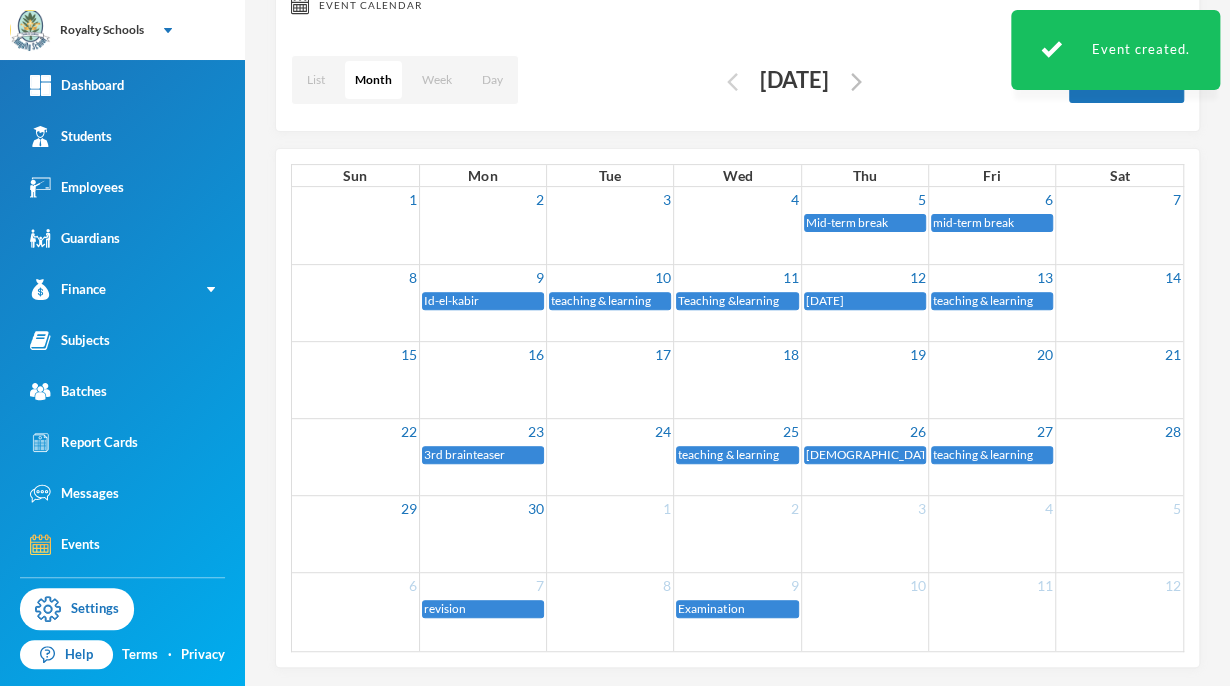 scroll, scrollTop: 116, scrollLeft: 0, axis: vertical 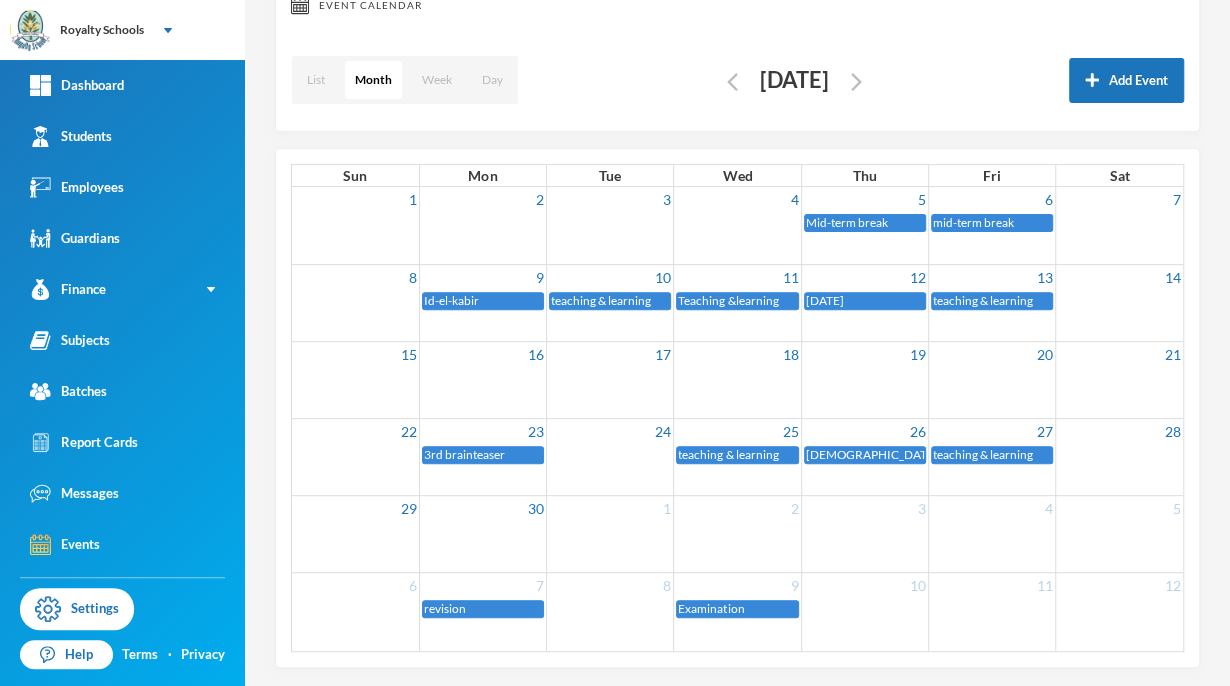 click at bounding box center [610, 611] 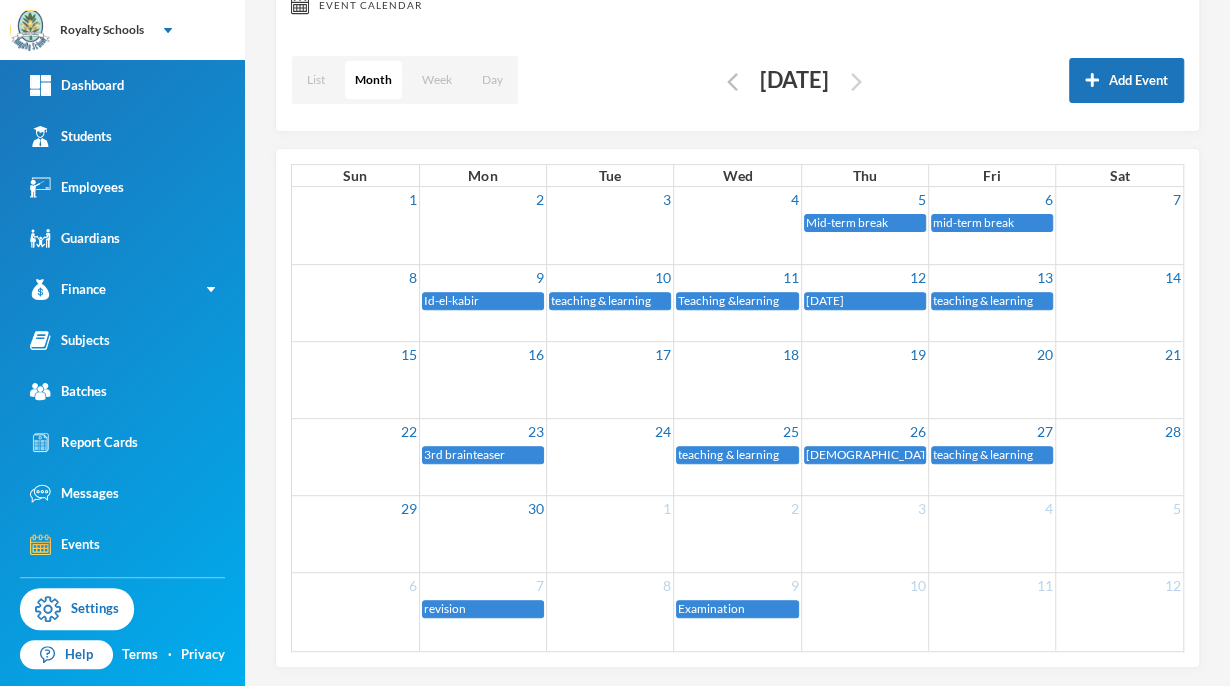 click at bounding box center (856, 82) 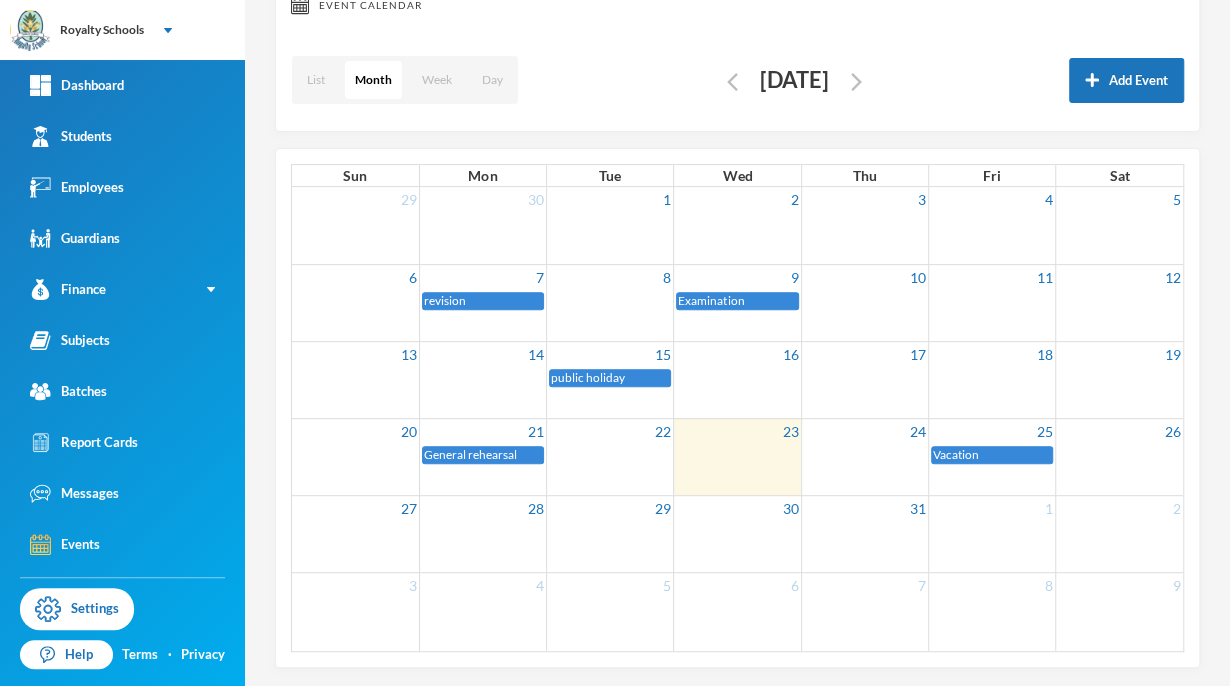 click at bounding box center (737, 377) 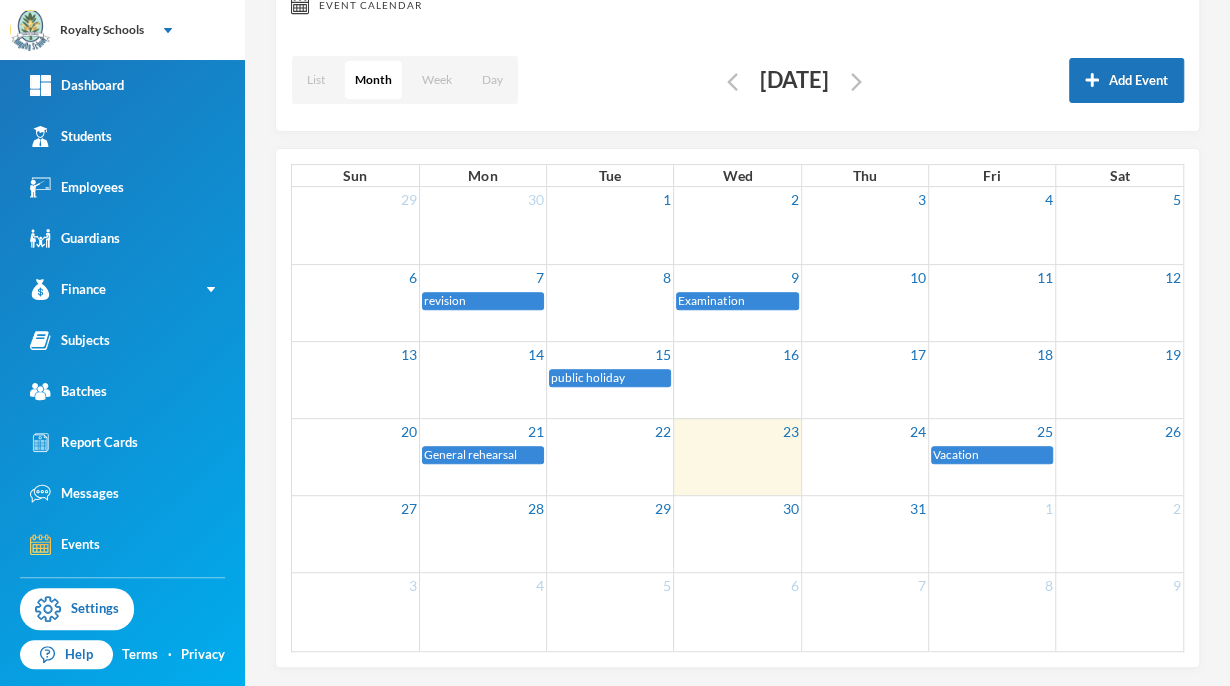 click at bounding box center (737, 379) 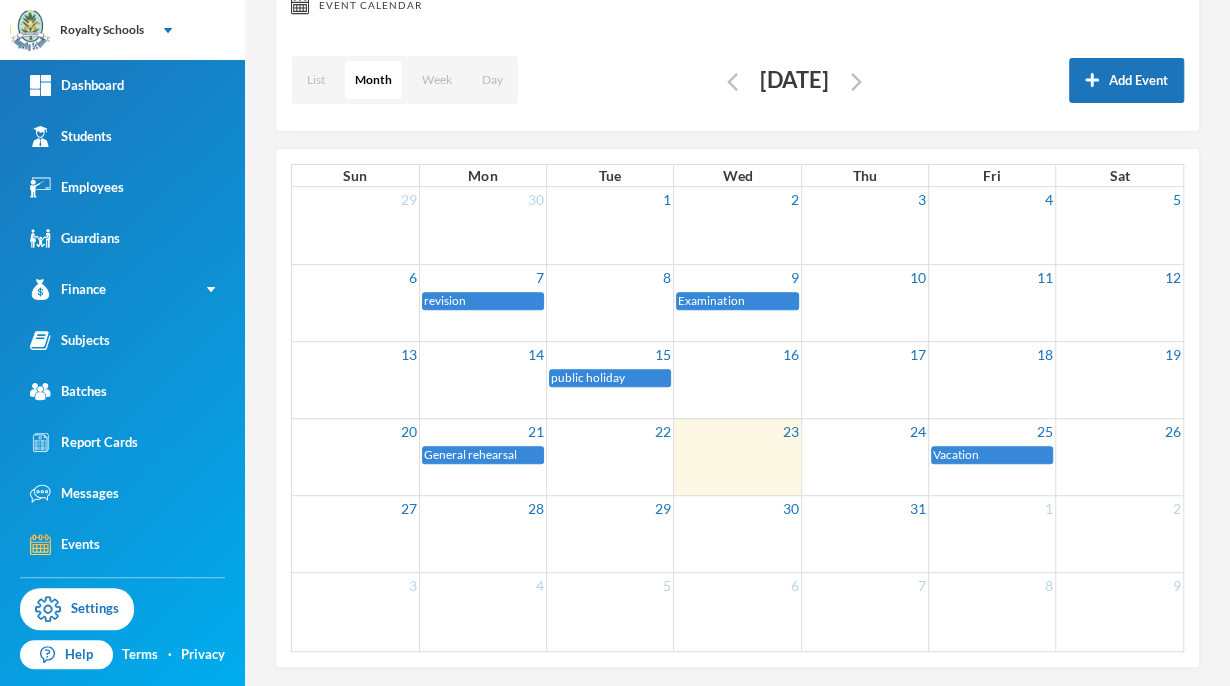 click at bounding box center (737, 379) 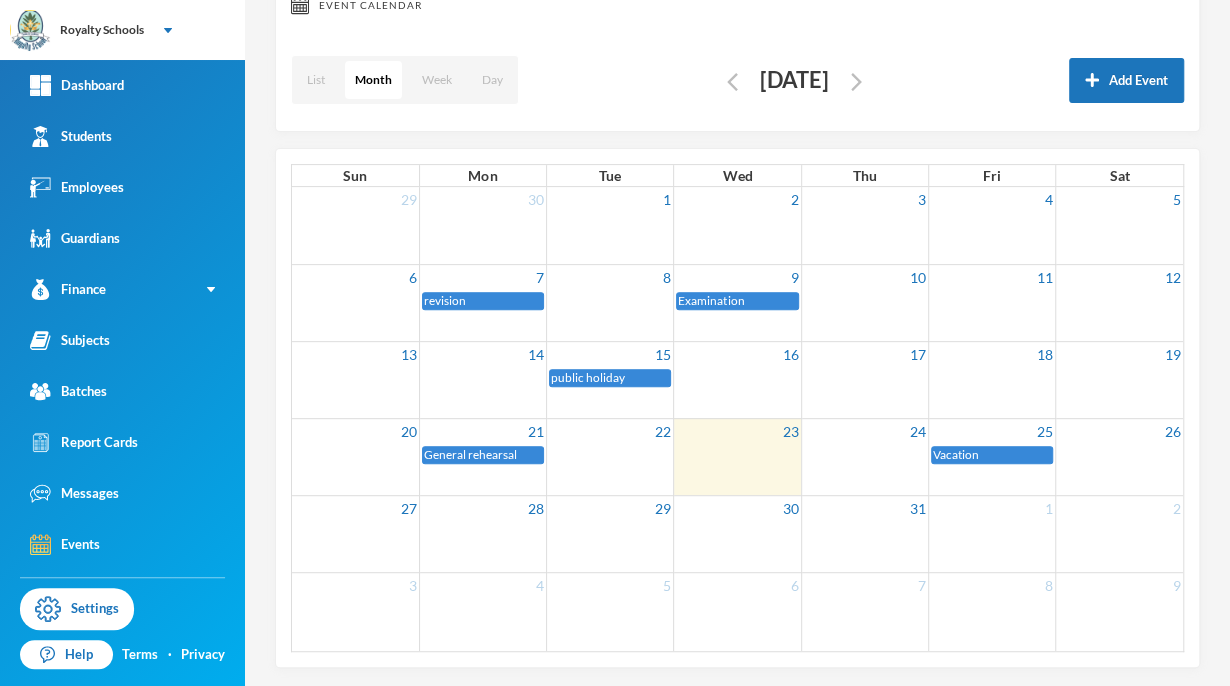 click at bounding box center (737, 377) 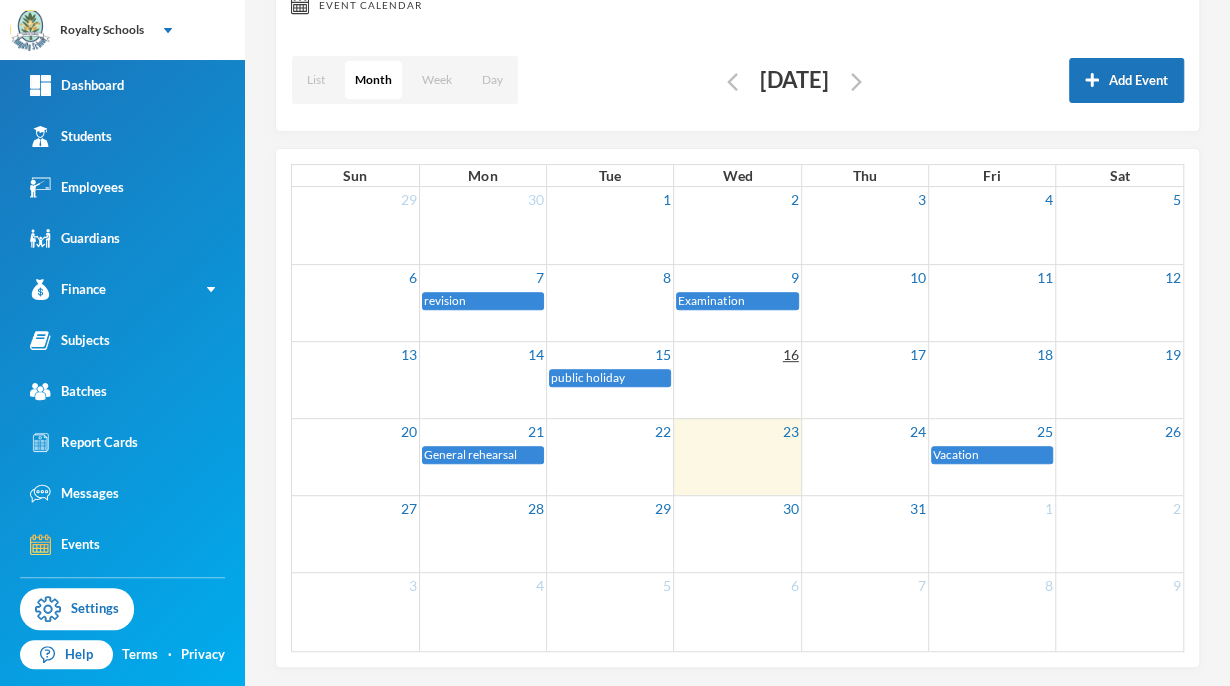 click on "16" at bounding box center (791, 354) 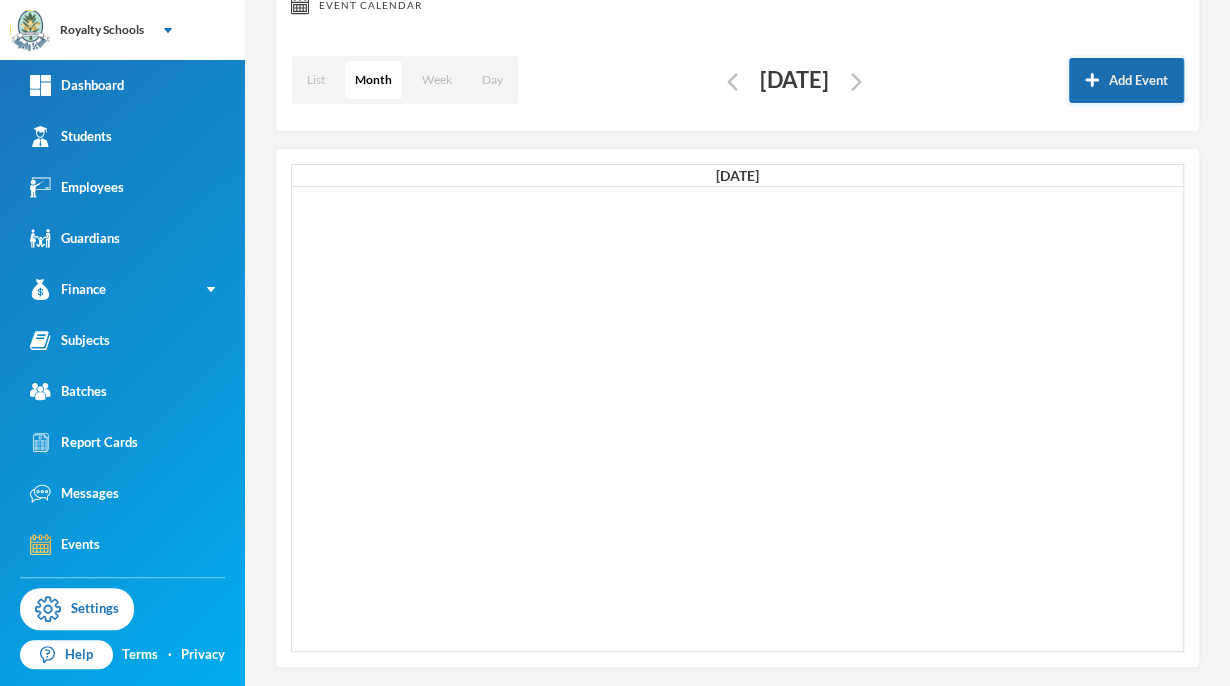 click on "Add Event" at bounding box center (1126, 80) 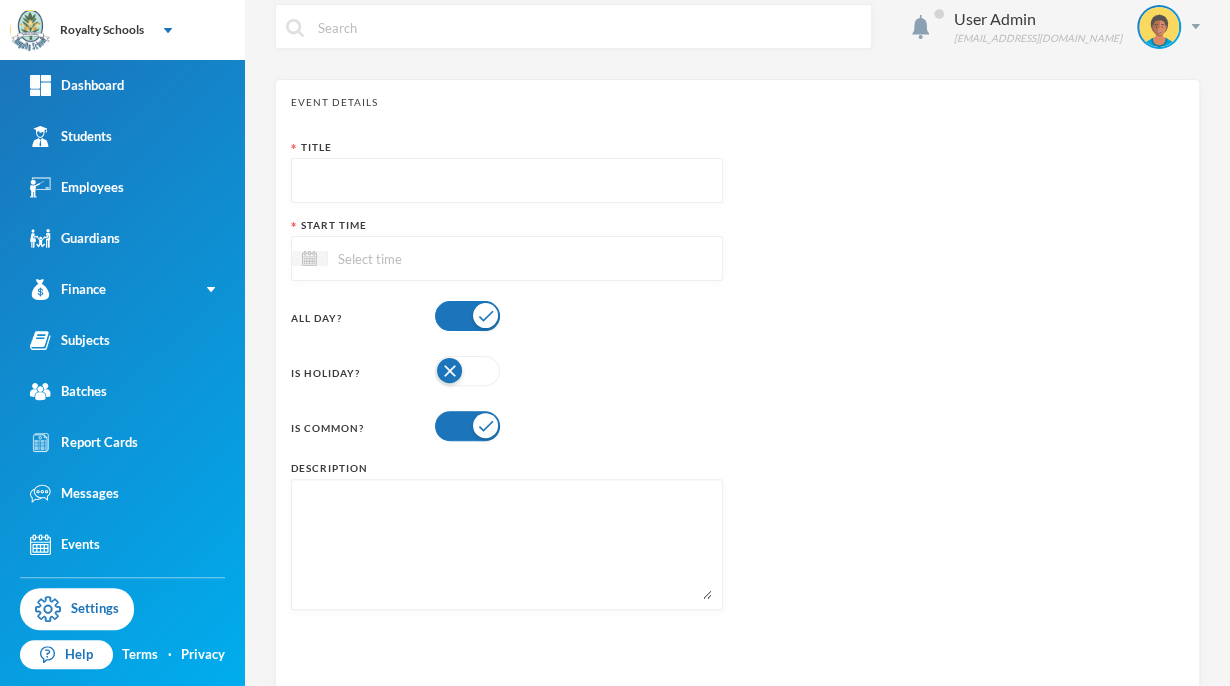 scroll, scrollTop: 0, scrollLeft: 0, axis: both 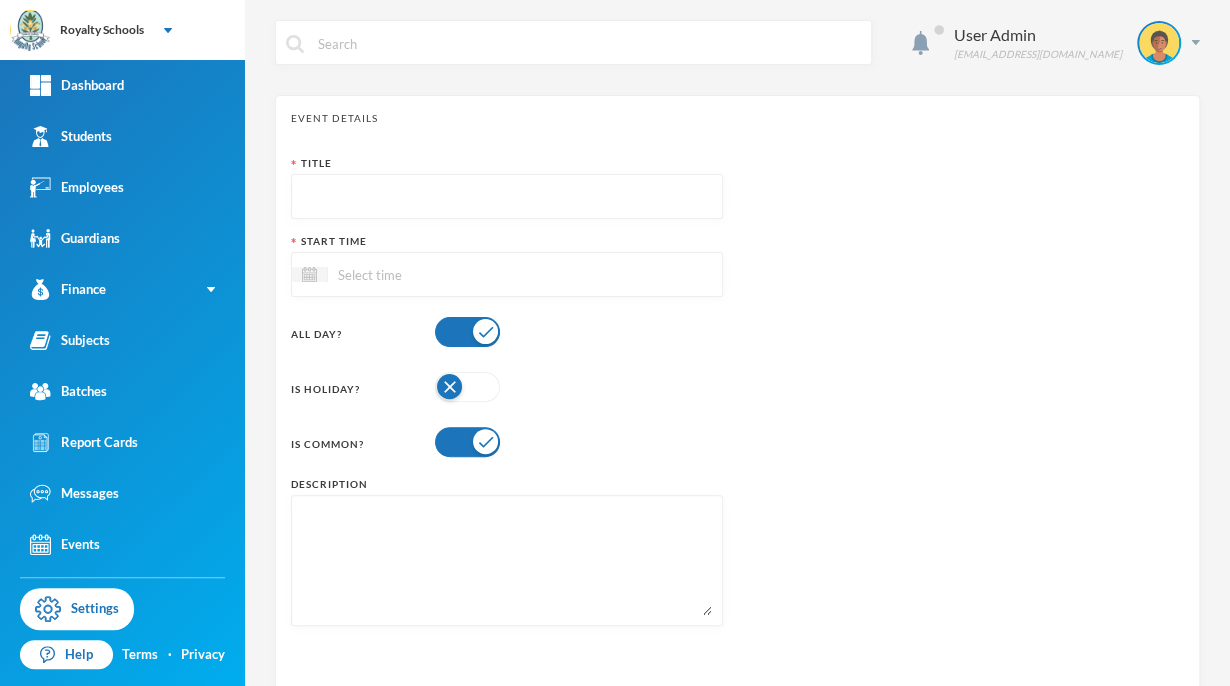 click at bounding box center [507, 274] 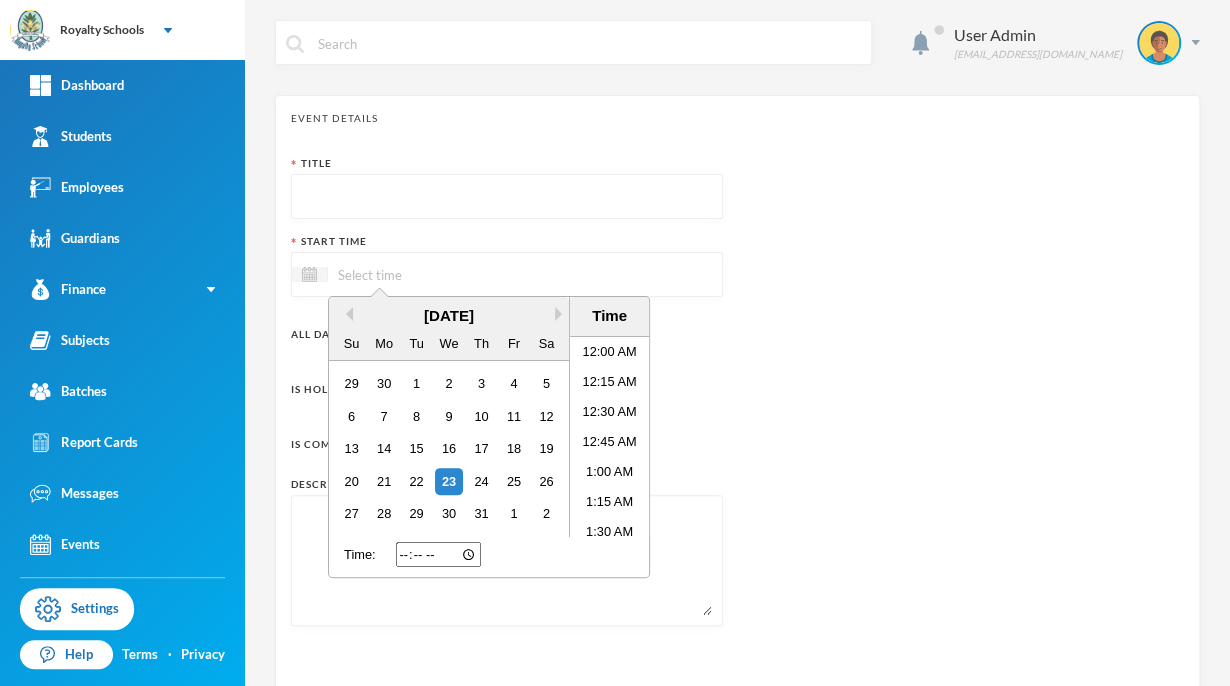 scroll, scrollTop: 1115, scrollLeft: 0, axis: vertical 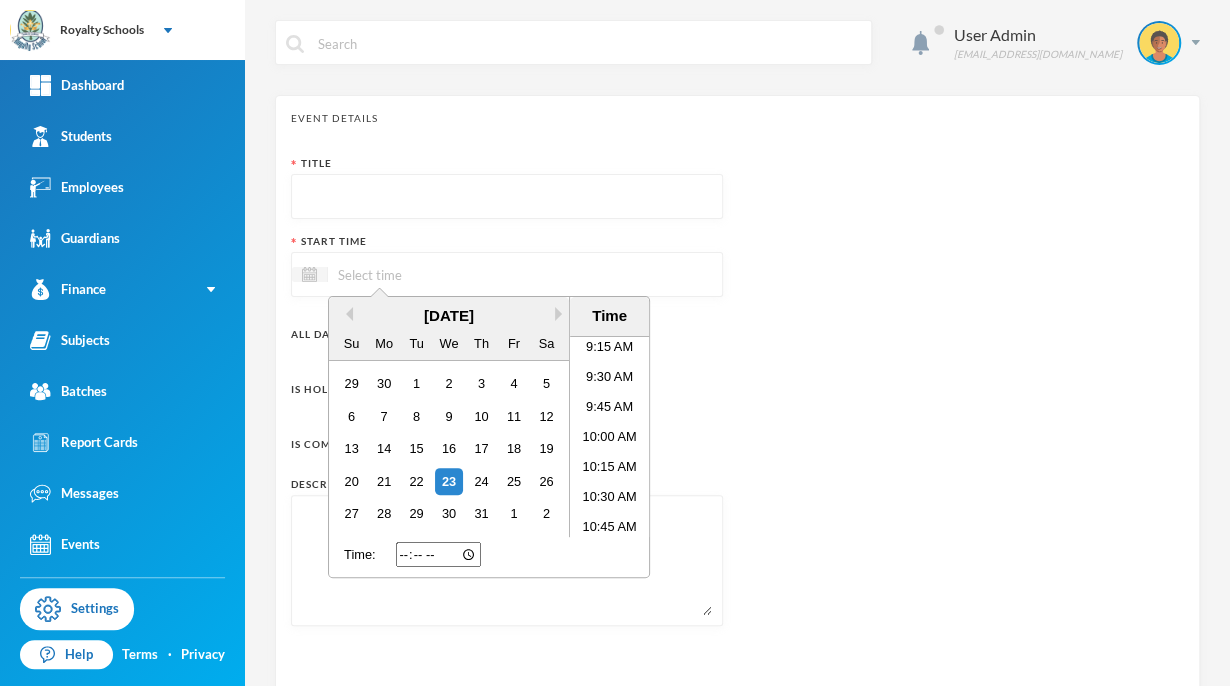 type 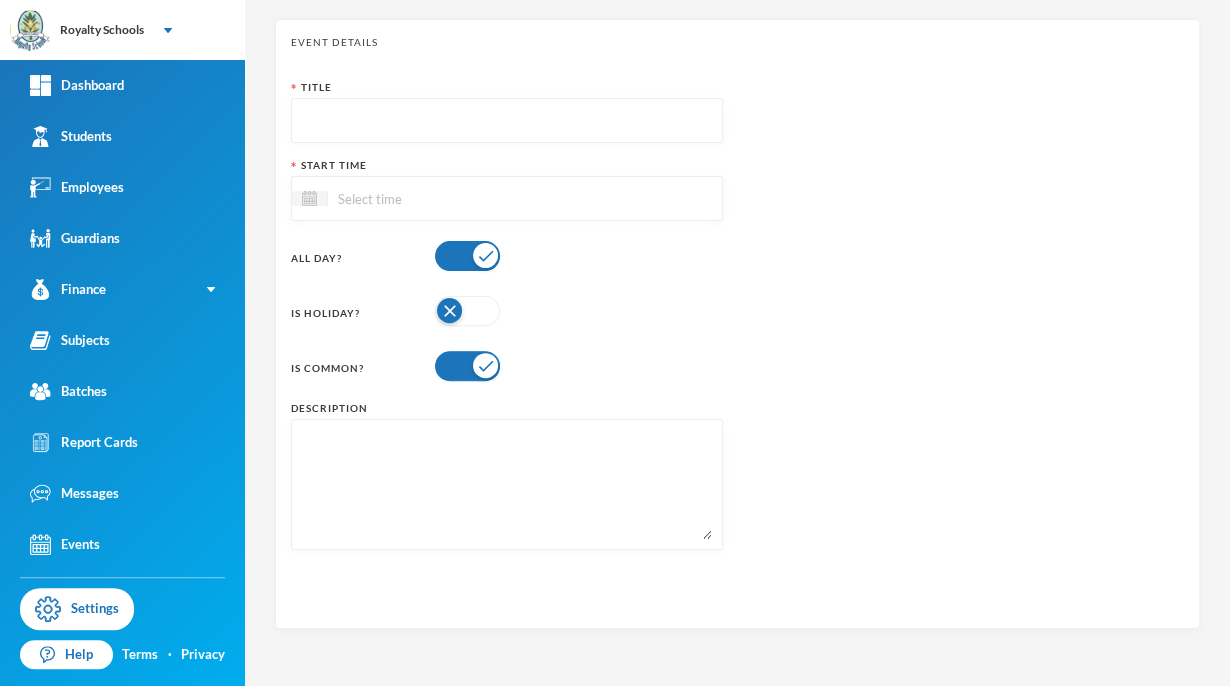 scroll, scrollTop: 144, scrollLeft: 0, axis: vertical 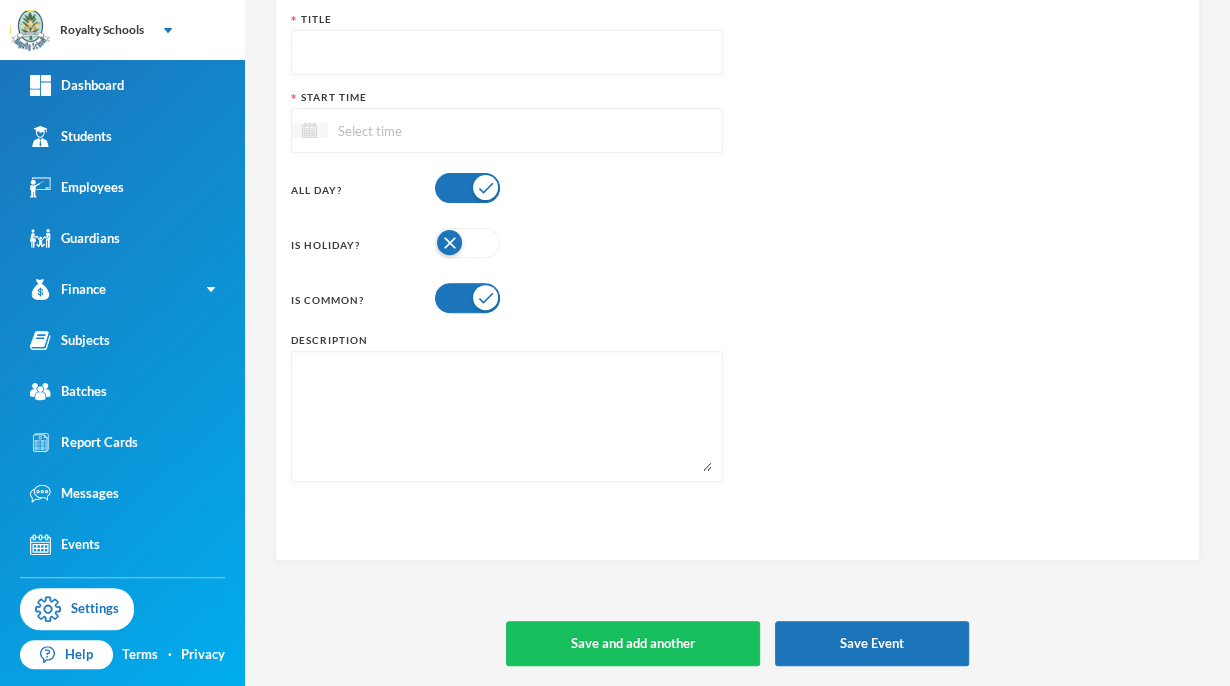 click at bounding box center [309, 130] 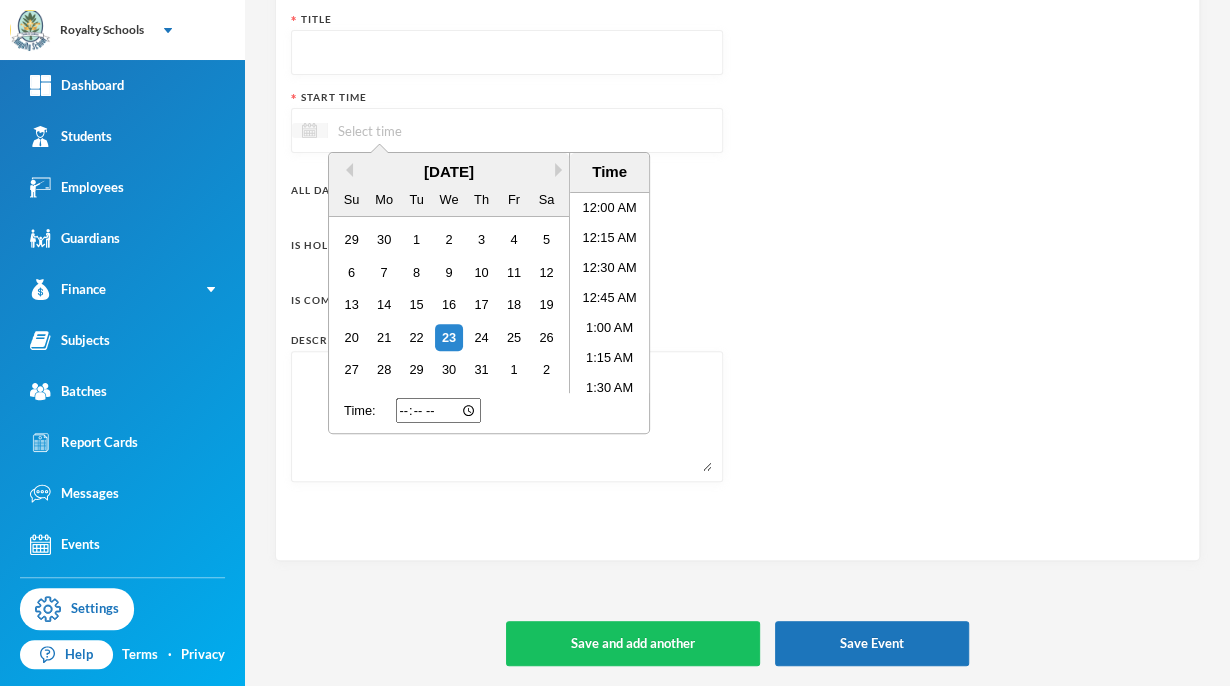 scroll, scrollTop: 1115, scrollLeft: 0, axis: vertical 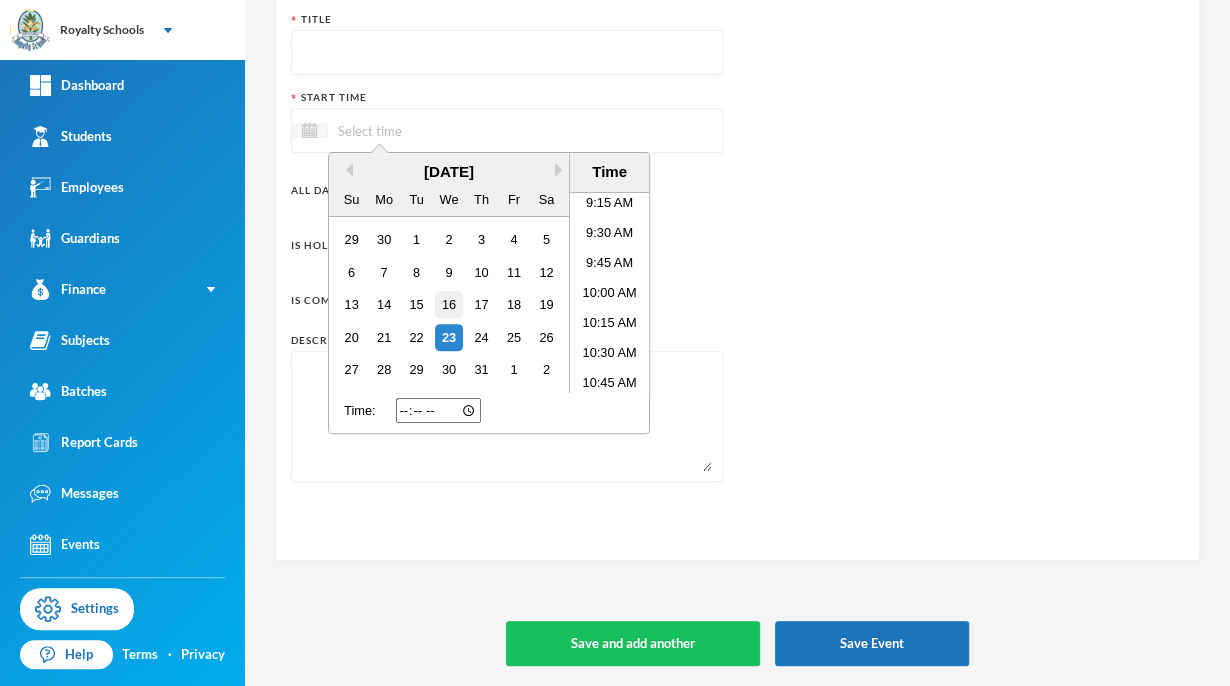 click on "16" at bounding box center [448, 304] 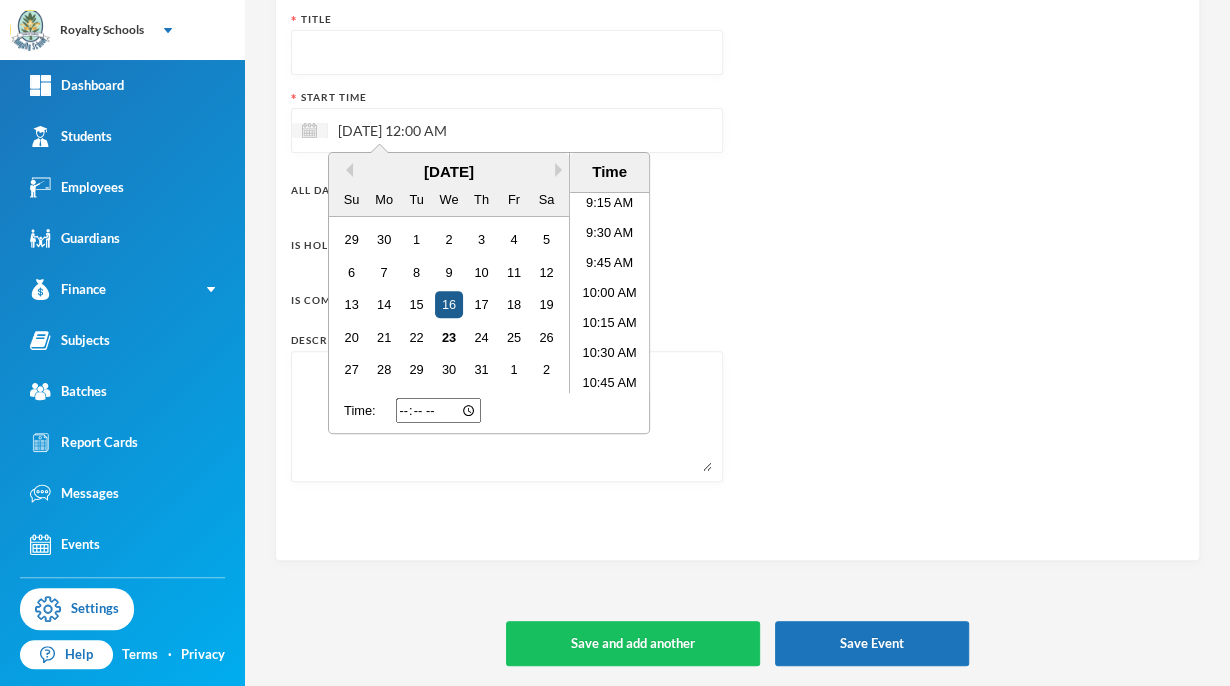 type 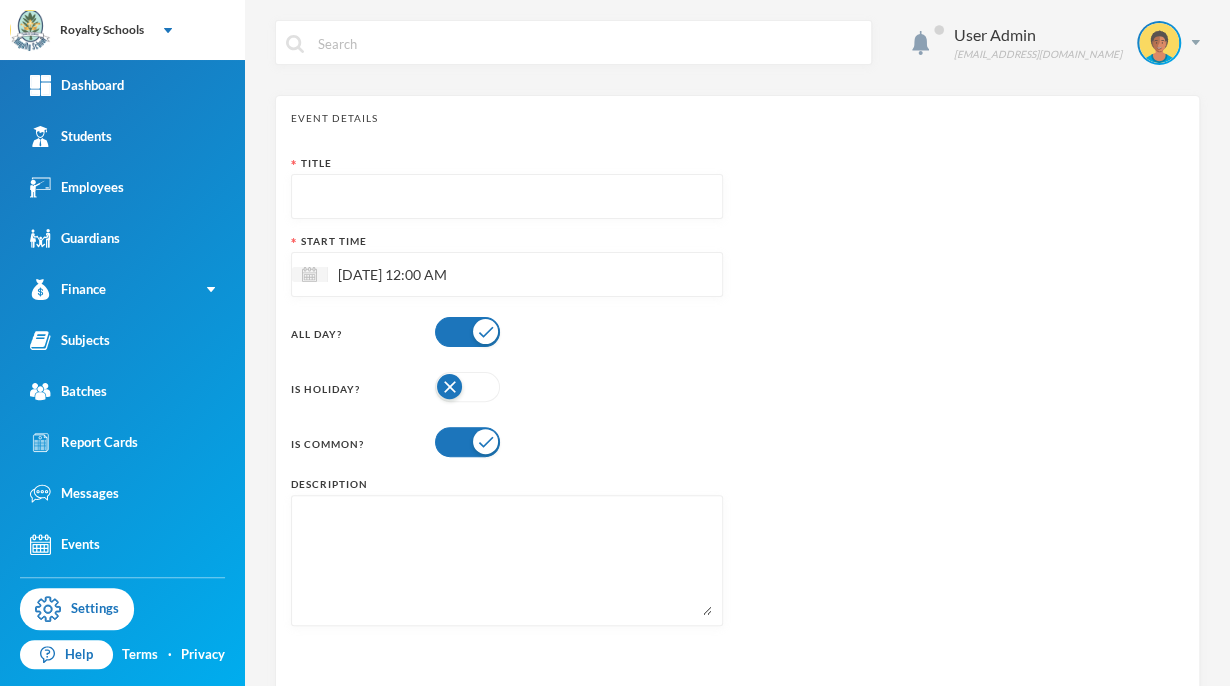 scroll, scrollTop: 0, scrollLeft: 0, axis: both 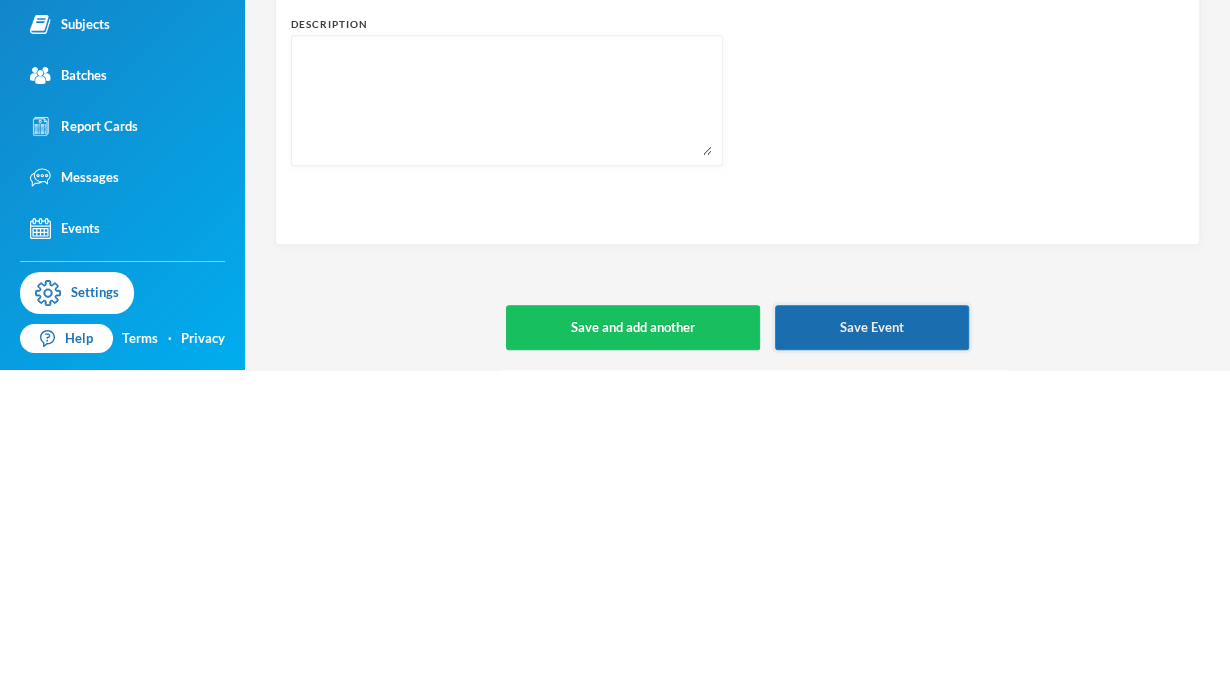 type on "Exam" 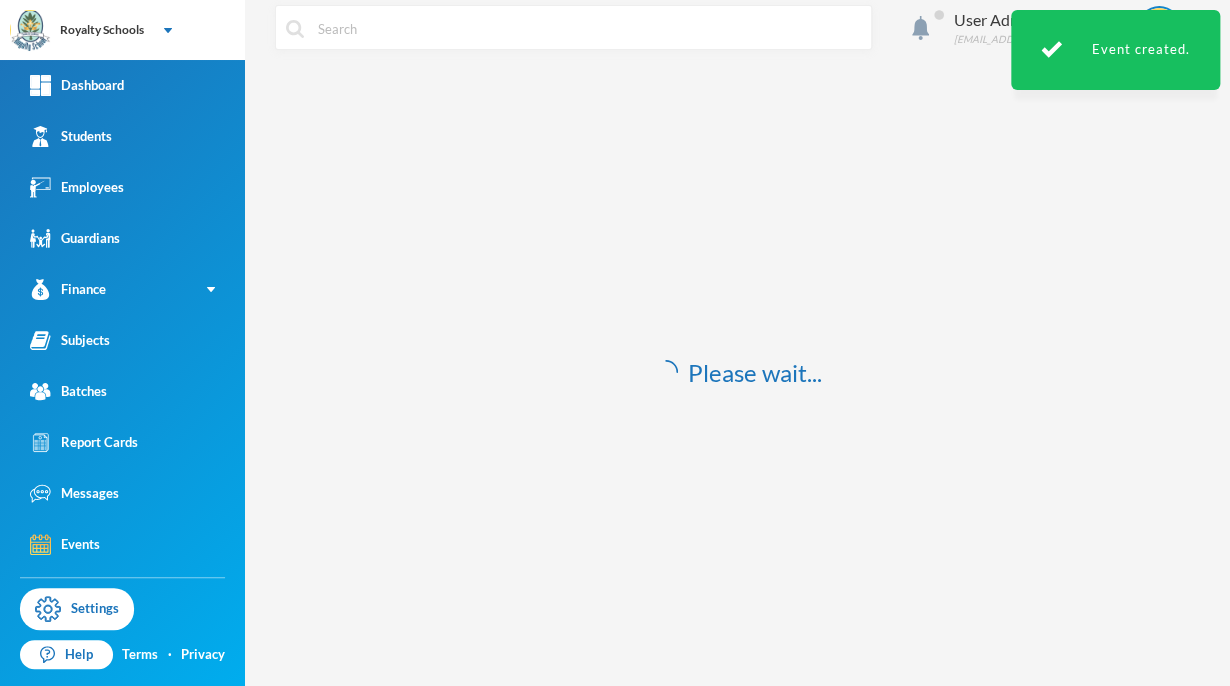scroll, scrollTop: 0, scrollLeft: 0, axis: both 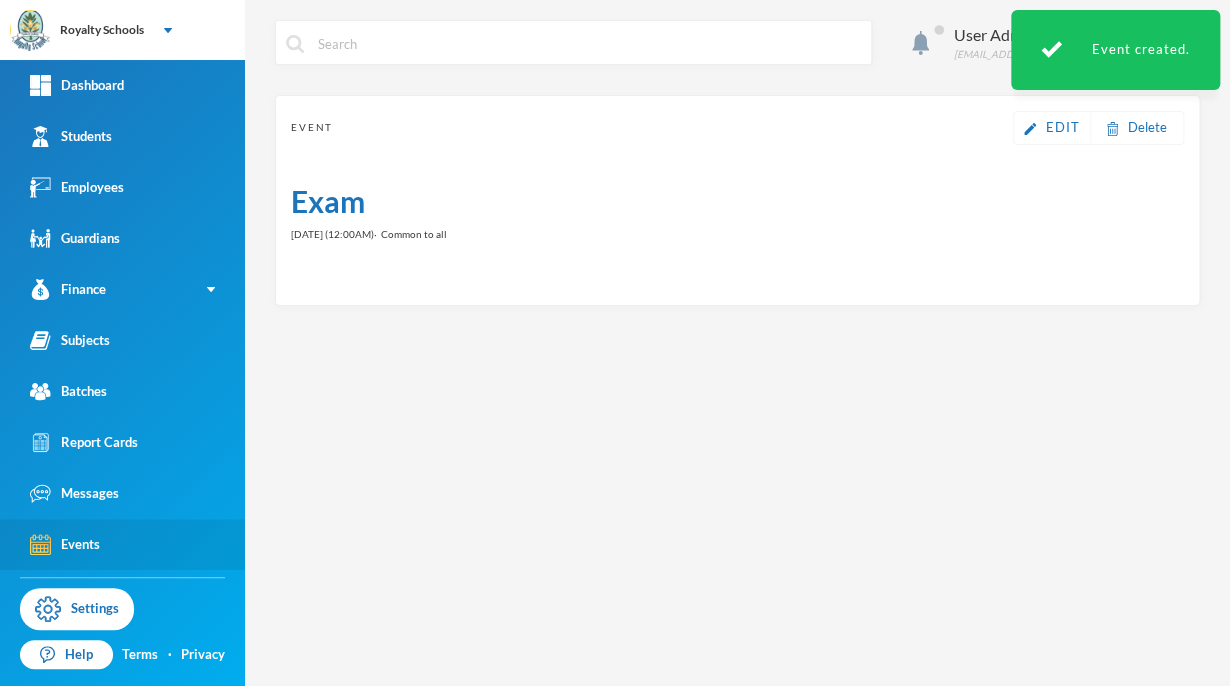 click on "Events" at bounding box center (65, 544) 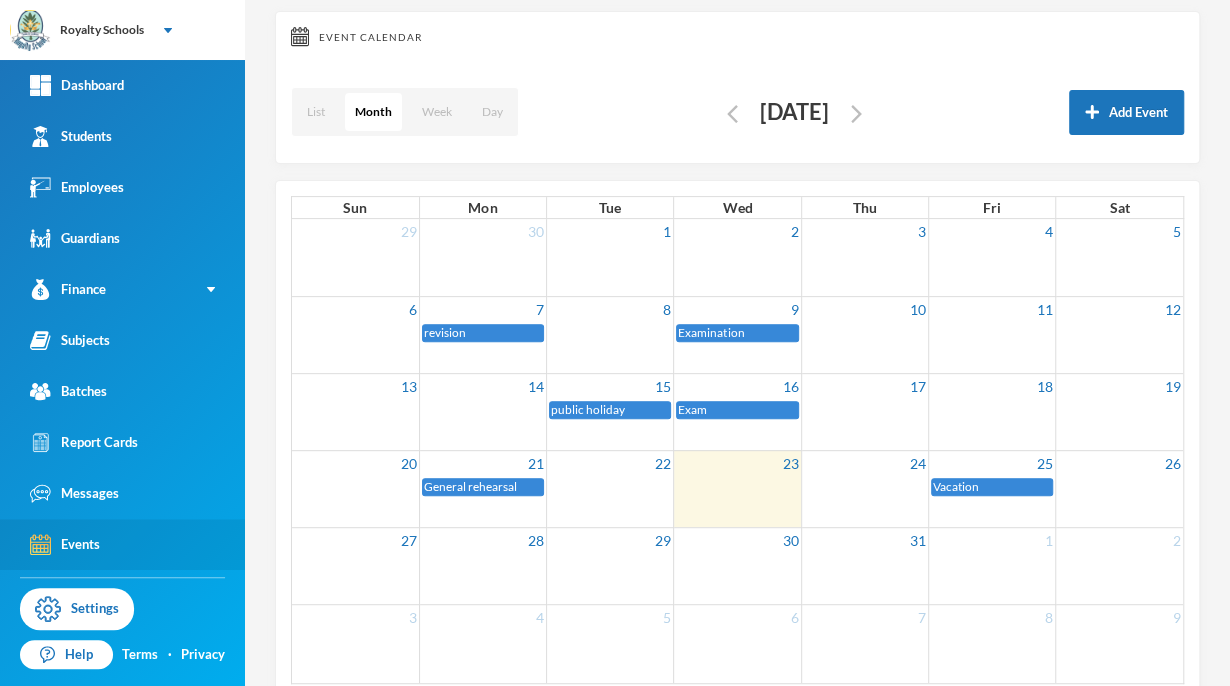 scroll, scrollTop: 116, scrollLeft: 0, axis: vertical 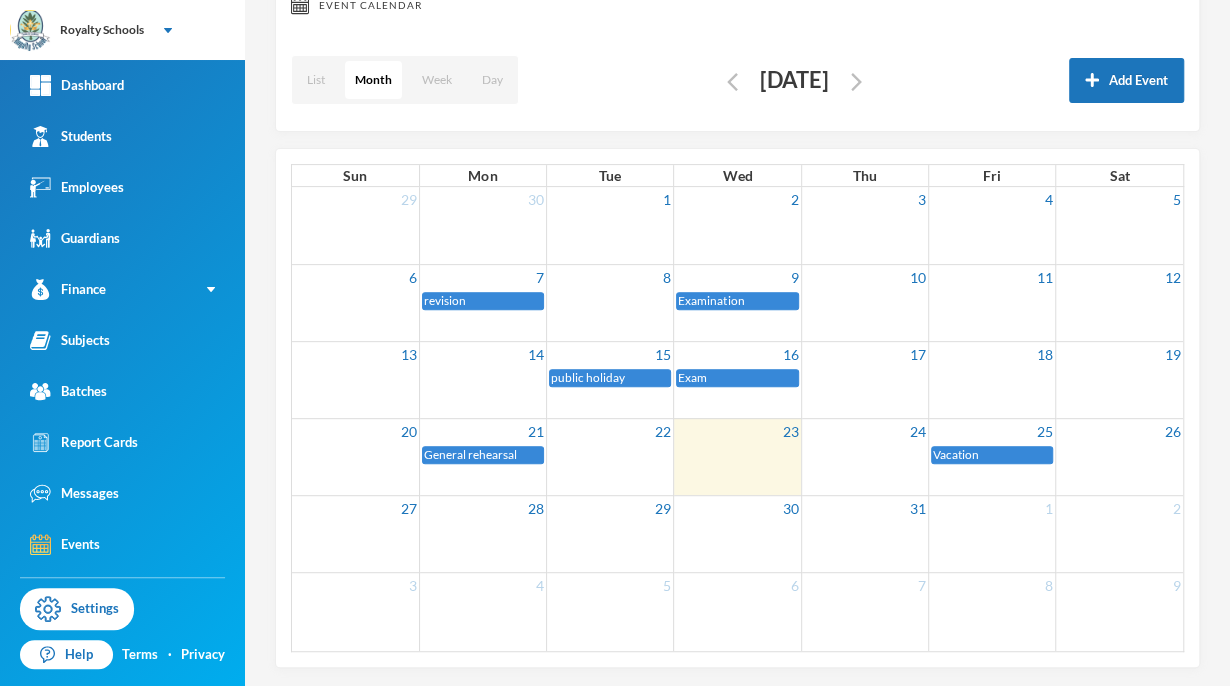 click on "General rehearsal" at bounding box center [470, 454] 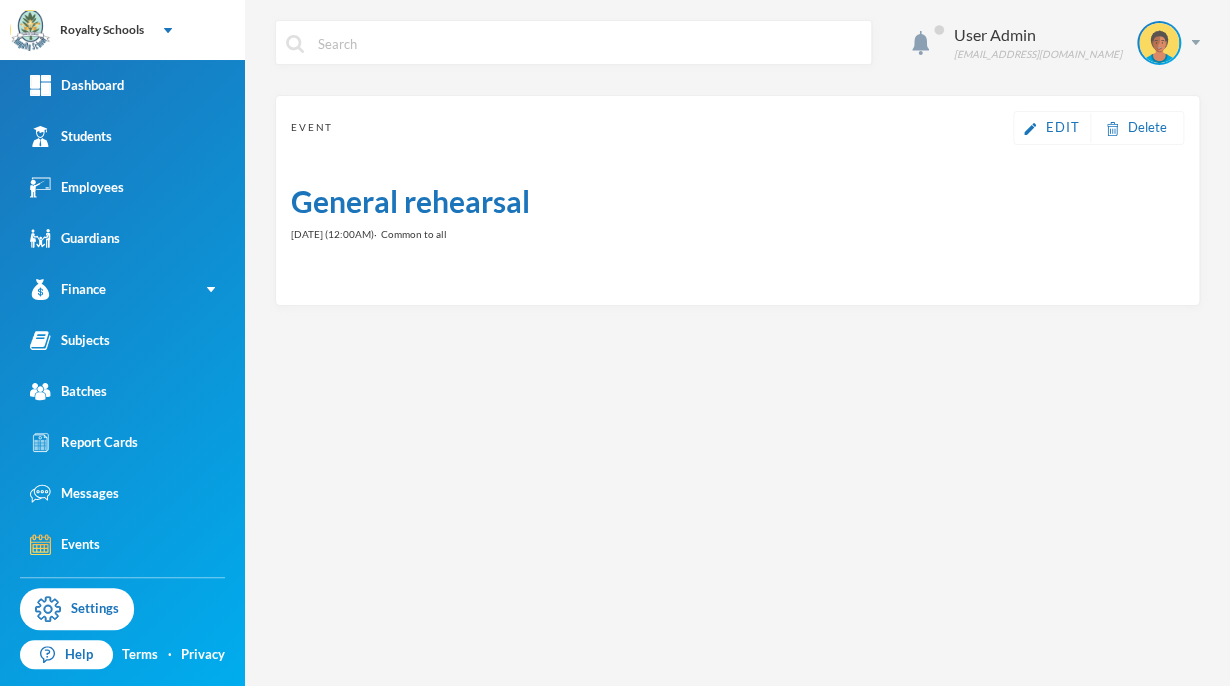 scroll, scrollTop: 0, scrollLeft: 0, axis: both 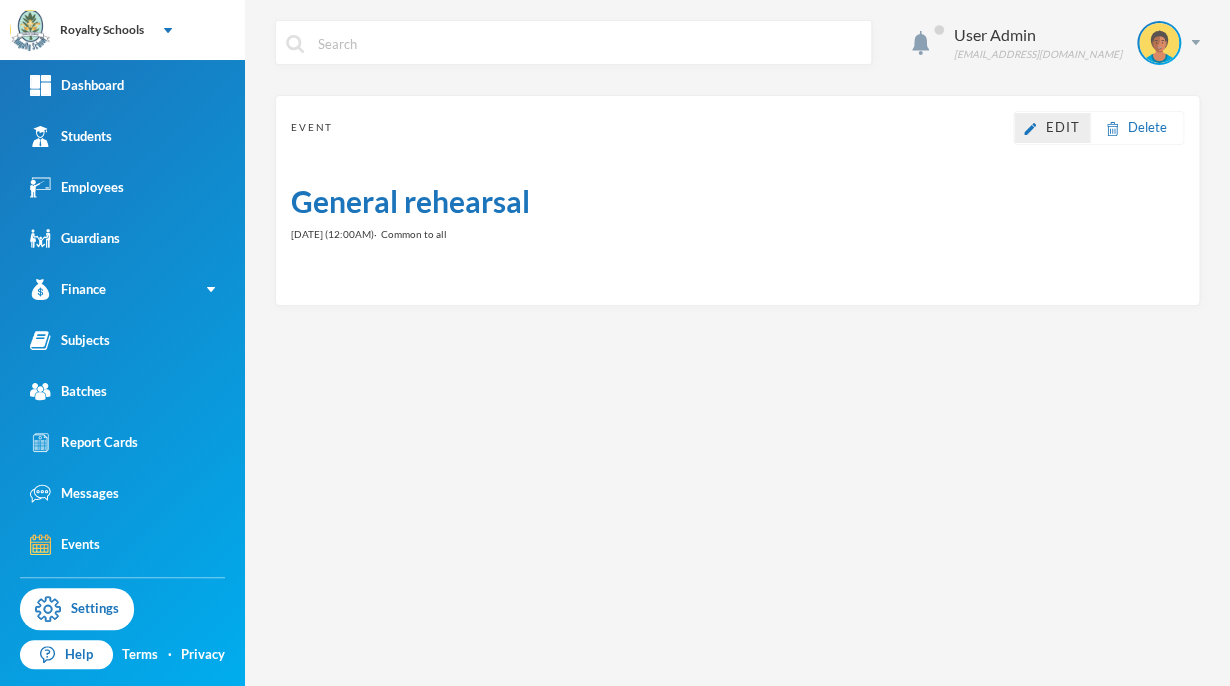click on "Edit" at bounding box center [1063, 127] 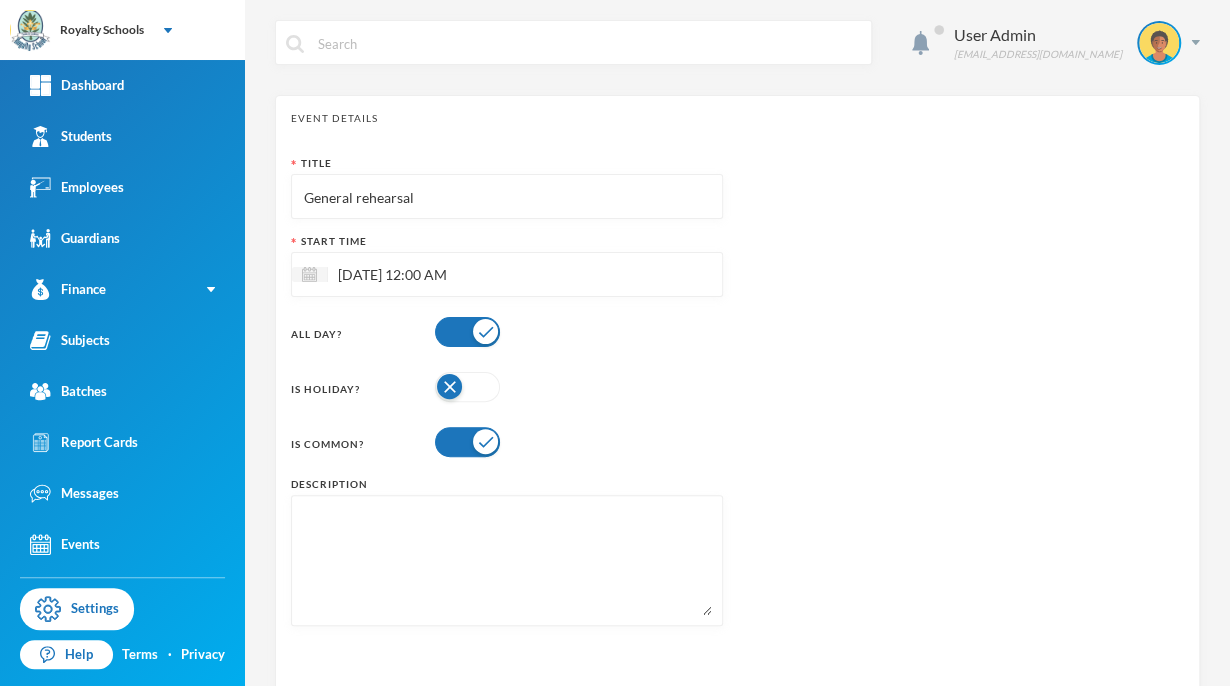 click on "General rehearsal" at bounding box center [507, 197] 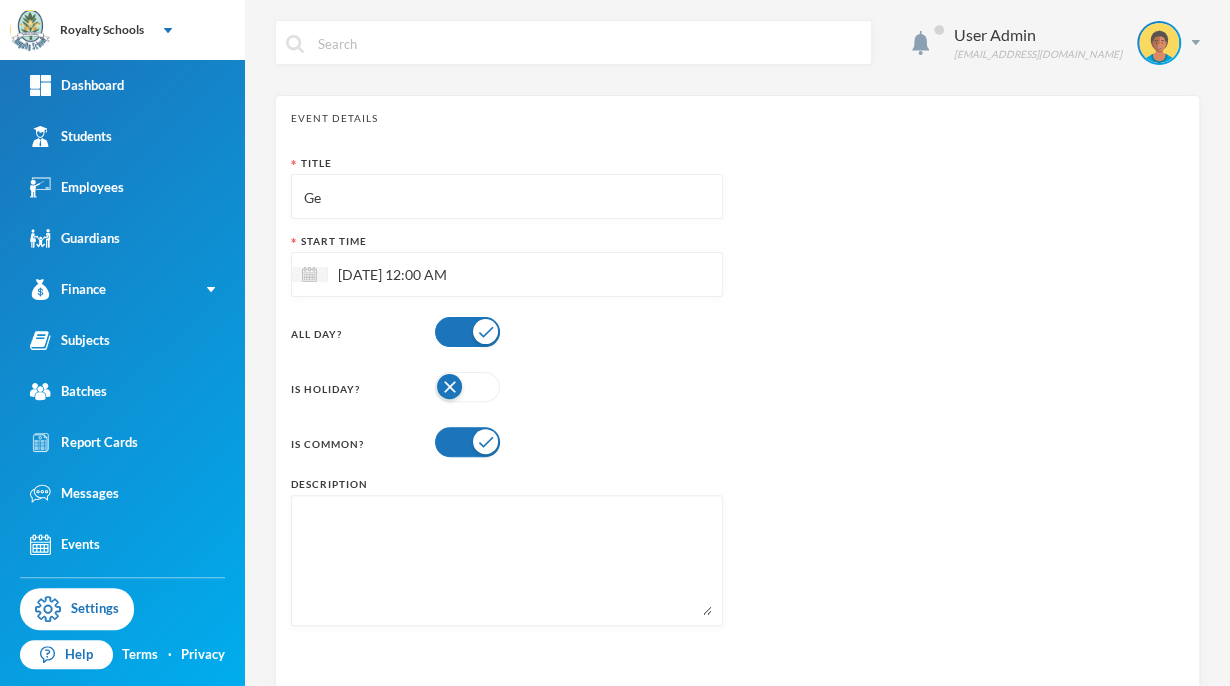 type on "G" 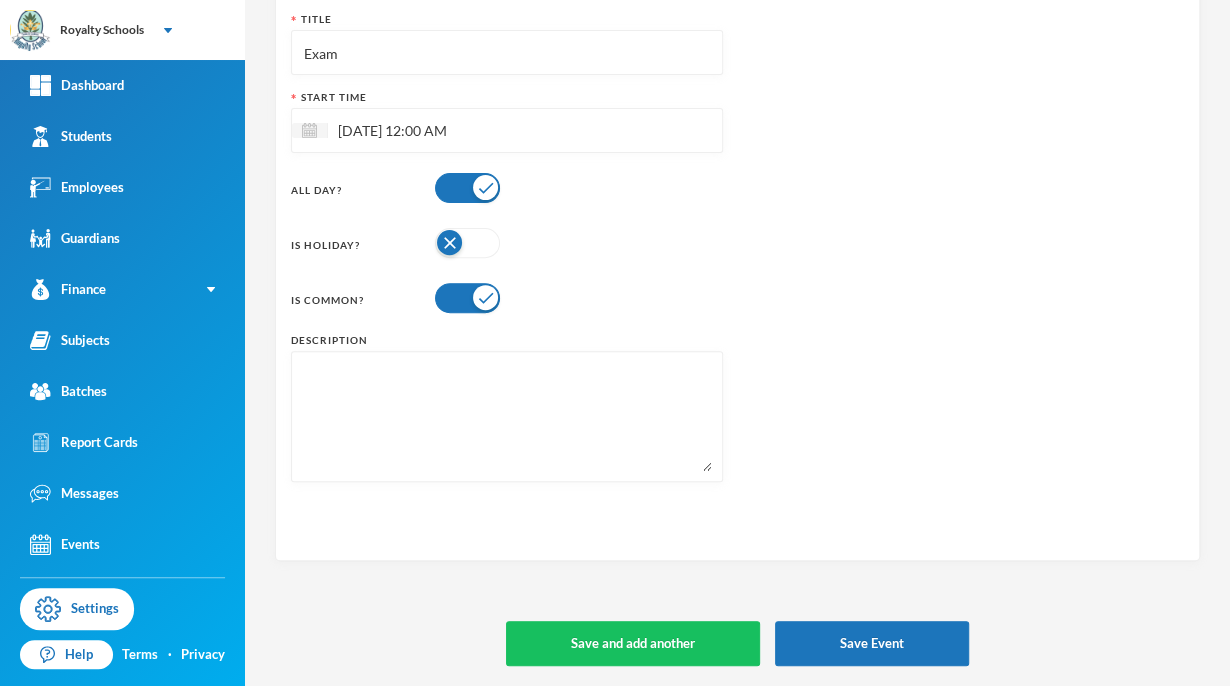 scroll, scrollTop: 144, scrollLeft: 0, axis: vertical 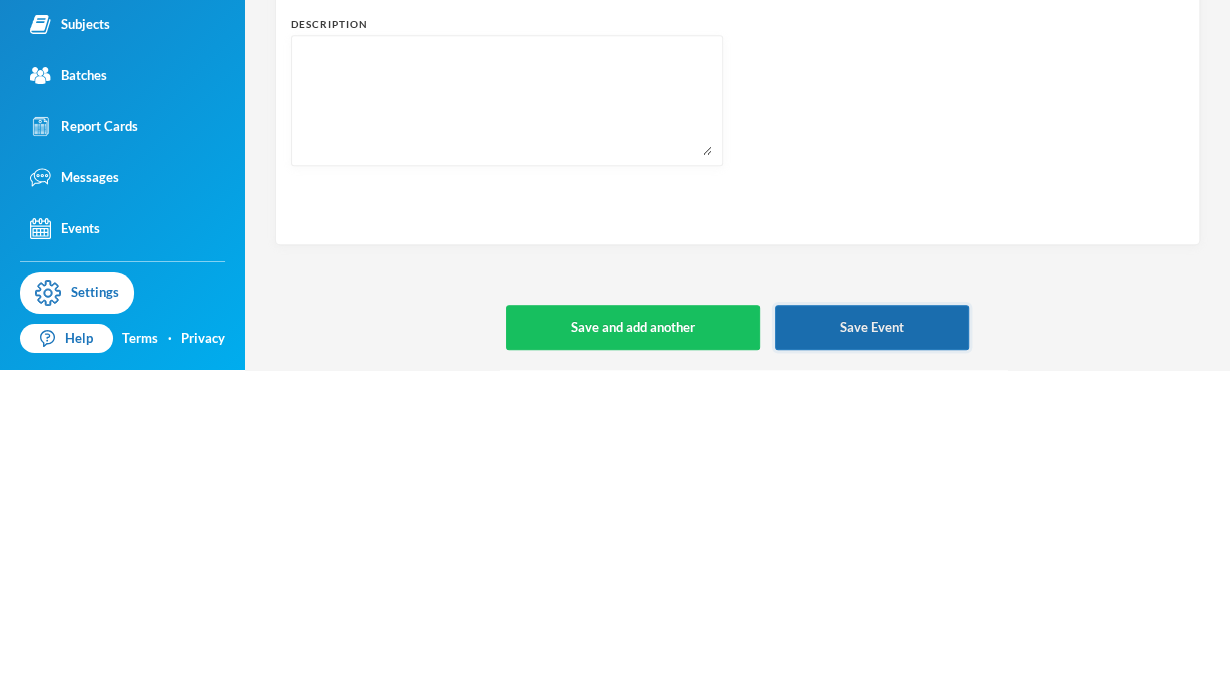 type on "Exam" 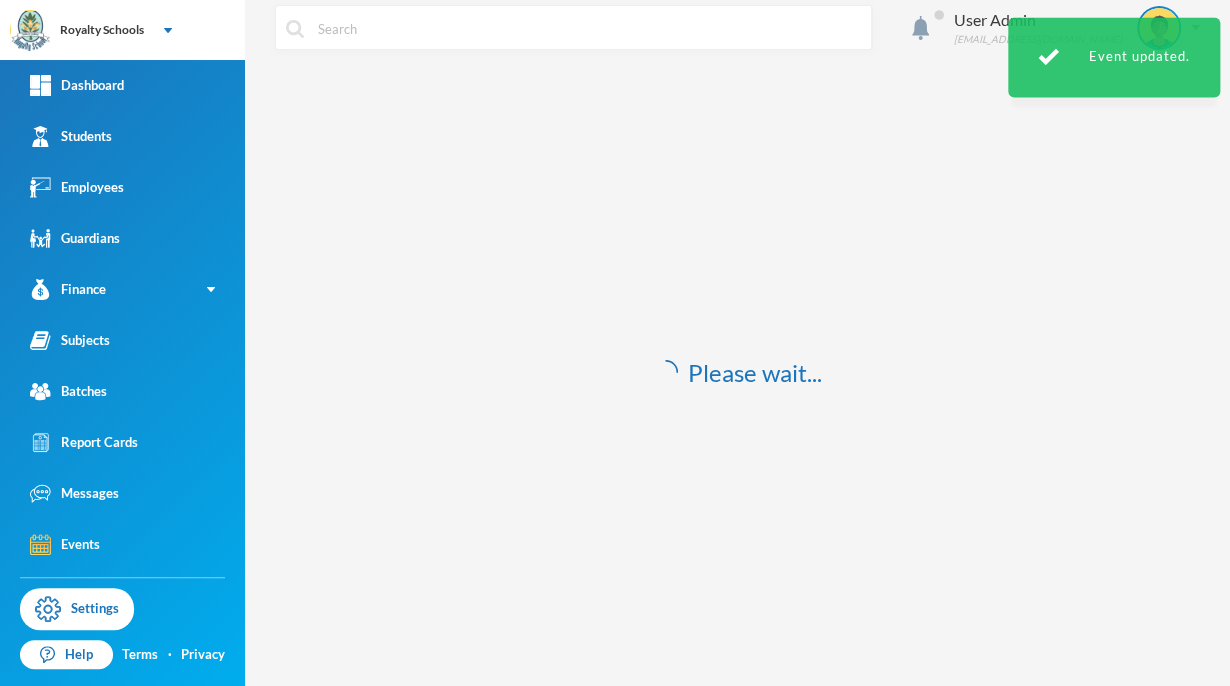 scroll, scrollTop: 0, scrollLeft: 0, axis: both 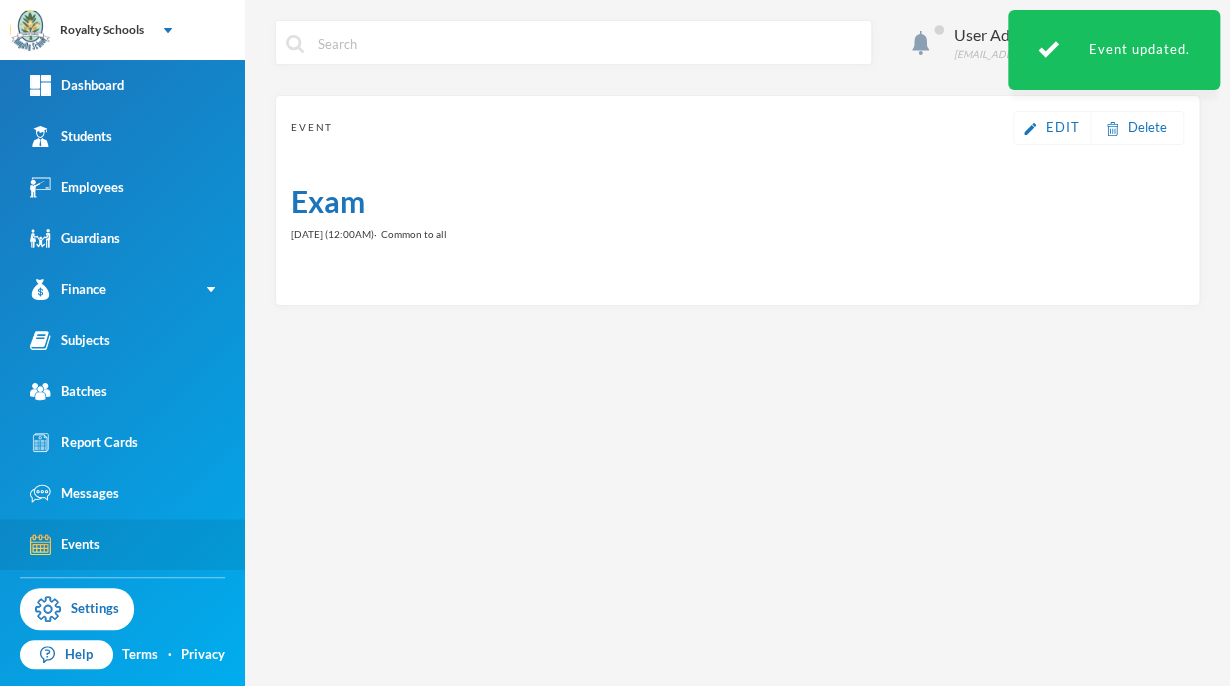 click on "Events" at bounding box center (65, 544) 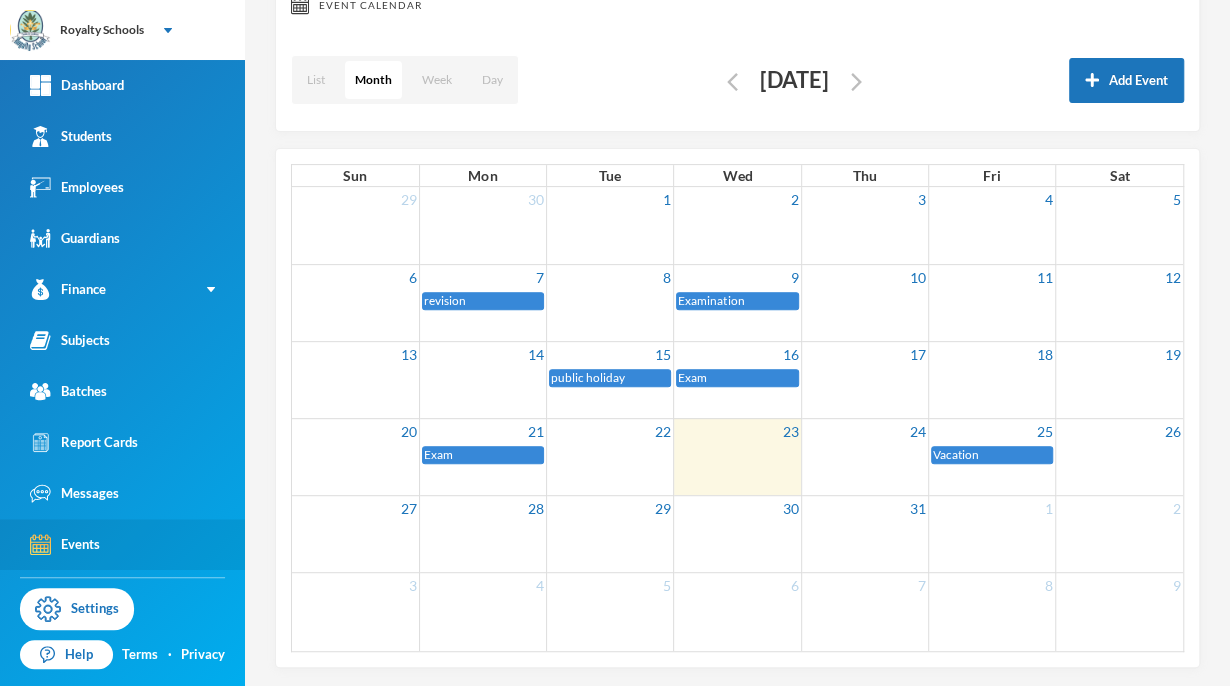 scroll, scrollTop: 116, scrollLeft: 0, axis: vertical 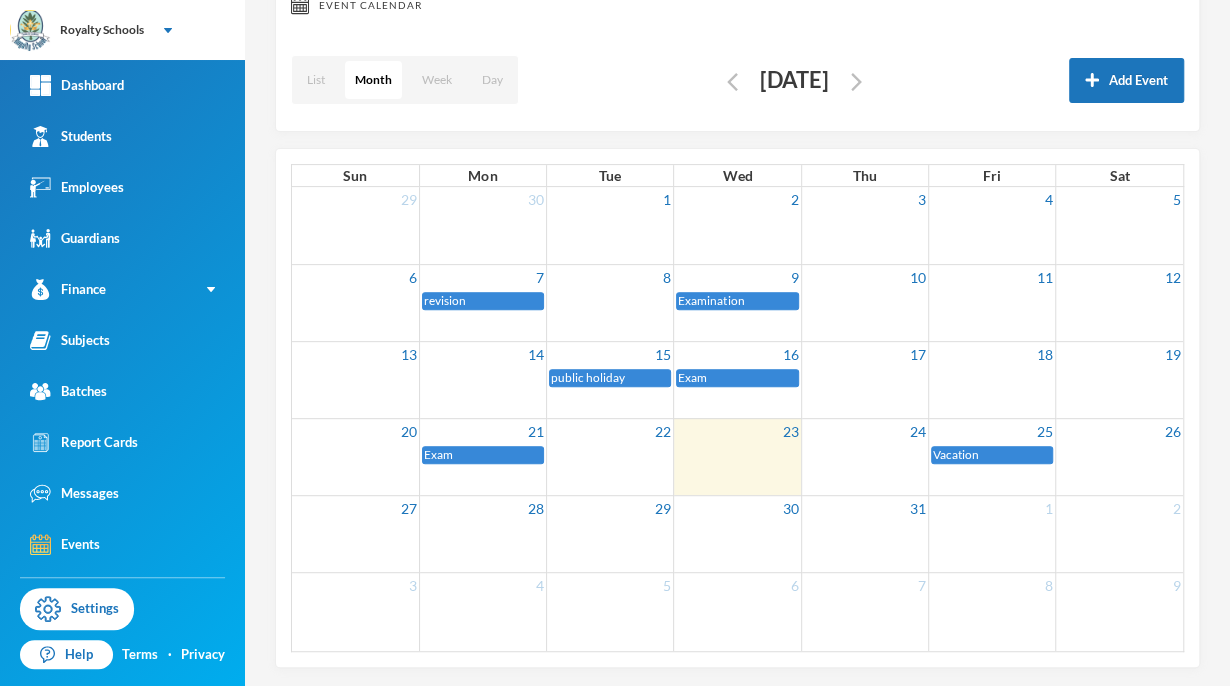 click at bounding box center [610, 454] 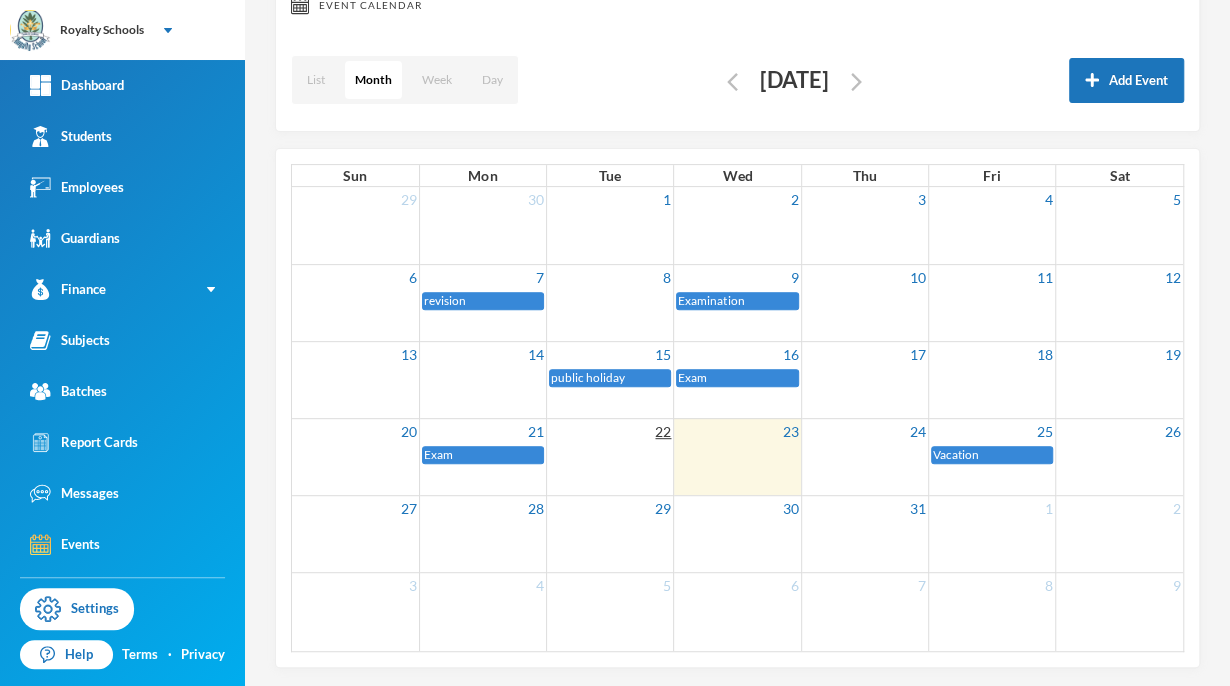 click on "22" at bounding box center [663, 431] 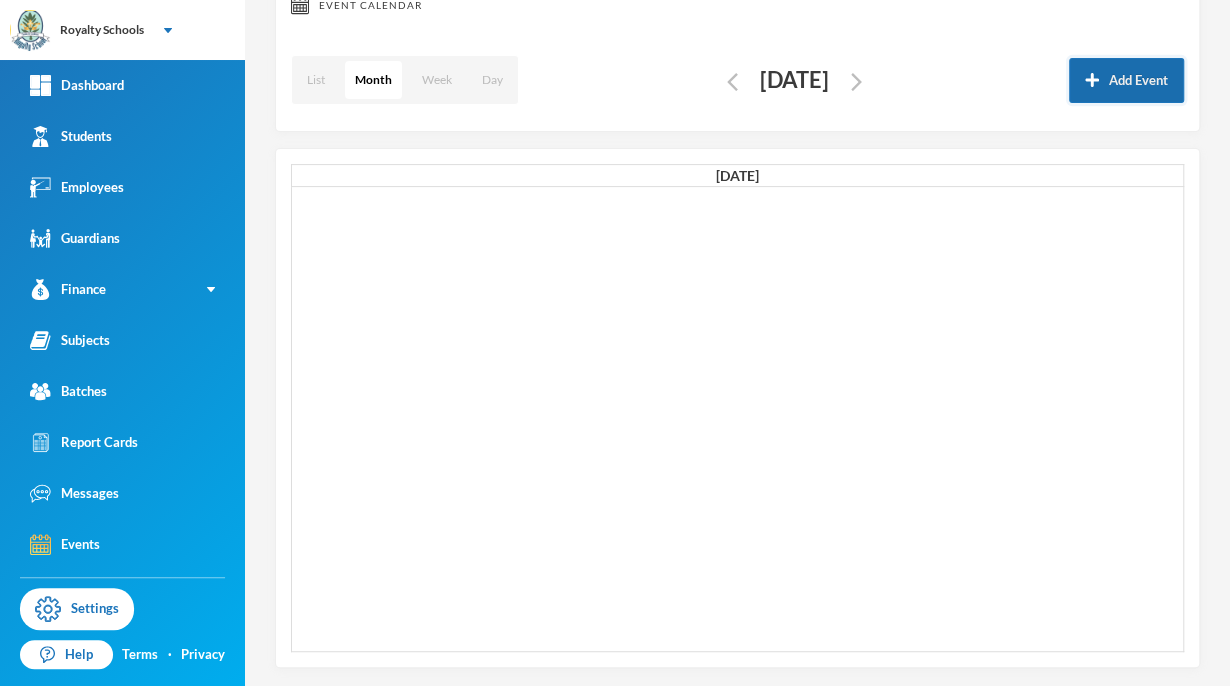 click on "Add Event" at bounding box center (1126, 80) 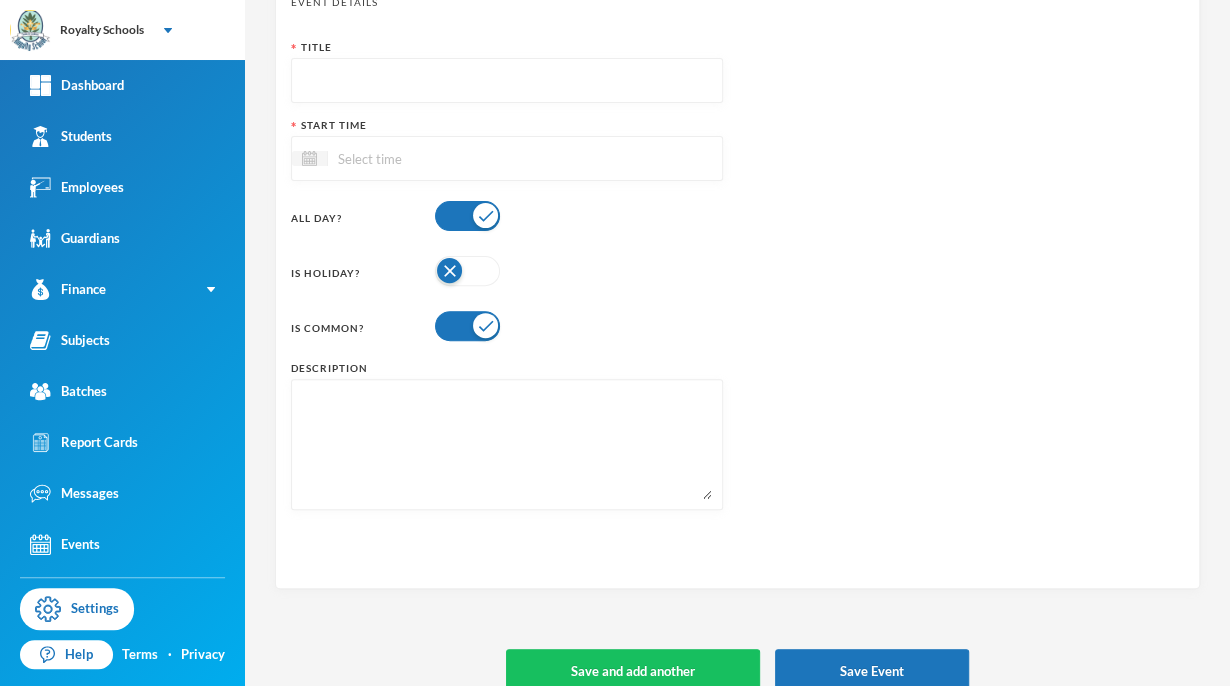 click at bounding box center (412, 158) 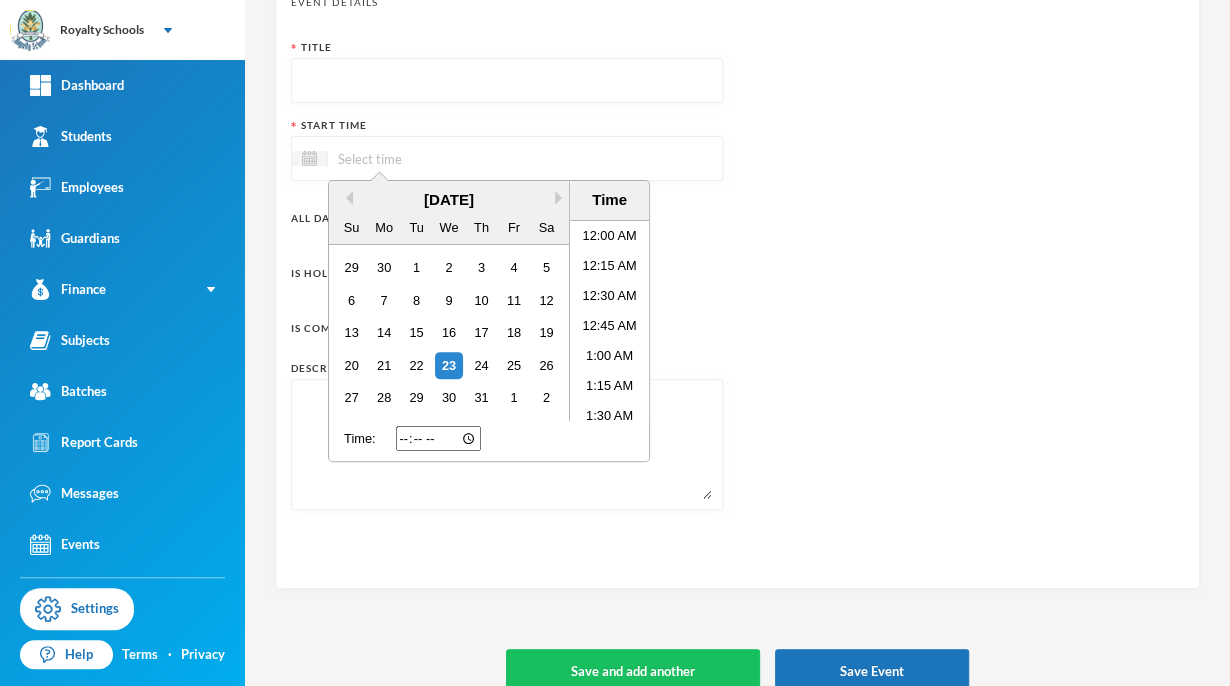 scroll, scrollTop: 1115, scrollLeft: 0, axis: vertical 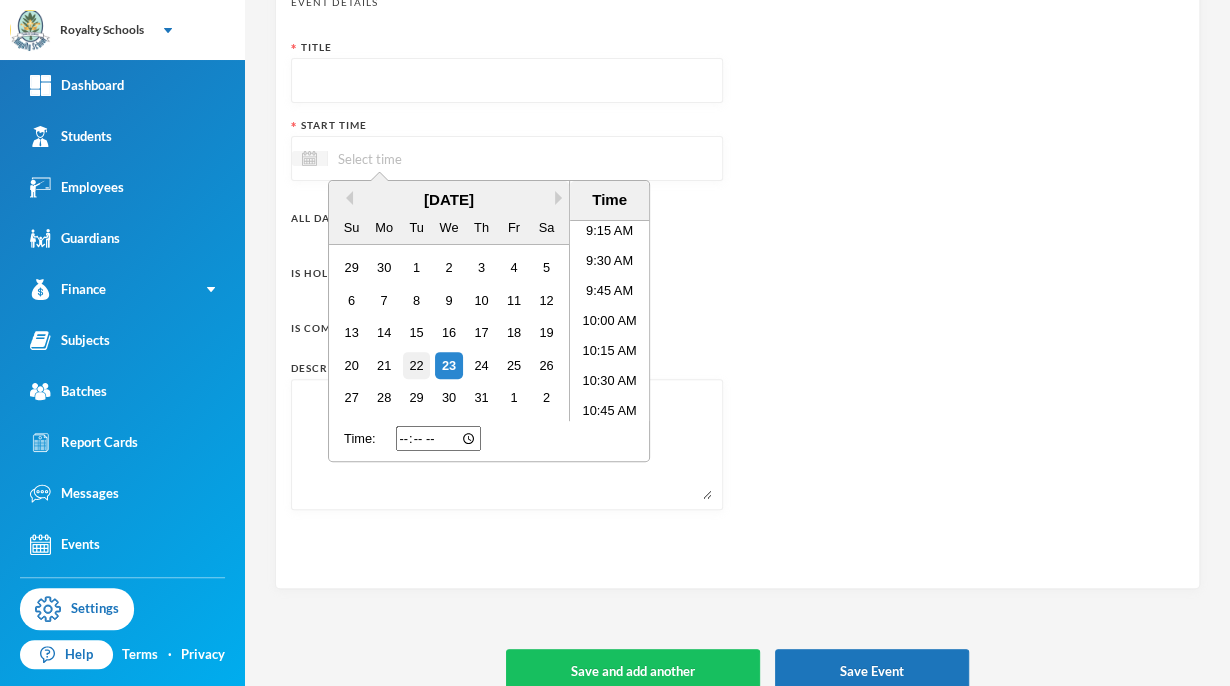 click on "22" at bounding box center (416, 365) 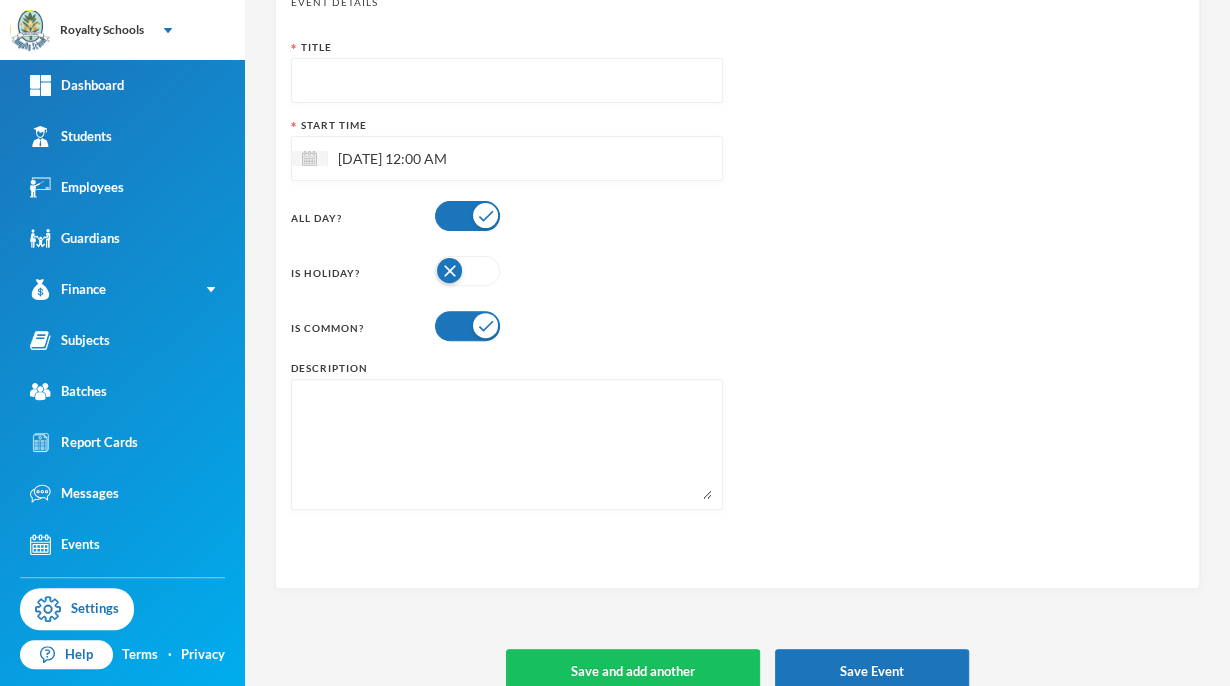 click on "Title Start Time [DATE] 12:00 AM All Day? Is Holiday? Is Common? Description" at bounding box center [737, 282] 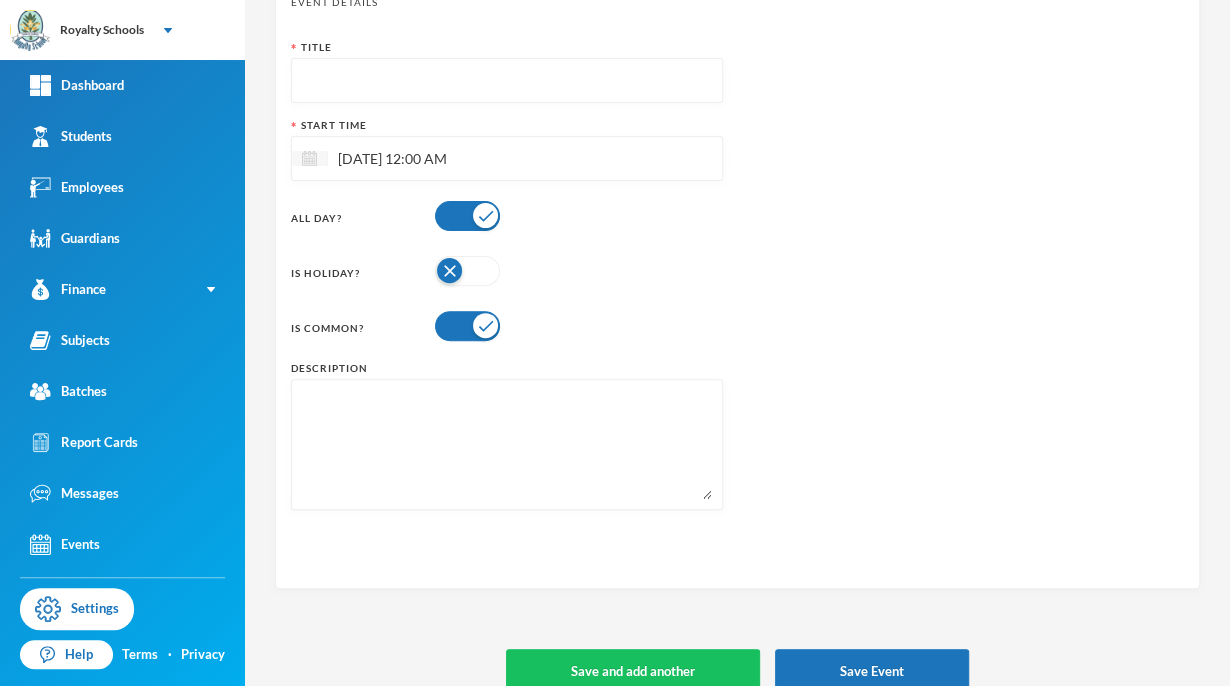 click at bounding box center (309, 158) 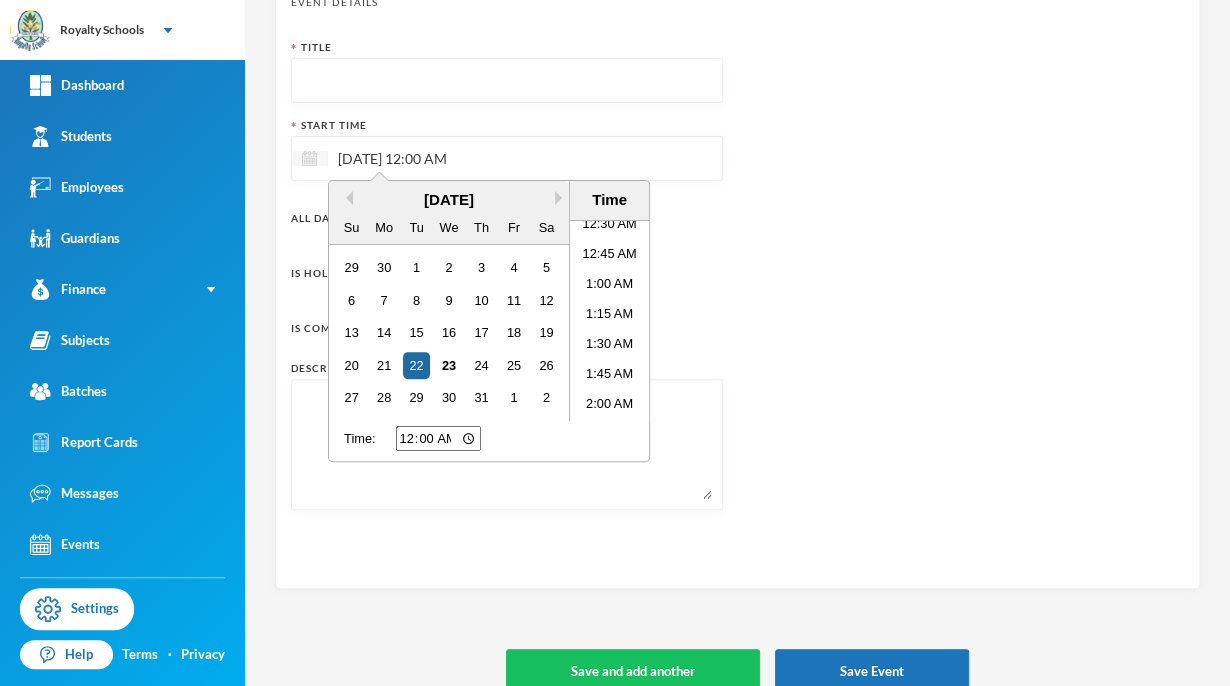 scroll, scrollTop: 73, scrollLeft: 0, axis: vertical 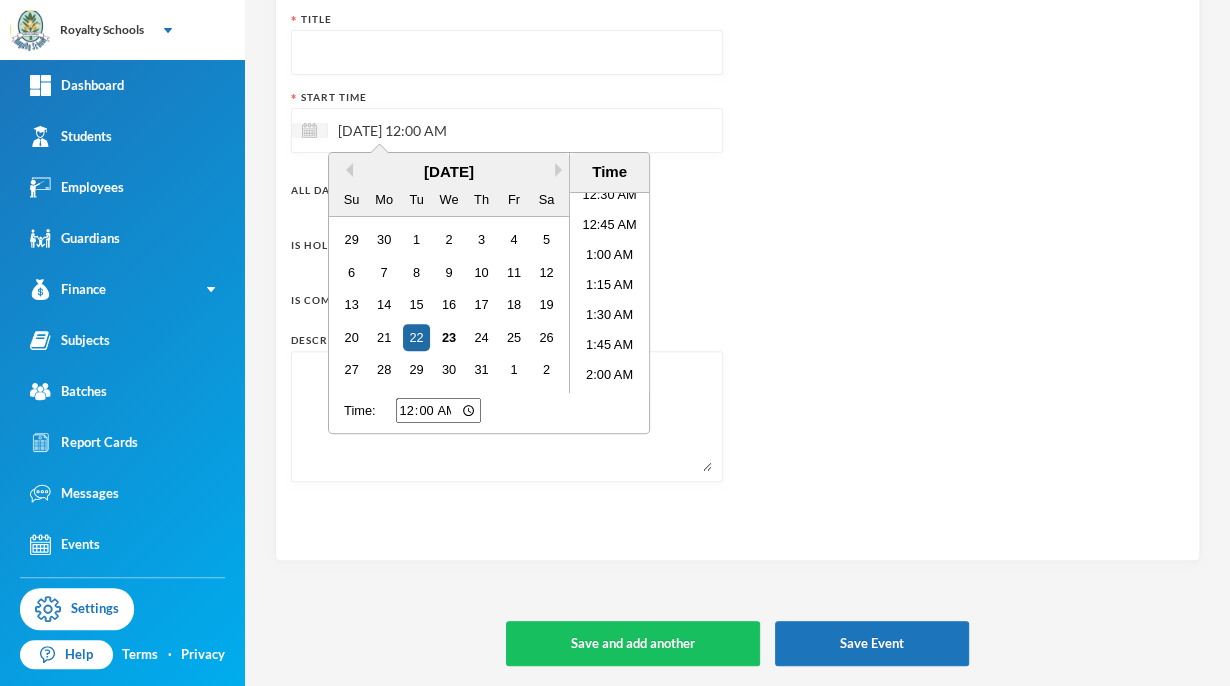 click on "Title Start Time [DATE] 12:00 AM Previous Month Next Month [DATE] Su Mo Tu We Th Fr Sa 29 30 1 2 3 4 5 6 7 8 9 10 11 12 13 14 15 16 17 18 19 20 21 22 23 24 25 26 27 28 29 30 31 1 2 Time 12:00 AM 12:15 AM 12:30 AM 12:45 AM 1:00 AM 1:15 AM 1:30 AM 1:45 AM 2:00 AM 2:15 AM 2:30 AM 2:45 AM 3:00 AM 3:15 AM 3:30 AM 3:45 AM 4:00 AM 4:15 AM 4:30 AM 4:45 AM 5:00 AM 5:15 AM 5:30 AM 5:45 AM 6:00 AM 6:15 AM 6:30 AM 6:45 AM 7:00 AM 7:15 AM 7:30 AM 7:45 AM 8:00 AM 8:15 AM 8:30 AM 8:45 AM 9:00 AM 9:15 AM 9:30 AM 9:45 AM 10:00 AM 10:15 AM 10:30 AM 10:45 AM 11:00 AM 11:15 AM 11:30 AM 11:45 AM 12:00 PM 12:15 PM 12:30 PM 12:45 PM 1:00 PM 1:15 PM 1:30 PM 1:45 PM 2:00 PM 2:15 PM 2:30 PM 2:45 PM 3:00 PM 3:15 PM 3:30 PM 3:45 PM 4:00 PM 4:15 PM 4:30 PM 4:45 PM 5:00 PM 5:15 PM 5:30 PM 5:45 PM 6:00 PM 6:15 PM 6:30 PM 6:45 PM 7:00 PM 7:15 PM 7:30 PM 7:45 PM 8:00 PM 8:15 PM 8:30 PM 8:45 PM 9:00 PM 9:15 PM 9:30 PM 9:45 PM 10:00 PM 10:15 PM 10:30 PM 10:45 PM 11:00 PM 11:15 PM 11:30 PM 11:45 PM Time: 00:00 All Day? Is Holiday?" at bounding box center [737, 254] 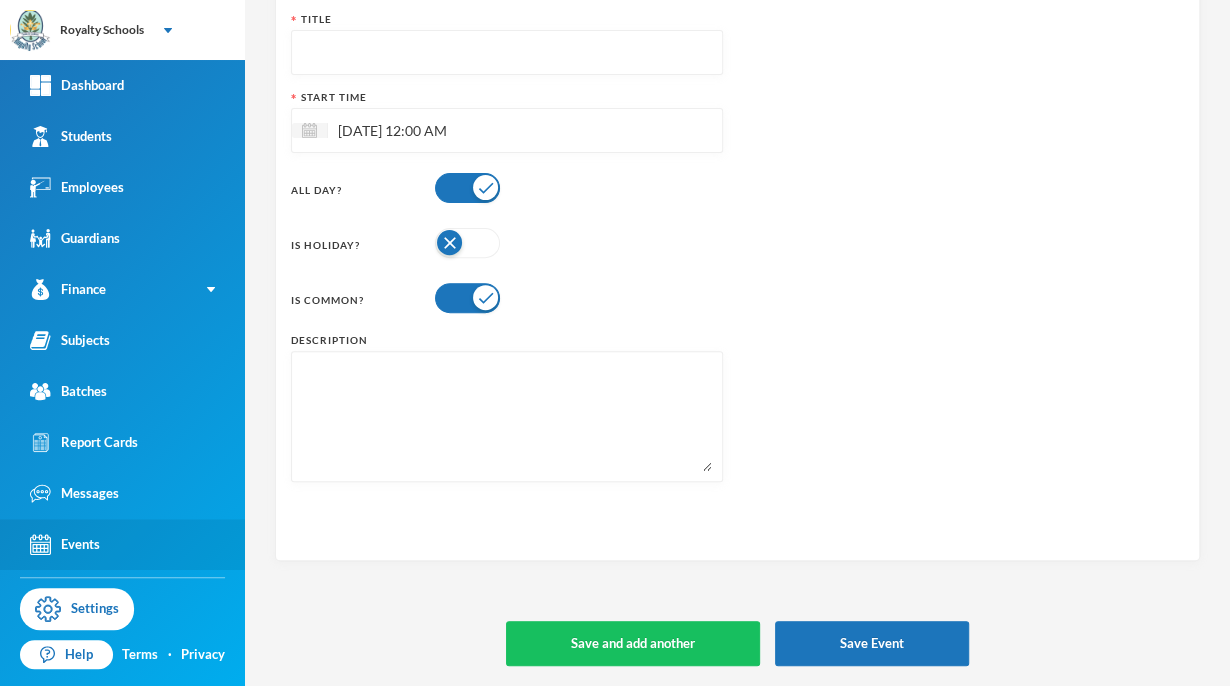click on "Events" at bounding box center (122, 544) 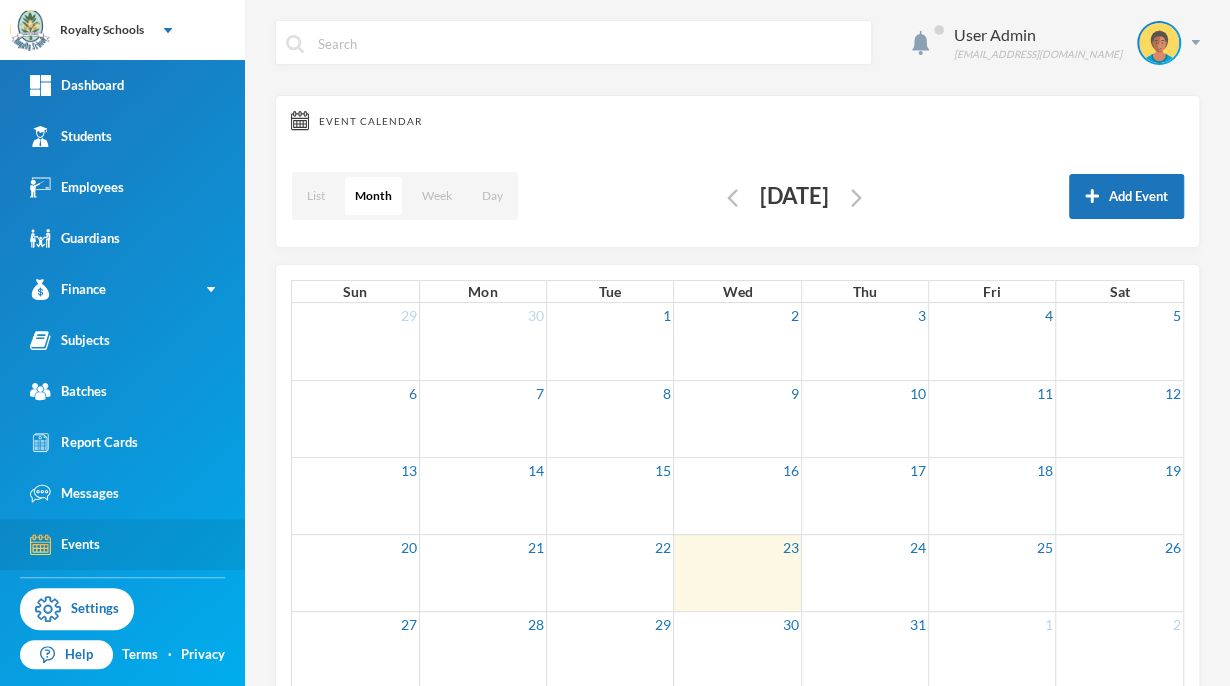 scroll, scrollTop: 116, scrollLeft: 0, axis: vertical 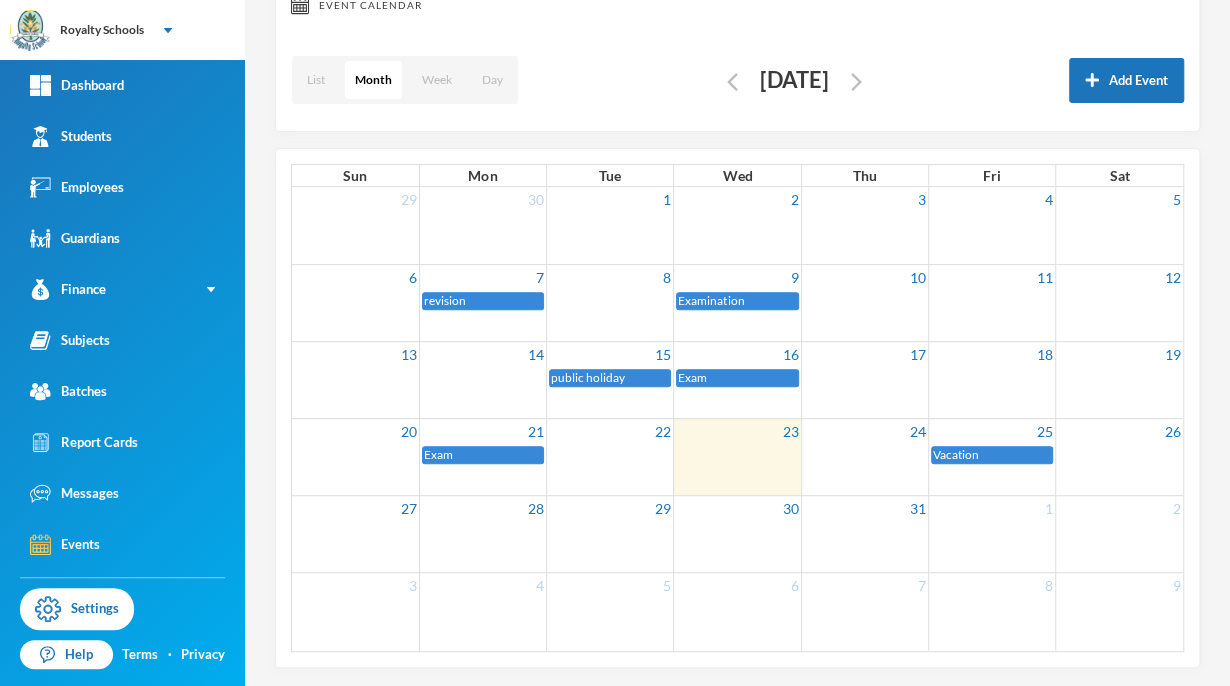 click on "Exam" at bounding box center (483, 455) 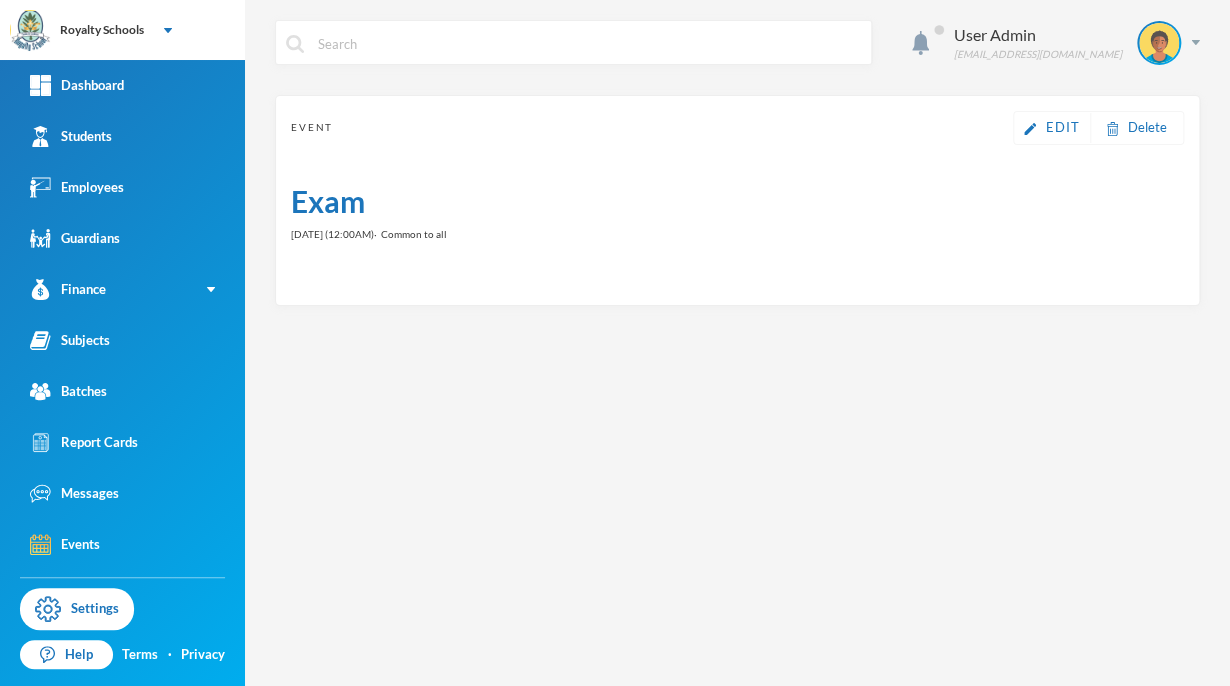 scroll, scrollTop: 0, scrollLeft: 0, axis: both 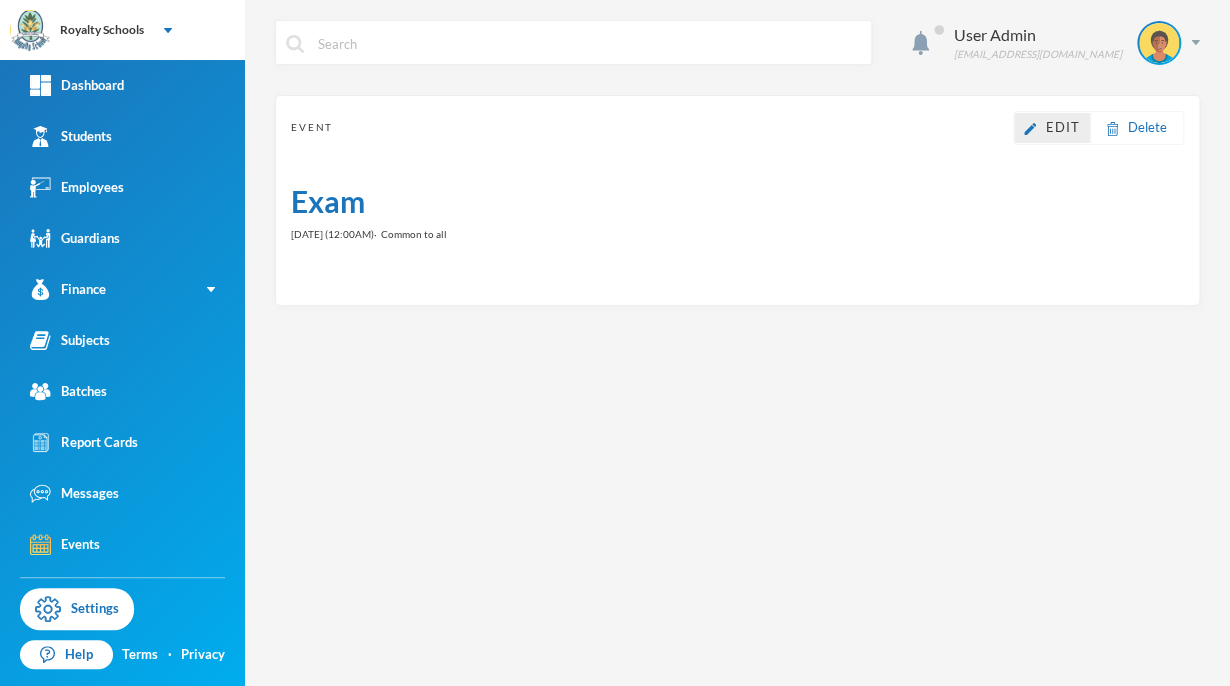 click on "Edit" at bounding box center [1063, 127] 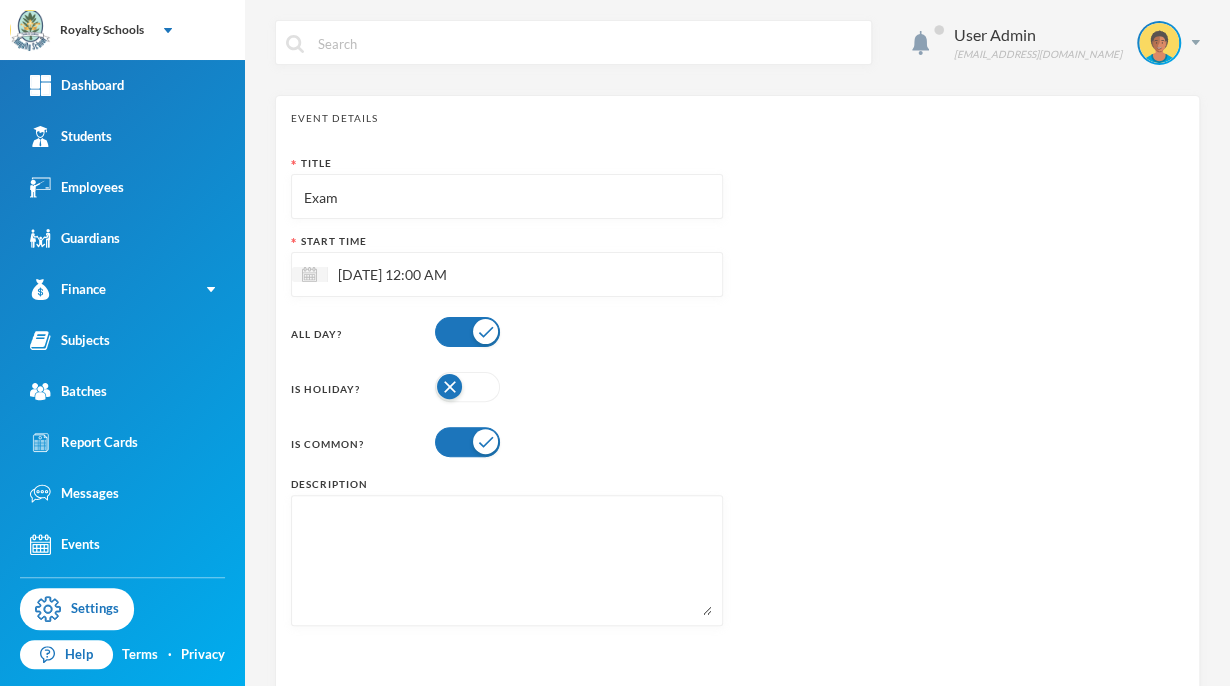click on "Exam" at bounding box center (507, 197) 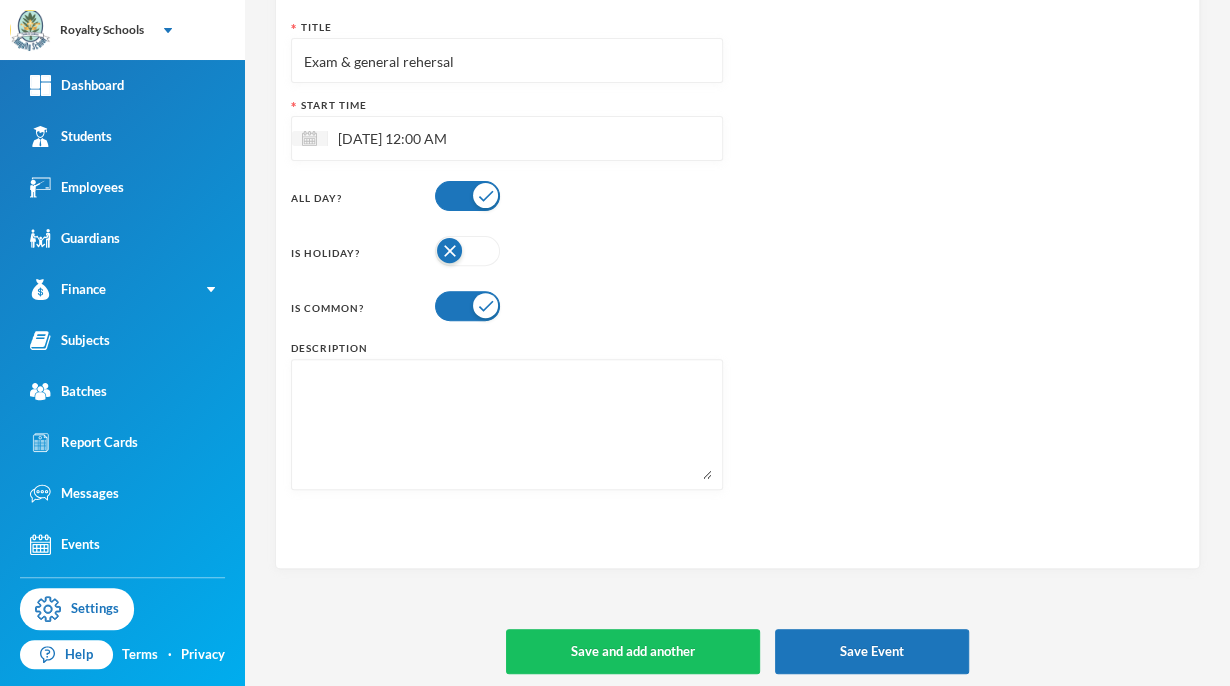 scroll, scrollTop: 144, scrollLeft: 0, axis: vertical 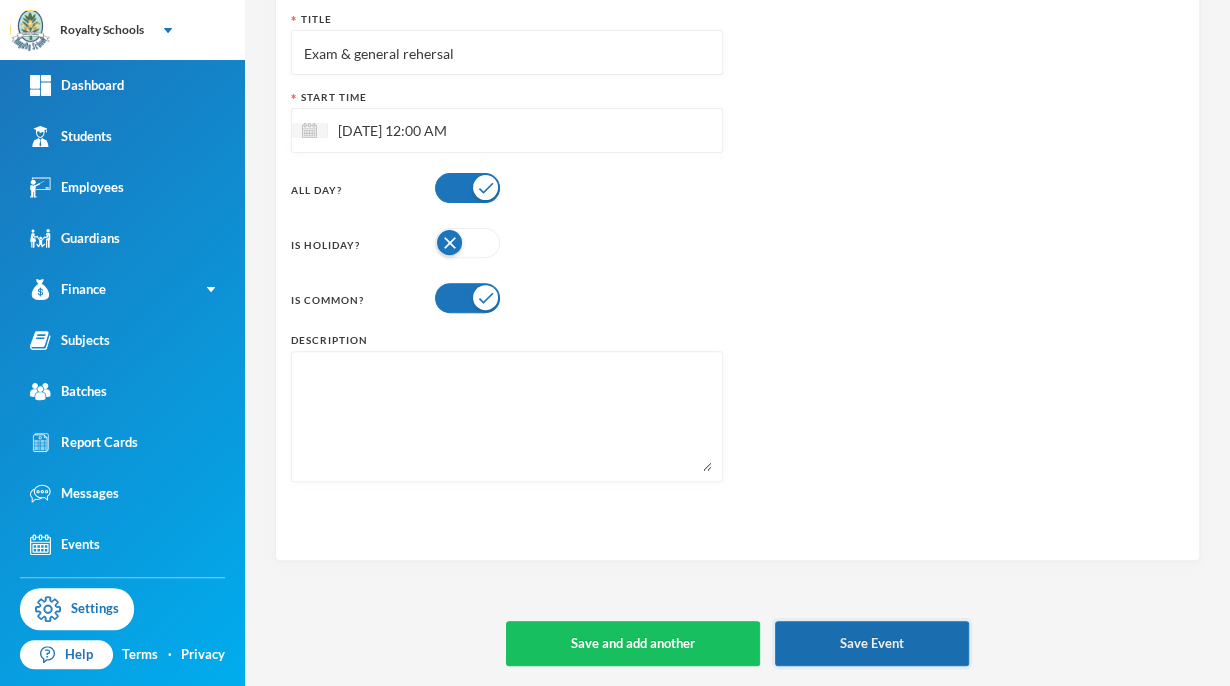 type on "Exam & general rehersal" 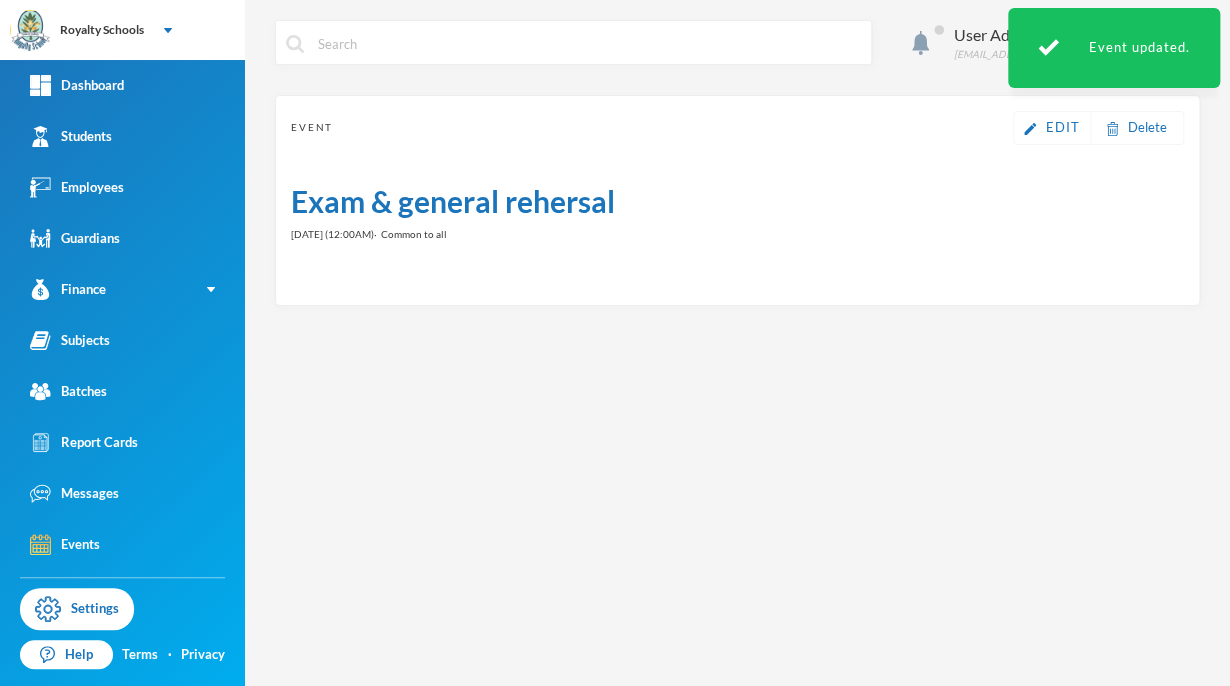scroll, scrollTop: 0, scrollLeft: 0, axis: both 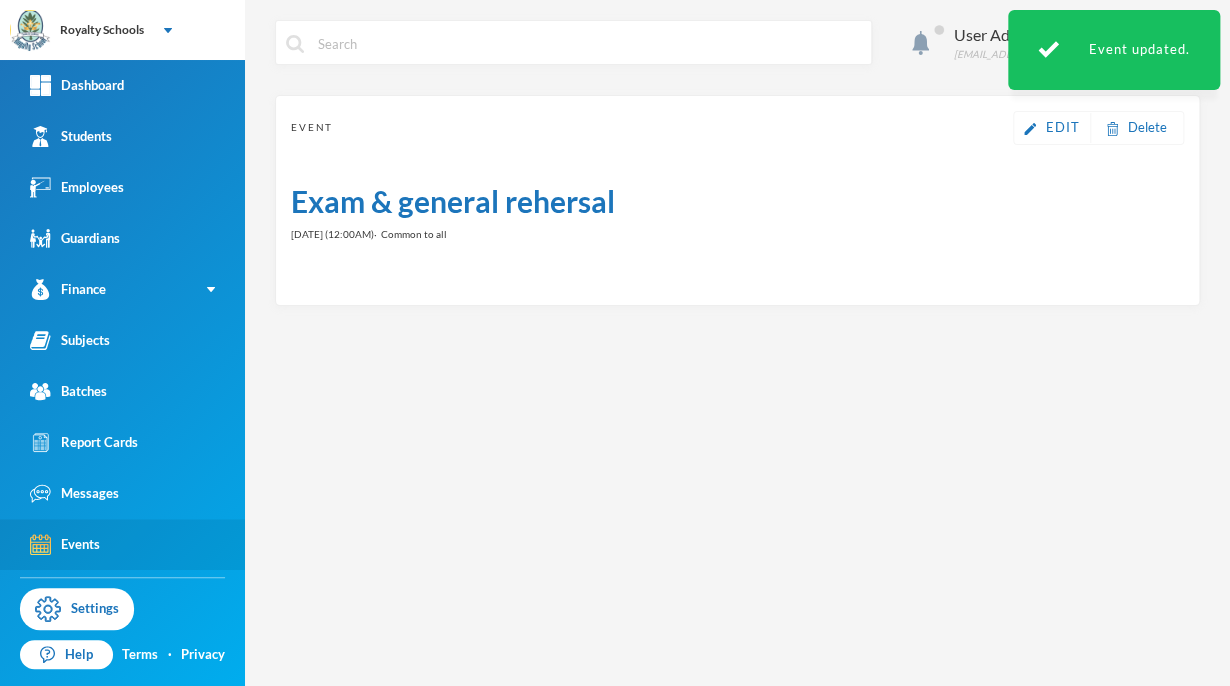 click on "Events" at bounding box center (122, 544) 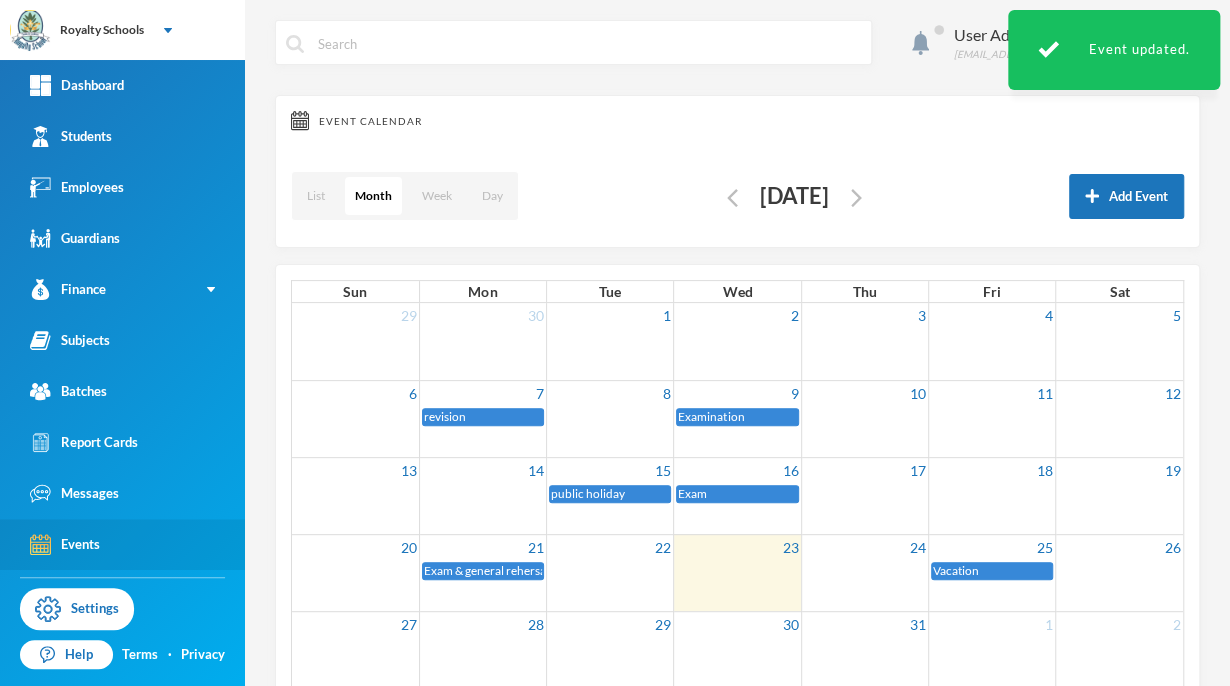scroll, scrollTop: 116, scrollLeft: 0, axis: vertical 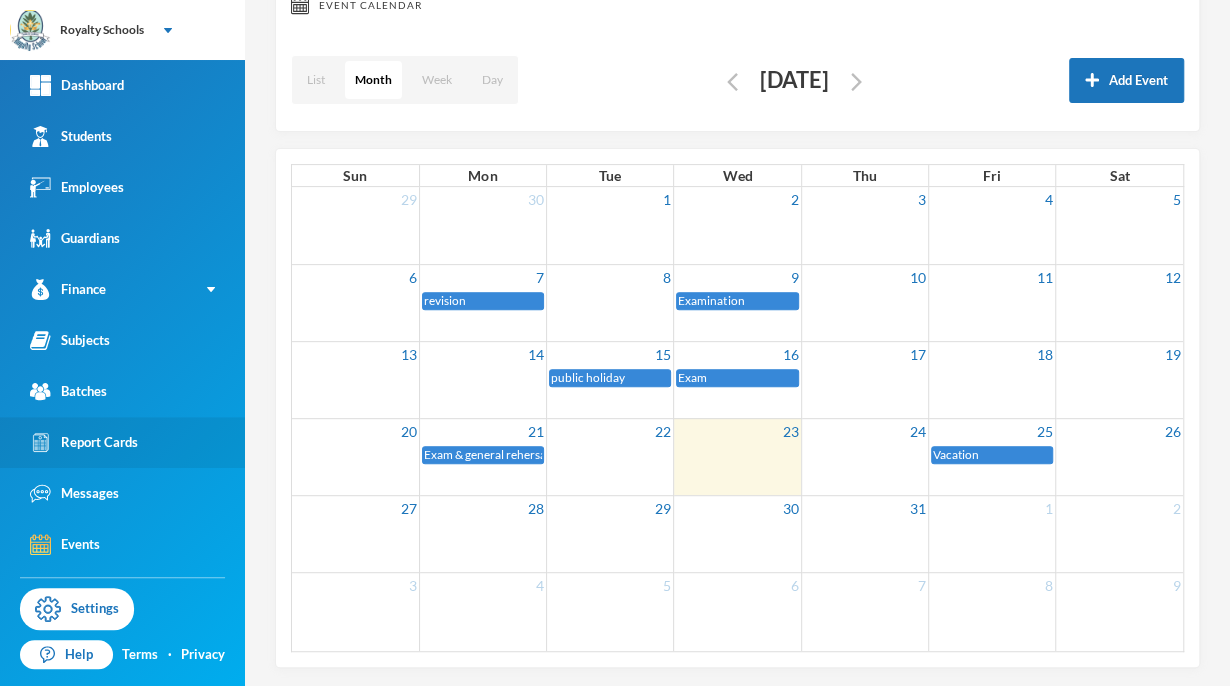 click on "Report Cards" at bounding box center (122, 442) 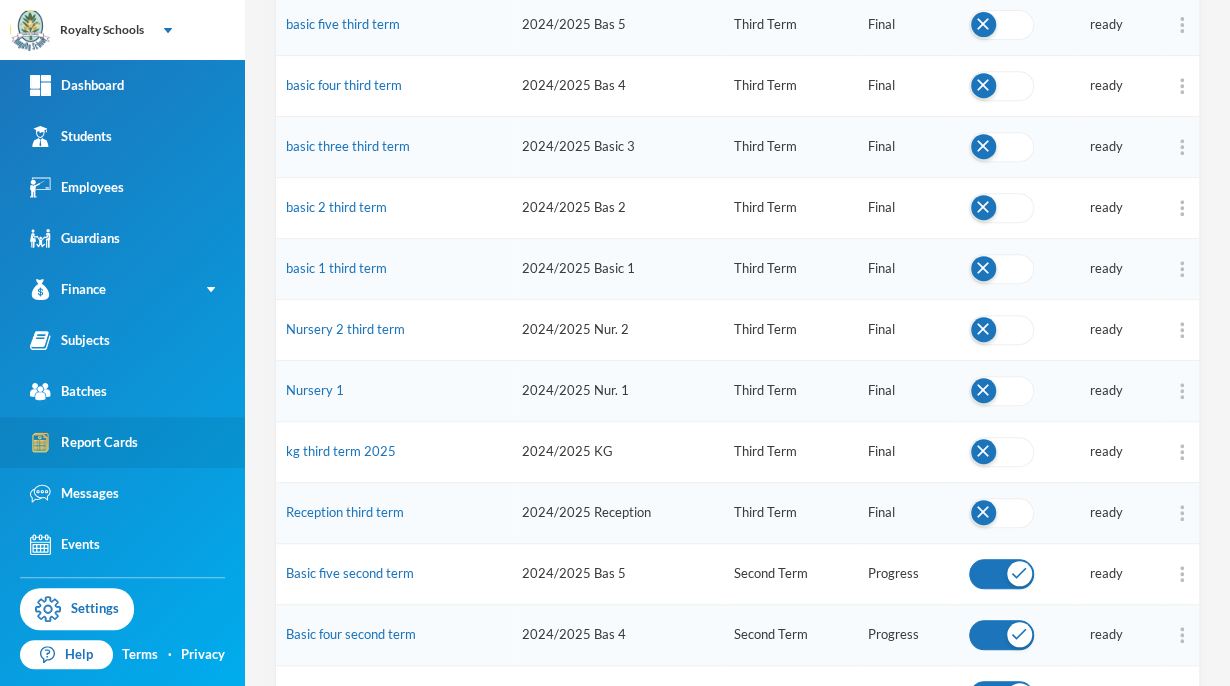 scroll, scrollTop: 345, scrollLeft: 0, axis: vertical 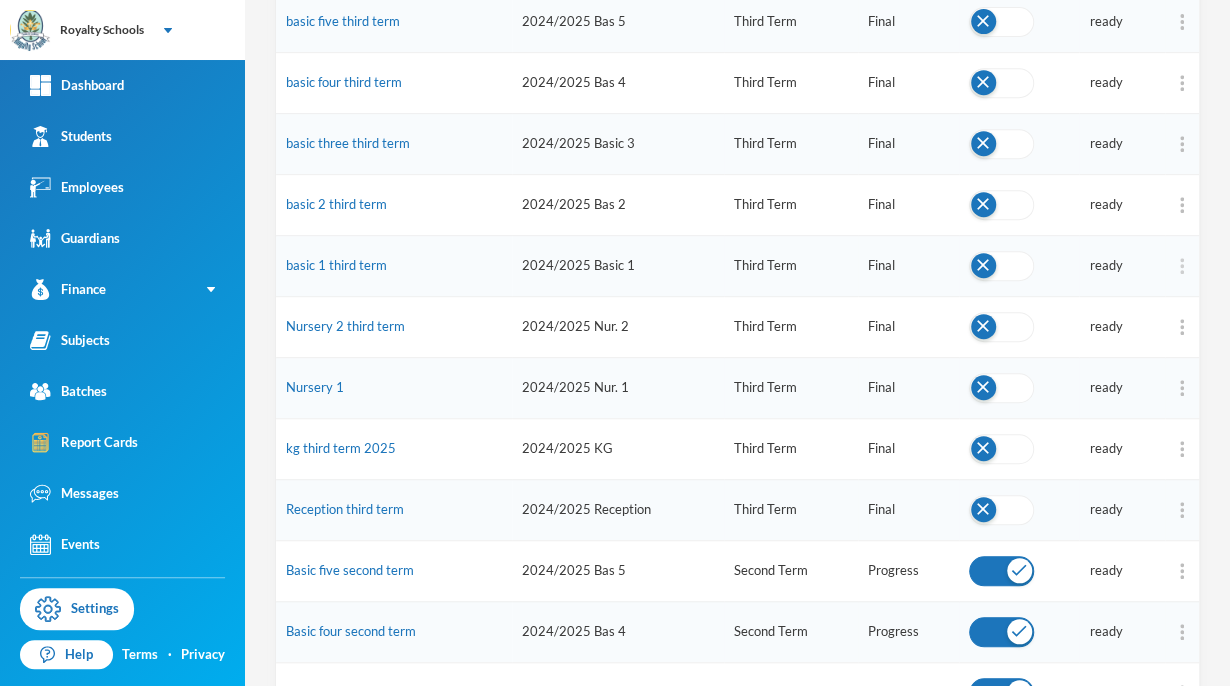 click at bounding box center [1182, 266] 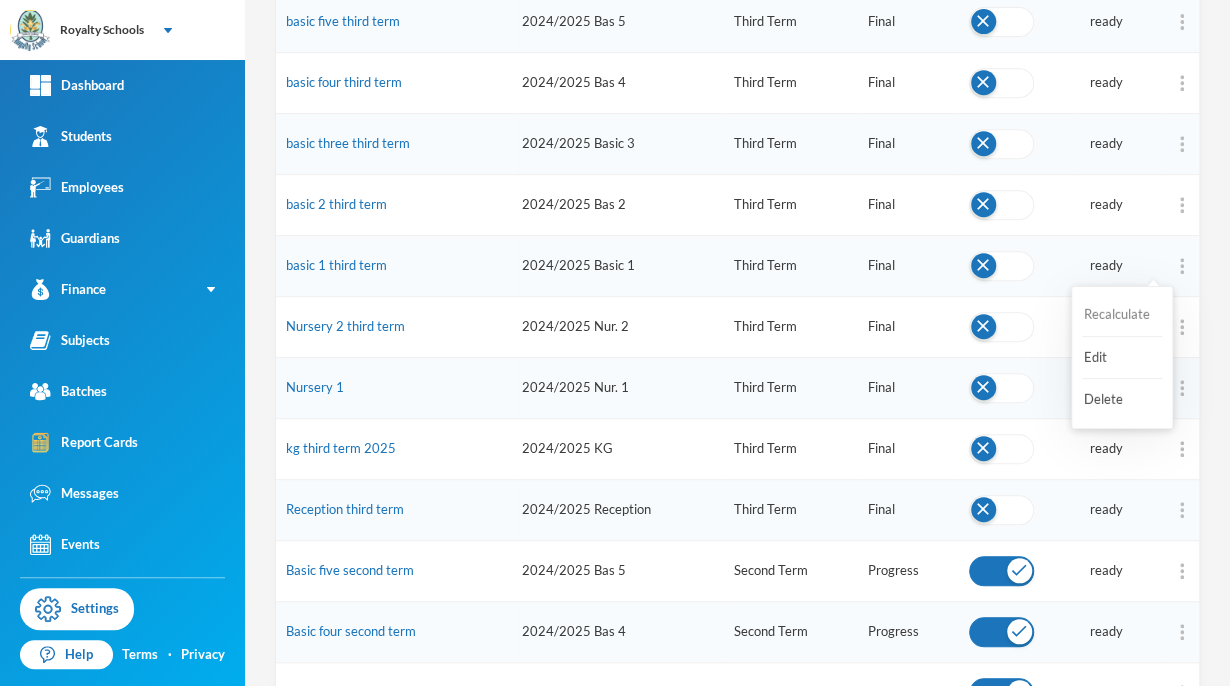 click on "Recalculate" at bounding box center (1122, 315) 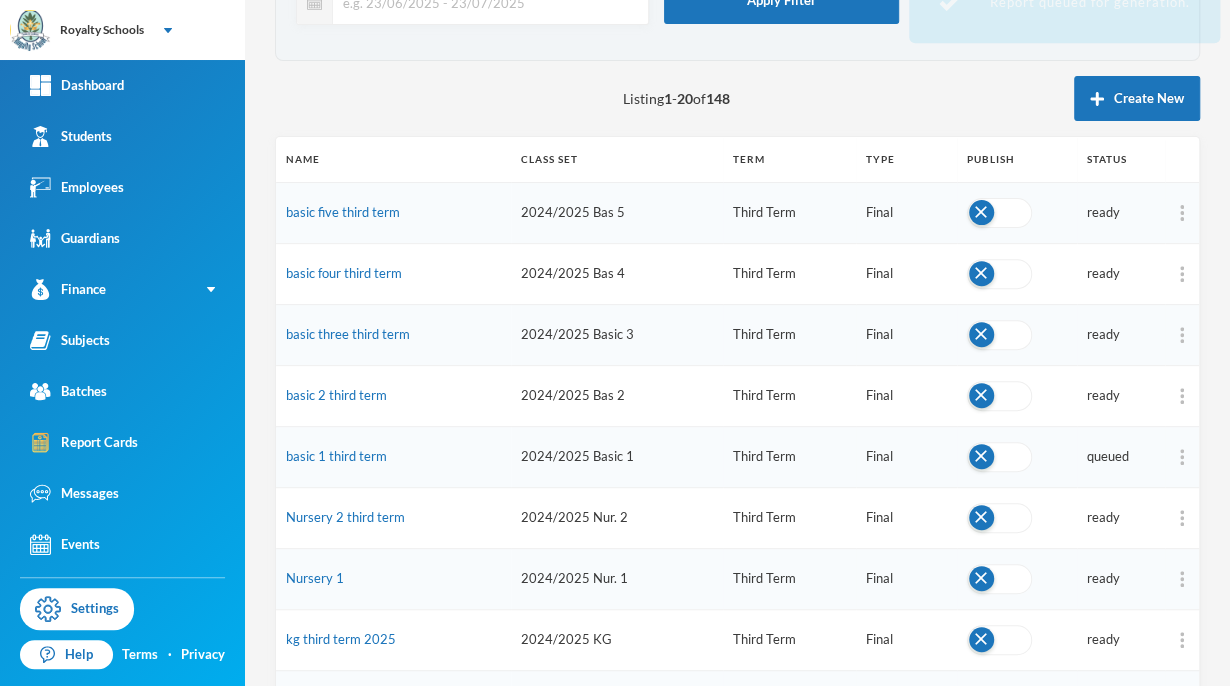 scroll, scrollTop: 45, scrollLeft: 0, axis: vertical 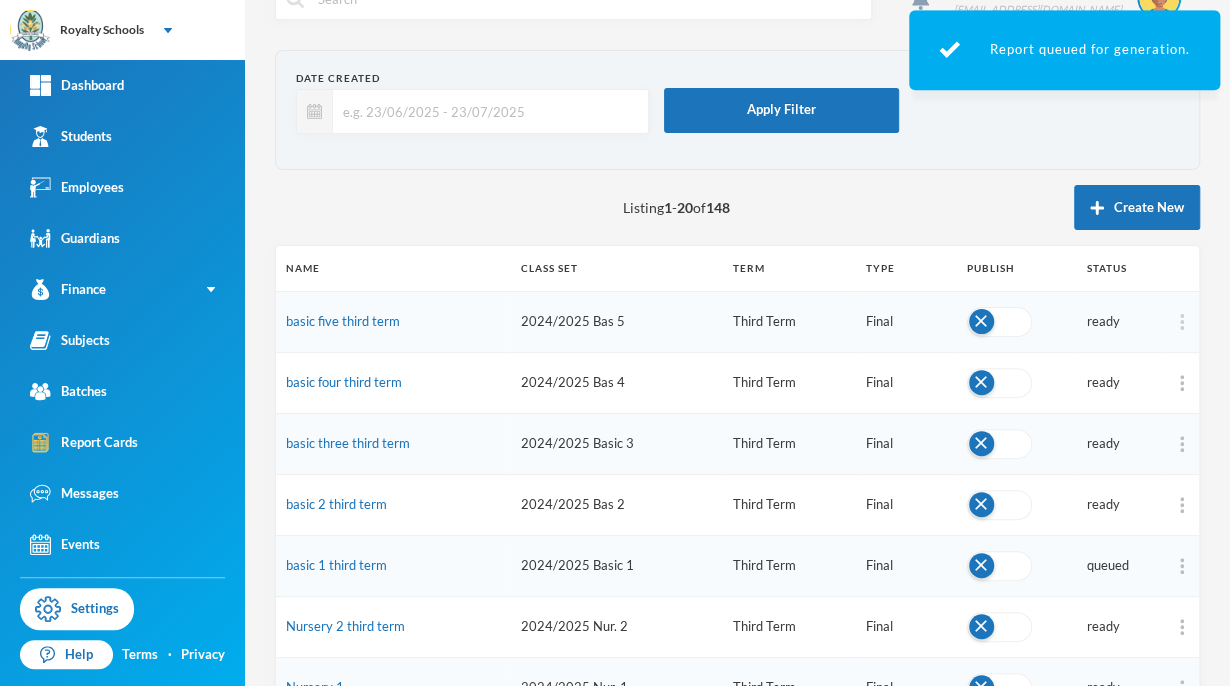 click at bounding box center (1182, 322) 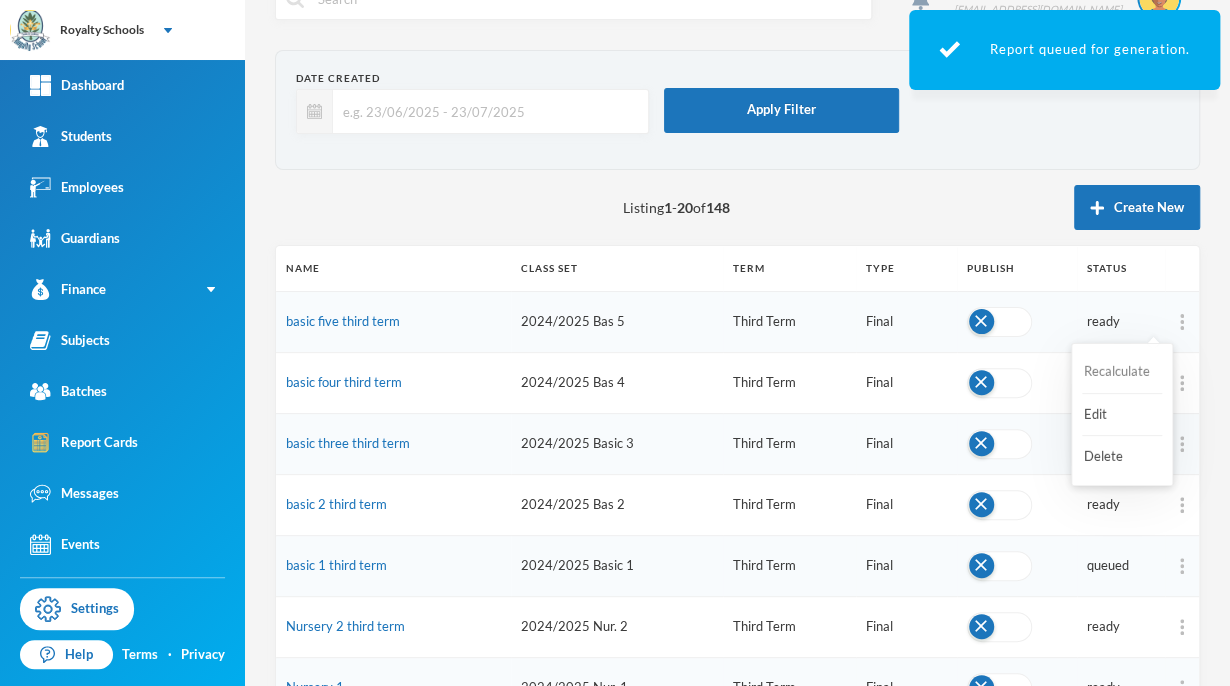 click on "Recalculate" at bounding box center (1122, 372) 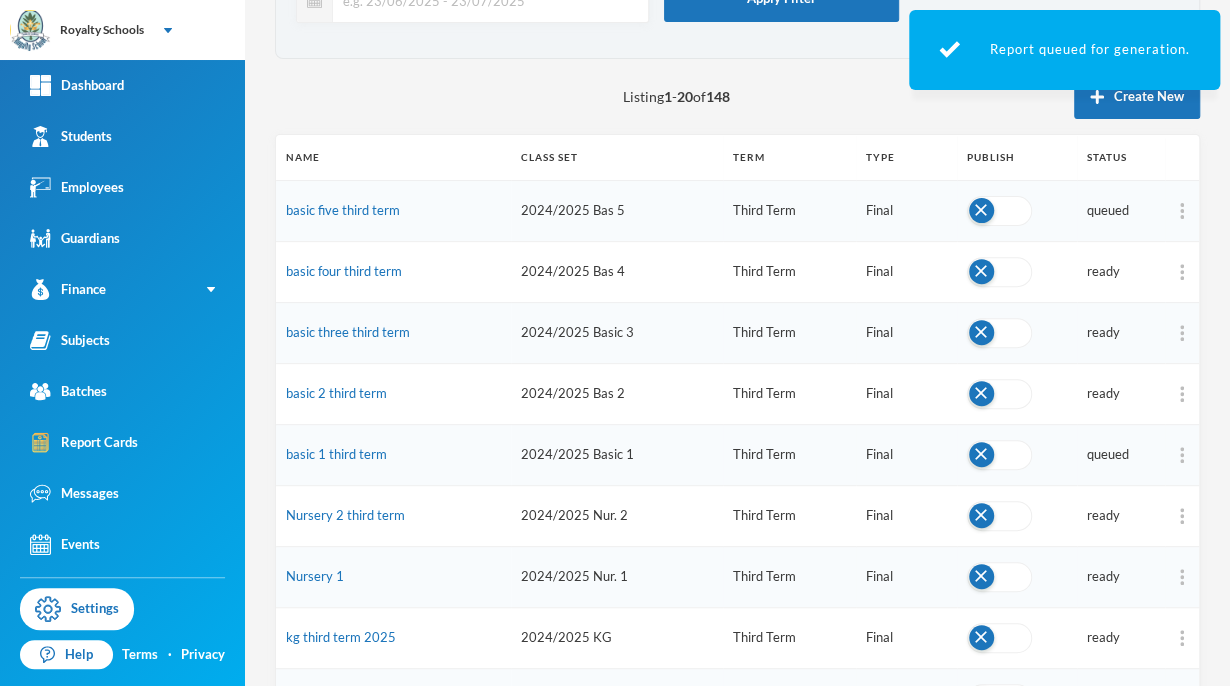 scroll, scrollTop: 163, scrollLeft: 0, axis: vertical 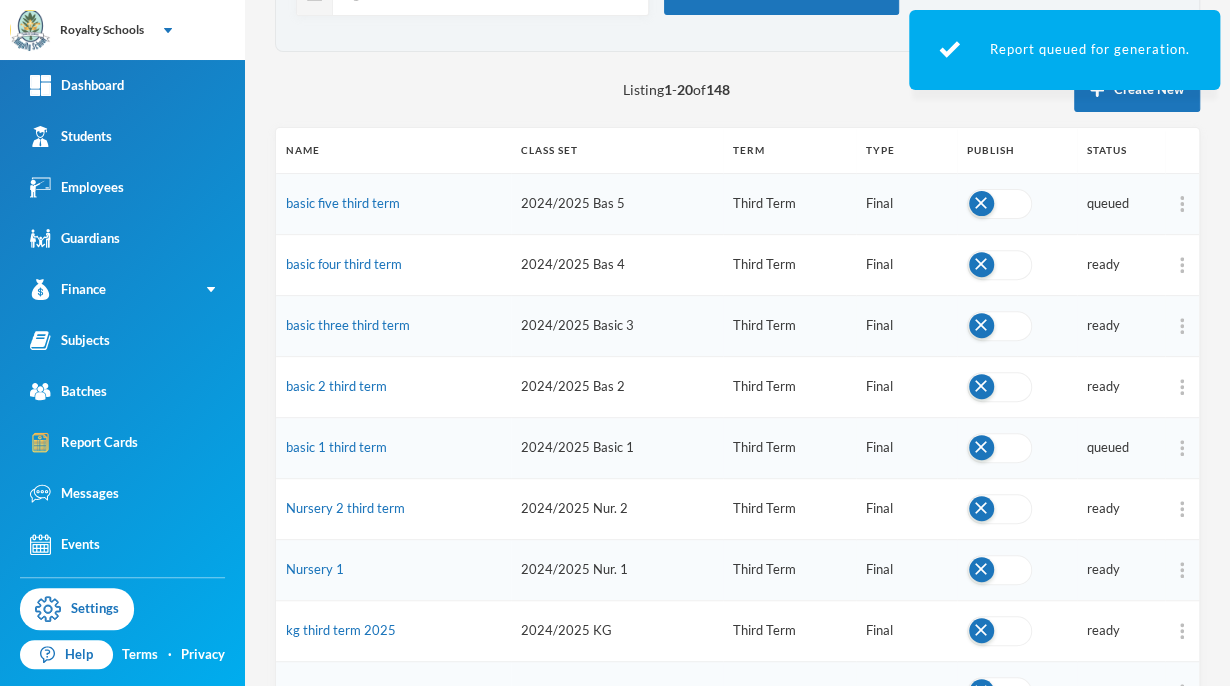 click at bounding box center [1182, 265] 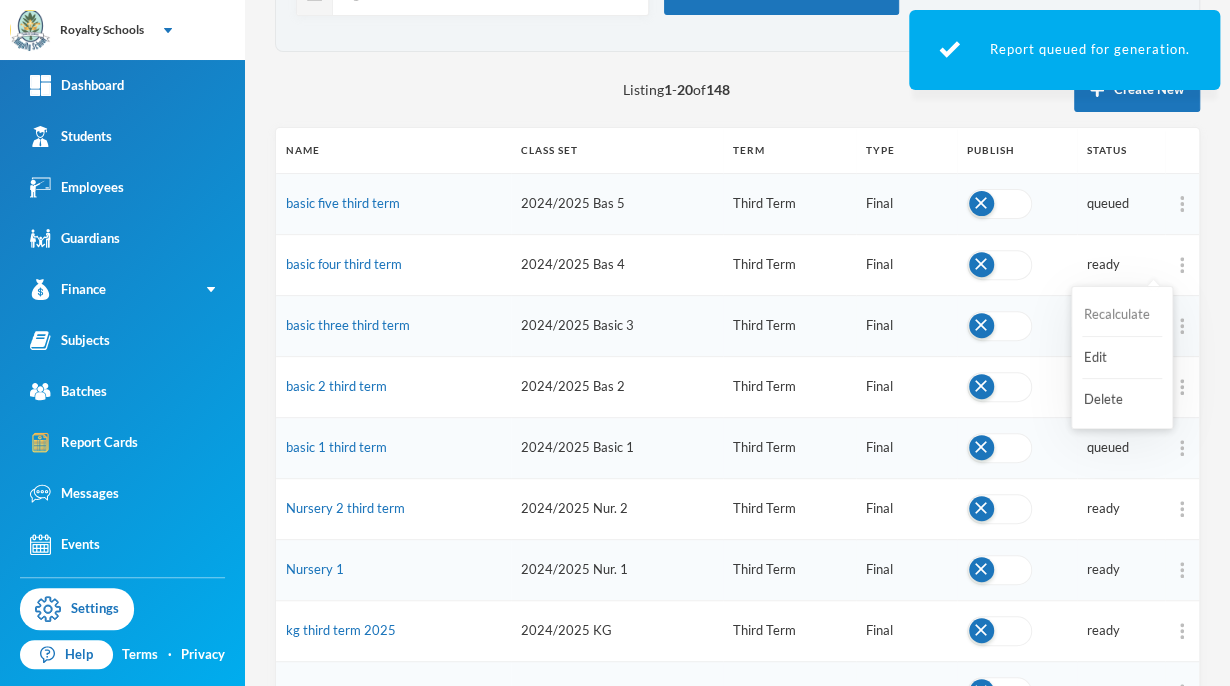 click on "Recalculate" at bounding box center [1122, 315] 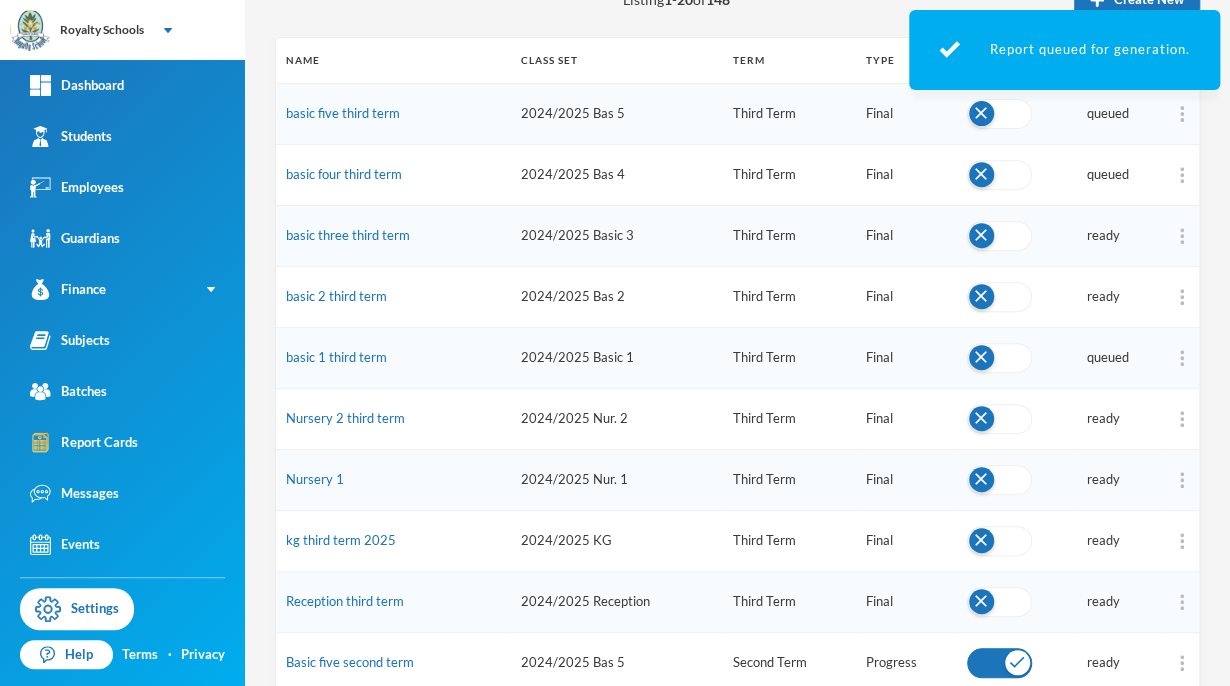 scroll, scrollTop: 255, scrollLeft: 0, axis: vertical 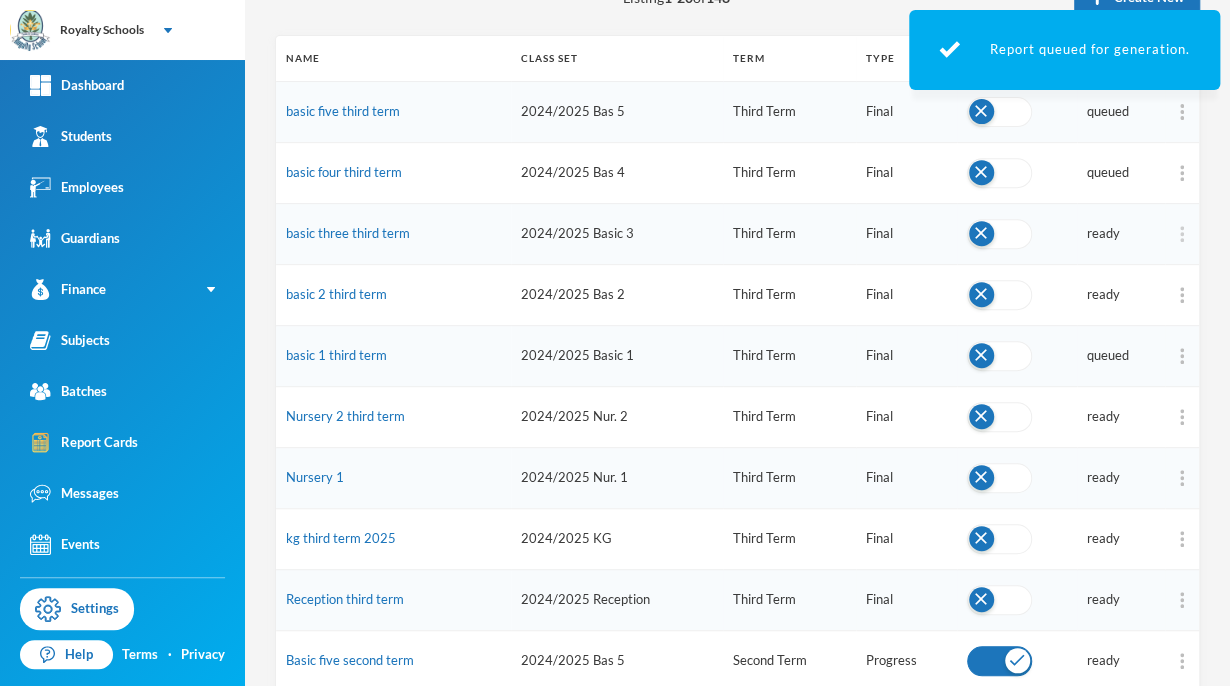 click at bounding box center (1182, 234) 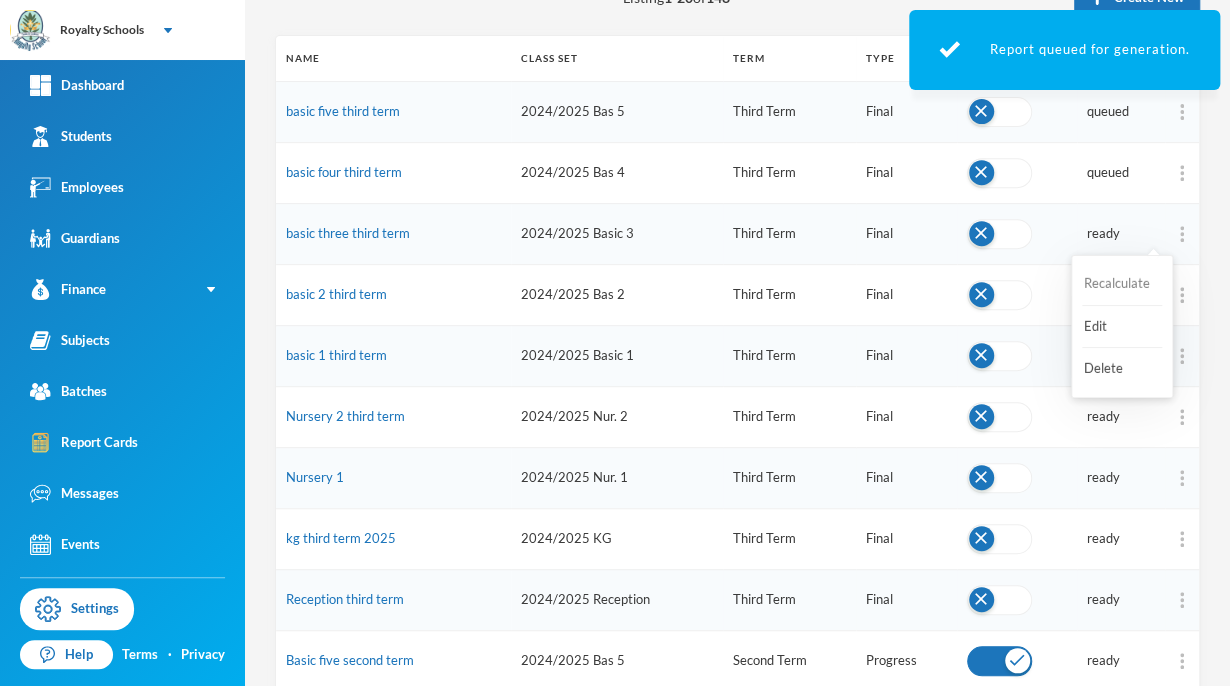 click on "Recalculate" at bounding box center [1122, 284] 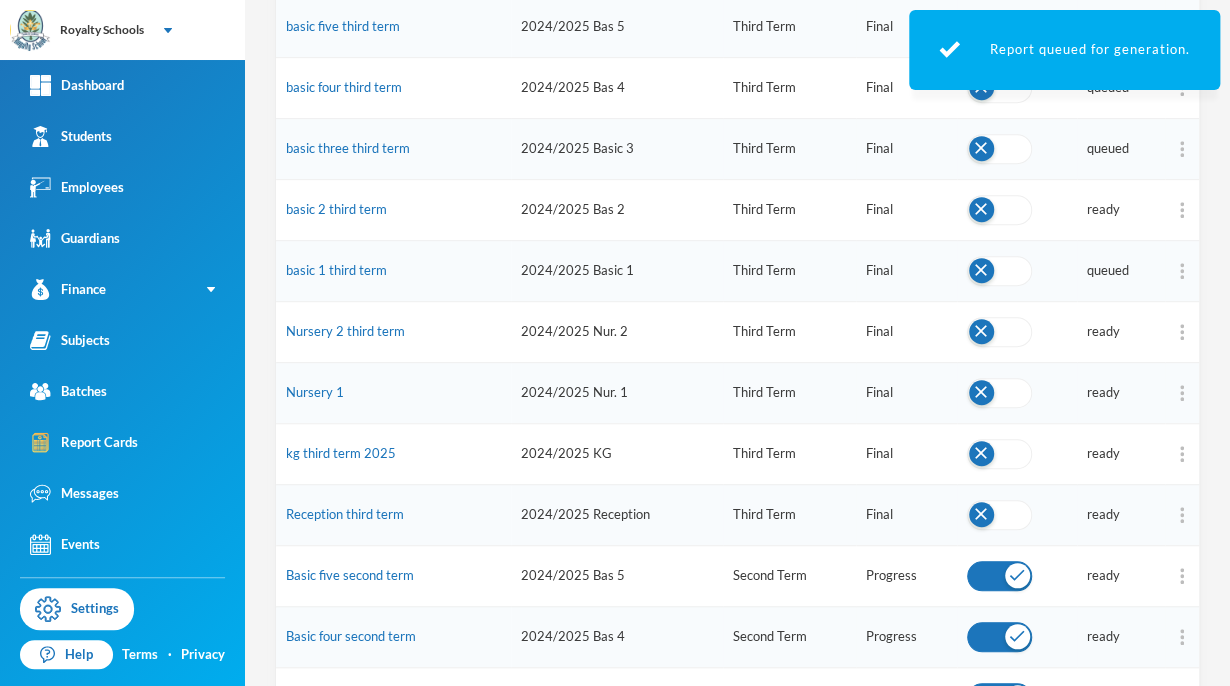 scroll, scrollTop: 342, scrollLeft: 0, axis: vertical 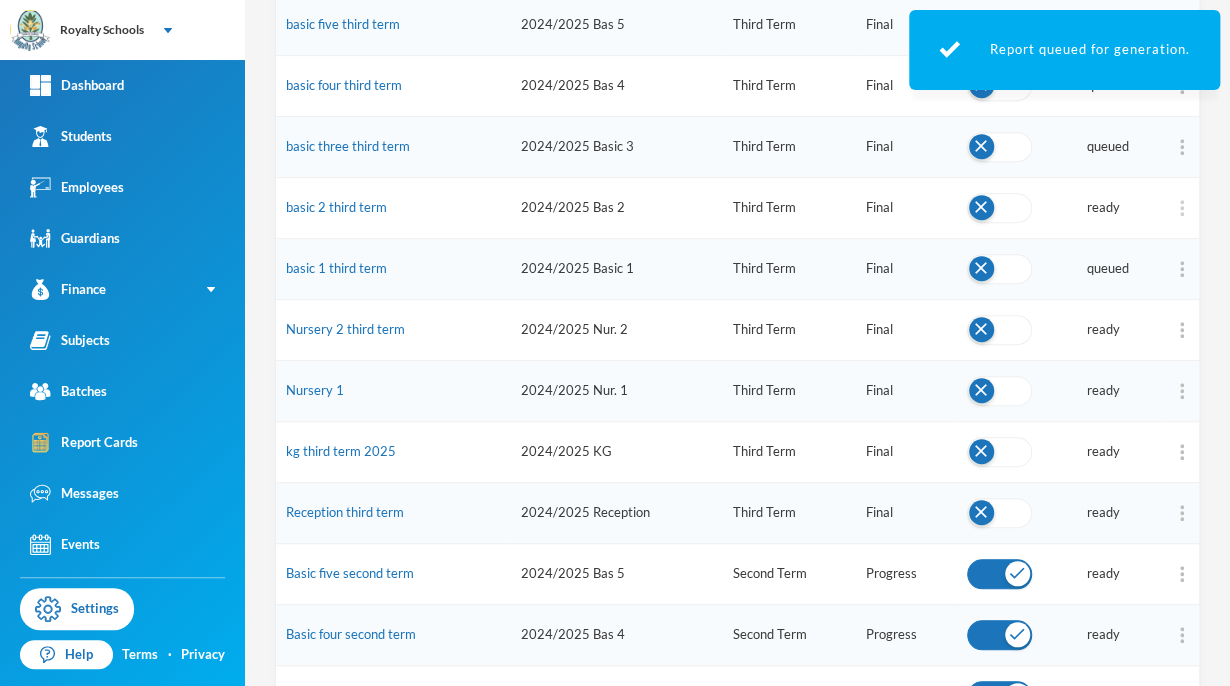 click at bounding box center [1182, 208] 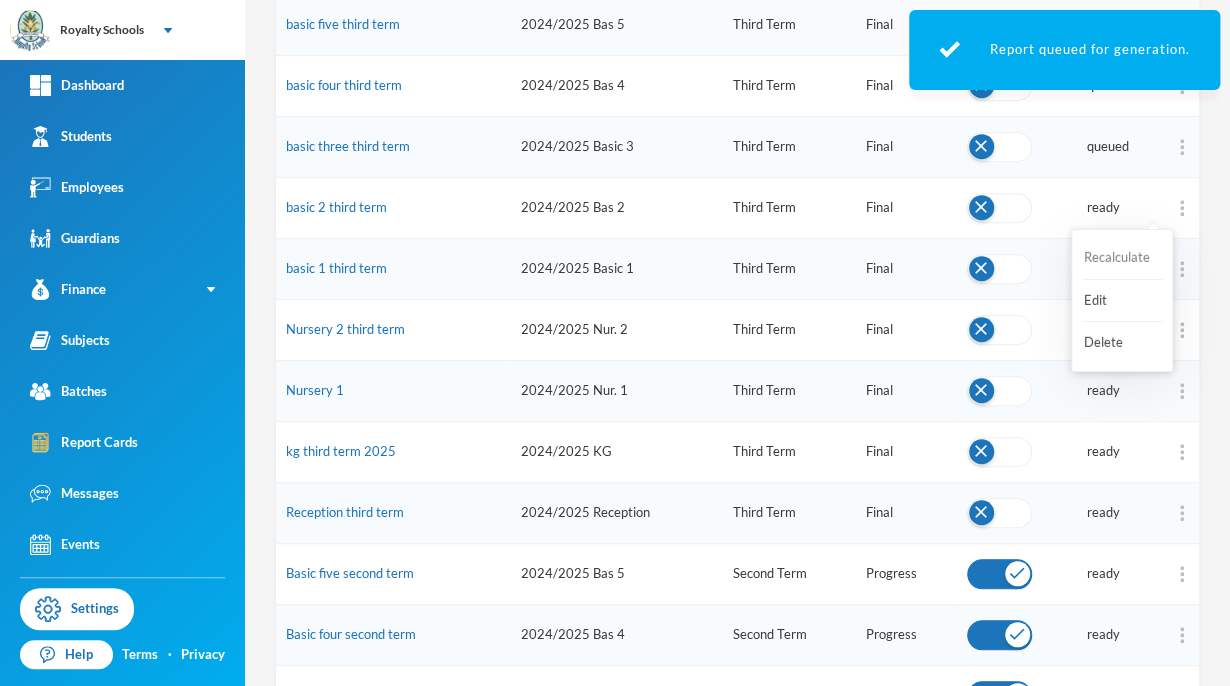 click on "Recalculate" at bounding box center (1122, 258) 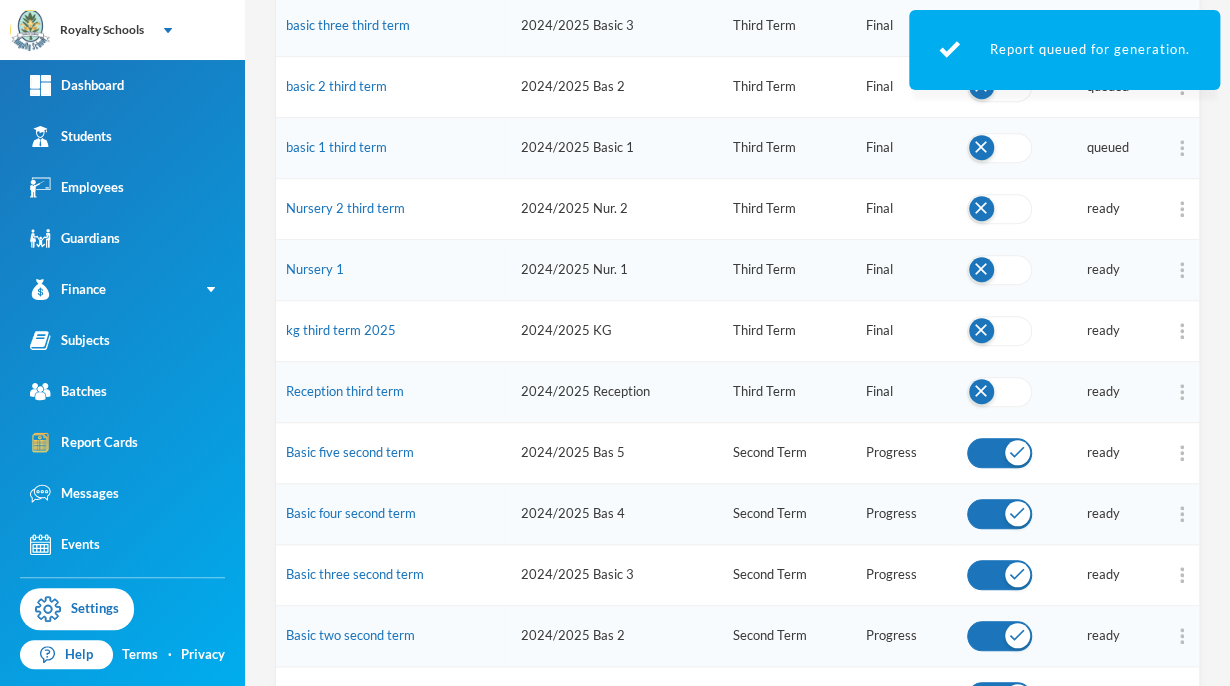 scroll, scrollTop: 465, scrollLeft: 0, axis: vertical 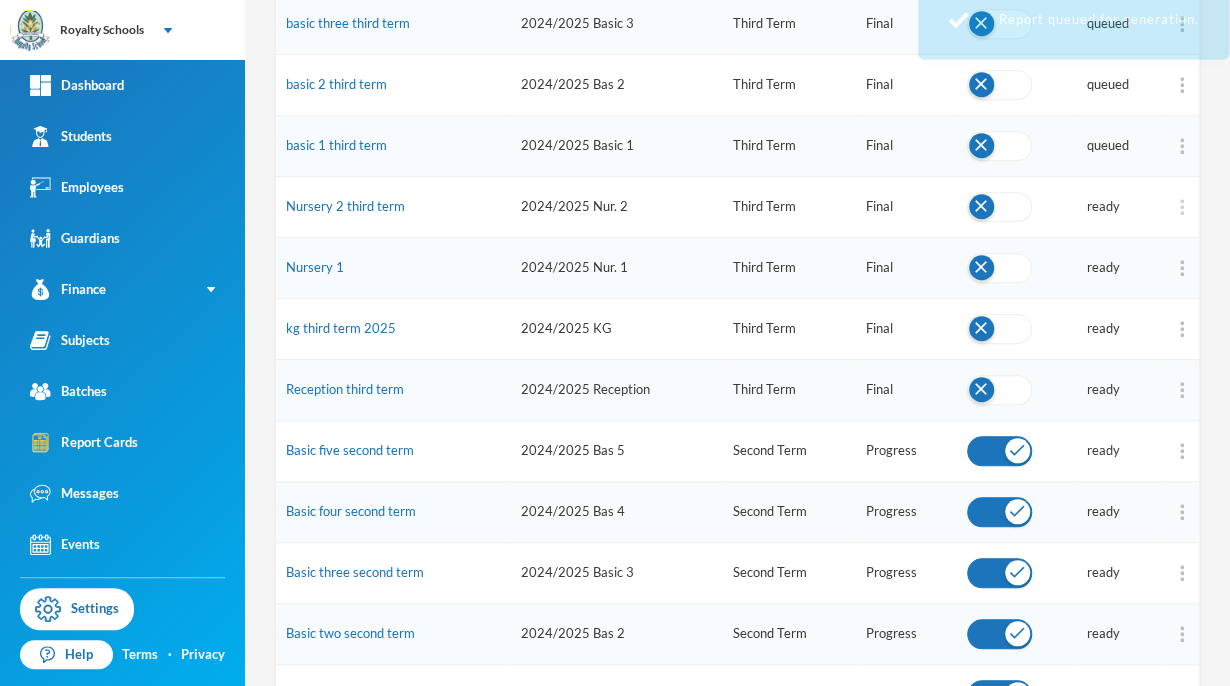 click at bounding box center (1182, 207) 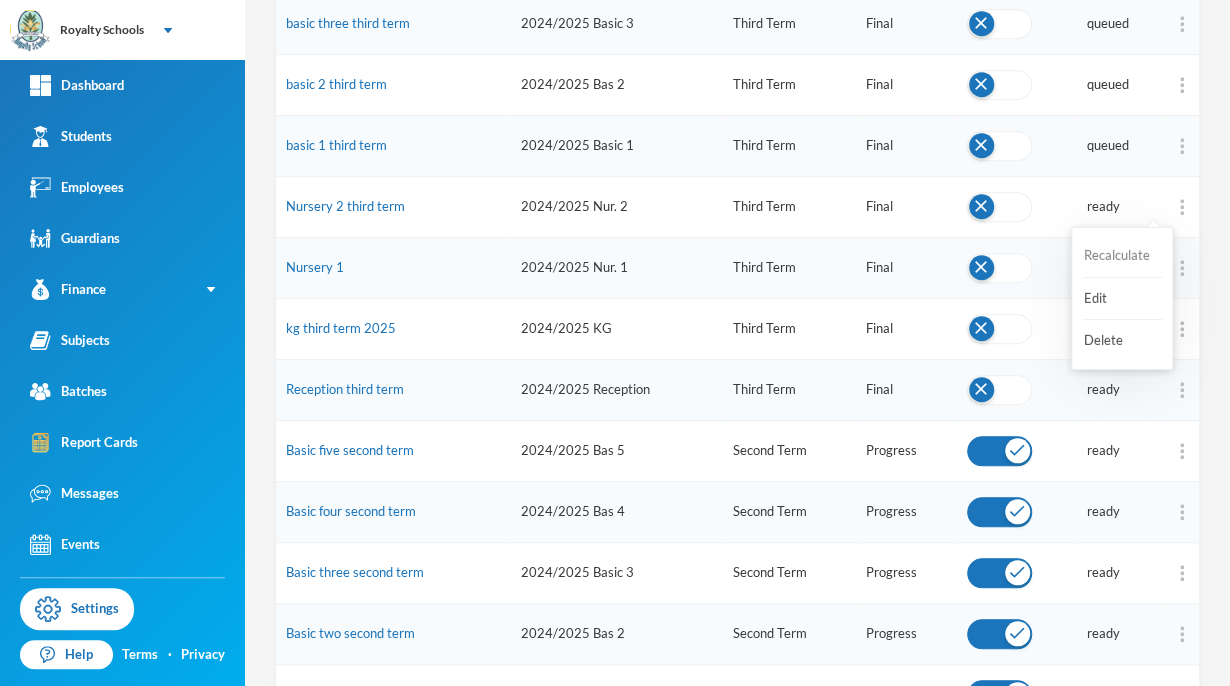 click on "Recalculate" at bounding box center [1122, 256] 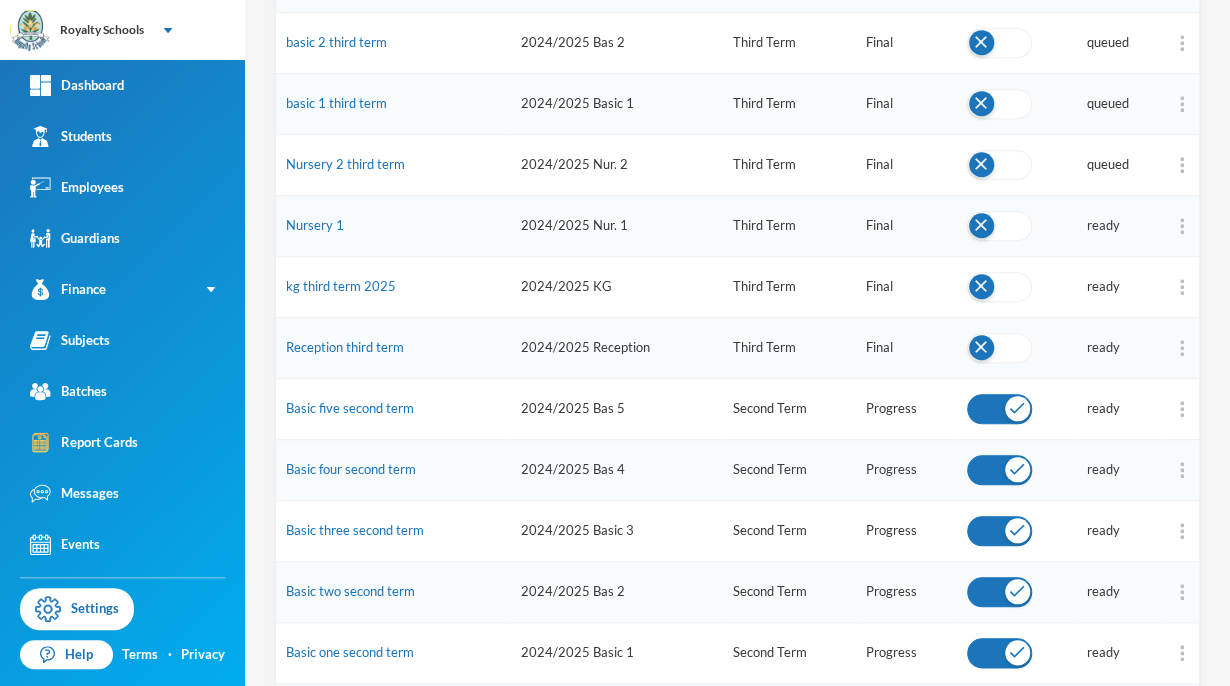 scroll, scrollTop: 508, scrollLeft: 0, axis: vertical 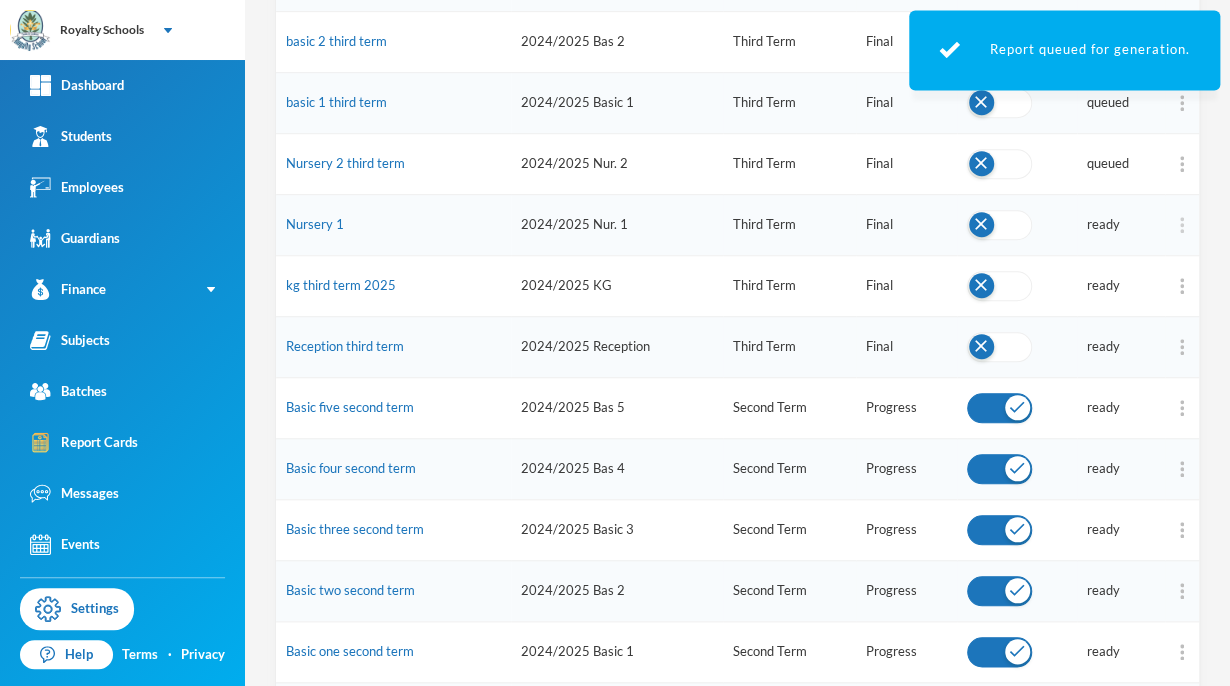 click at bounding box center [1182, 225] 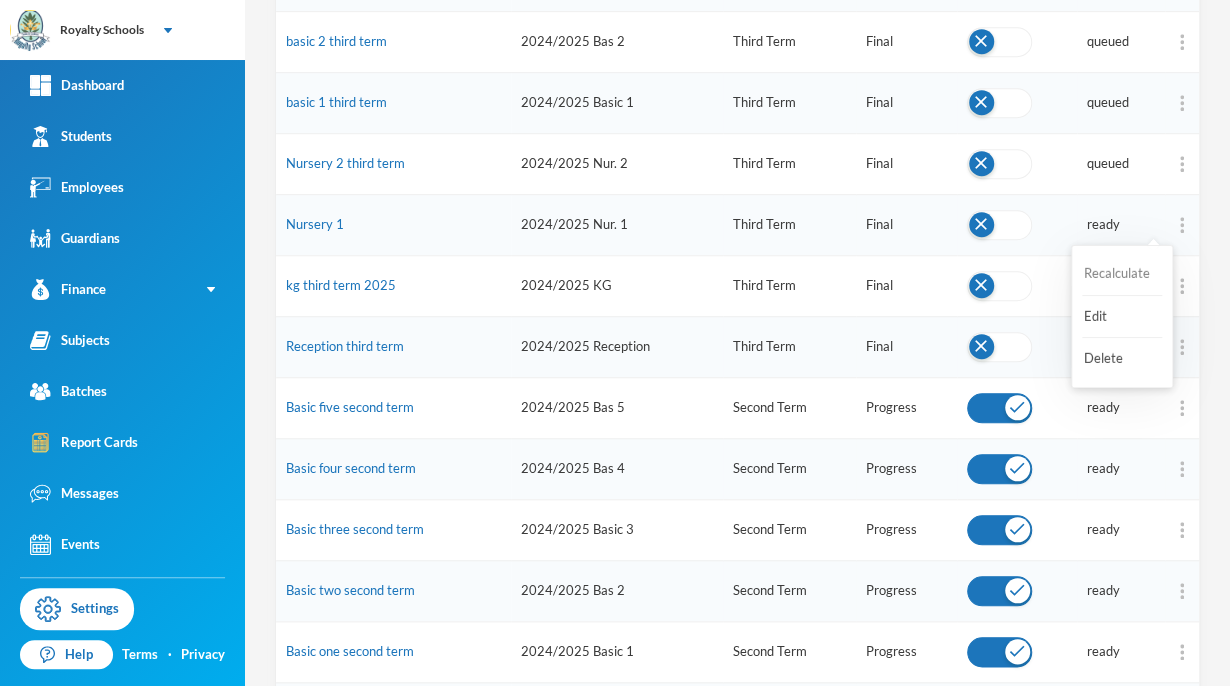 click on "Recalculate" at bounding box center [1122, 274] 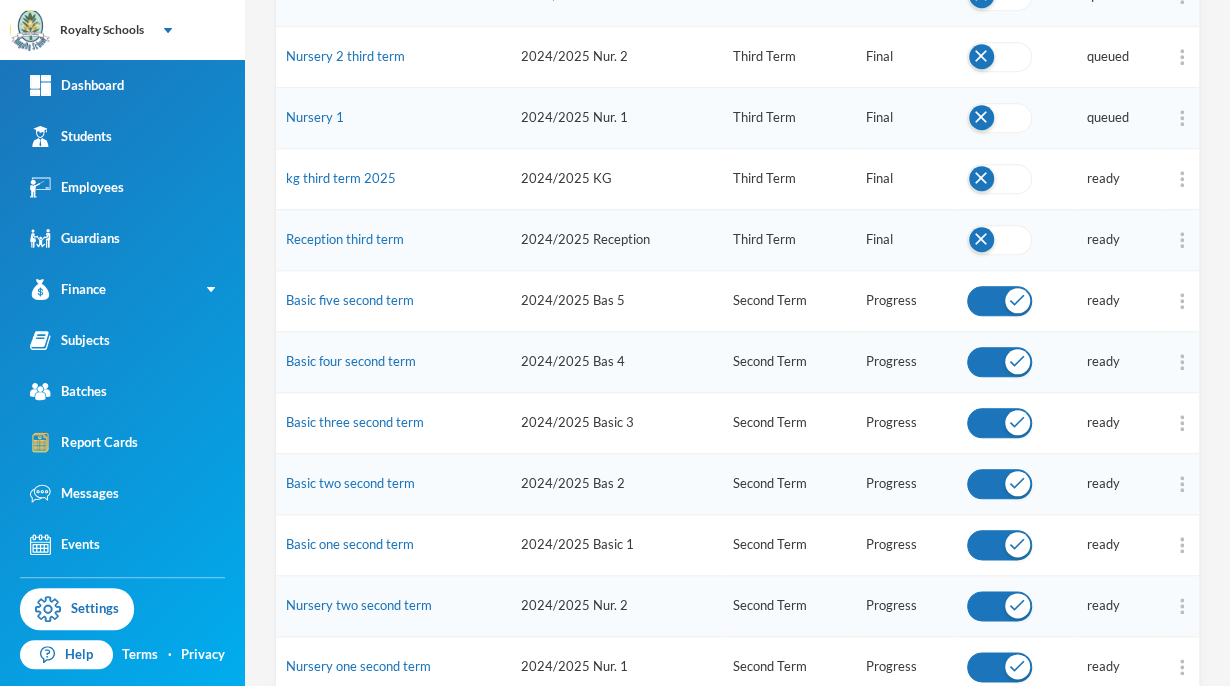 scroll, scrollTop: 623, scrollLeft: 0, axis: vertical 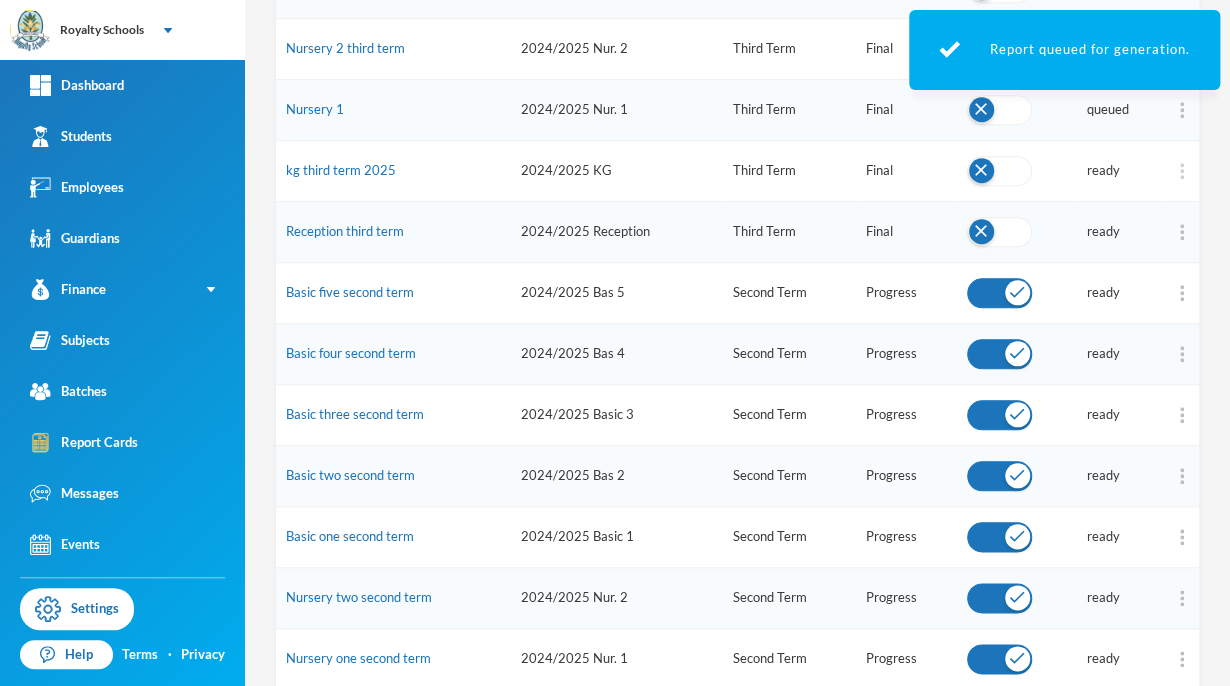 click at bounding box center (1182, 171) 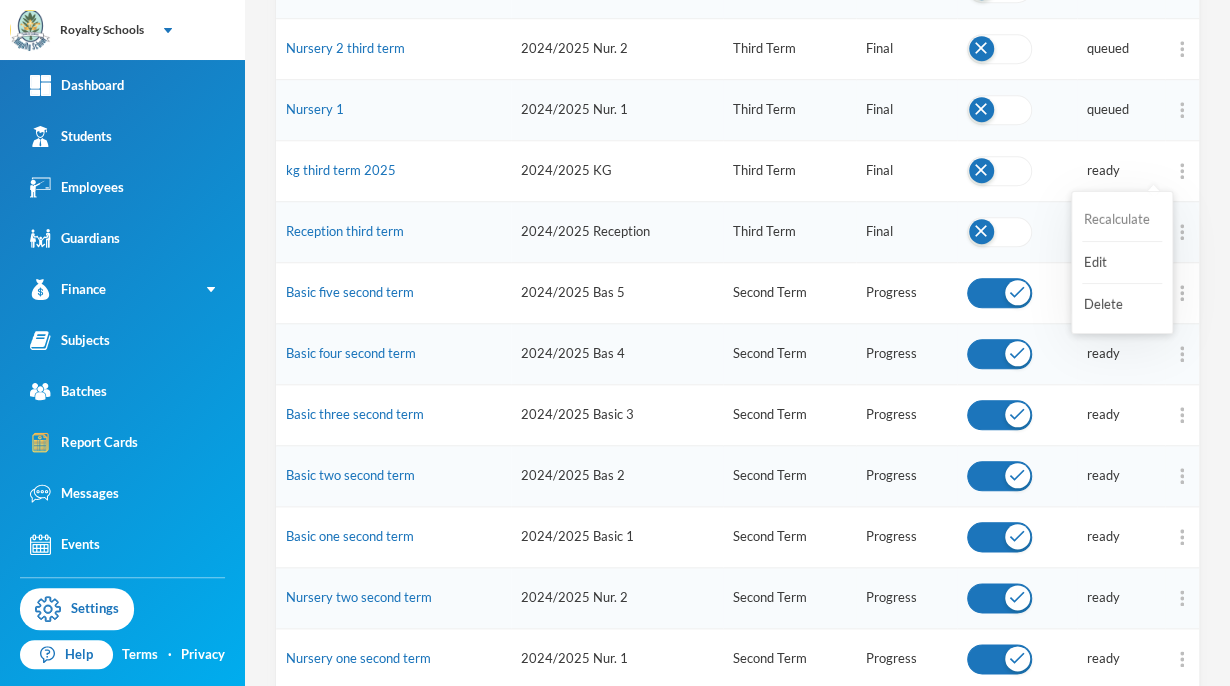 click on "Recalculate" at bounding box center (1122, 220) 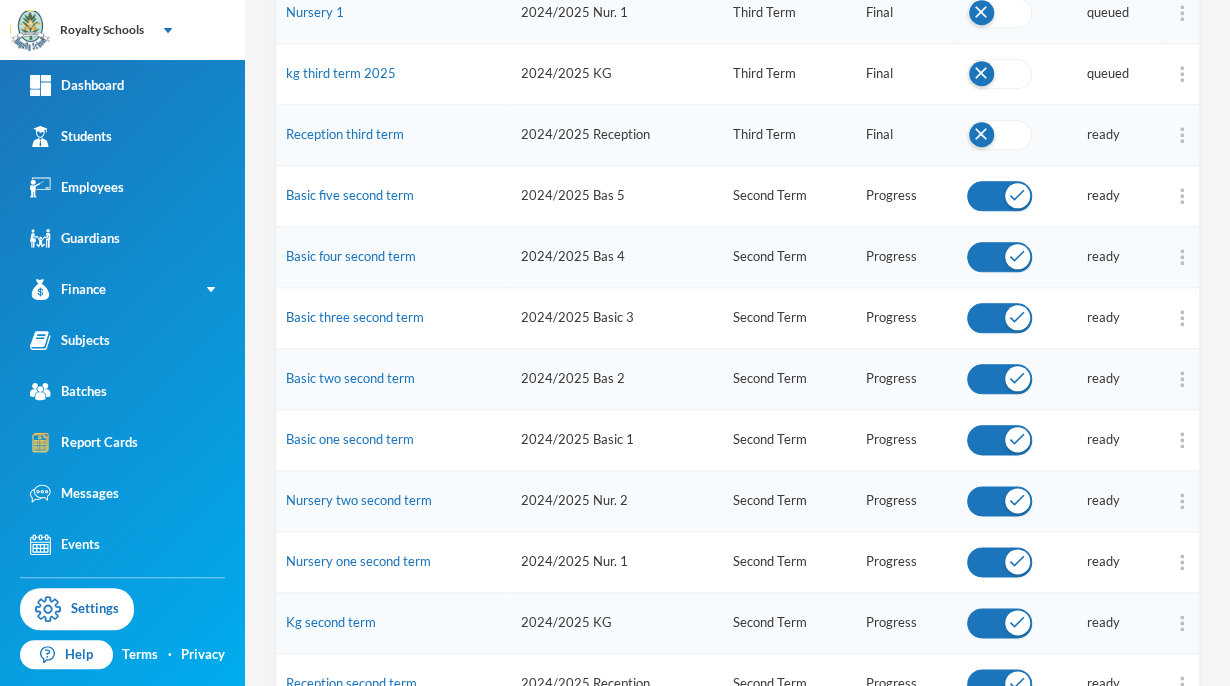 scroll, scrollTop: 723, scrollLeft: 0, axis: vertical 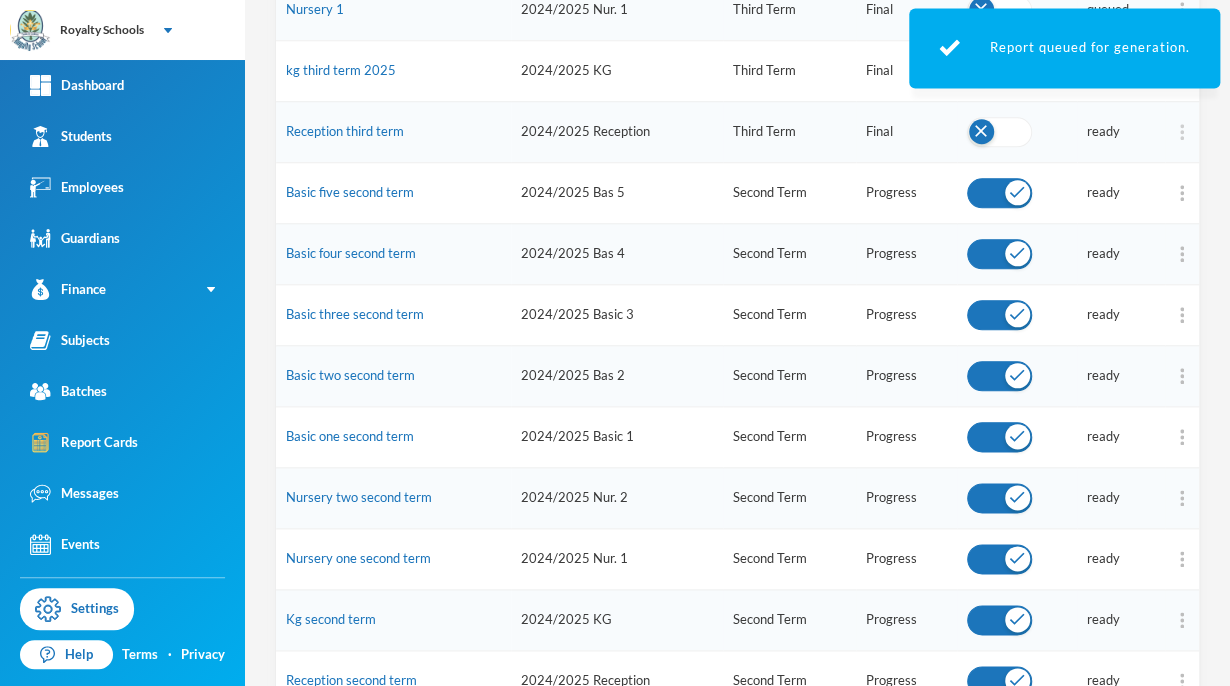 click at bounding box center [1182, 132] 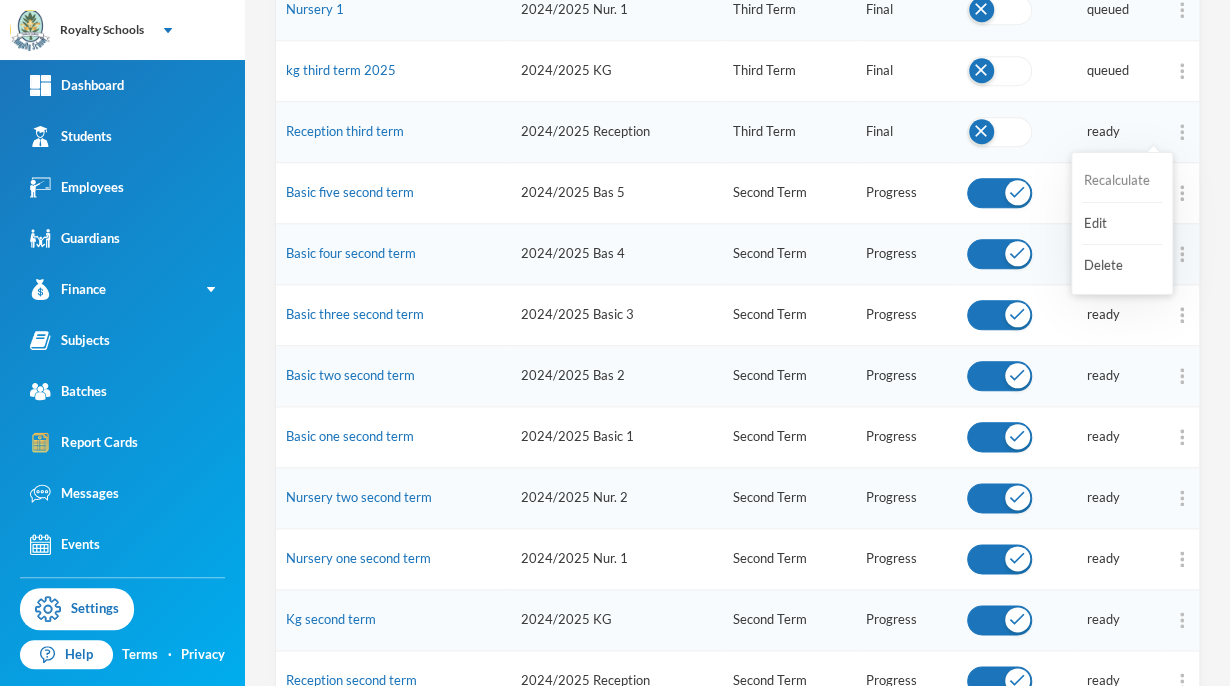click on "Recalculate" at bounding box center (1122, 181) 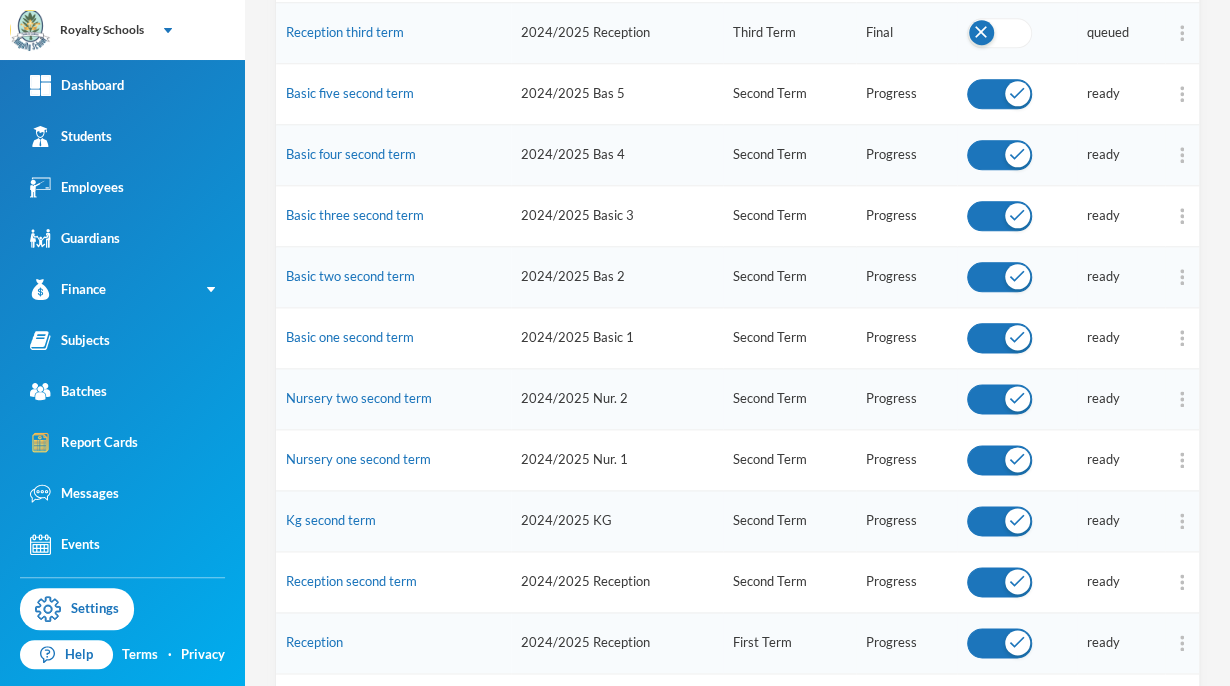 scroll, scrollTop: 823, scrollLeft: 0, axis: vertical 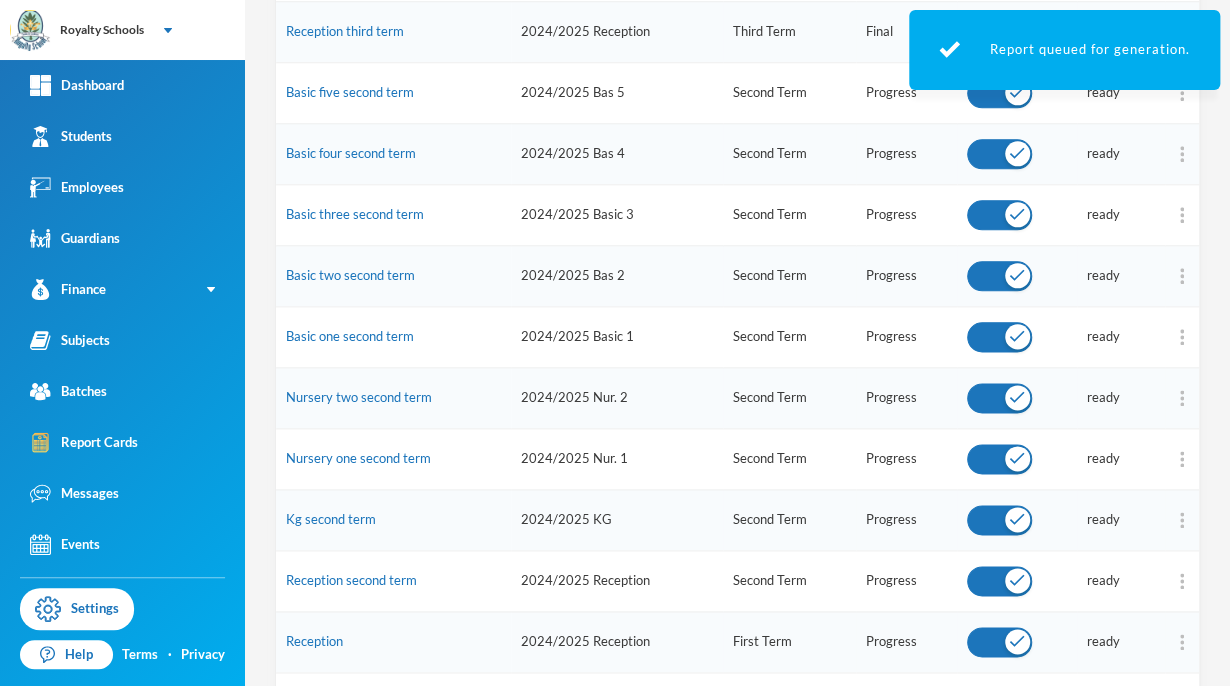 click at bounding box center (1182, 92) 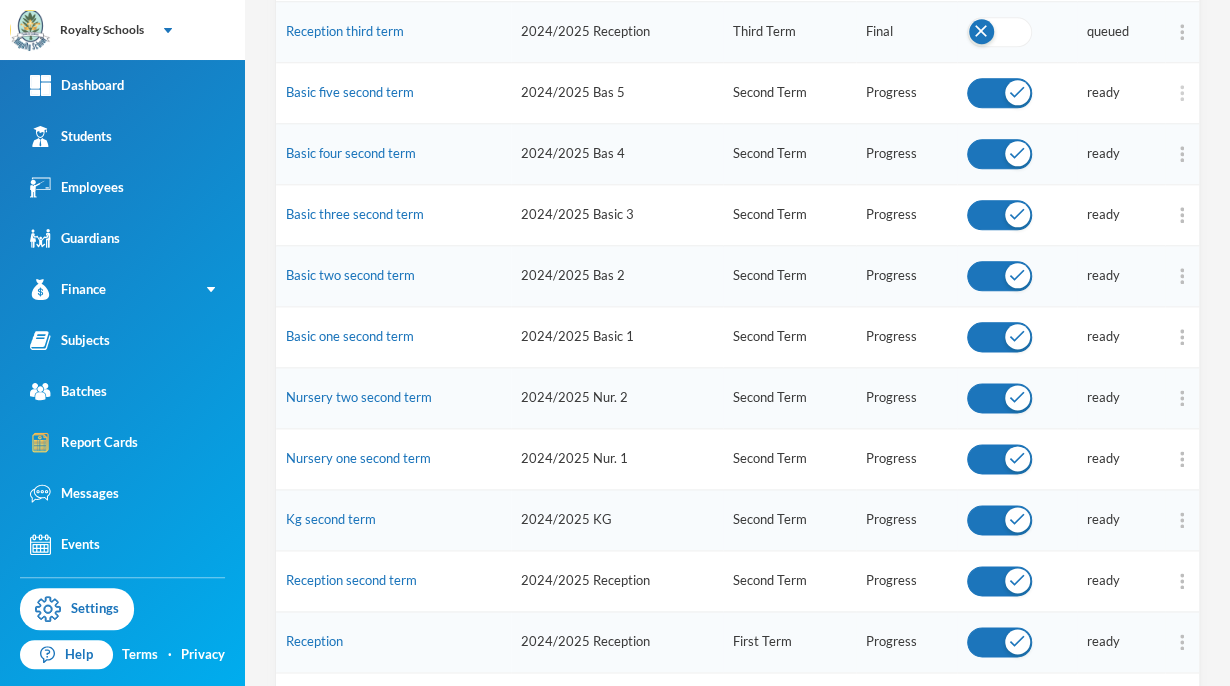 click at bounding box center [1182, 93] 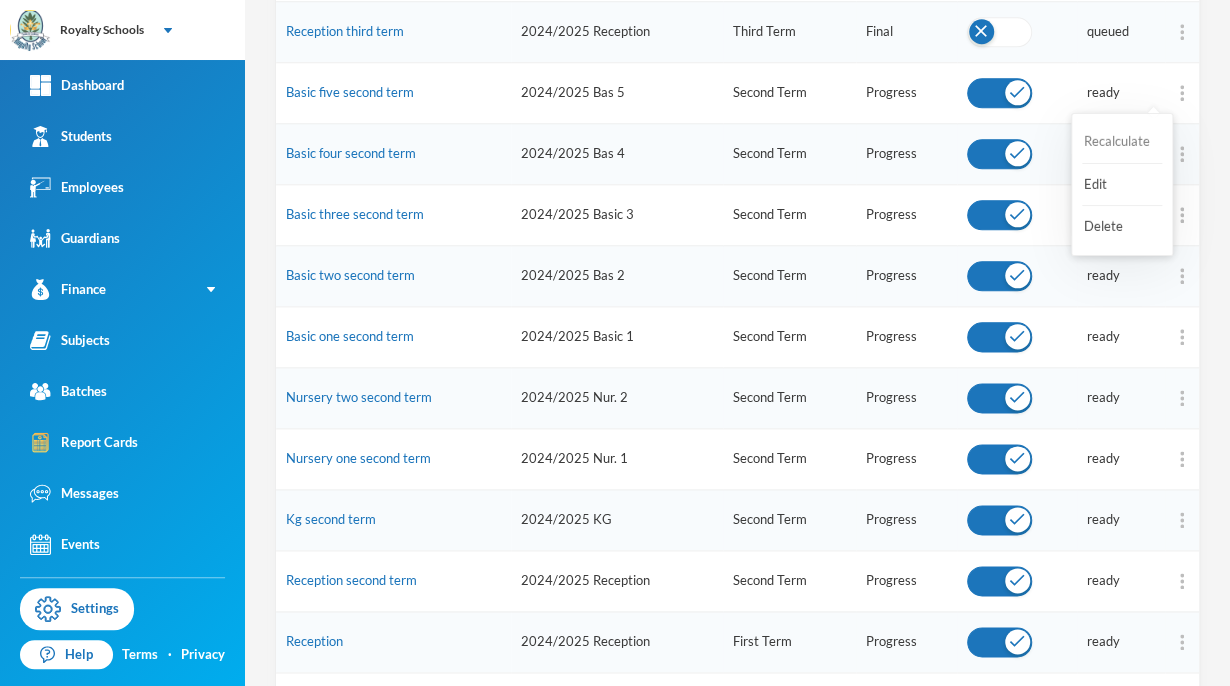 click on "Recalculate" at bounding box center [1122, 142] 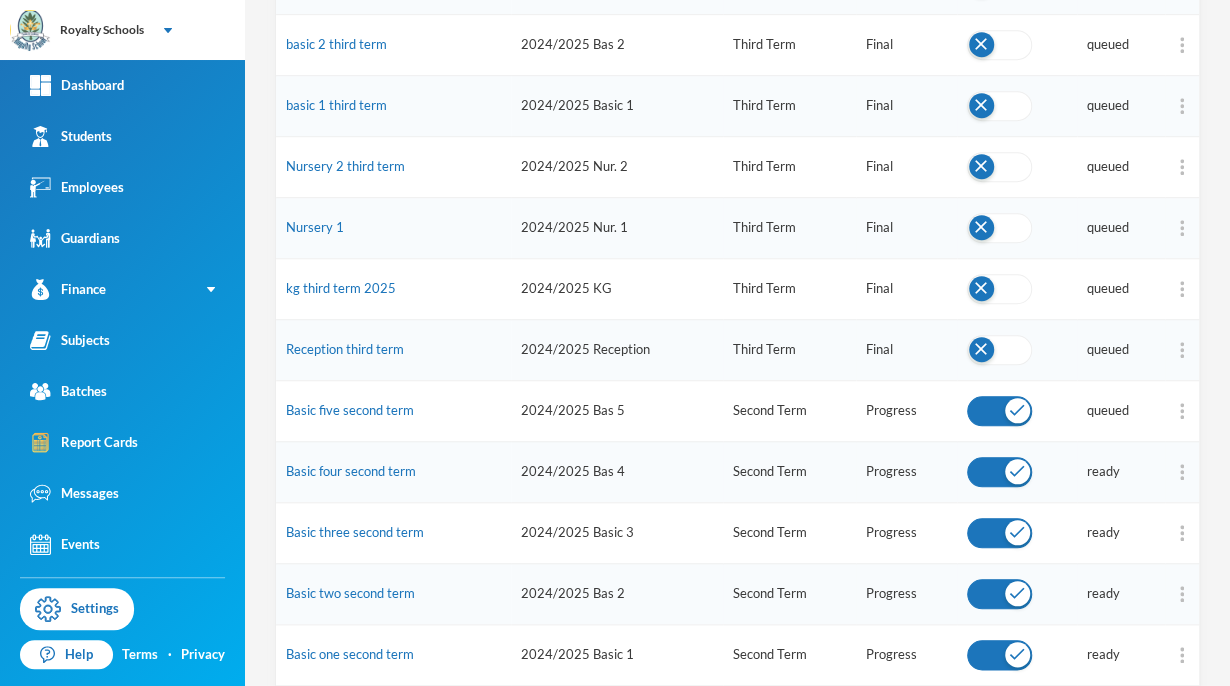 scroll, scrollTop: 516, scrollLeft: 0, axis: vertical 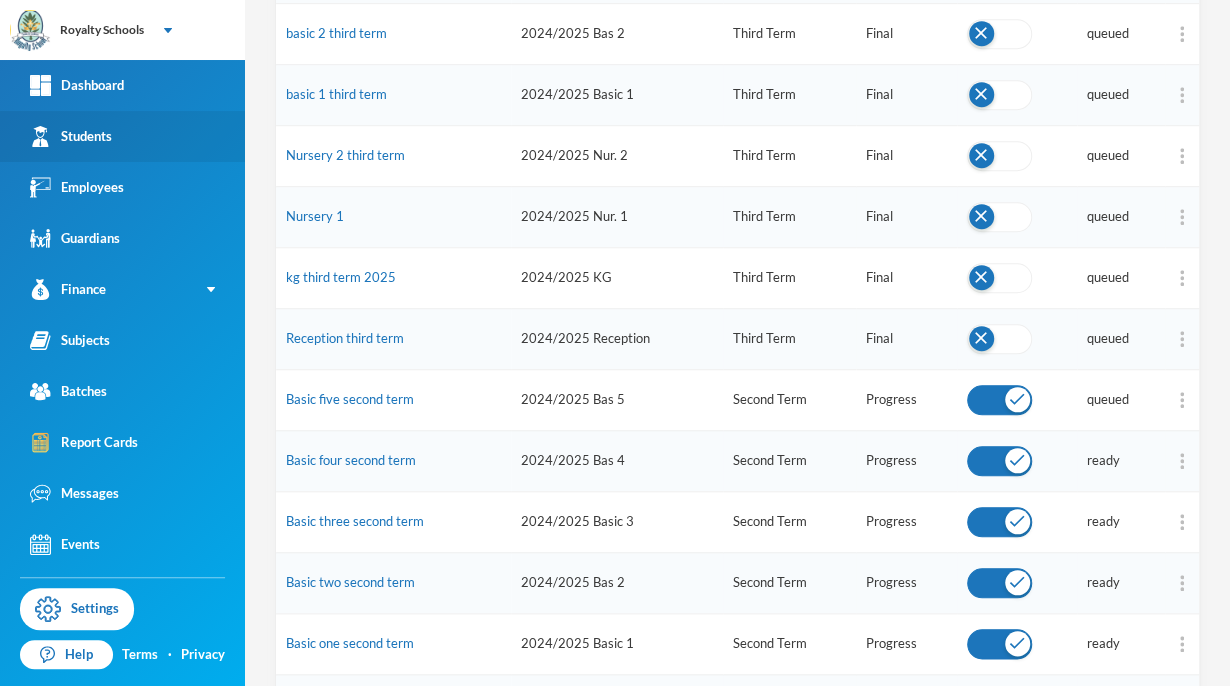 click on "Students" at bounding box center [71, 136] 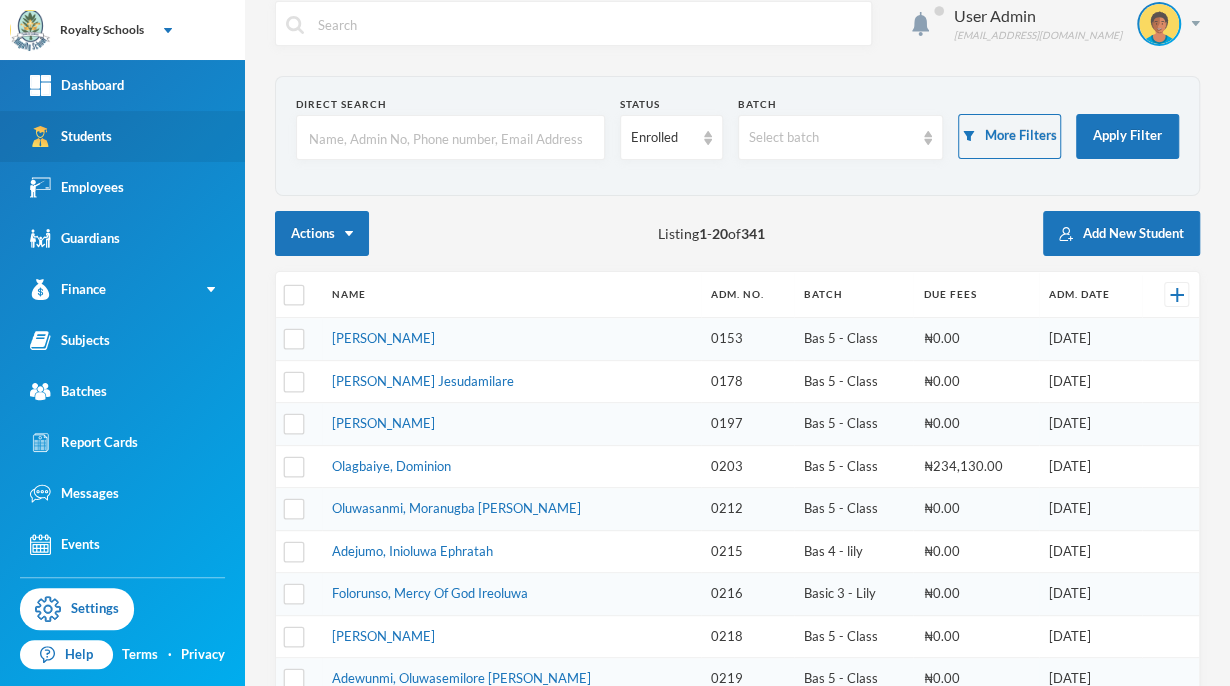 scroll, scrollTop: 0, scrollLeft: 0, axis: both 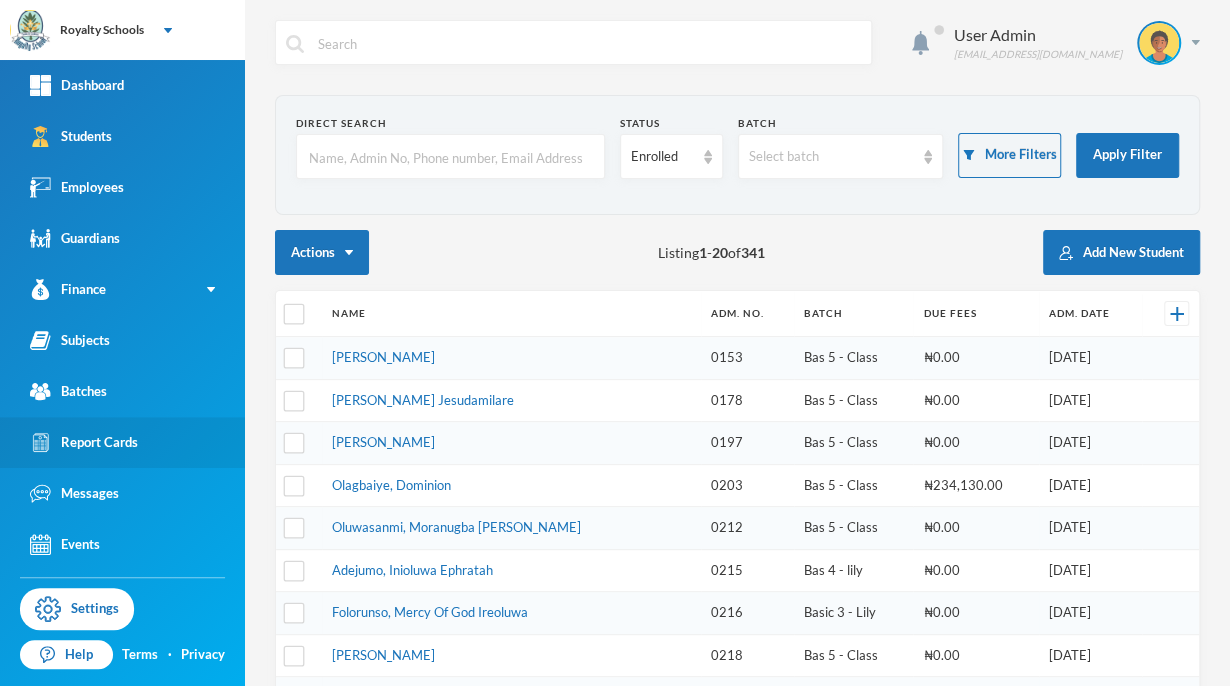 click on "Report Cards" at bounding box center [84, 442] 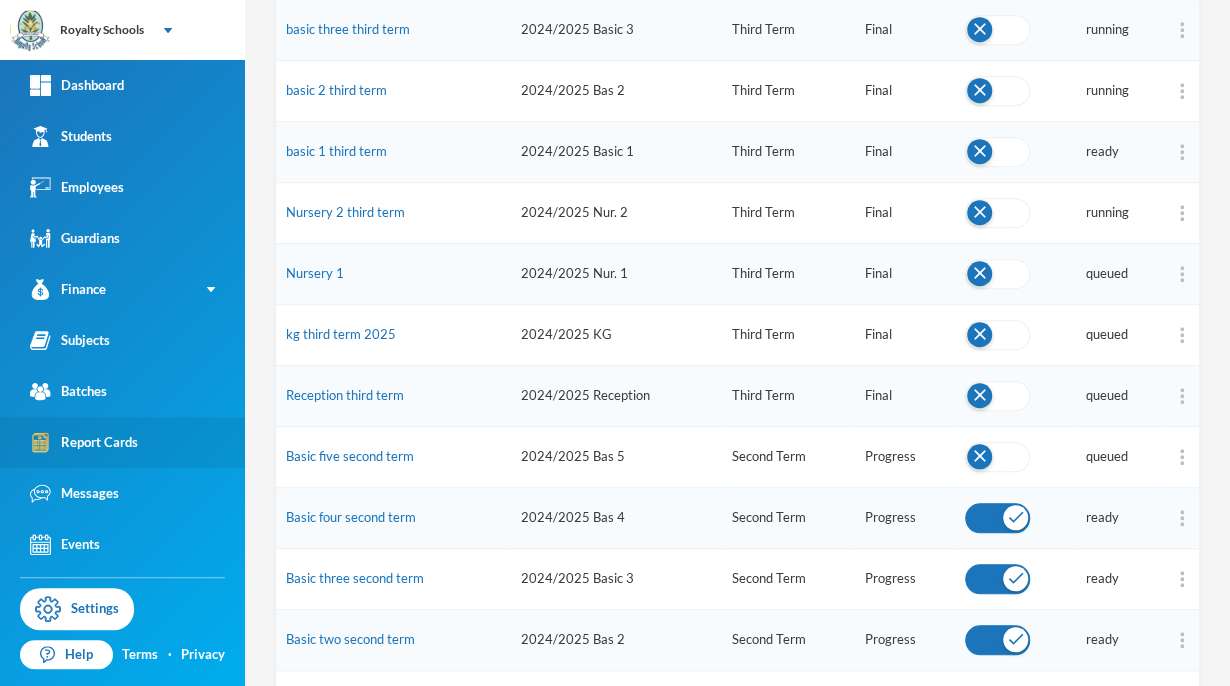 scroll, scrollTop: 460, scrollLeft: 0, axis: vertical 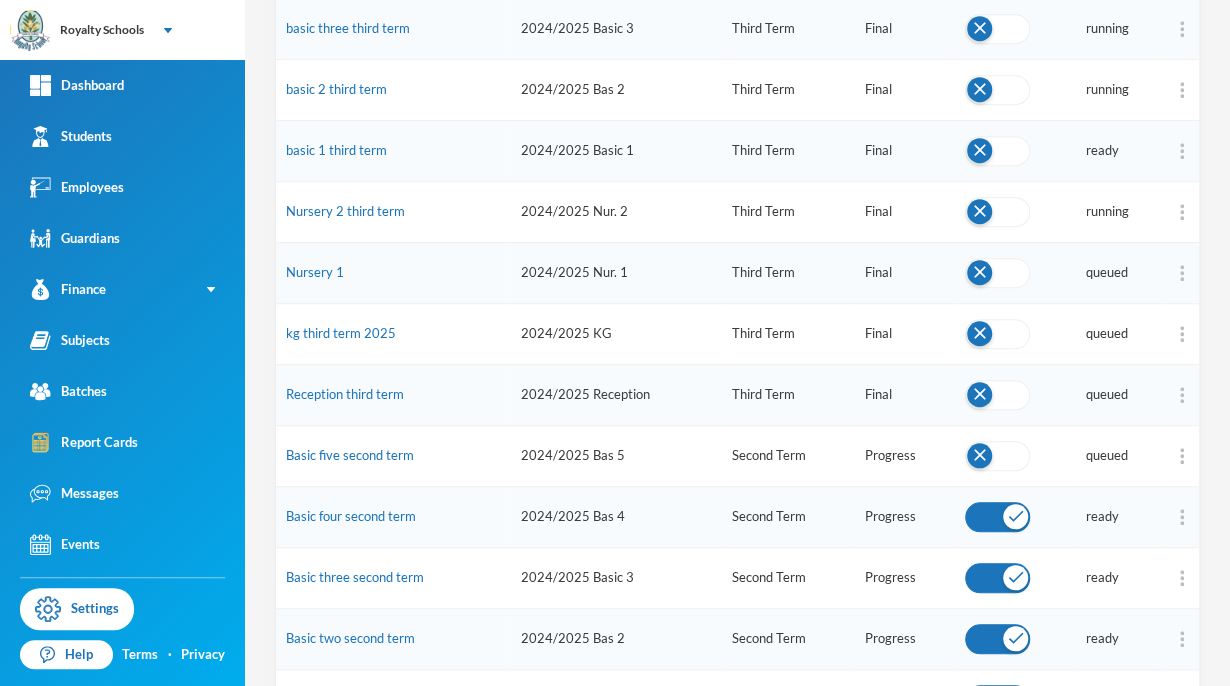 click at bounding box center [997, 456] 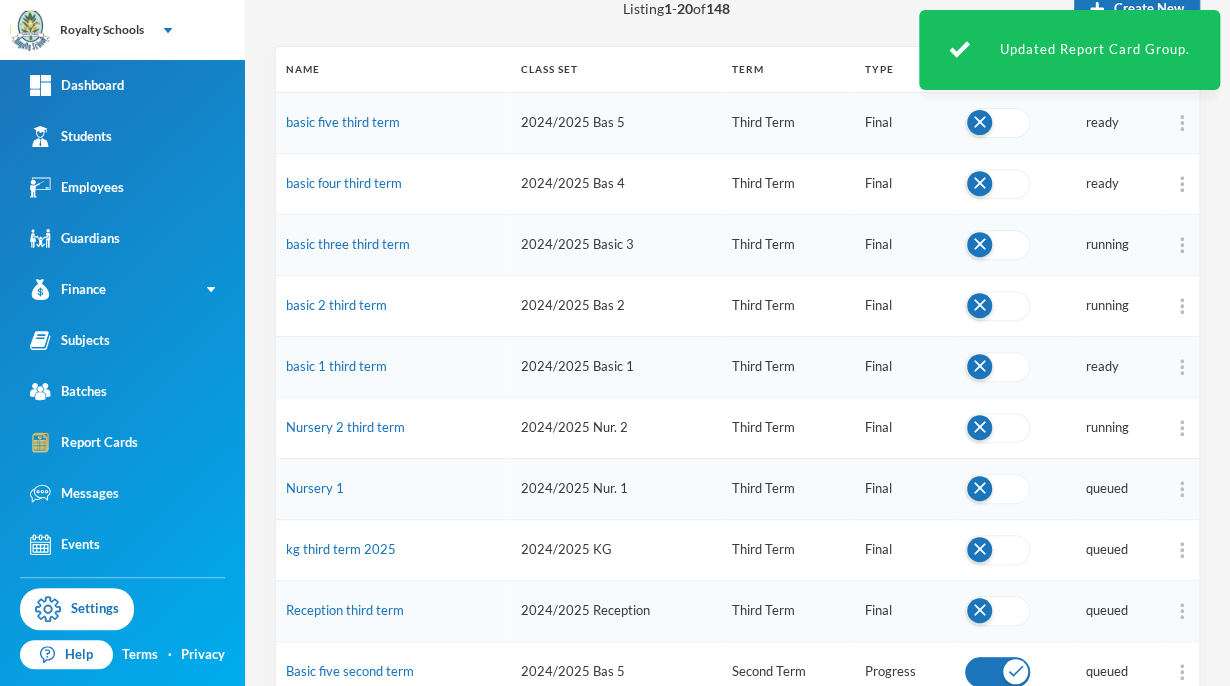 scroll, scrollTop: 242, scrollLeft: 0, axis: vertical 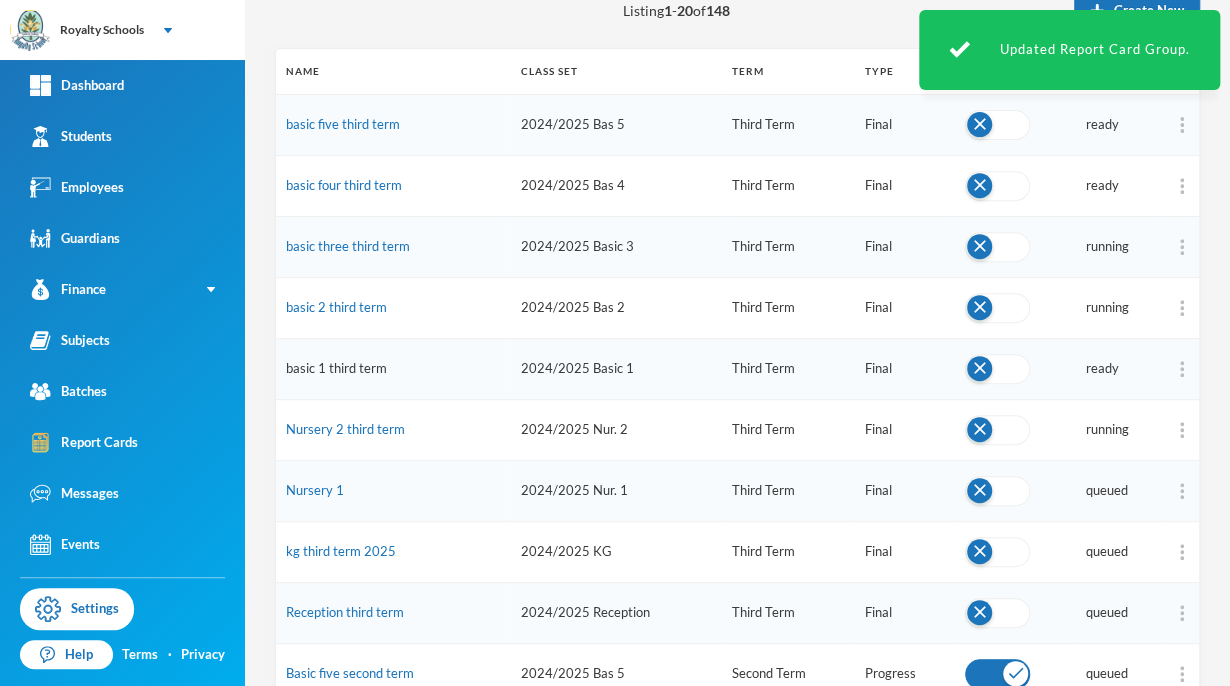 click on "basic 1 third term" at bounding box center (336, 368) 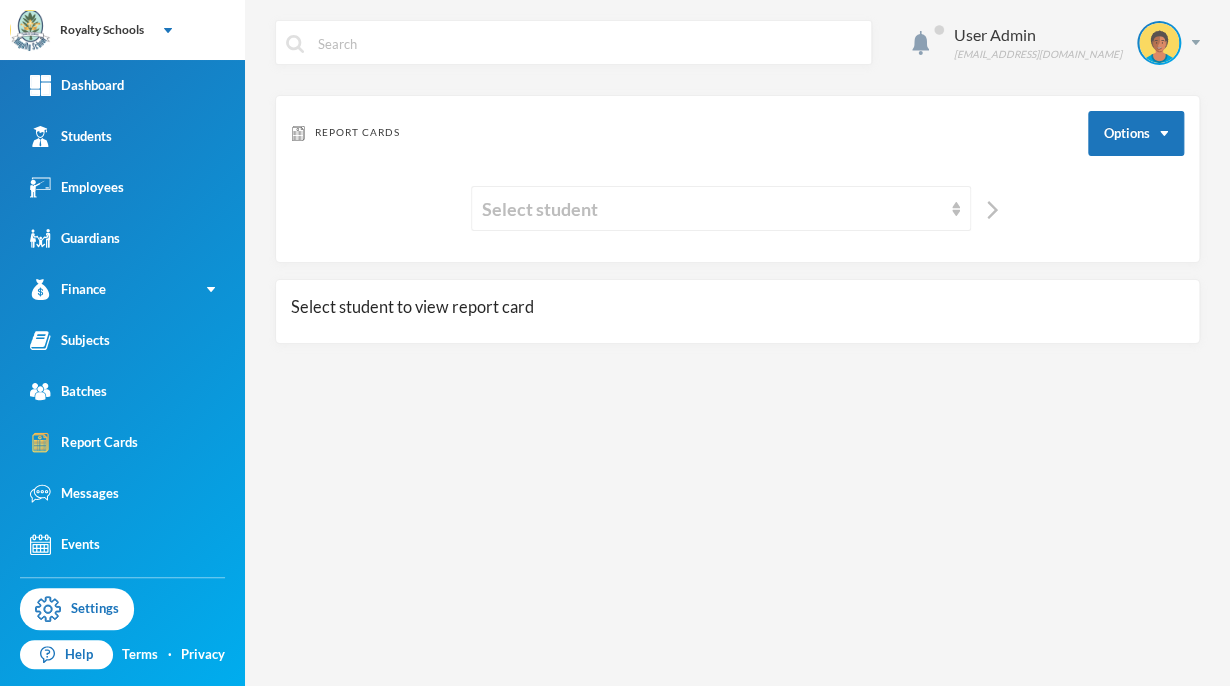 scroll, scrollTop: 0, scrollLeft: 0, axis: both 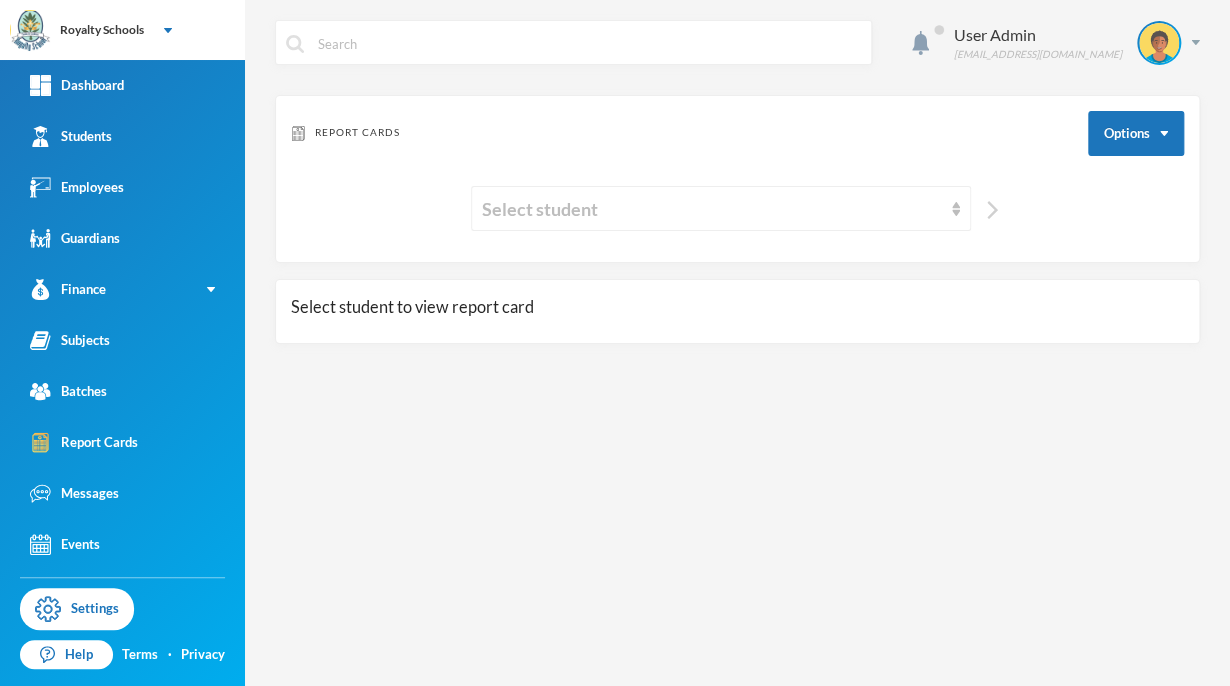 click at bounding box center [992, 210] 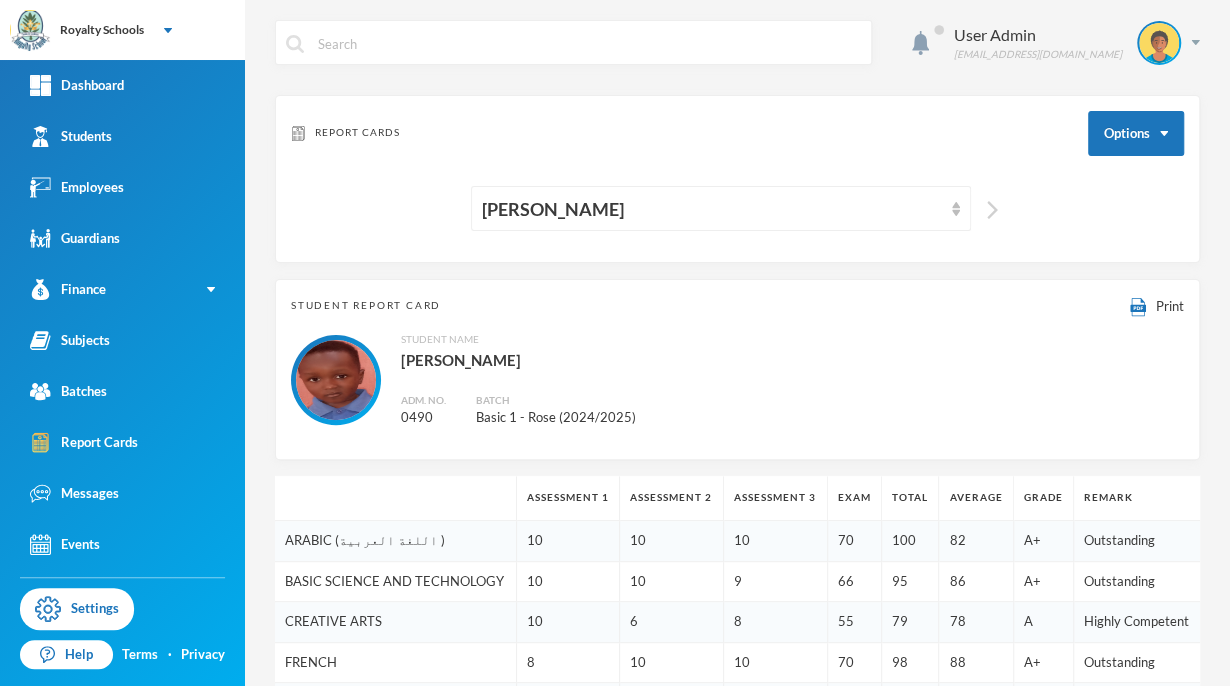 scroll, scrollTop: 6, scrollLeft: 0, axis: vertical 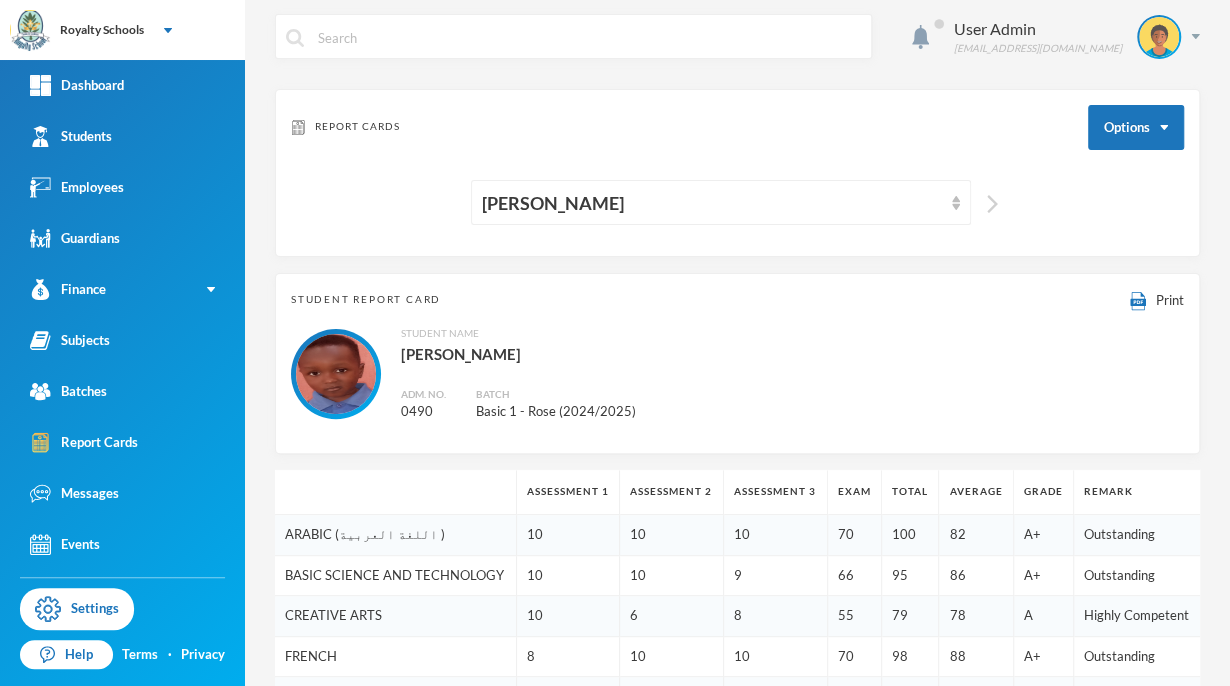 click at bounding box center [992, 204] 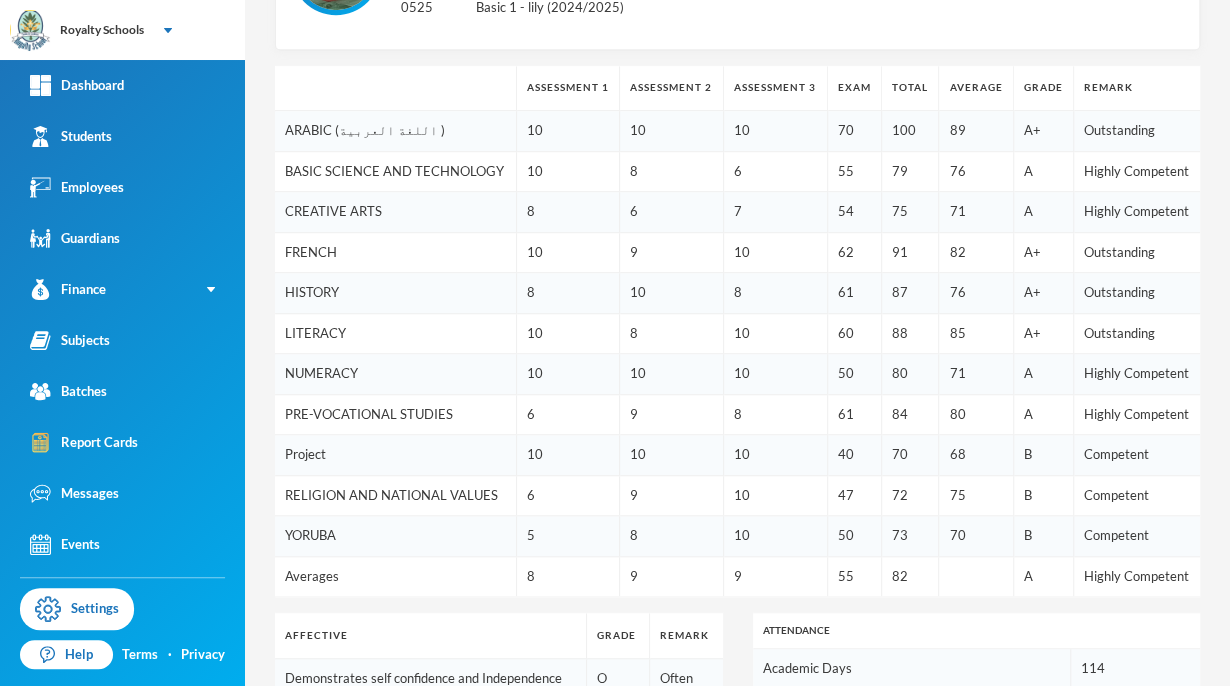 scroll, scrollTop: 0, scrollLeft: 0, axis: both 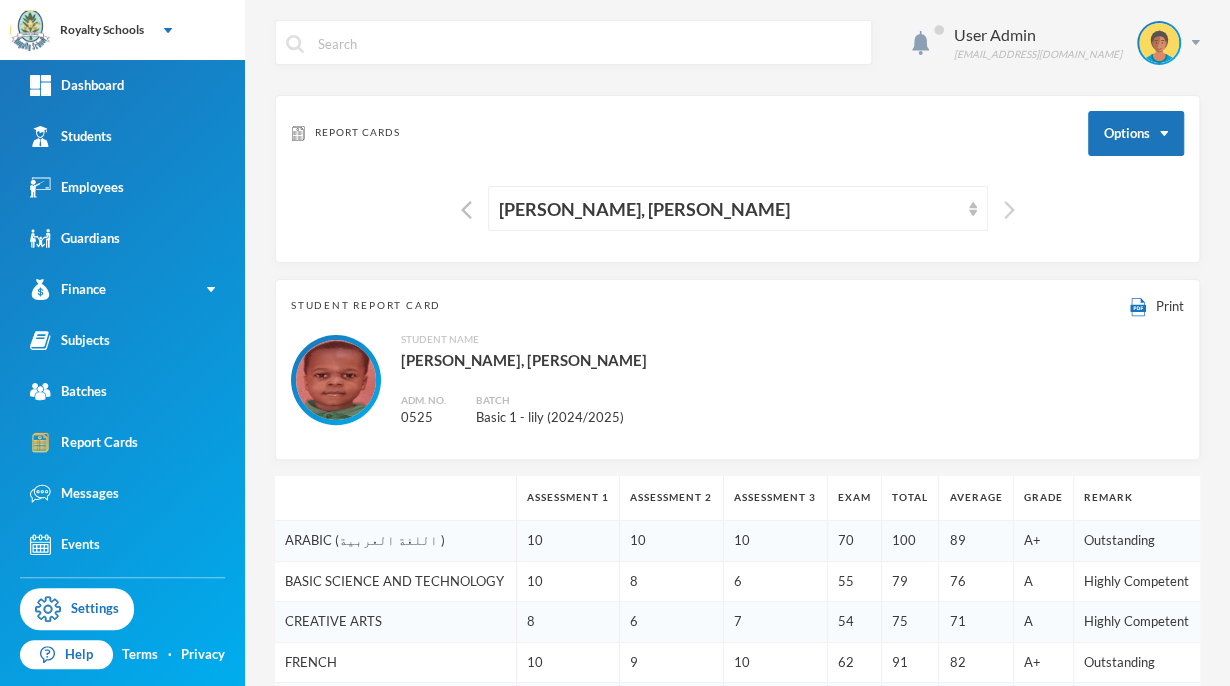 click at bounding box center (1009, 210) 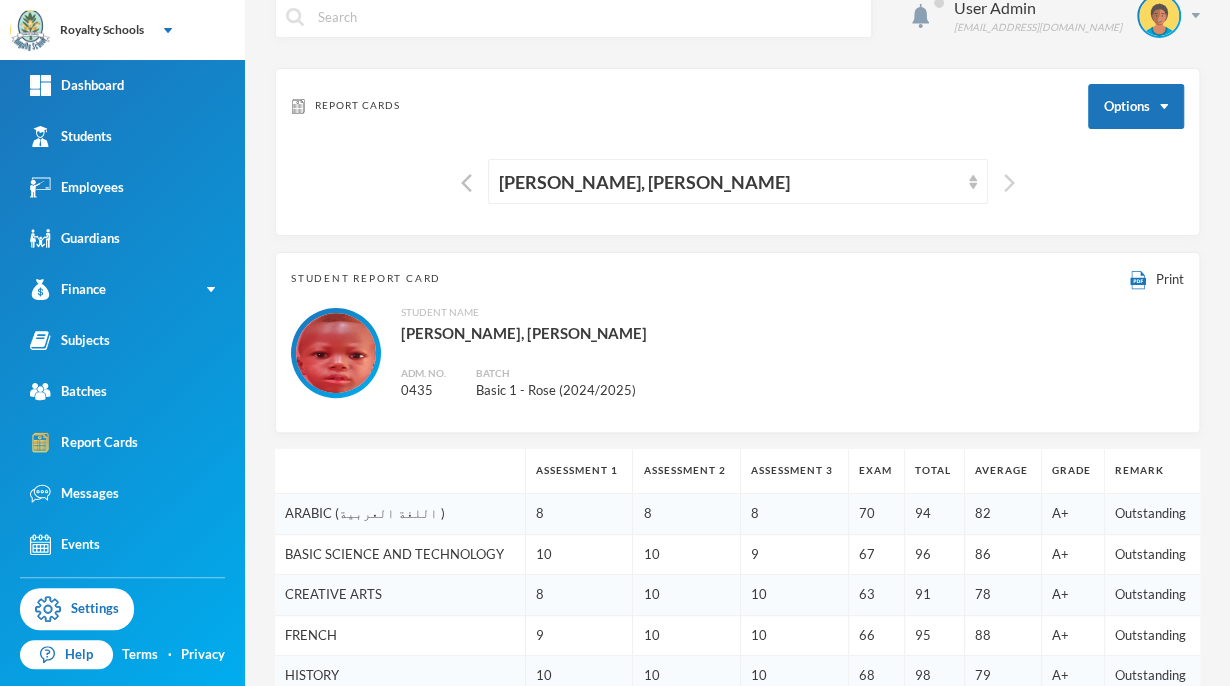 scroll, scrollTop: 0, scrollLeft: 0, axis: both 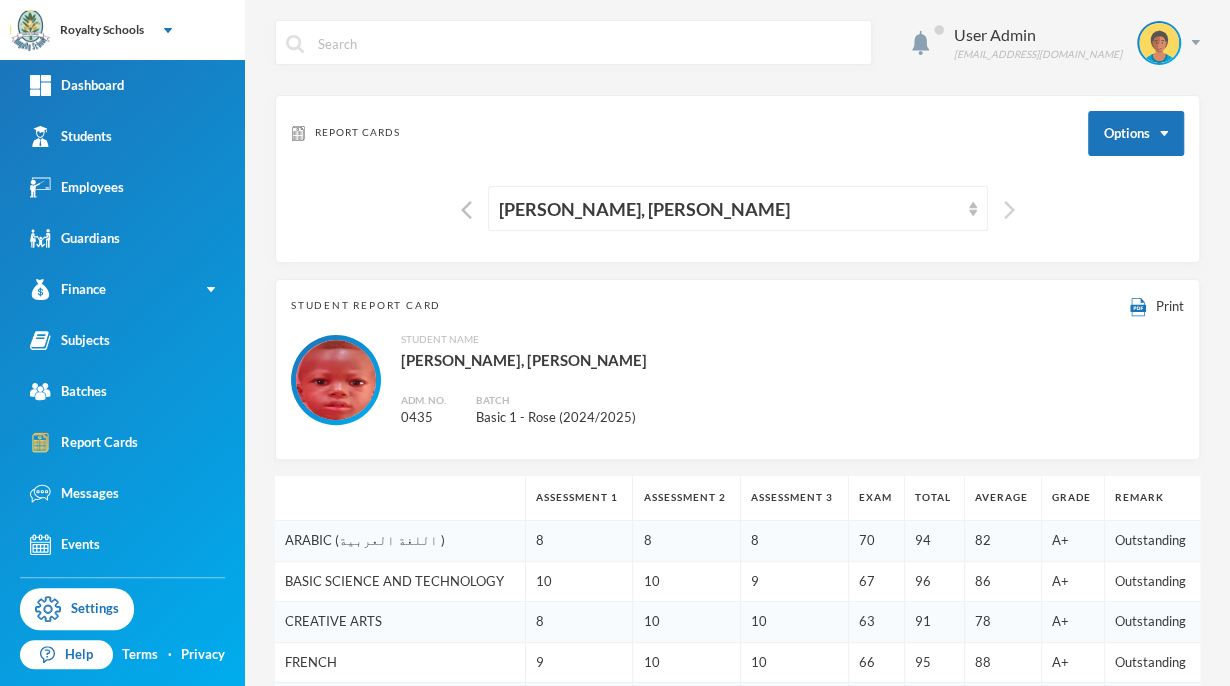 click at bounding box center [1009, 210] 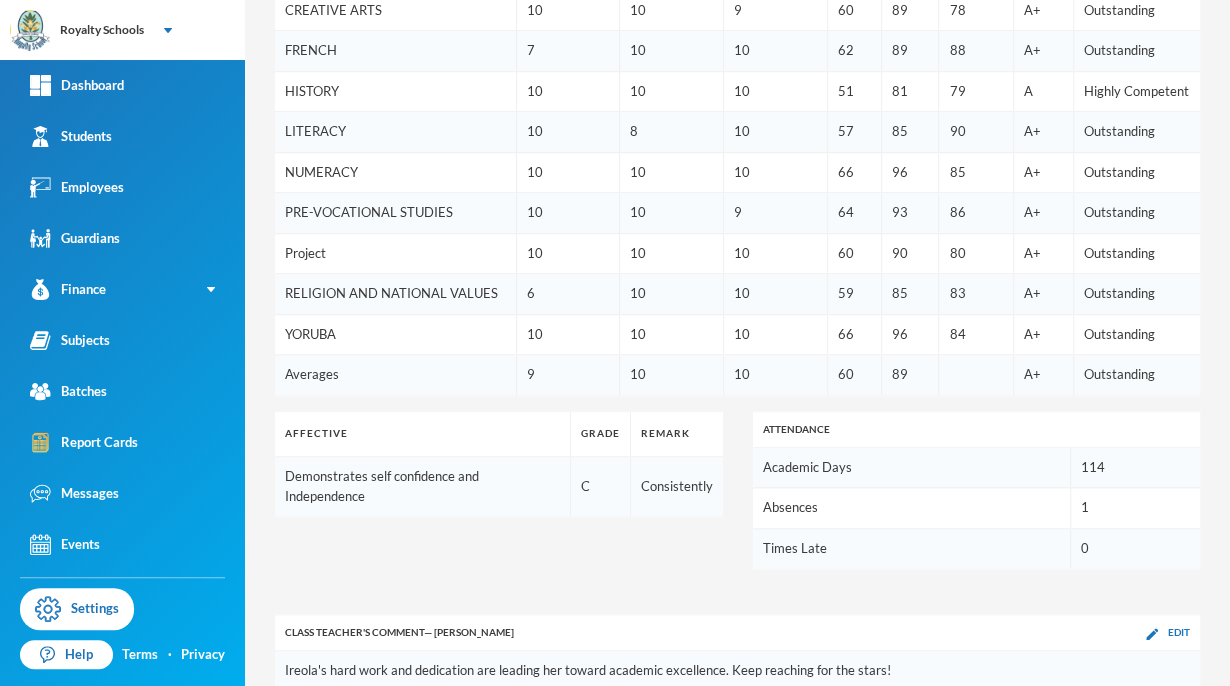 scroll, scrollTop: 0, scrollLeft: 0, axis: both 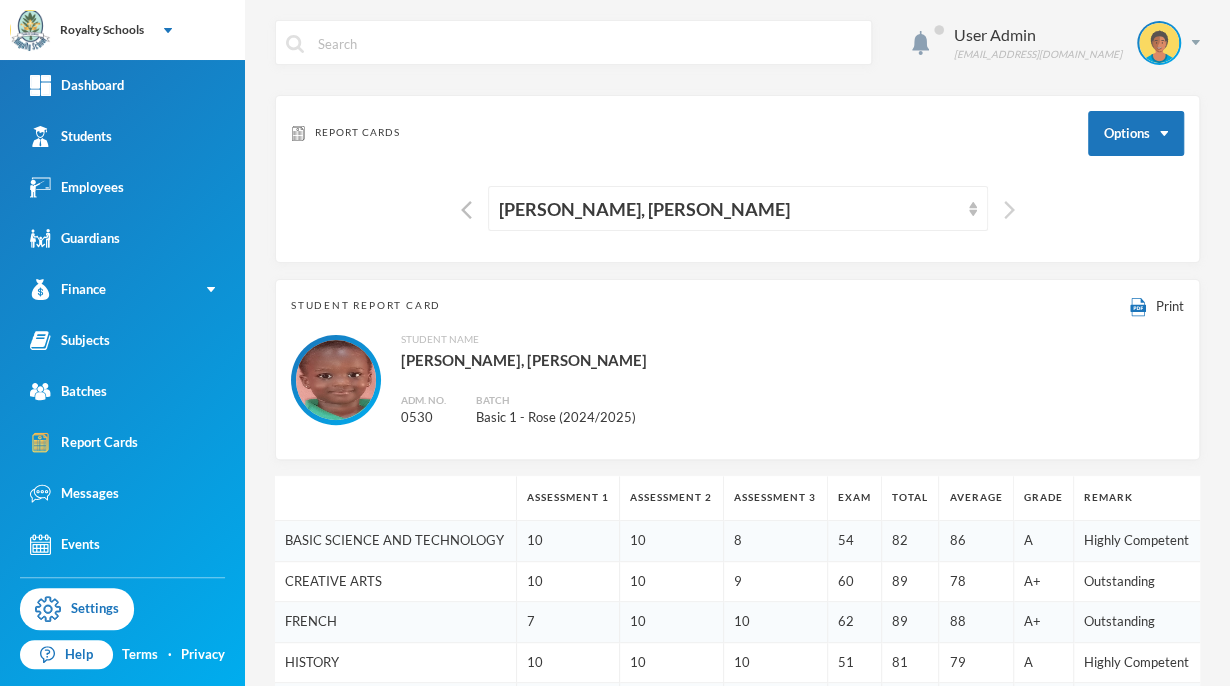 click at bounding box center (1009, 210) 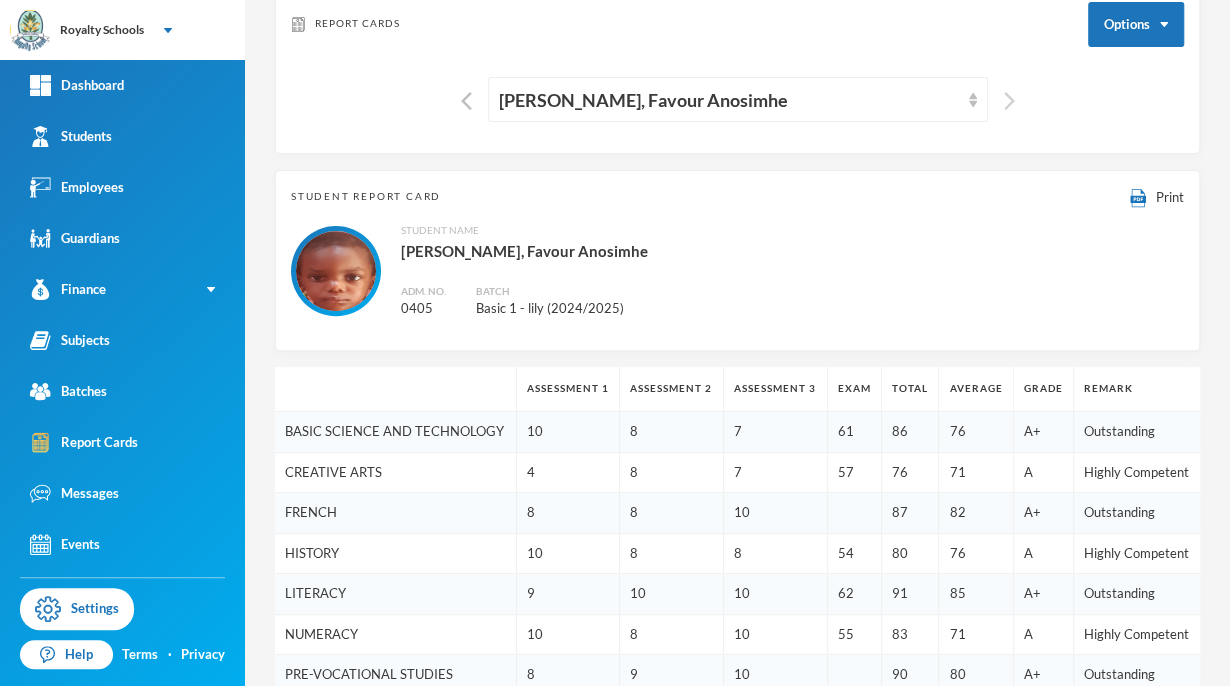 scroll, scrollTop: 0, scrollLeft: 0, axis: both 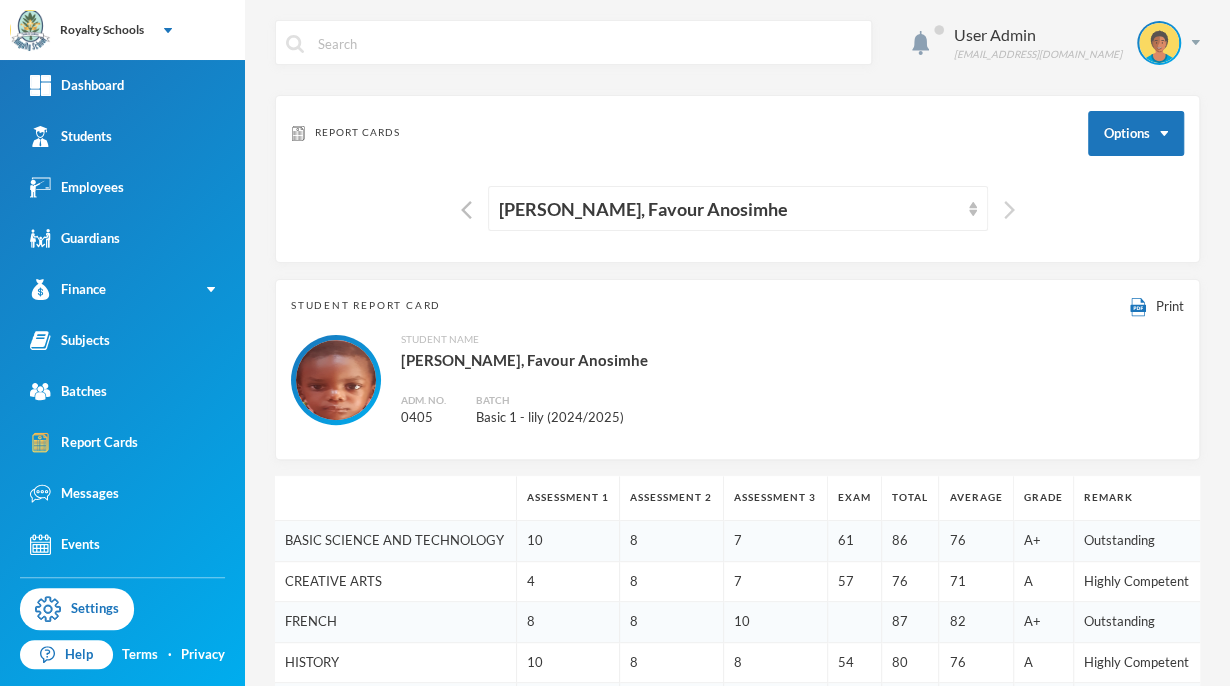 click at bounding box center [1009, 210] 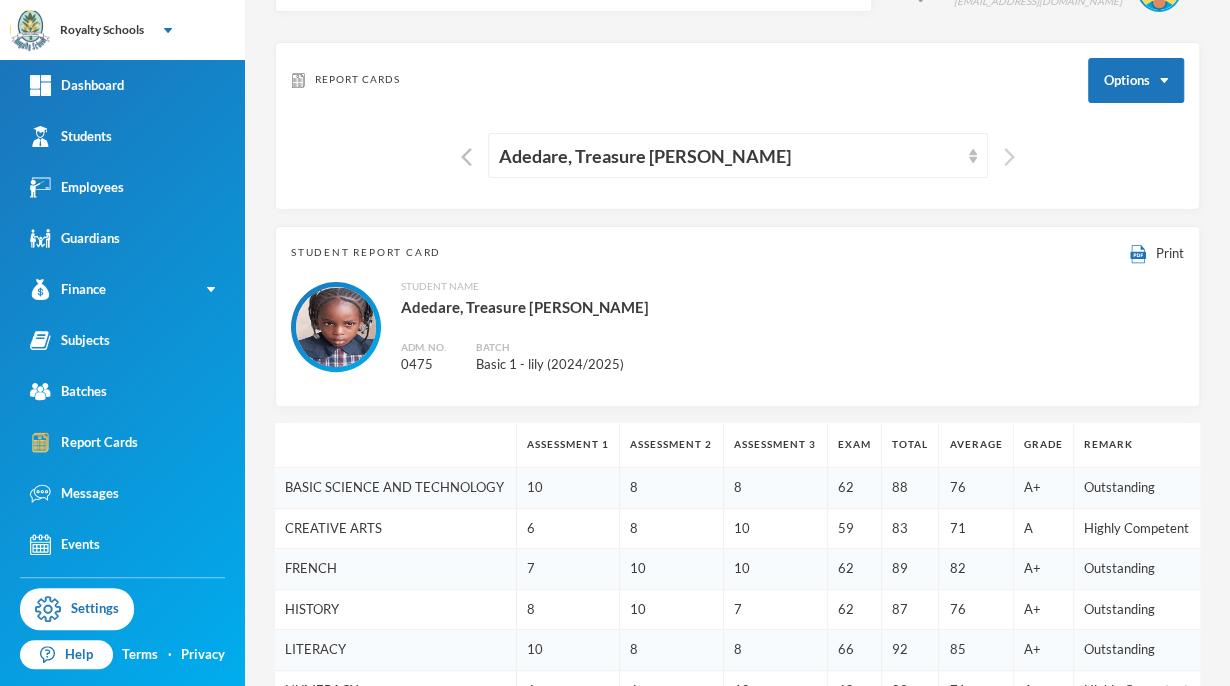 scroll, scrollTop: 0, scrollLeft: 0, axis: both 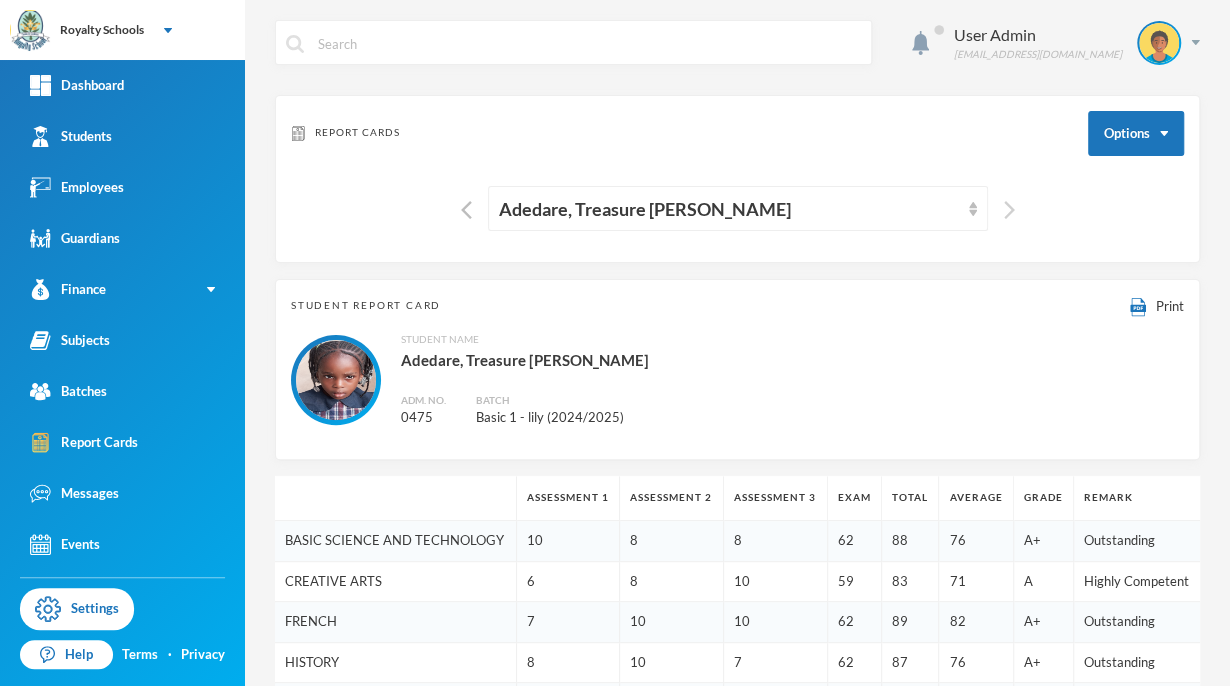 click at bounding box center (1009, 210) 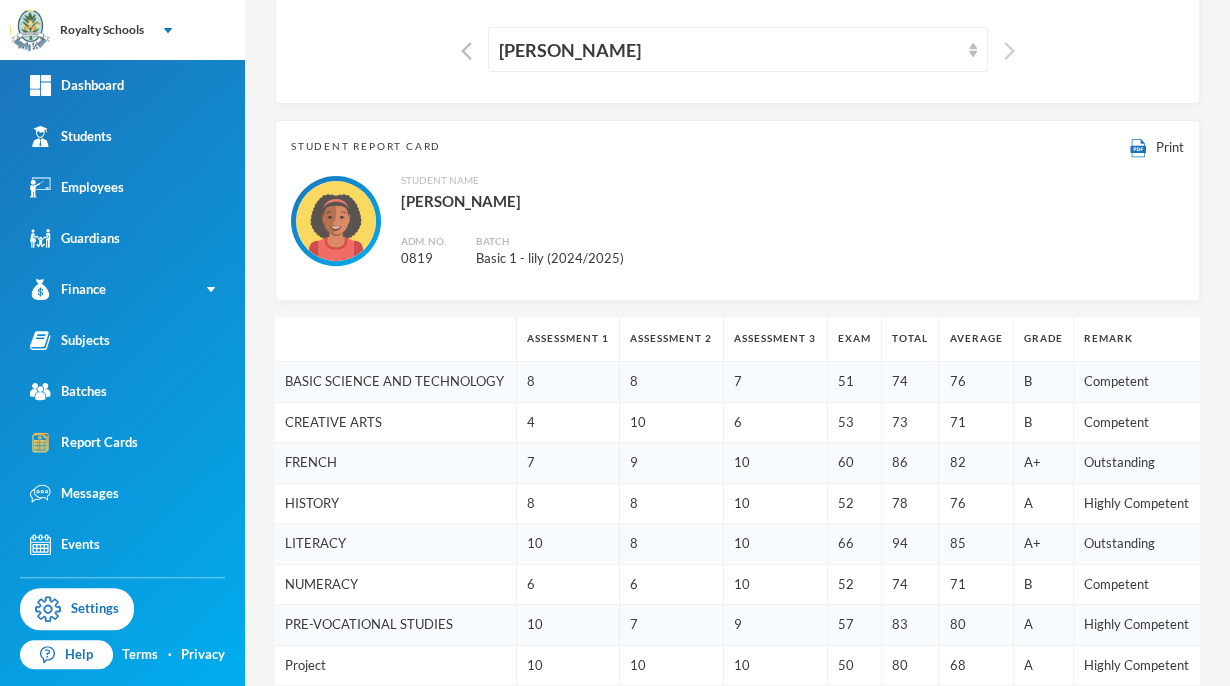 scroll, scrollTop: 0, scrollLeft: 0, axis: both 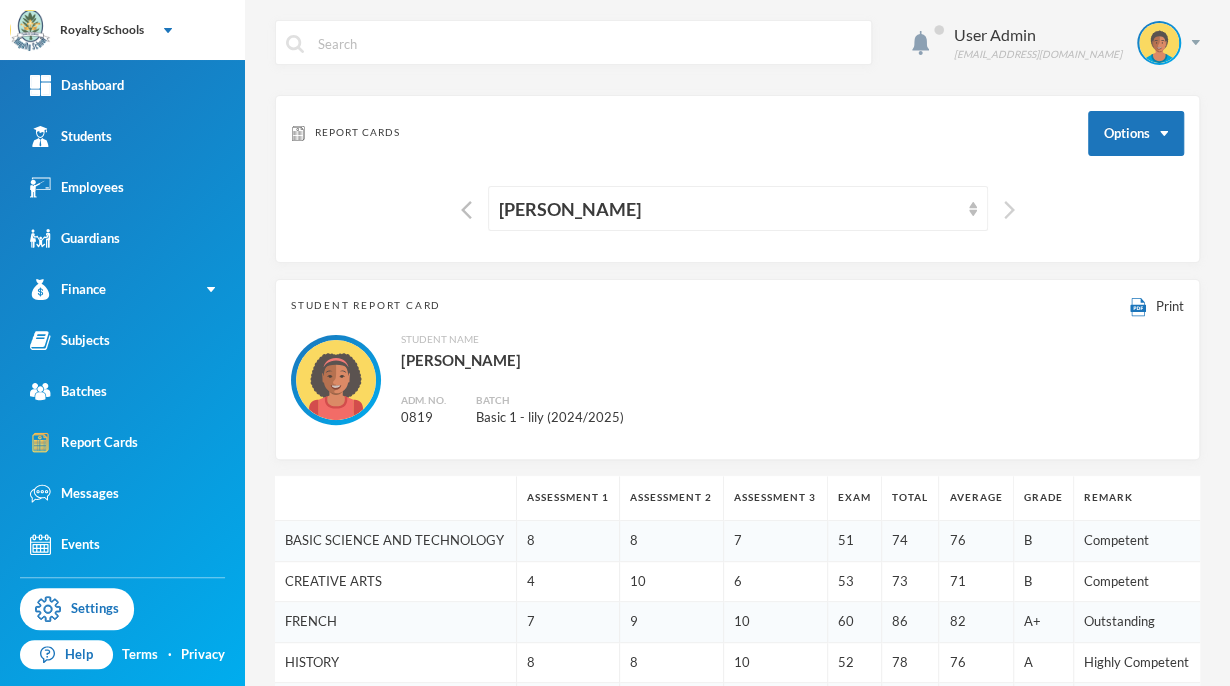 click at bounding box center [1009, 210] 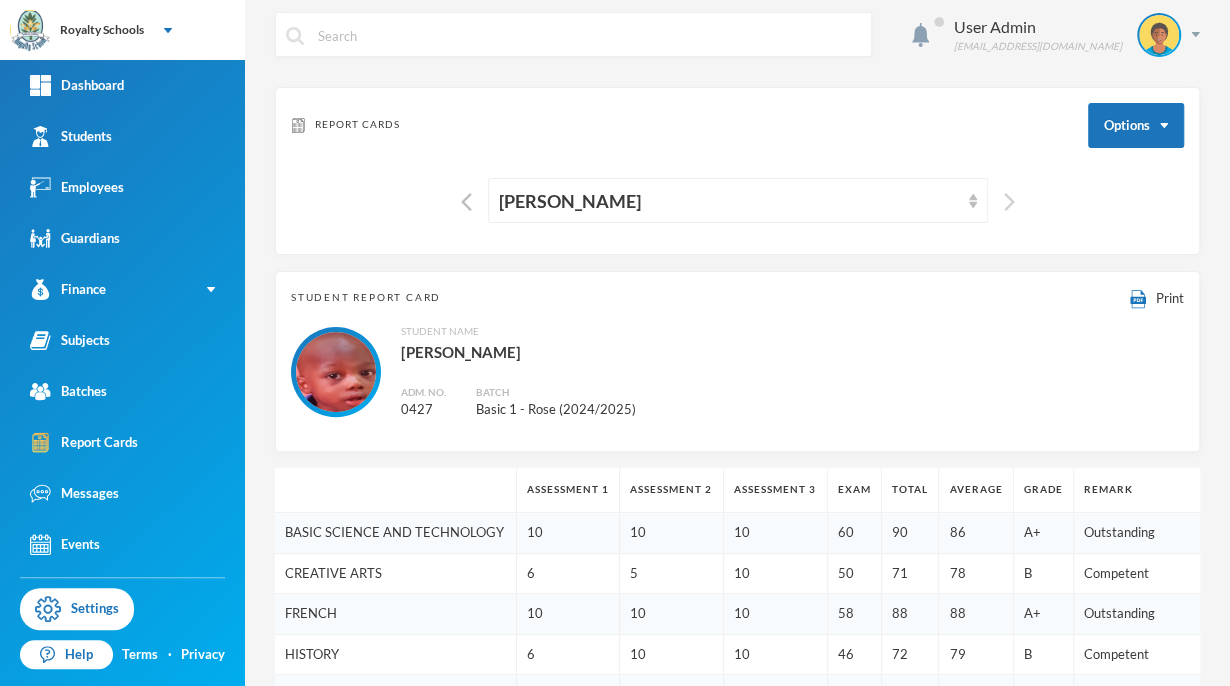 scroll, scrollTop: 0, scrollLeft: 0, axis: both 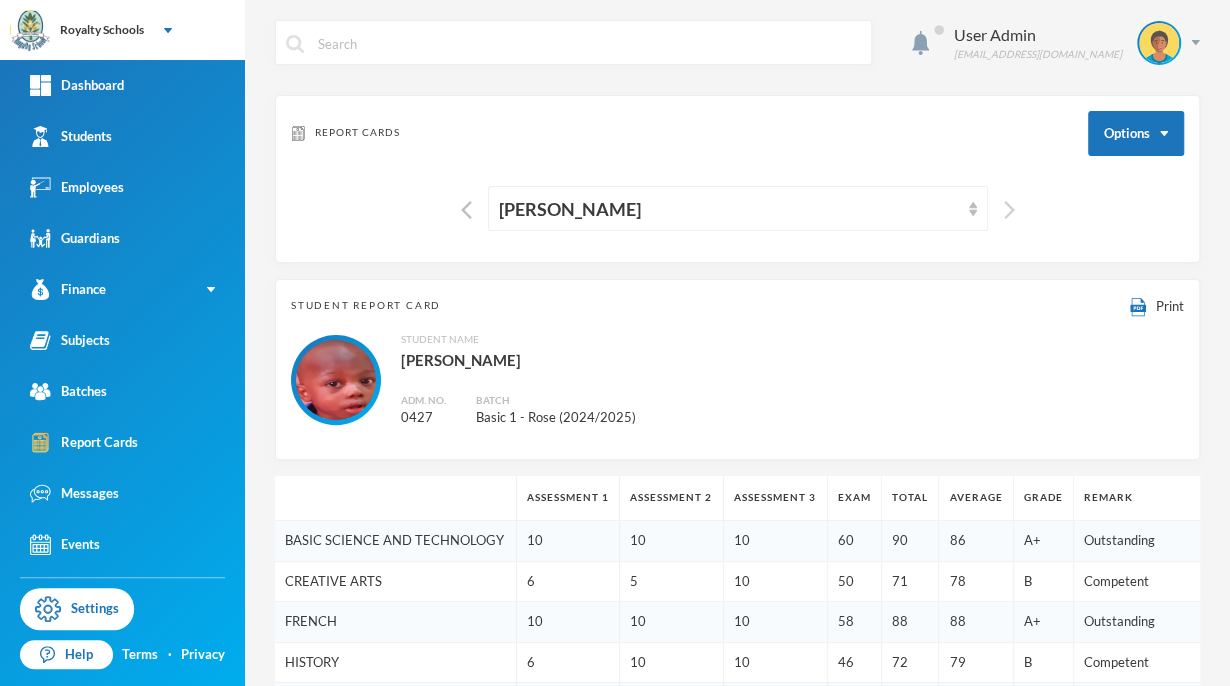 click at bounding box center (1009, 210) 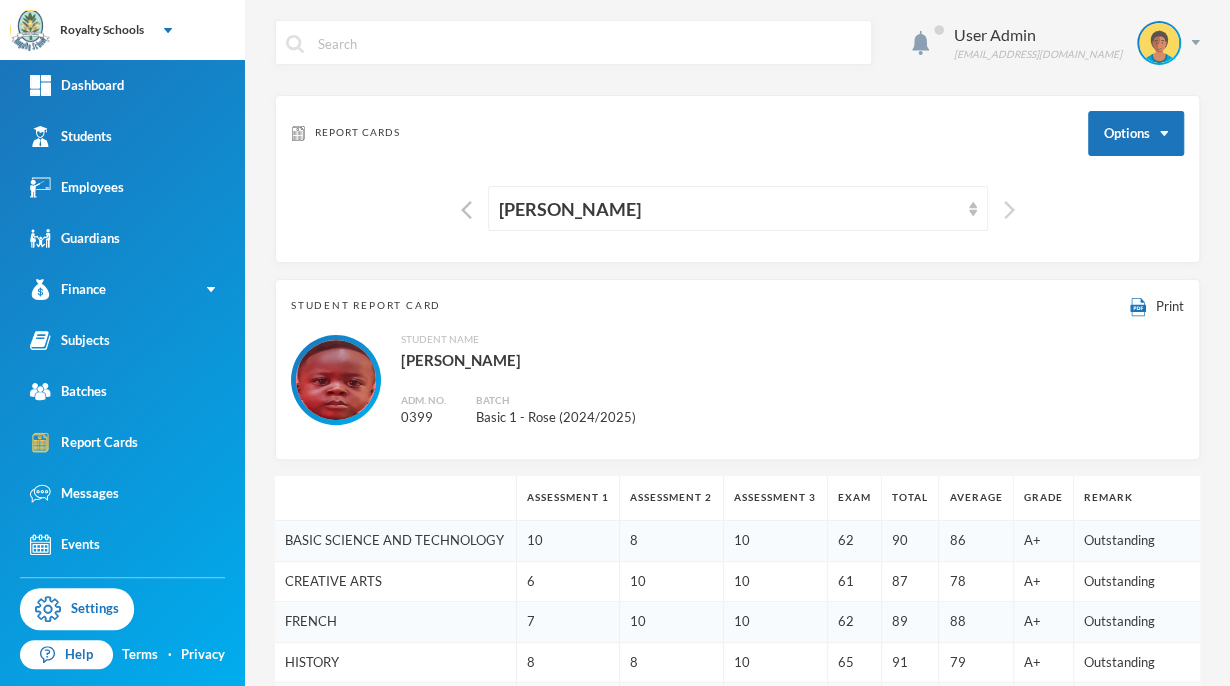 click at bounding box center [1009, 210] 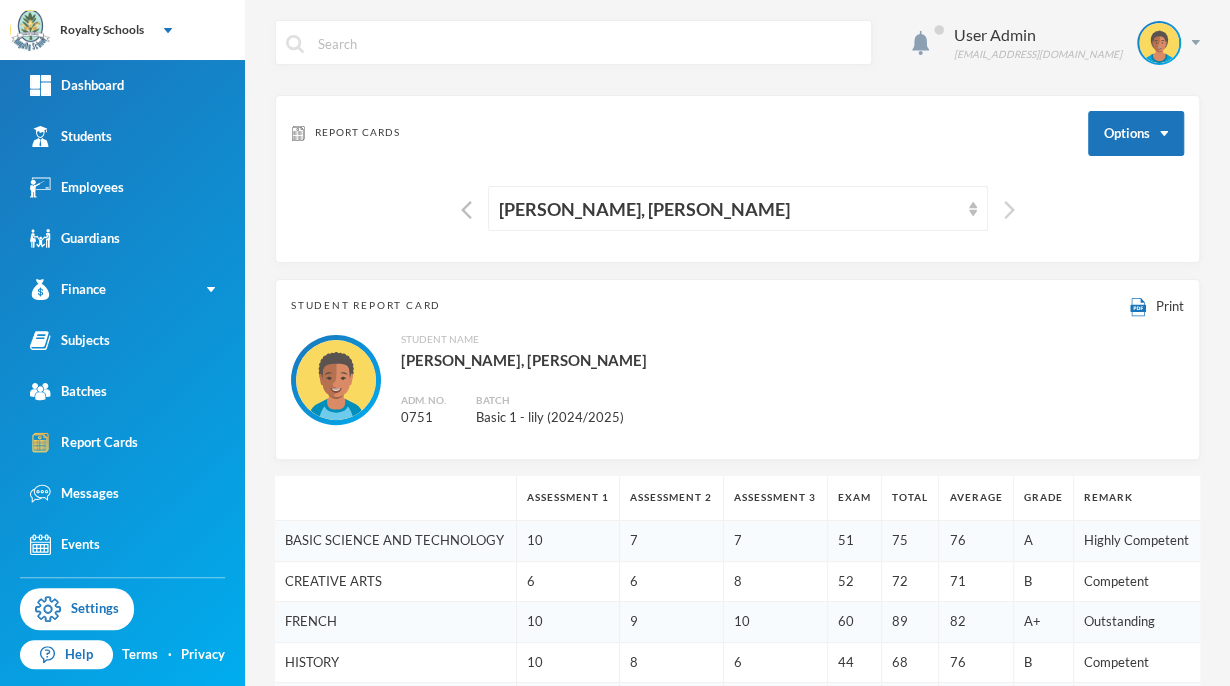 click at bounding box center [1009, 210] 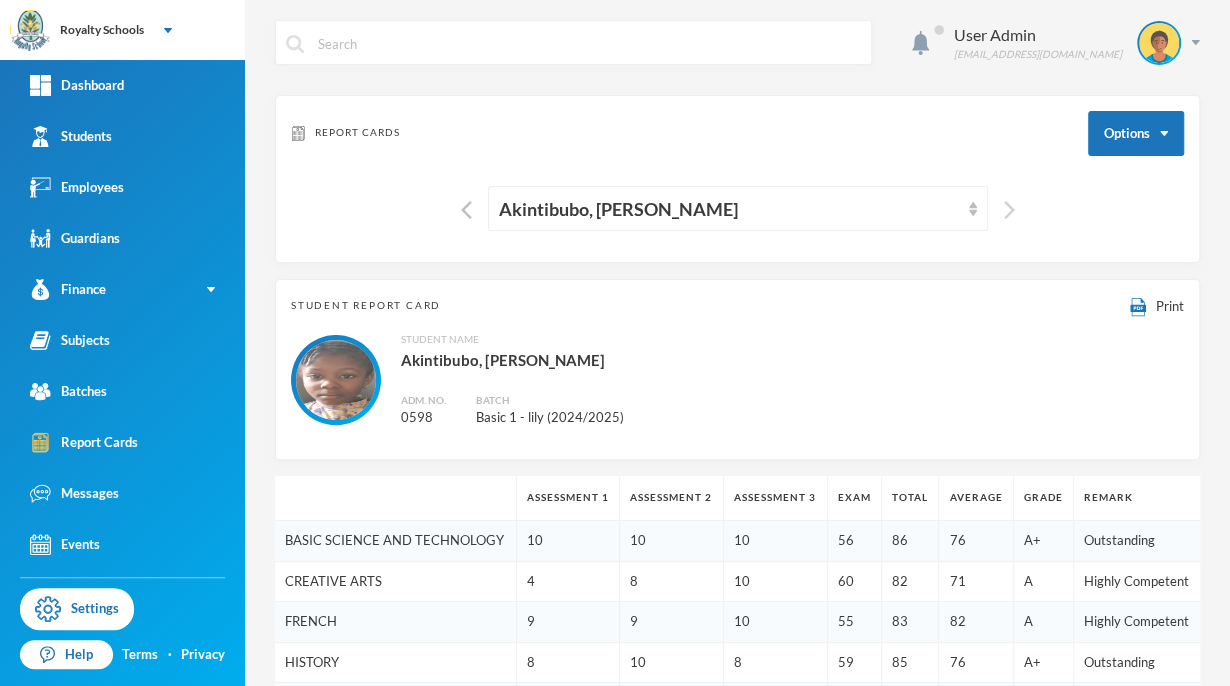 click at bounding box center (1009, 210) 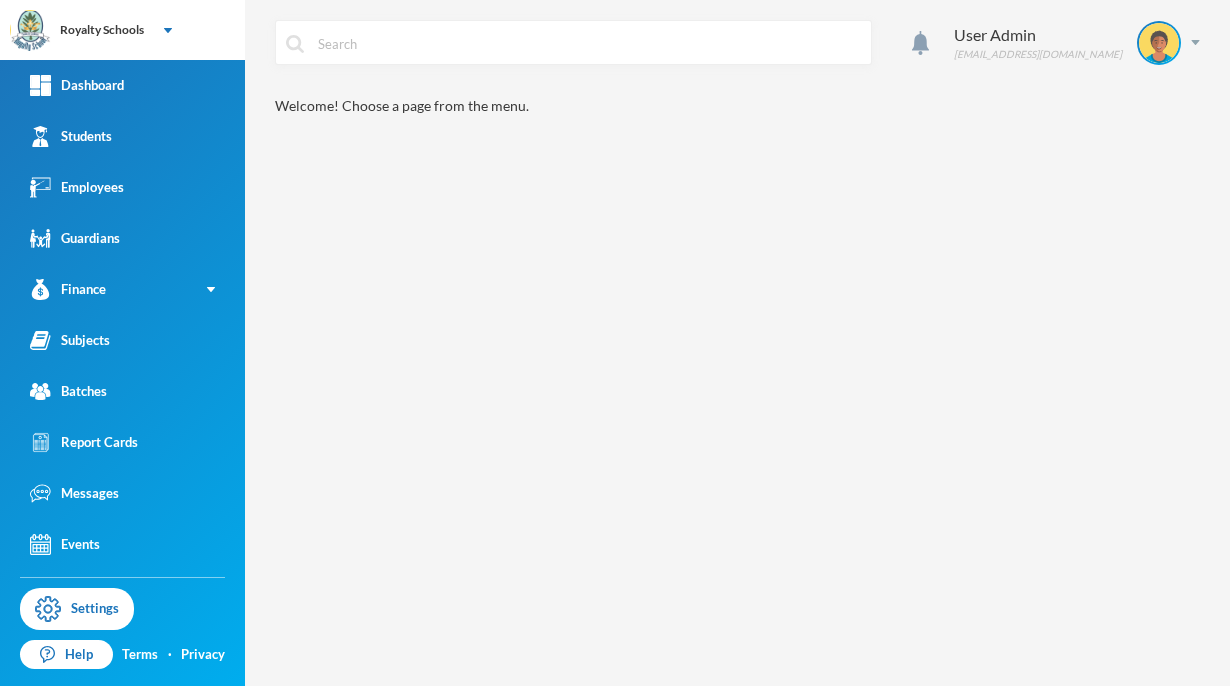 scroll, scrollTop: 0, scrollLeft: 0, axis: both 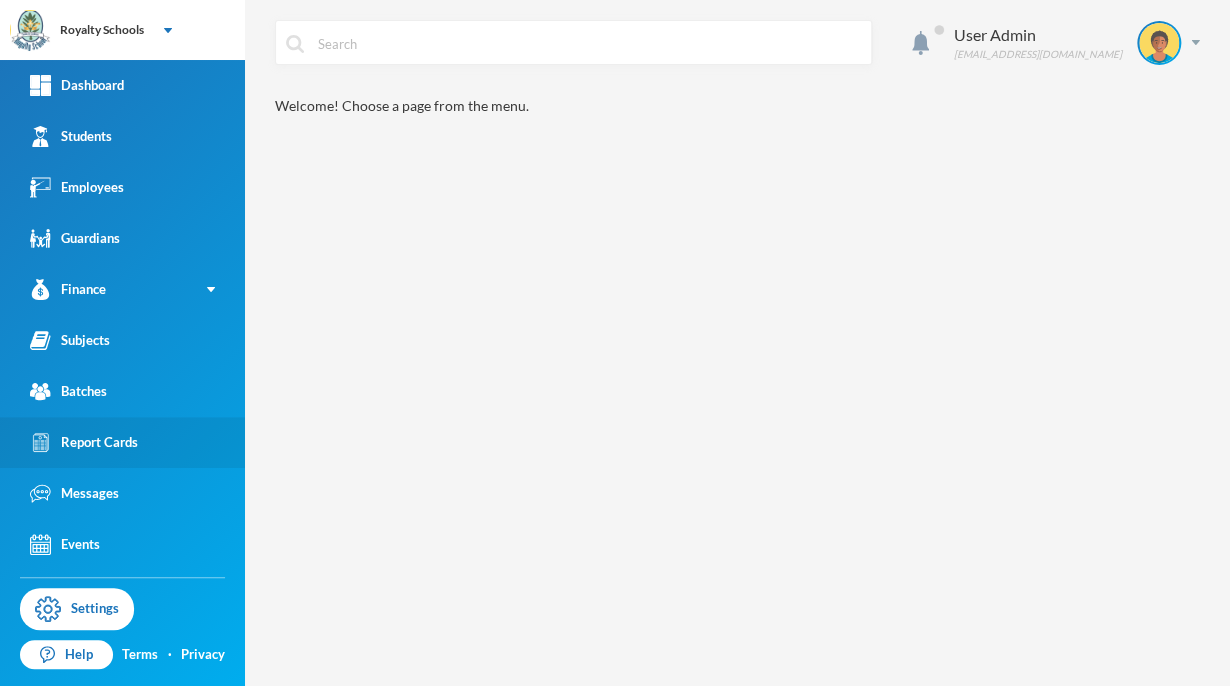click on "Report Cards" at bounding box center (122, 442) 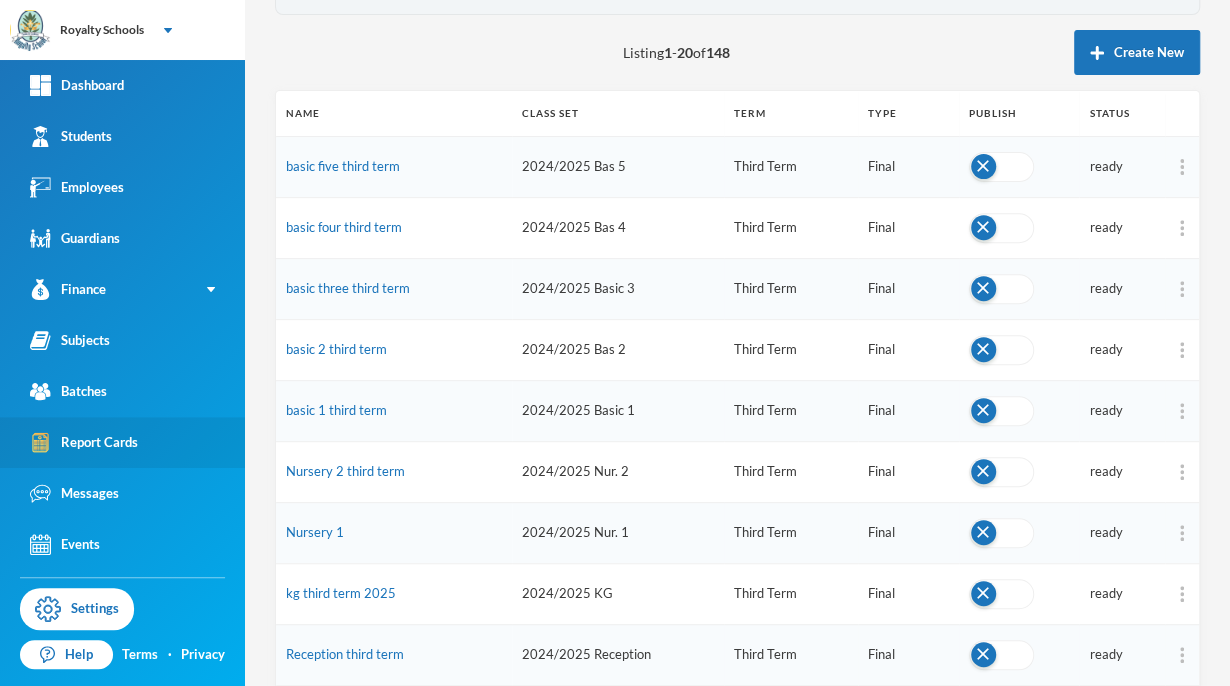 scroll, scrollTop: 204, scrollLeft: 0, axis: vertical 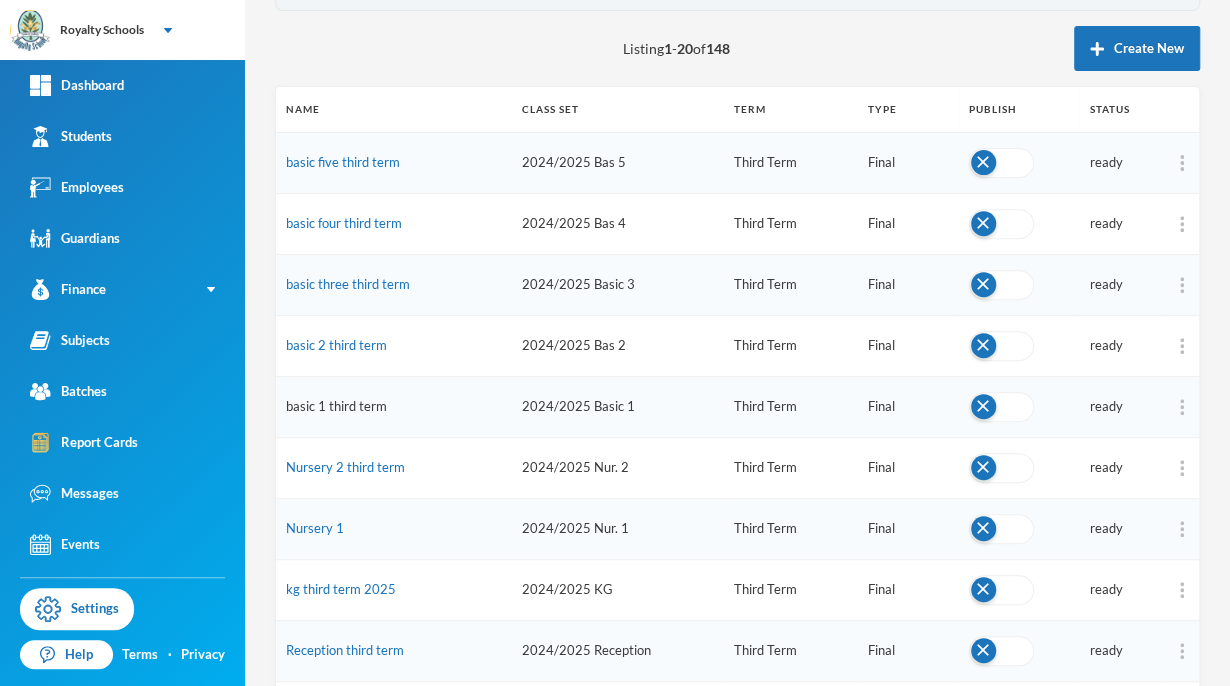 click on "basic 1 third term" at bounding box center (336, 406) 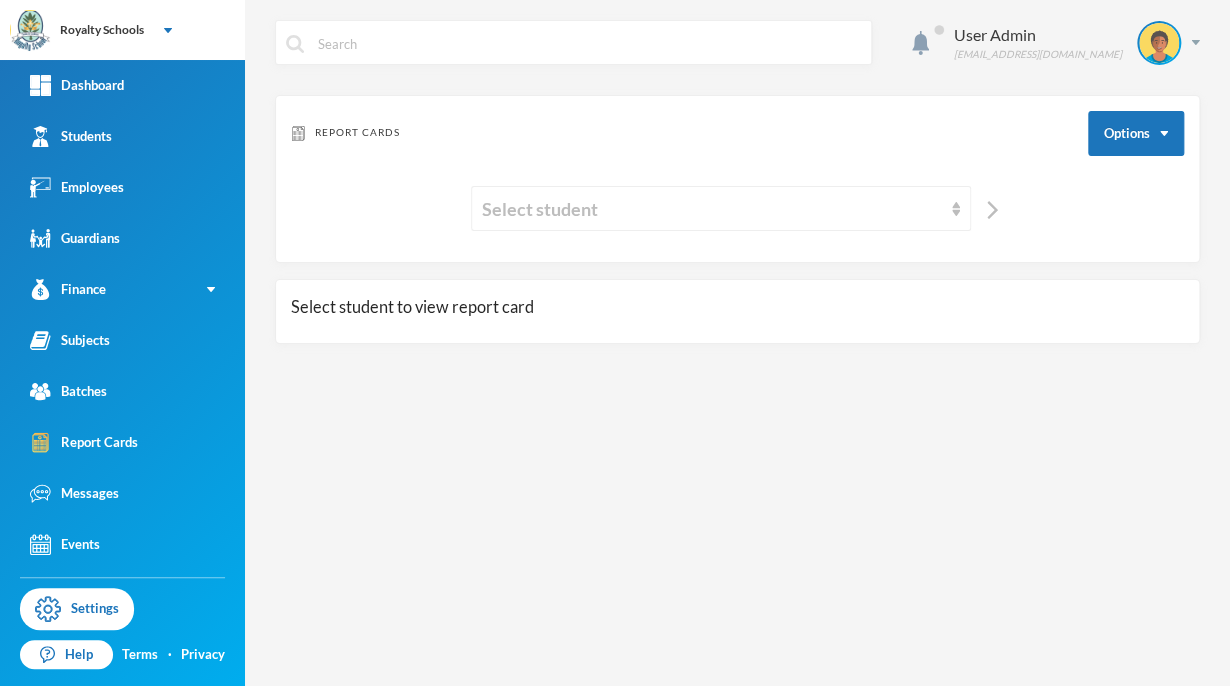 scroll, scrollTop: 0, scrollLeft: 0, axis: both 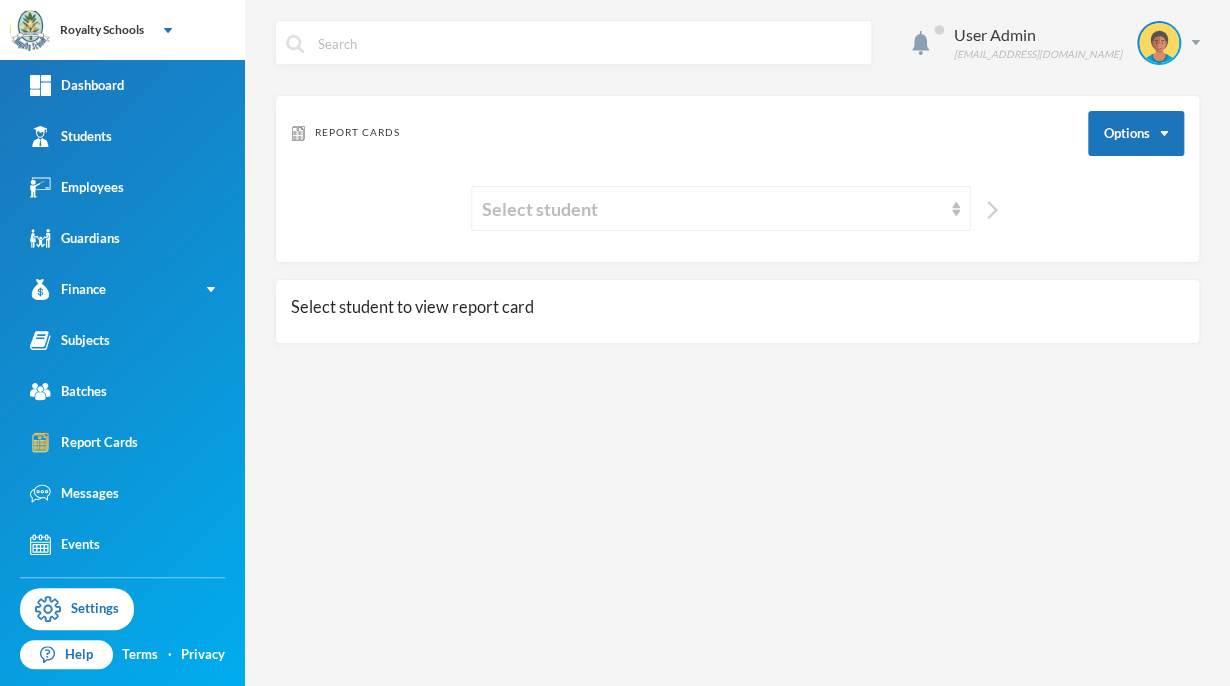 click at bounding box center (992, 210) 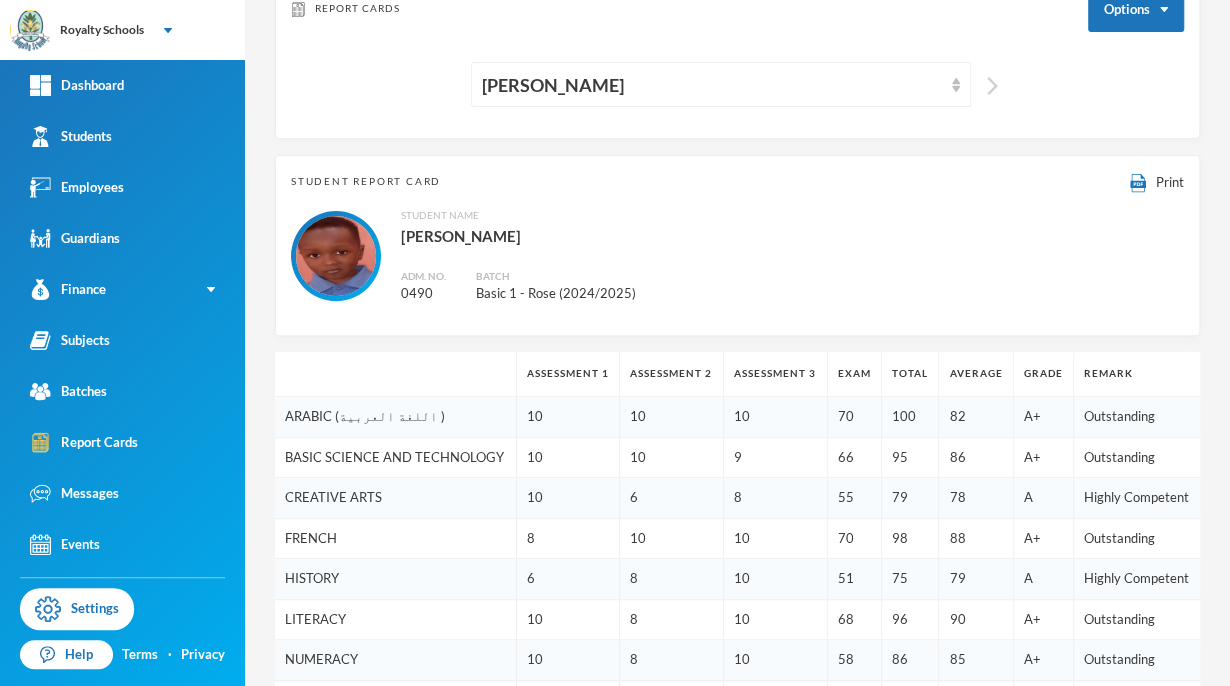 scroll, scrollTop: 112, scrollLeft: 0, axis: vertical 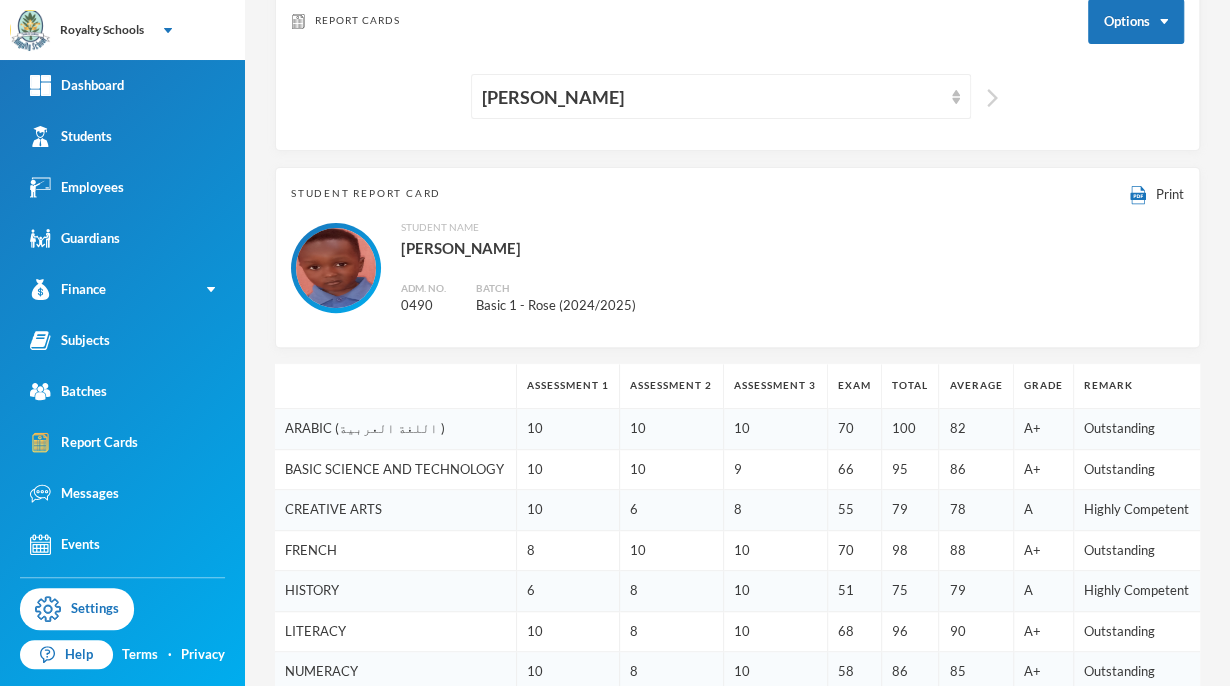 click at bounding box center (992, 98) 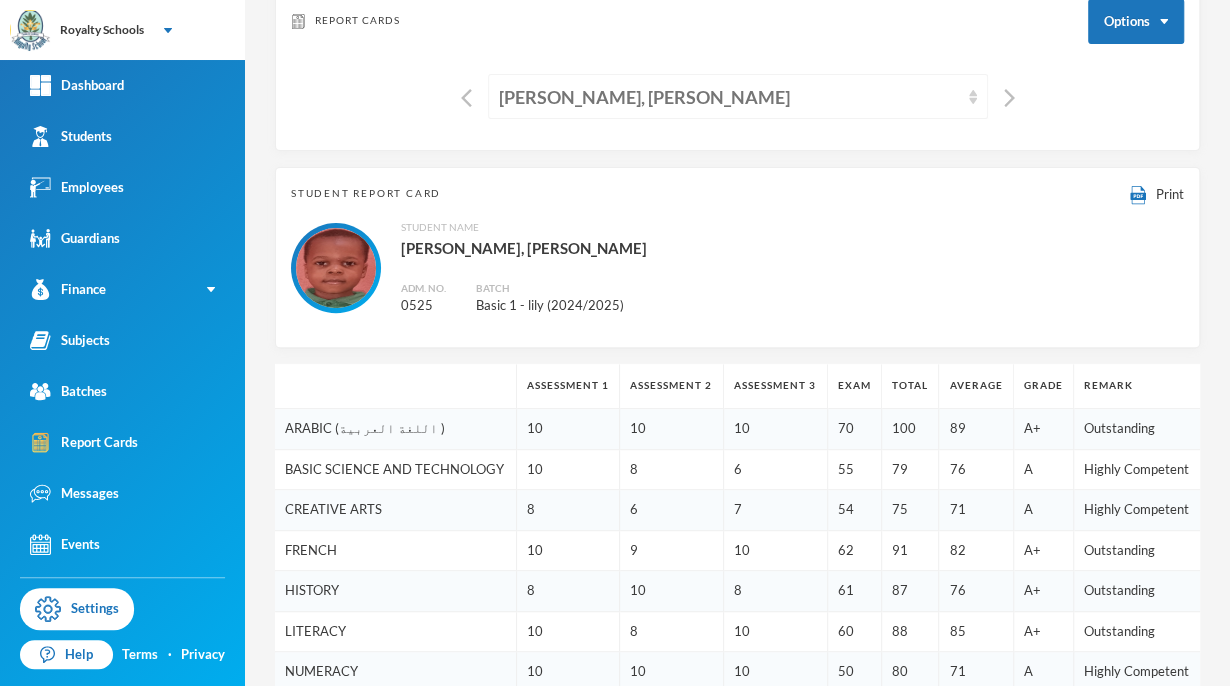 click on "[PERSON_NAME], [PERSON_NAME]" at bounding box center (738, 96) 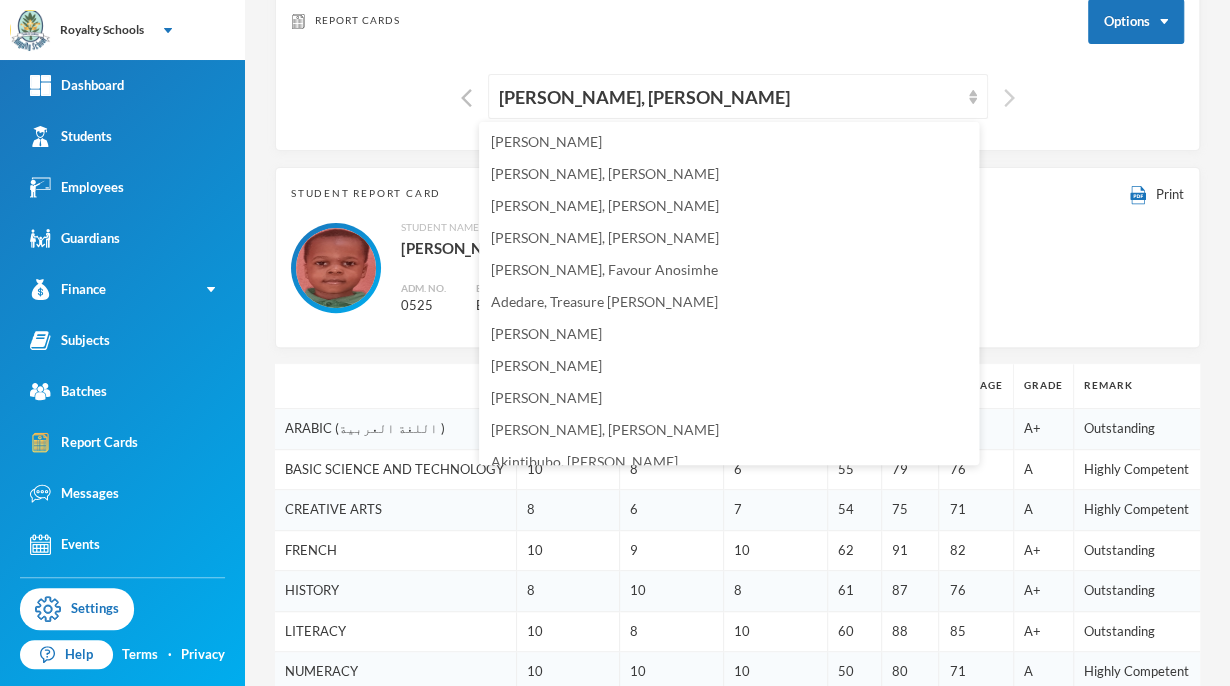 click at bounding box center (1009, 98) 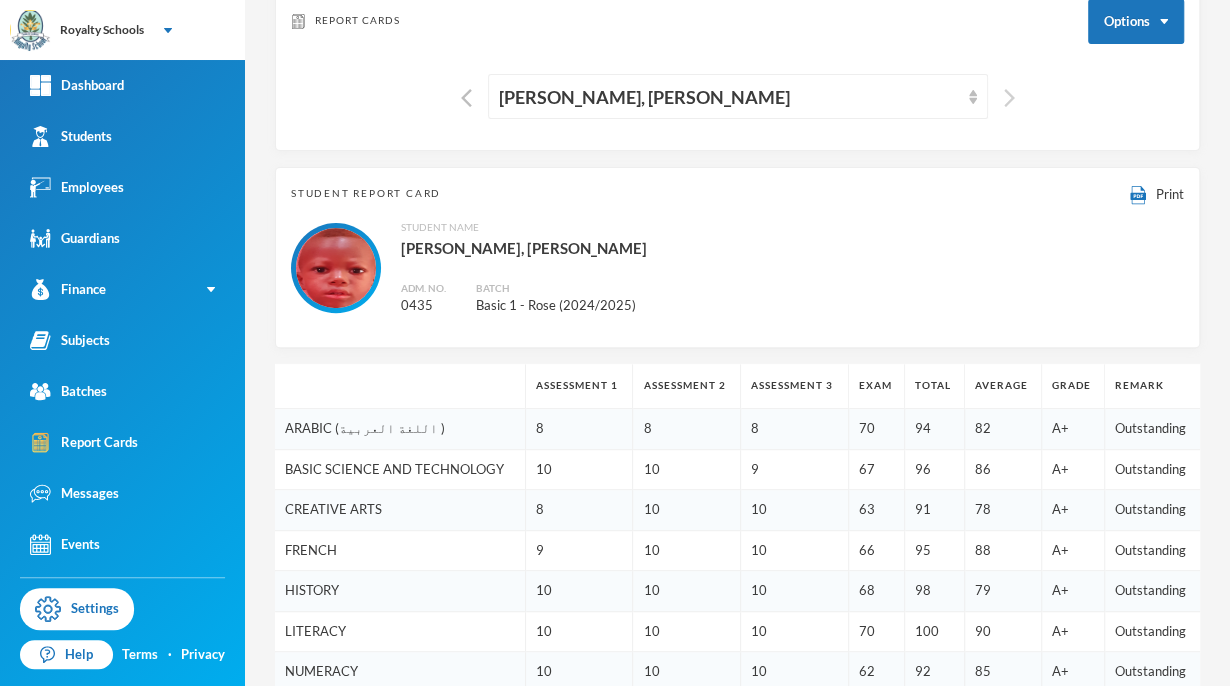 click at bounding box center (1009, 98) 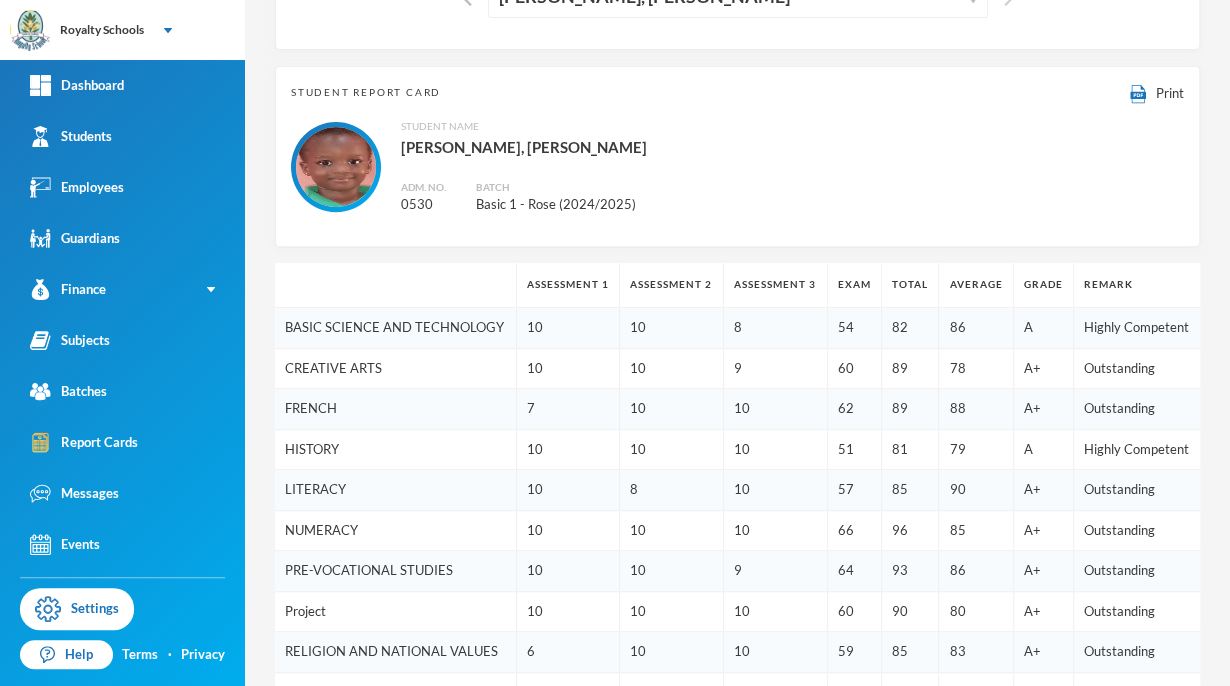 scroll, scrollTop: 0, scrollLeft: 0, axis: both 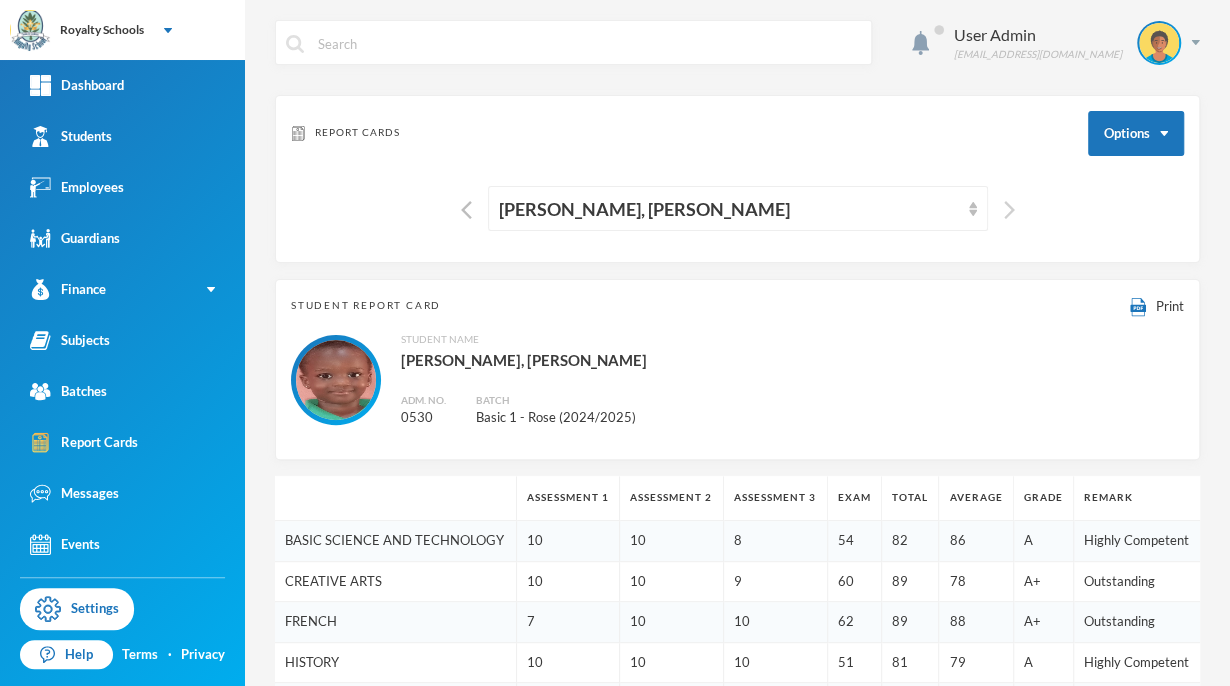 click at bounding box center (1009, 210) 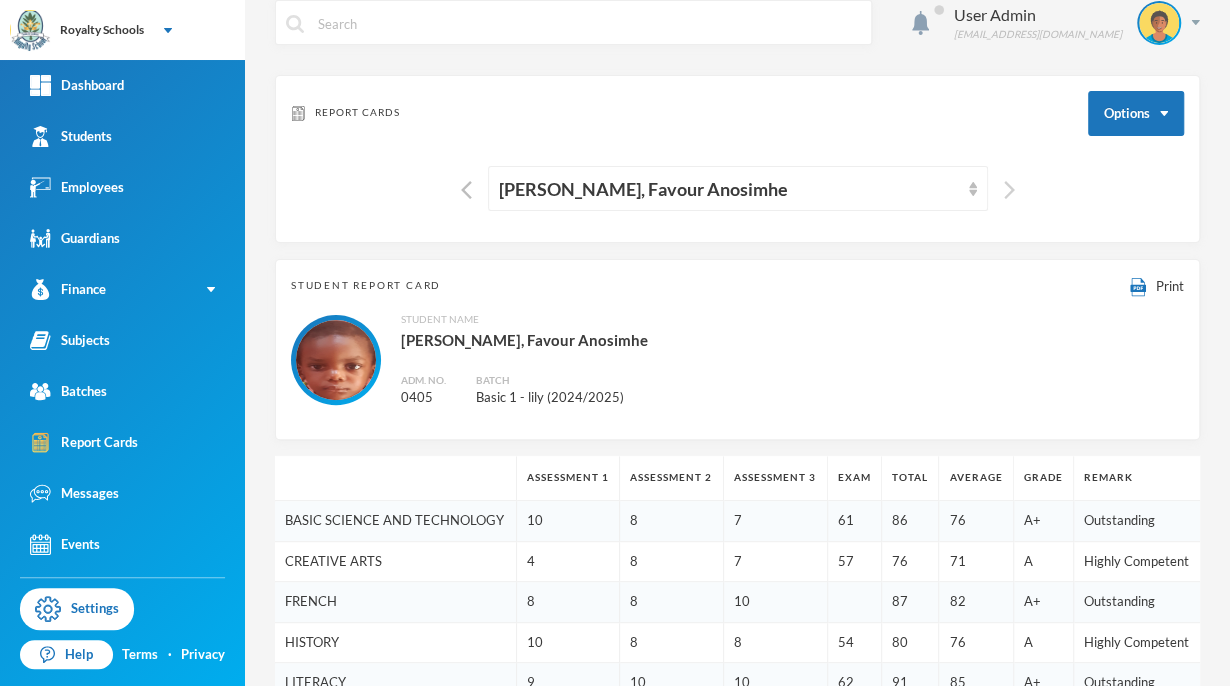 scroll, scrollTop: 0, scrollLeft: 0, axis: both 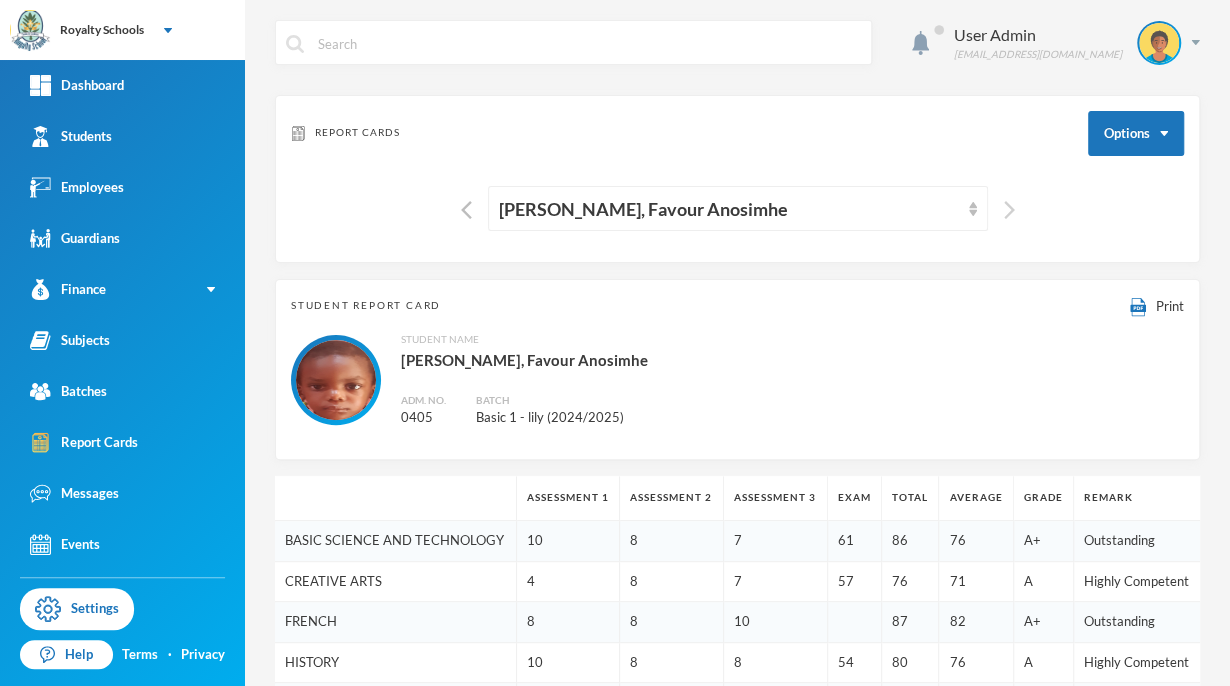 click at bounding box center [1009, 210] 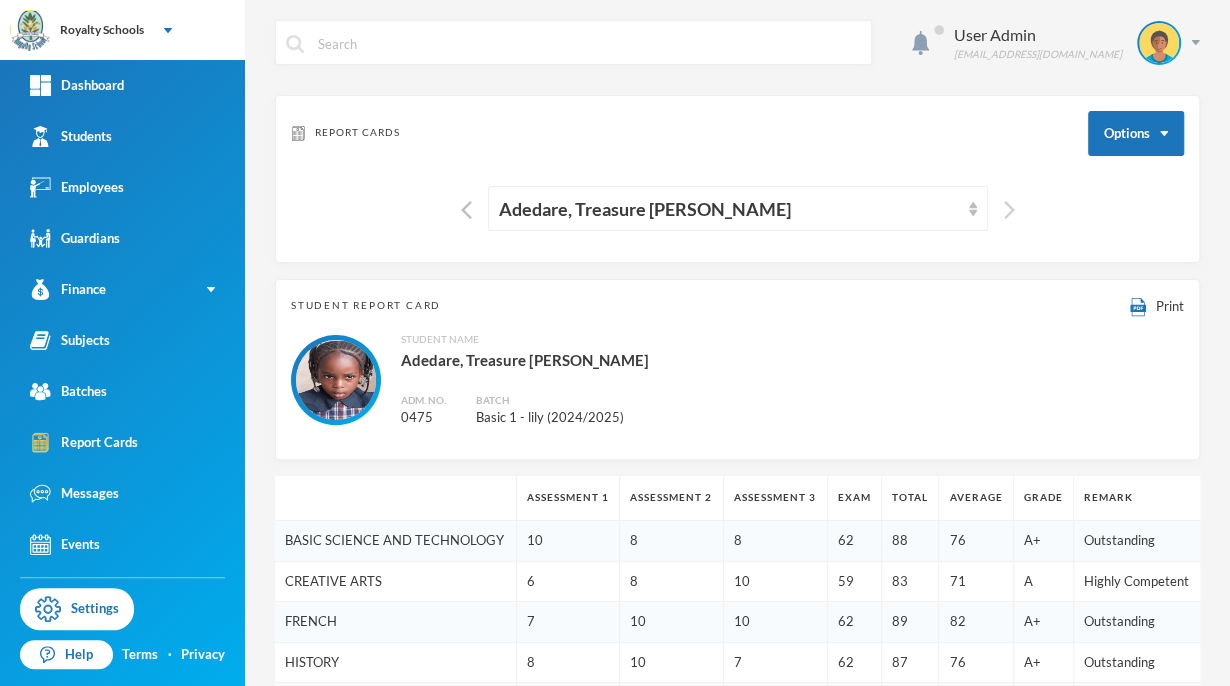 click at bounding box center (1009, 210) 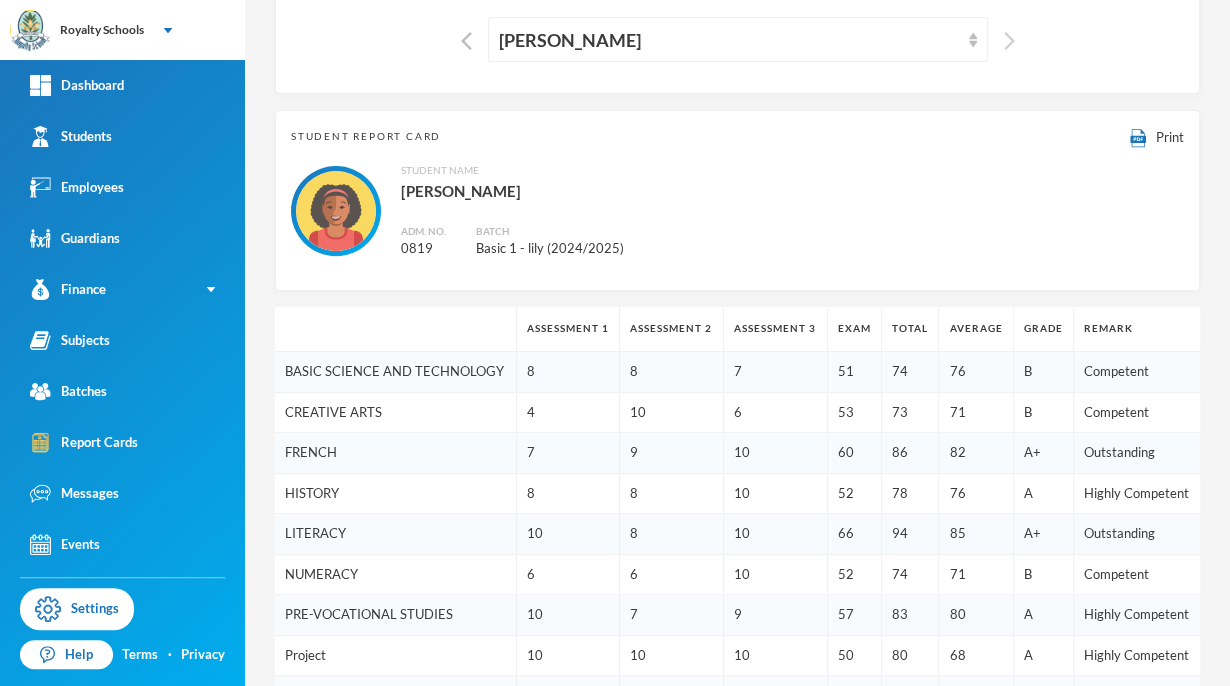 scroll, scrollTop: 0, scrollLeft: 0, axis: both 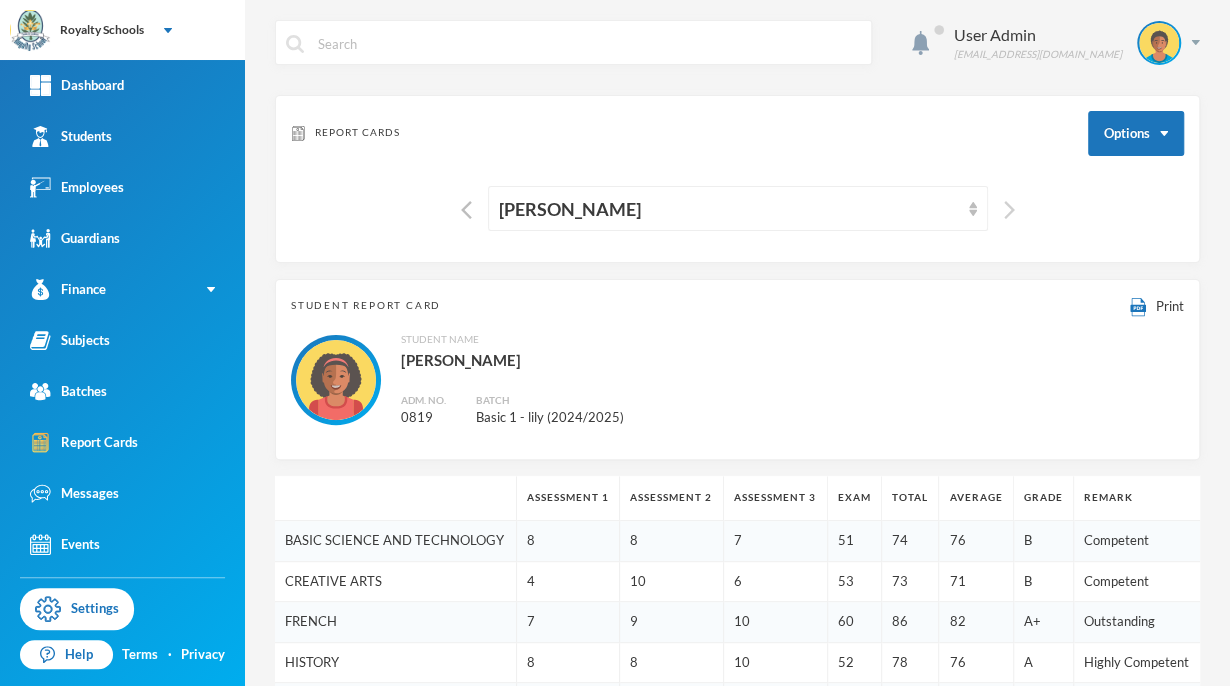 click at bounding box center (1009, 210) 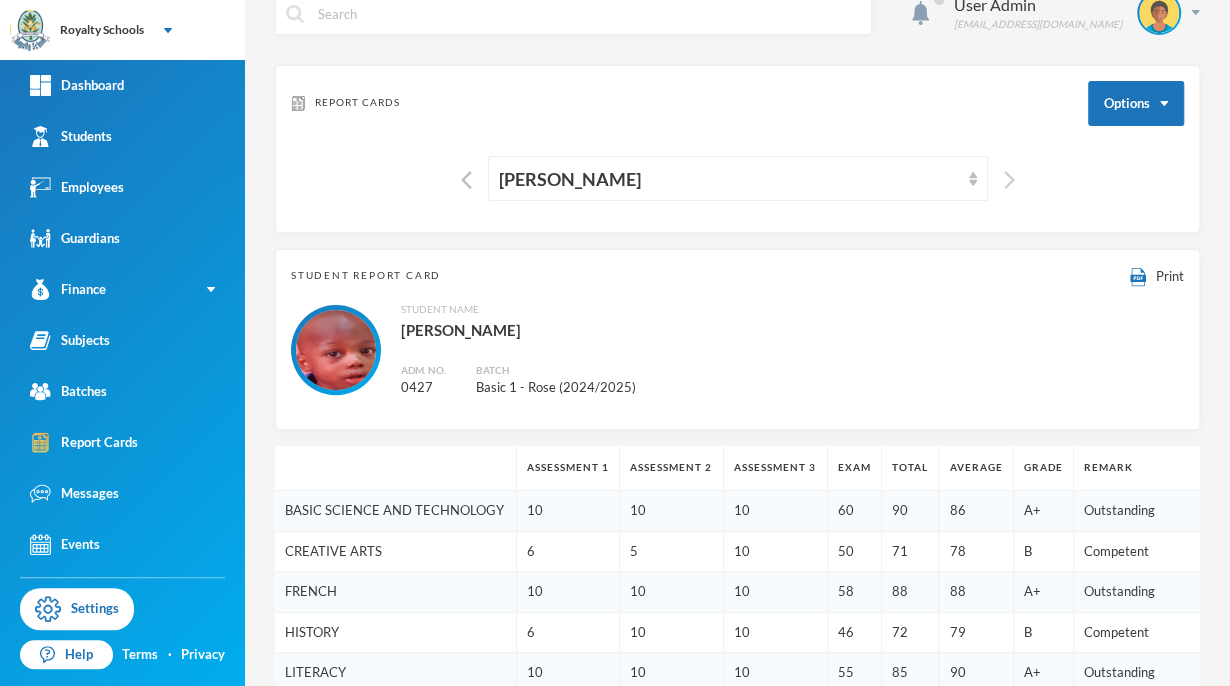 scroll, scrollTop: 0, scrollLeft: 0, axis: both 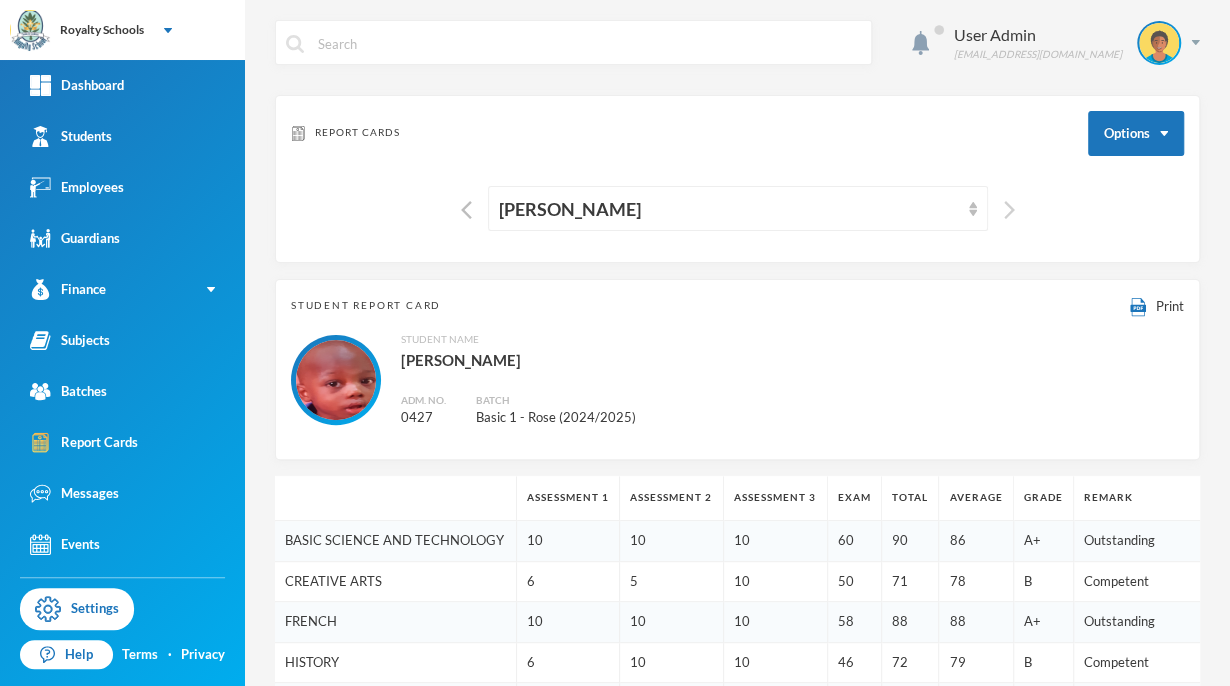 click at bounding box center [1009, 210] 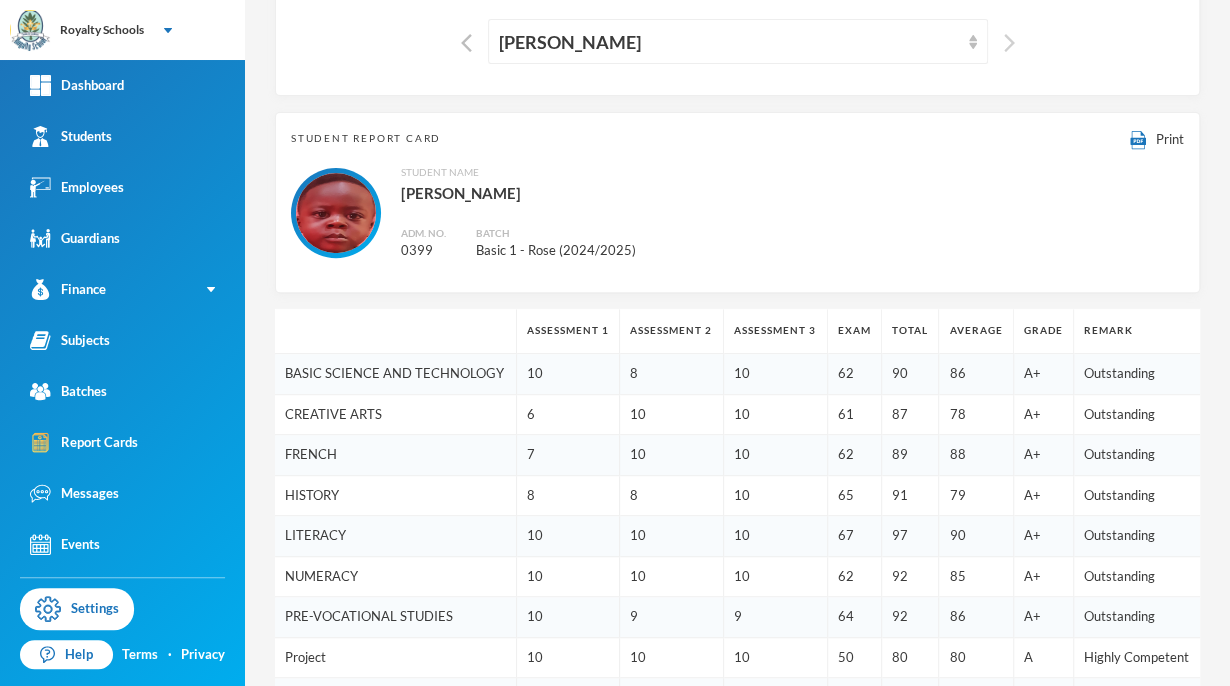 scroll, scrollTop: 0, scrollLeft: 0, axis: both 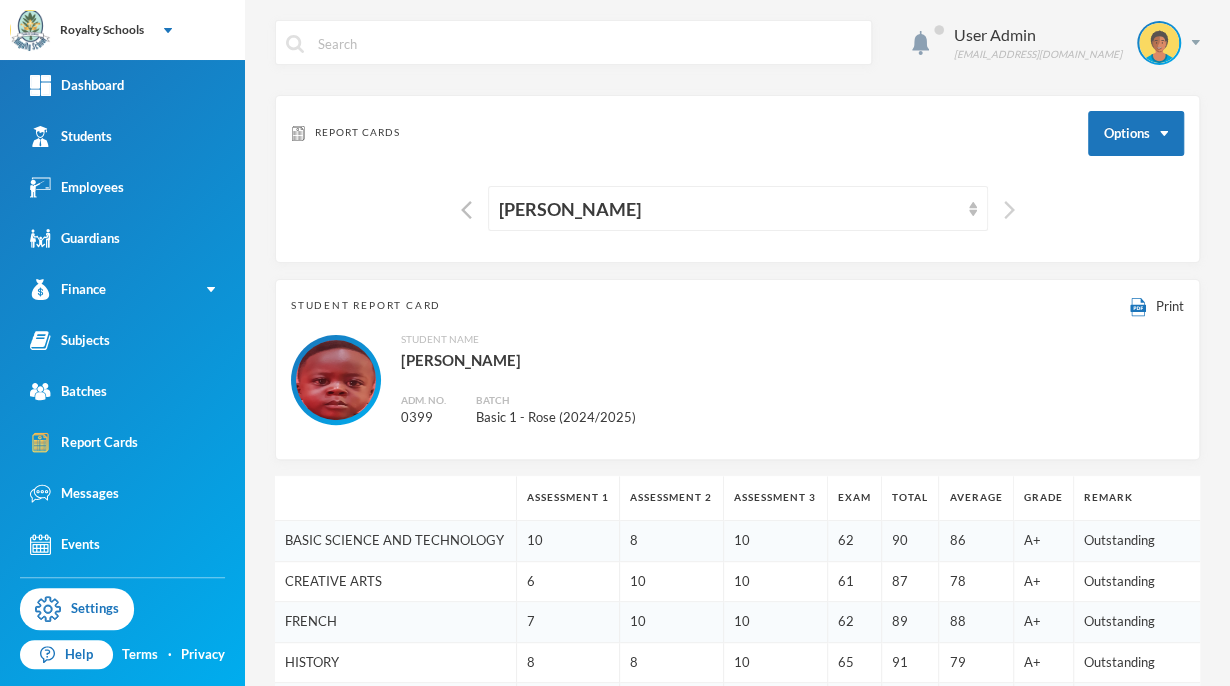 click at bounding box center [1009, 210] 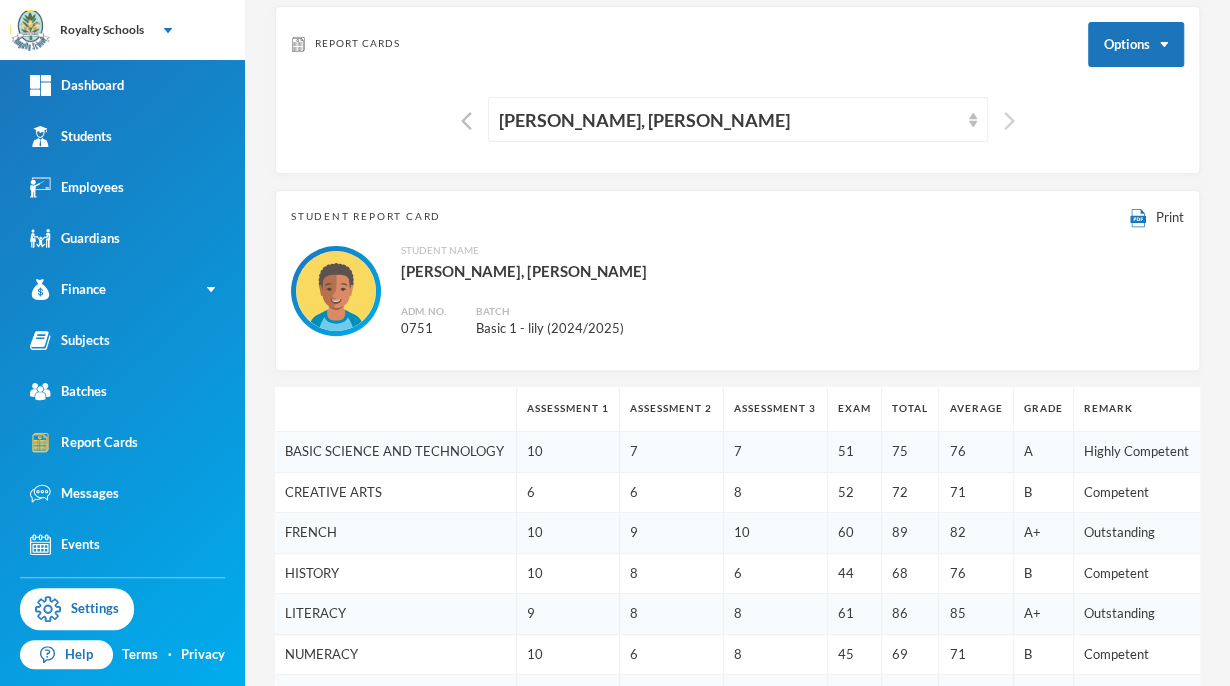 scroll, scrollTop: 0, scrollLeft: 0, axis: both 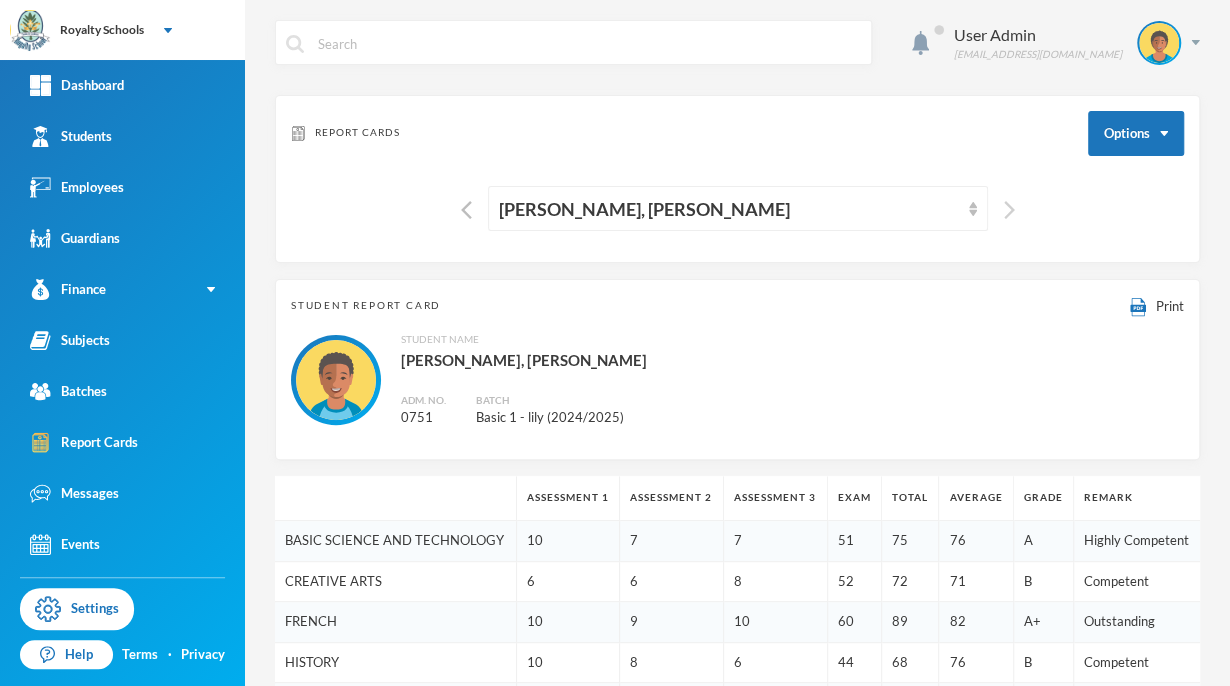 click at bounding box center (1009, 210) 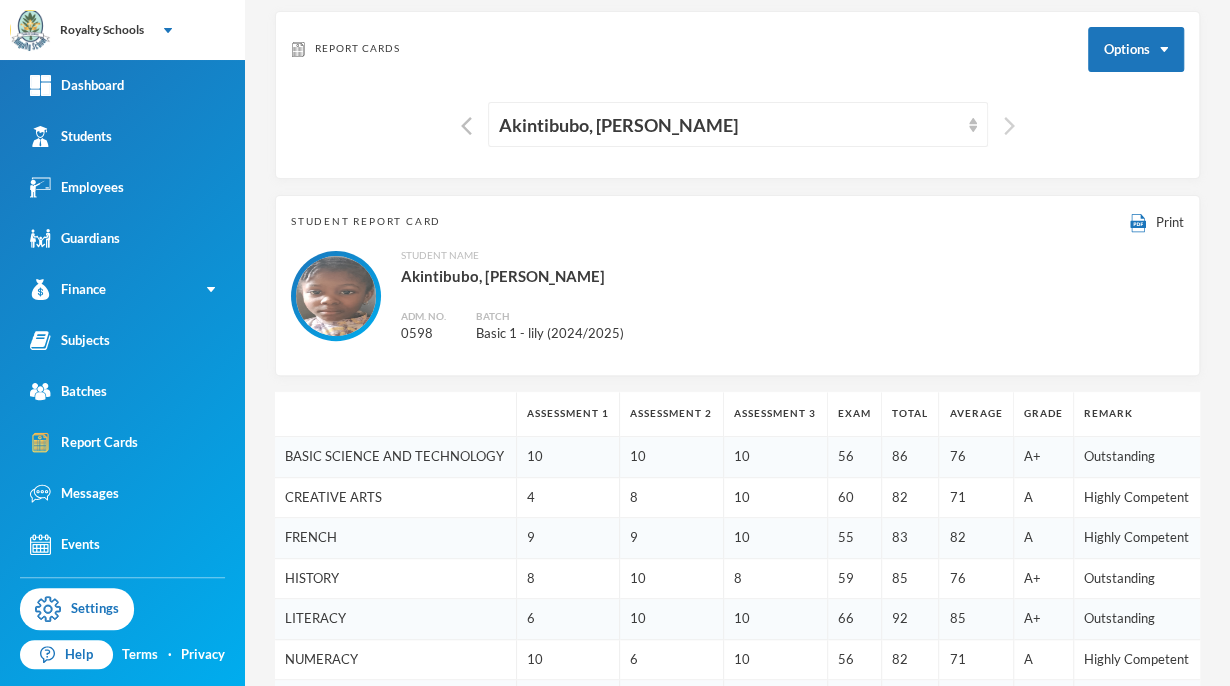 scroll, scrollTop: 0, scrollLeft: 0, axis: both 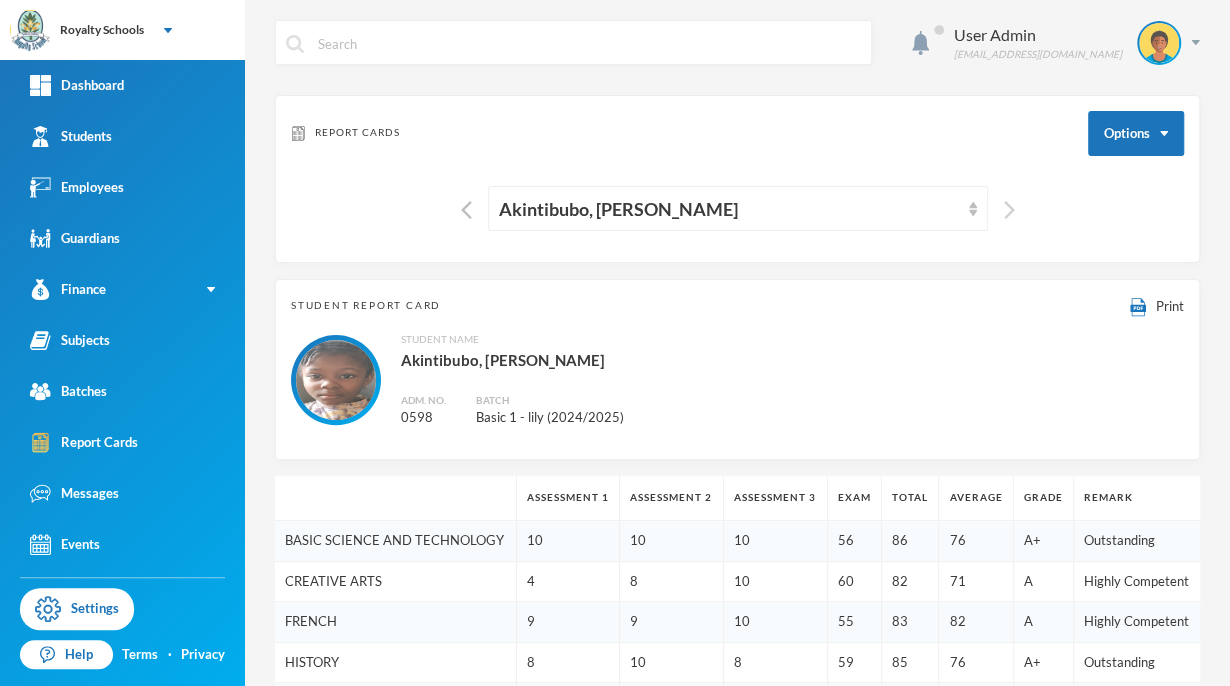 click at bounding box center [1009, 210] 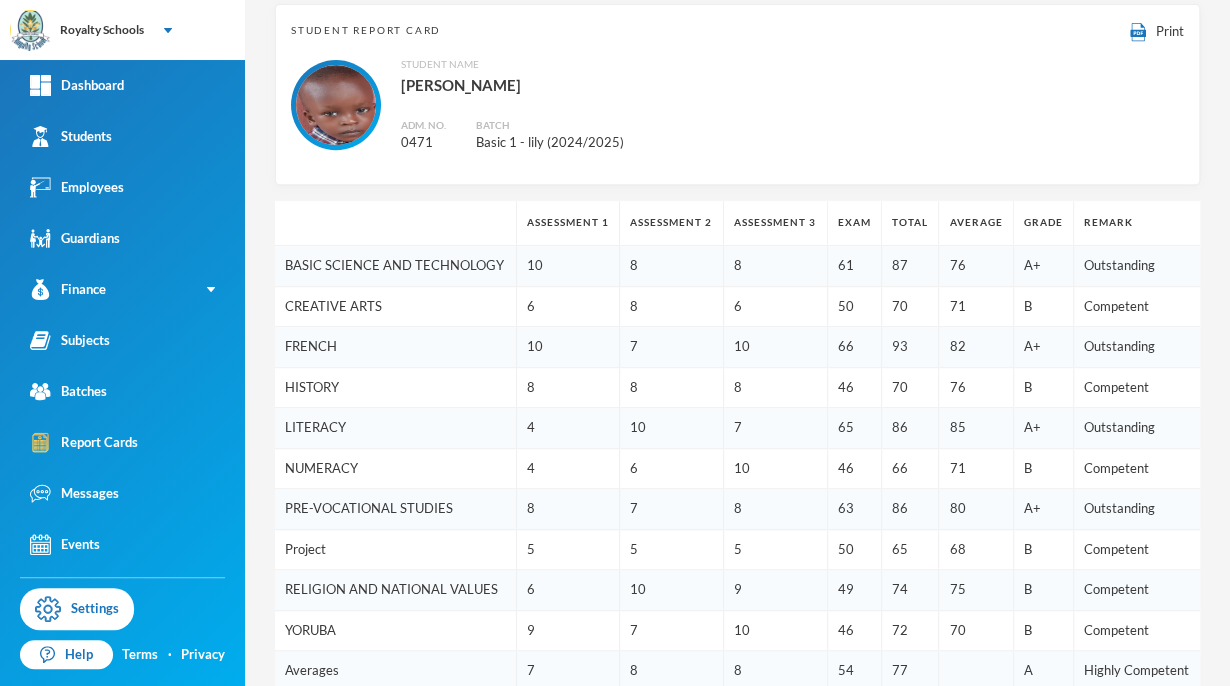 scroll, scrollTop: 0, scrollLeft: 0, axis: both 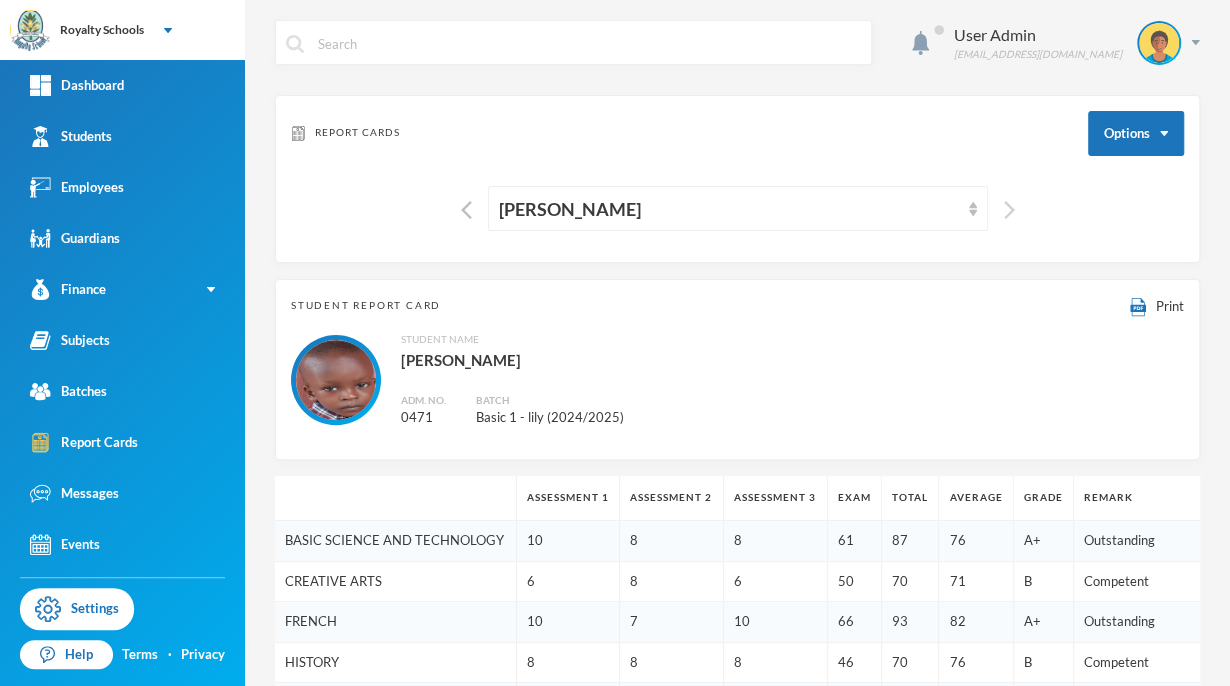 click at bounding box center [1009, 210] 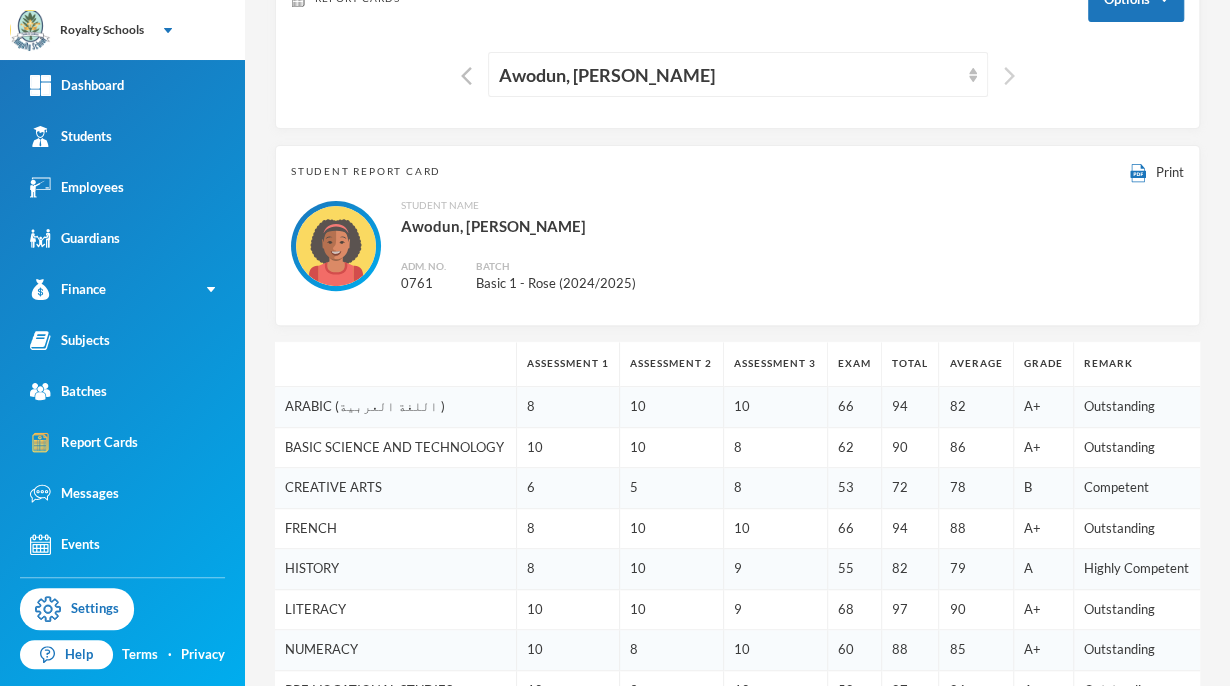 scroll, scrollTop: 0, scrollLeft: 0, axis: both 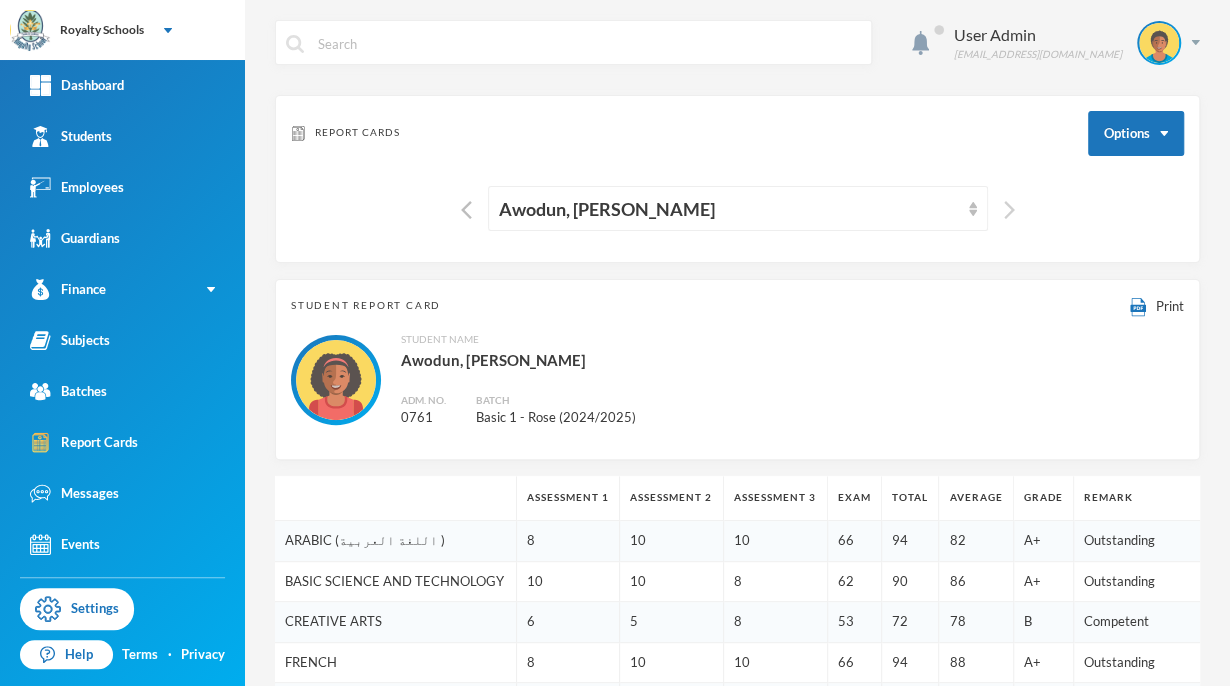 click at bounding box center [1009, 210] 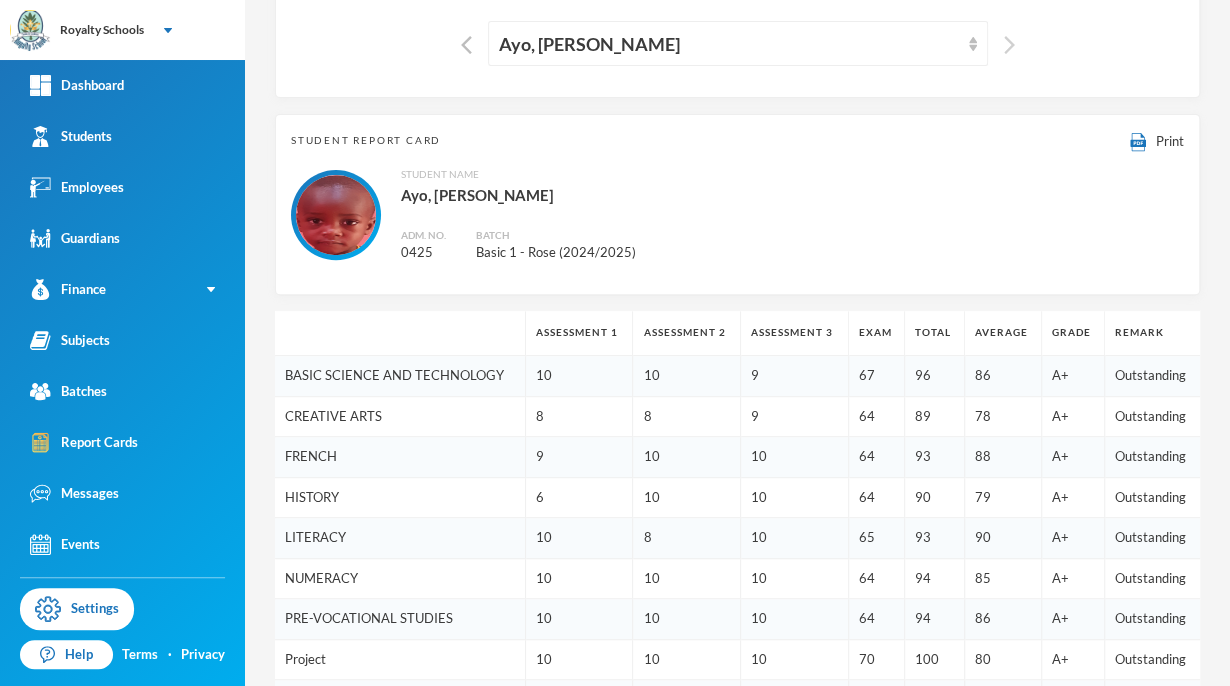 scroll, scrollTop: 0, scrollLeft: 0, axis: both 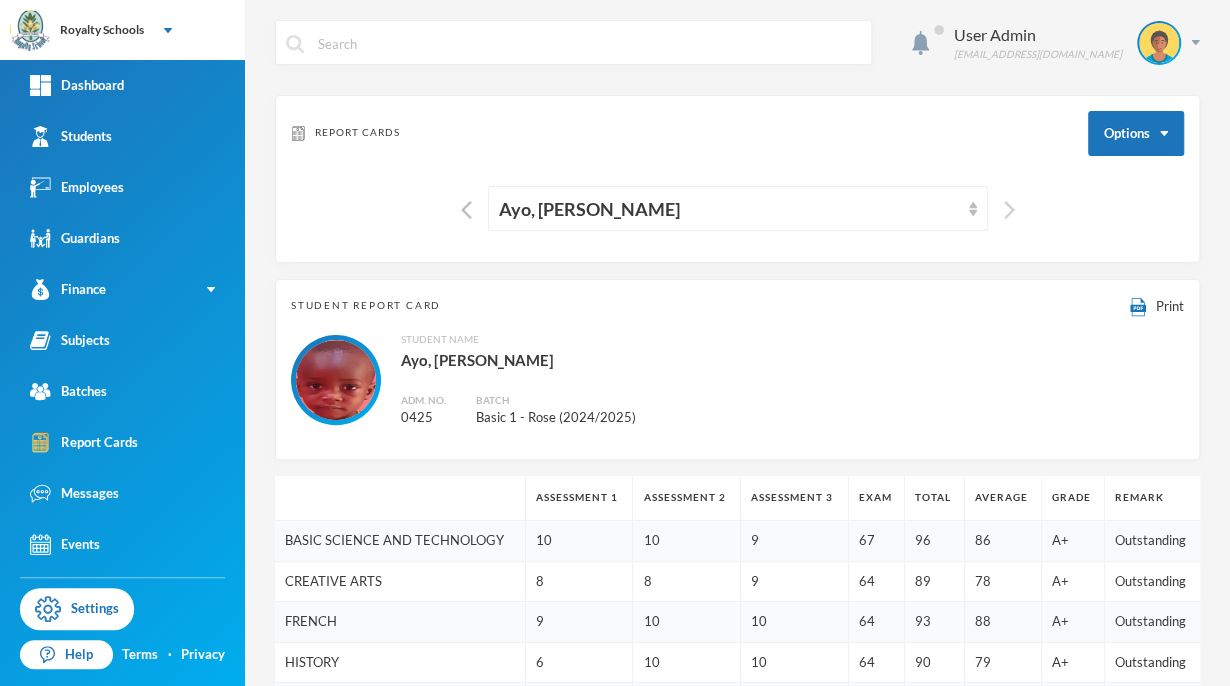 click at bounding box center [1009, 210] 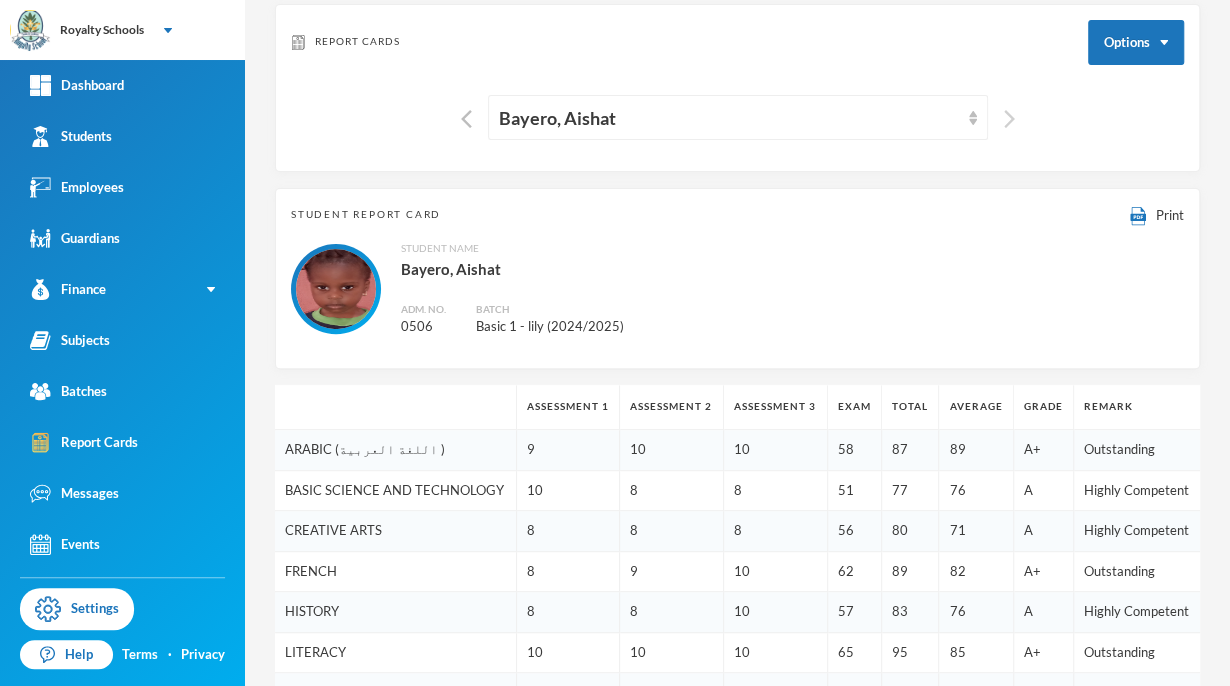 scroll, scrollTop: 0, scrollLeft: 0, axis: both 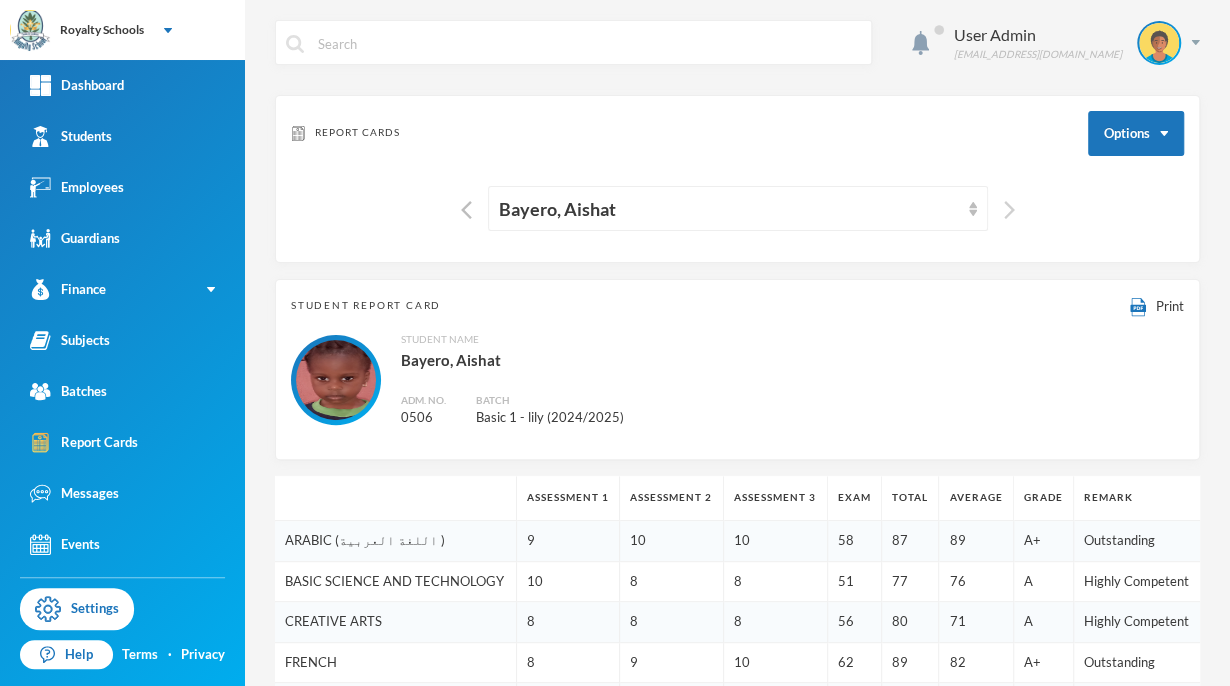 click at bounding box center [1009, 210] 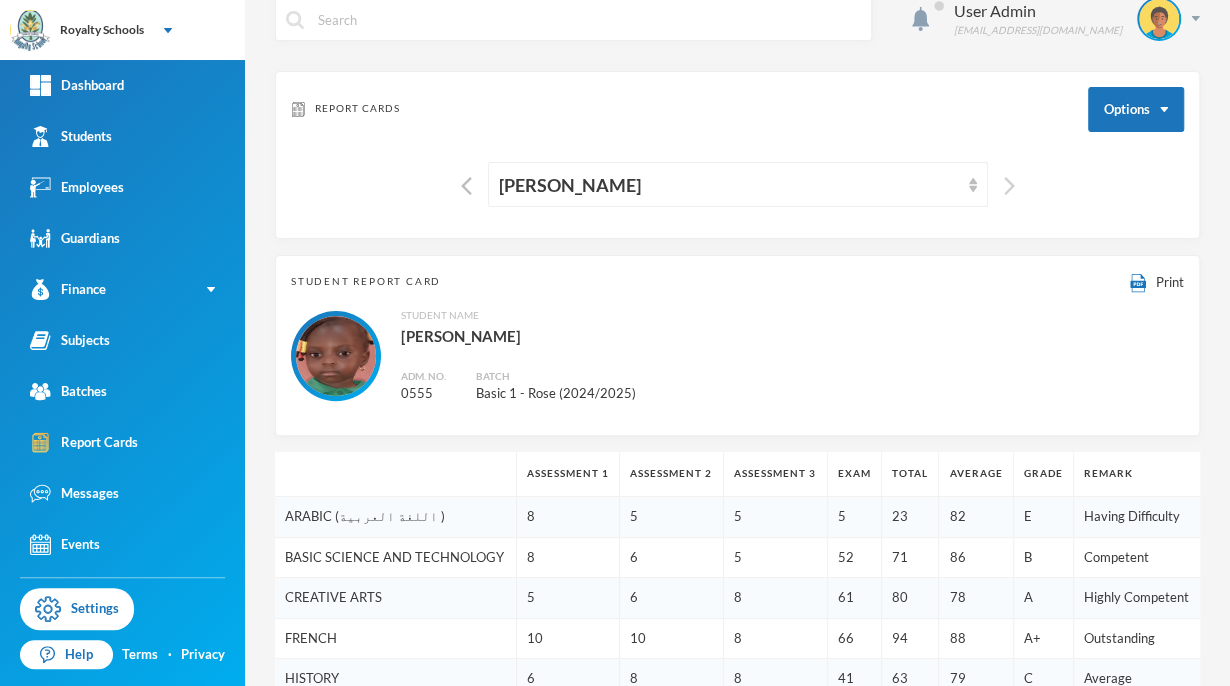 scroll, scrollTop: 0, scrollLeft: 0, axis: both 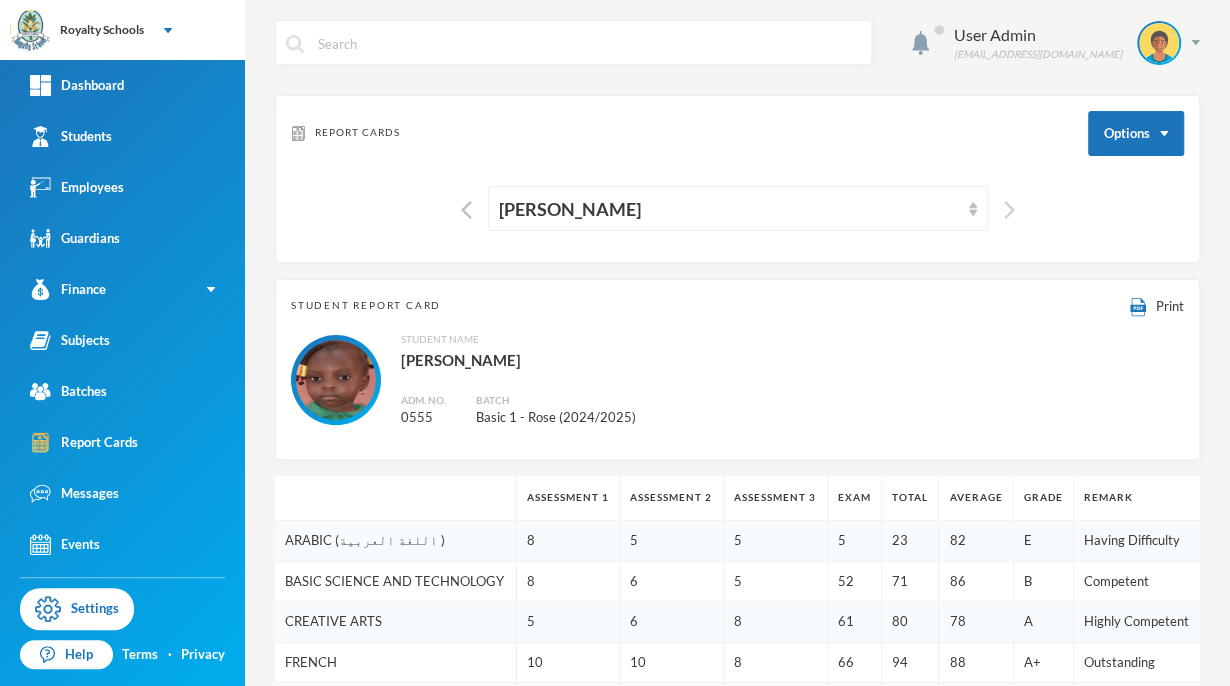click at bounding box center [1009, 210] 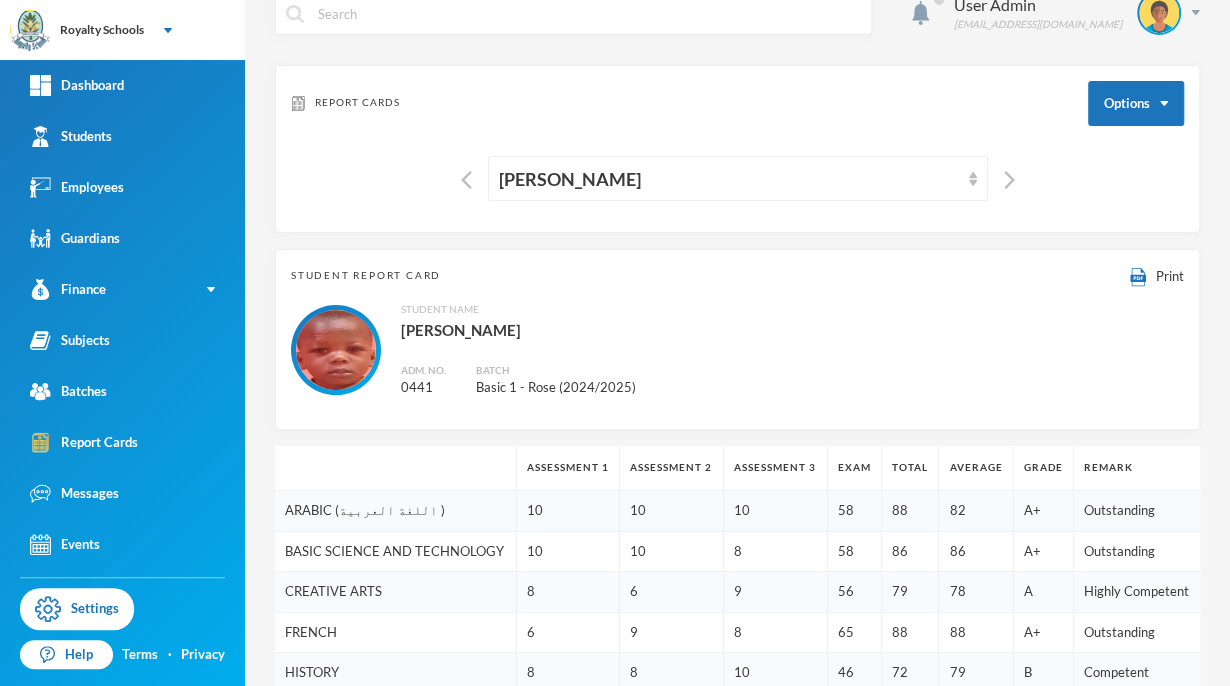 scroll, scrollTop: 0, scrollLeft: 0, axis: both 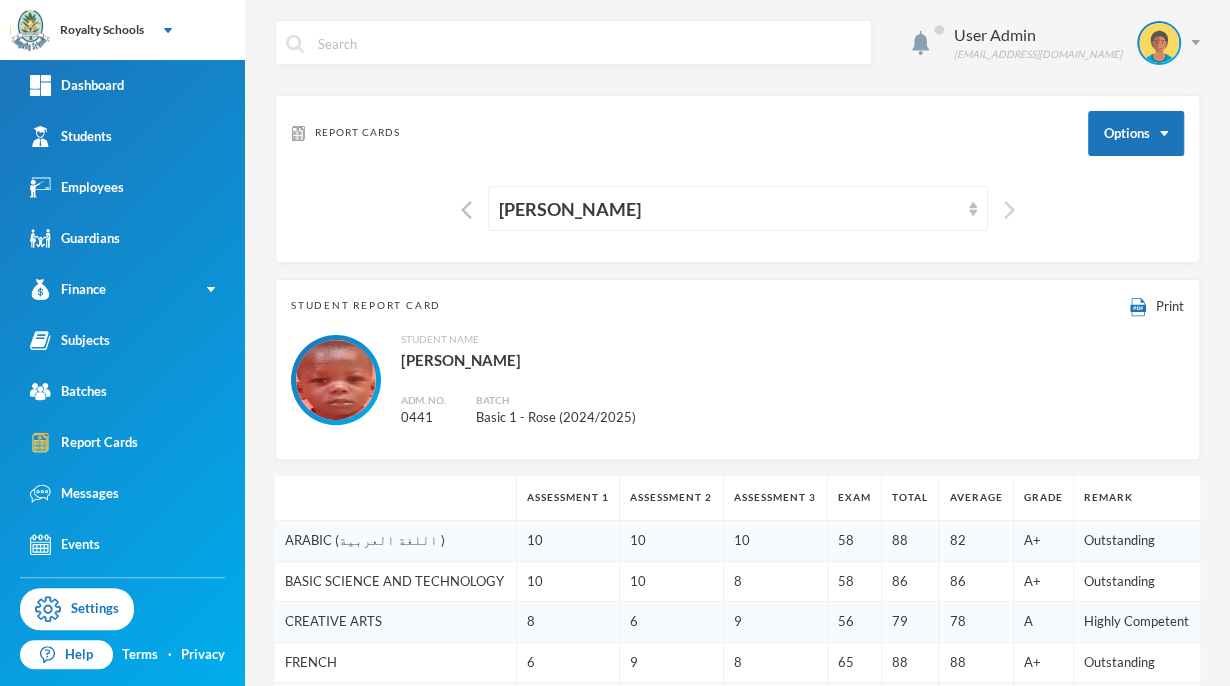 click at bounding box center [1009, 210] 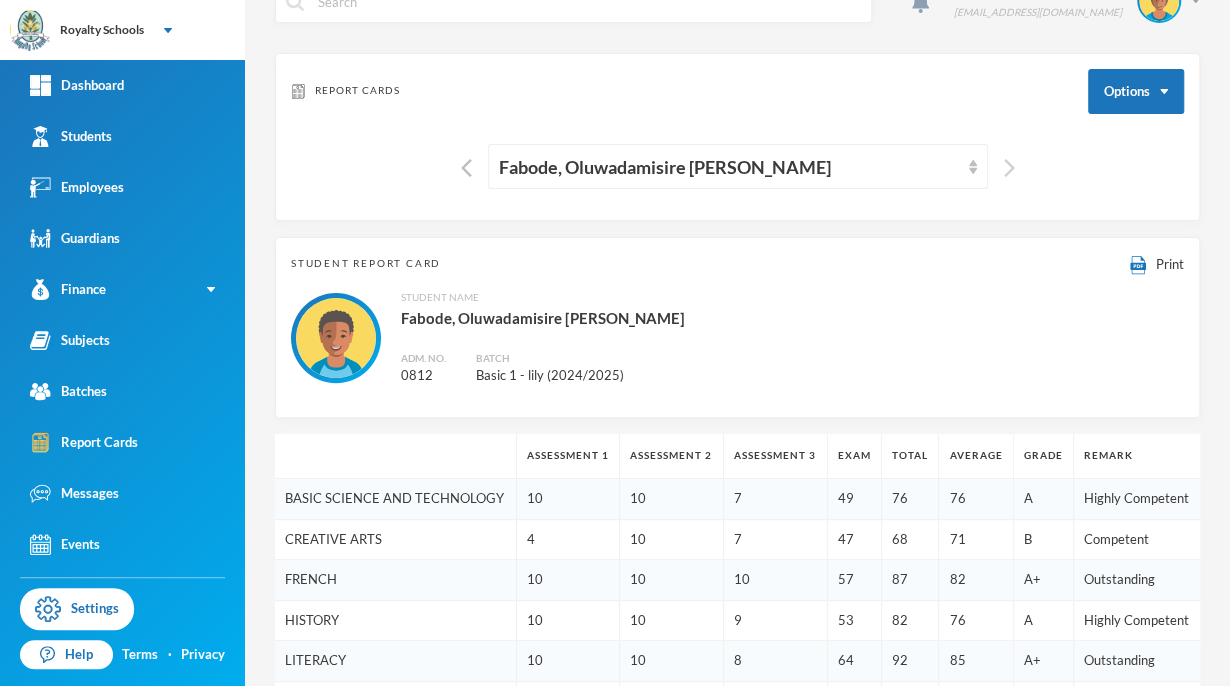 scroll, scrollTop: 0, scrollLeft: 0, axis: both 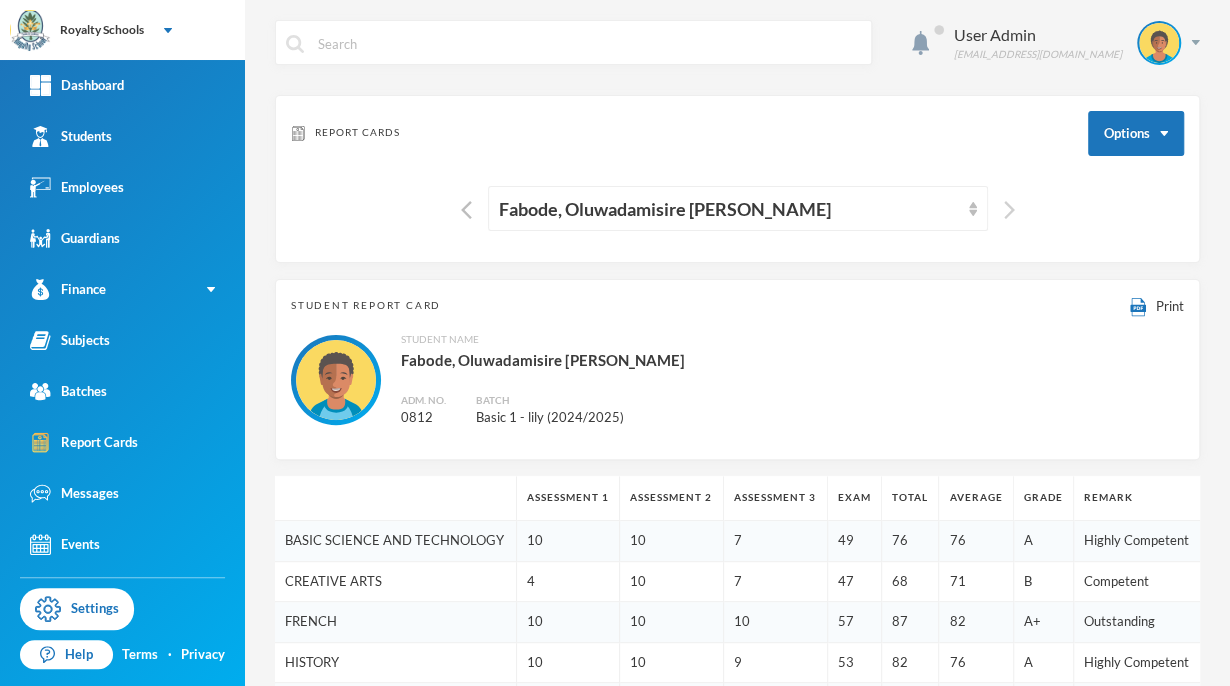 click at bounding box center (1009, 210) 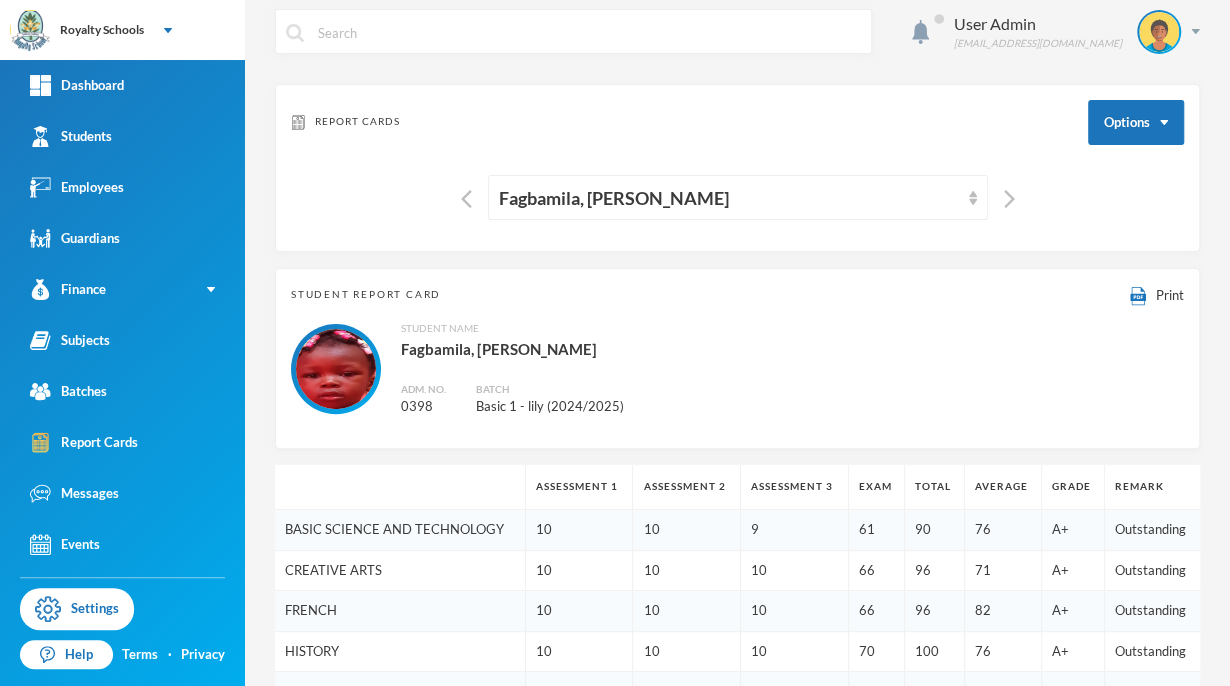scroll, scrollTop: 0, scrollLeft: 0, axis: both 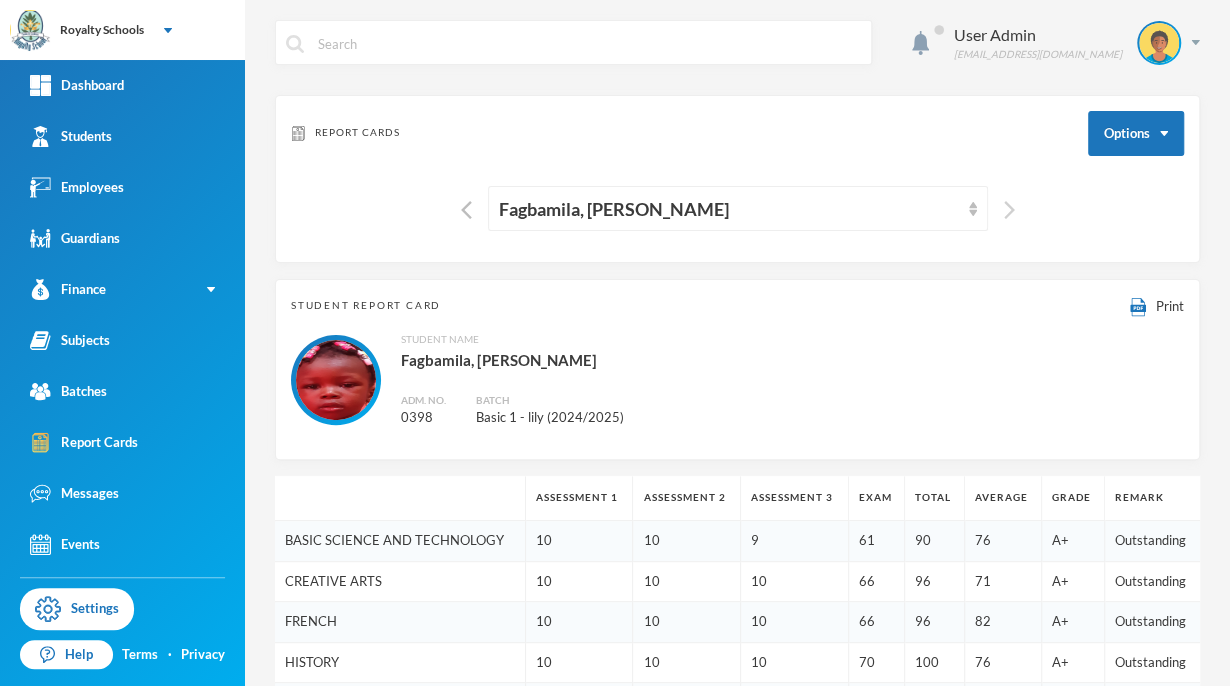 click at bounding box center (1009, 210) 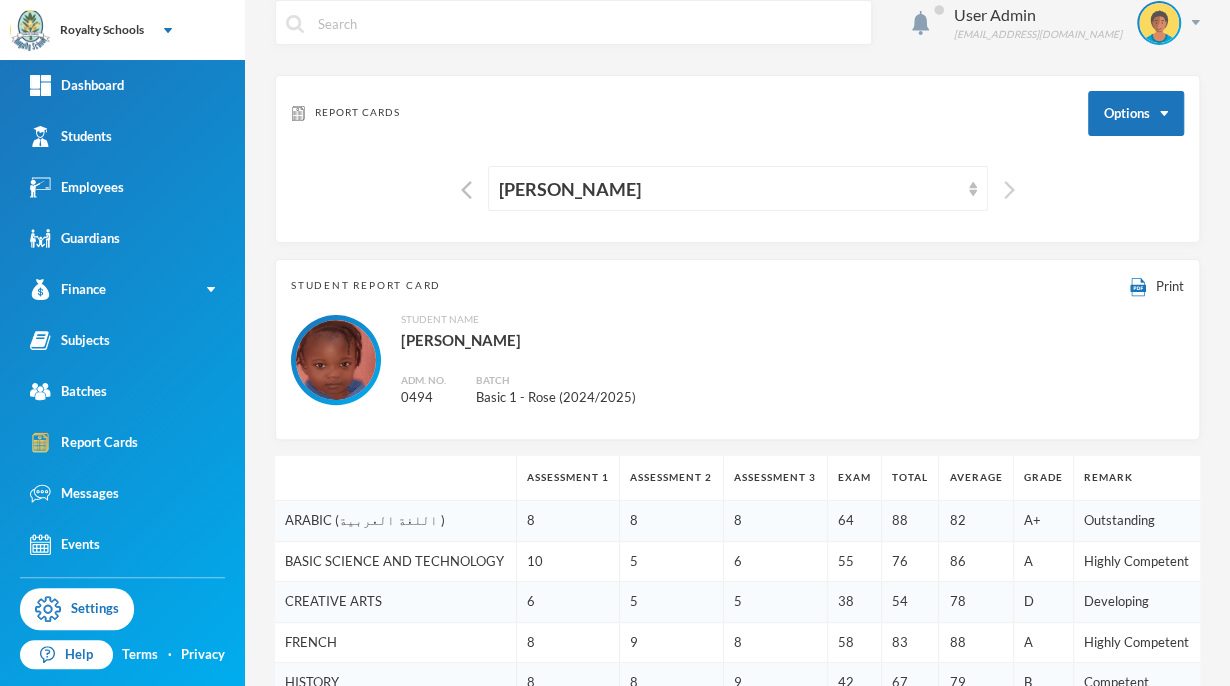 scroll, scrollTop: 0, scrollLeft: 0, axis: both 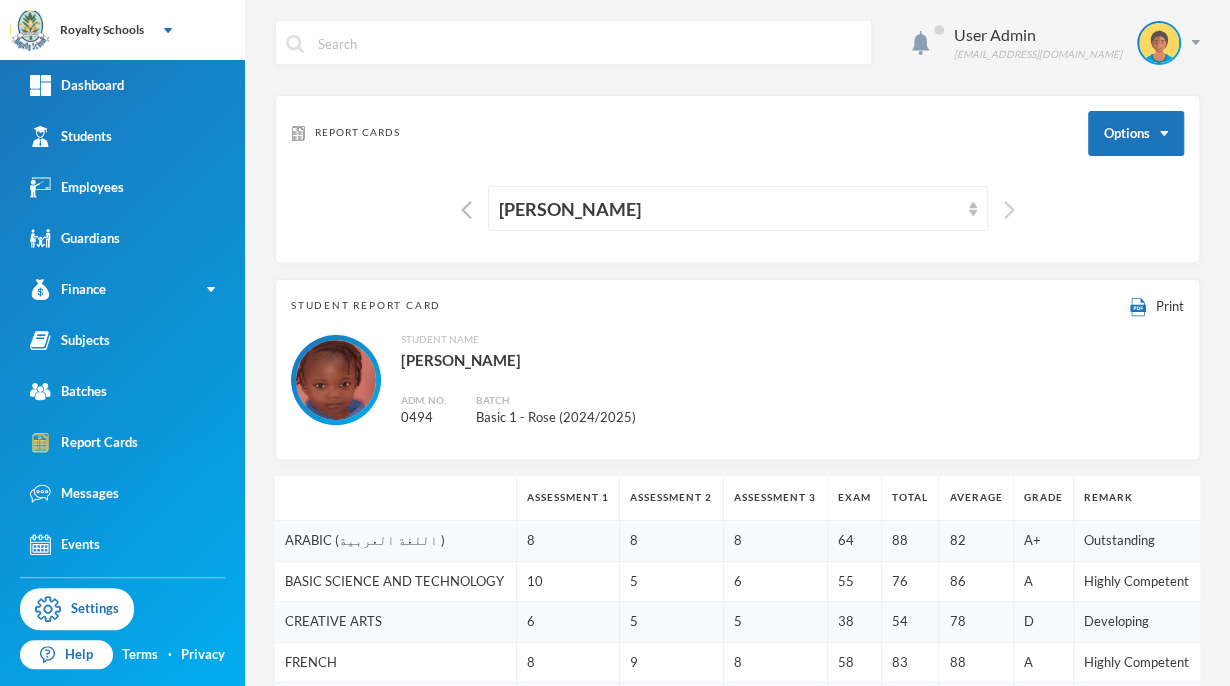 click at bounding box center [1009, 210] 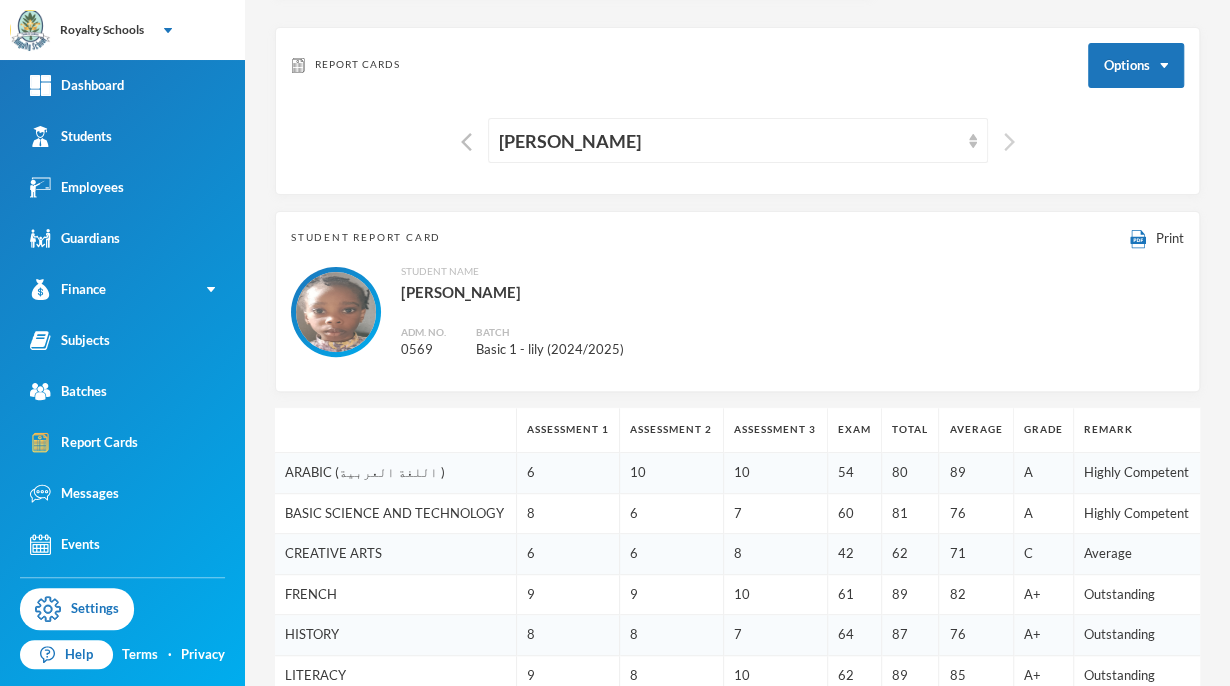 scroll, scrollTop: 0, scrollLeft: 0, axis: both 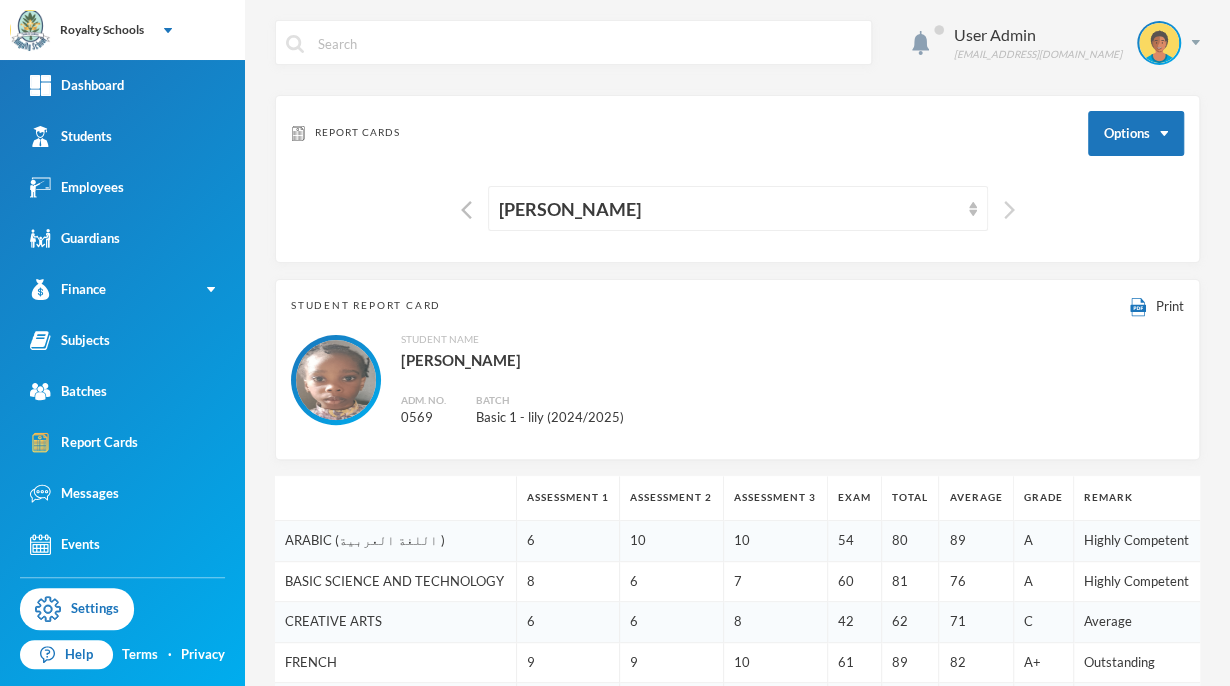 click at bounding box center [1009, 210] 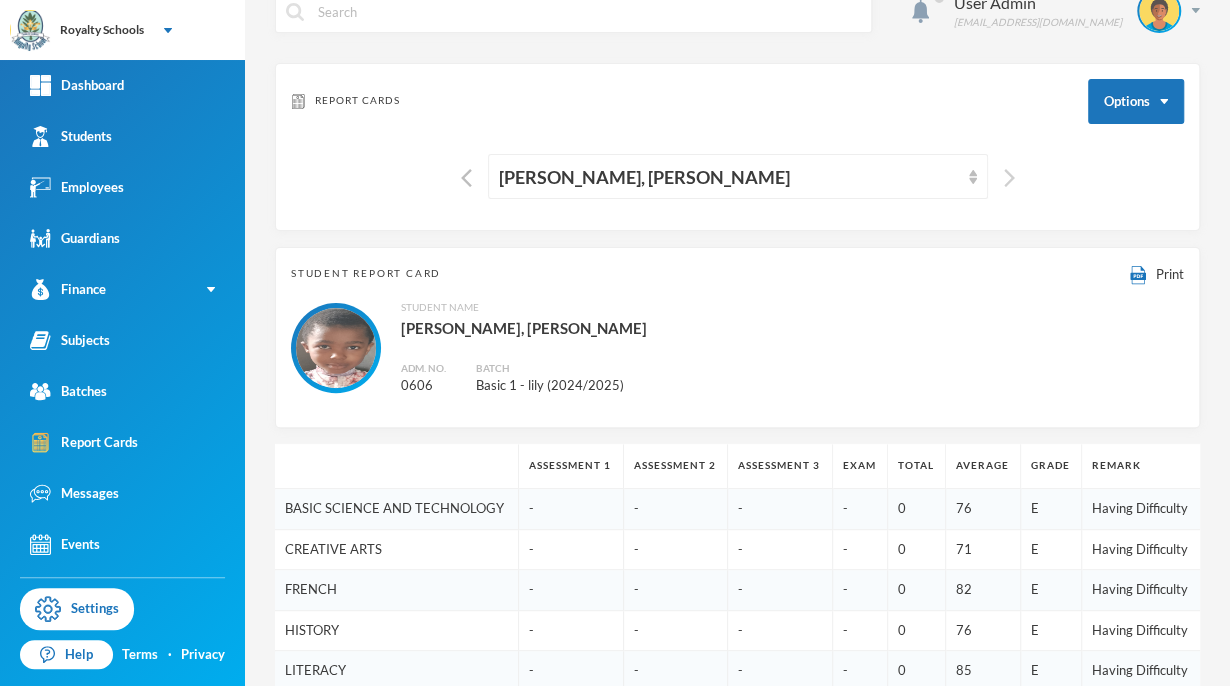 scroll, scrollTop: 39, scrollLeft: 0, axis: vertical 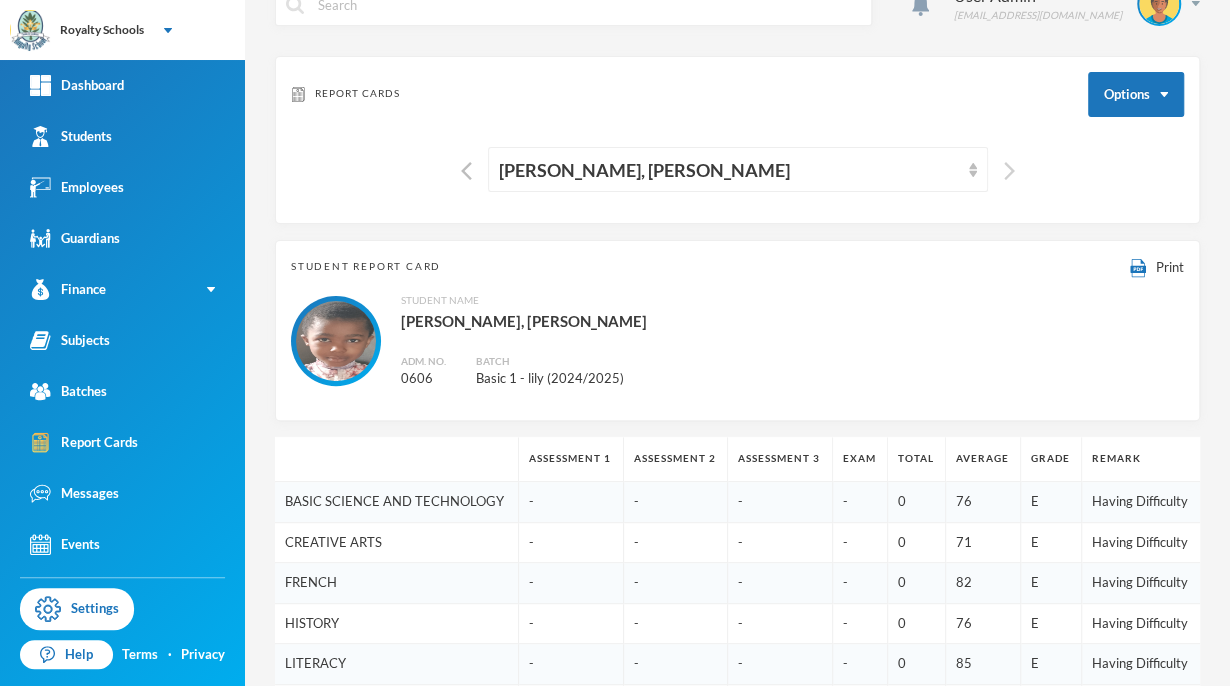 click at bounding box center [1009, 171] 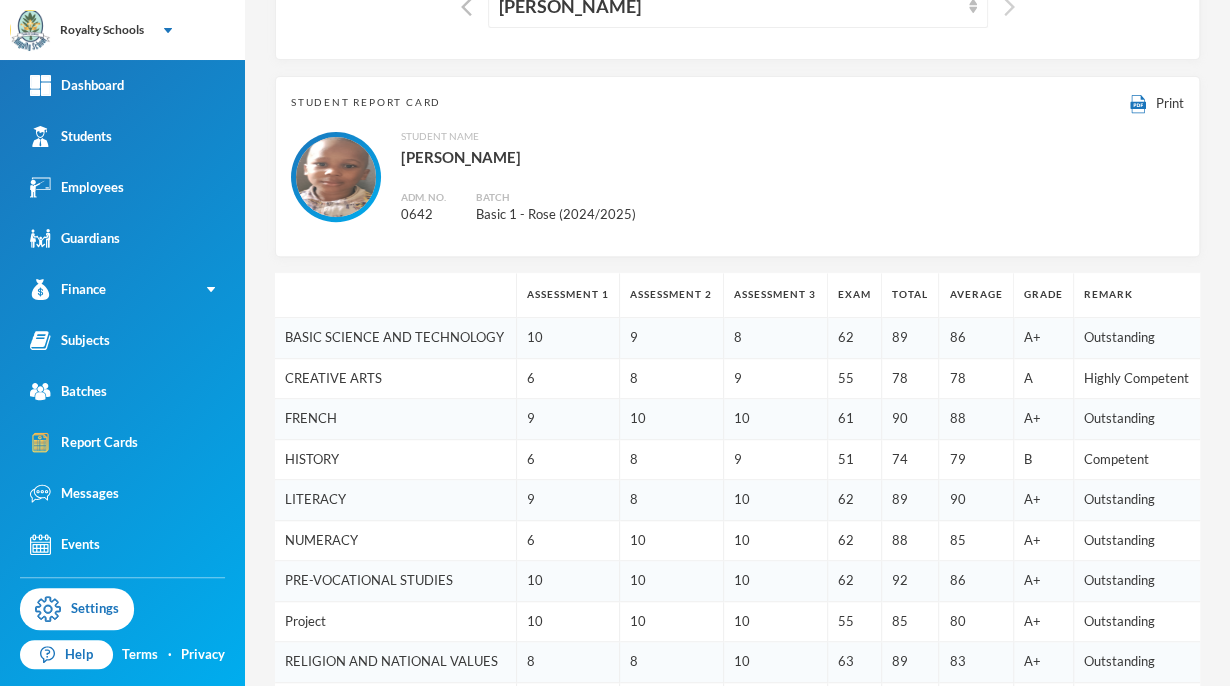 scroll, scrollTop: 0, scrollLeft: 0, axis: both 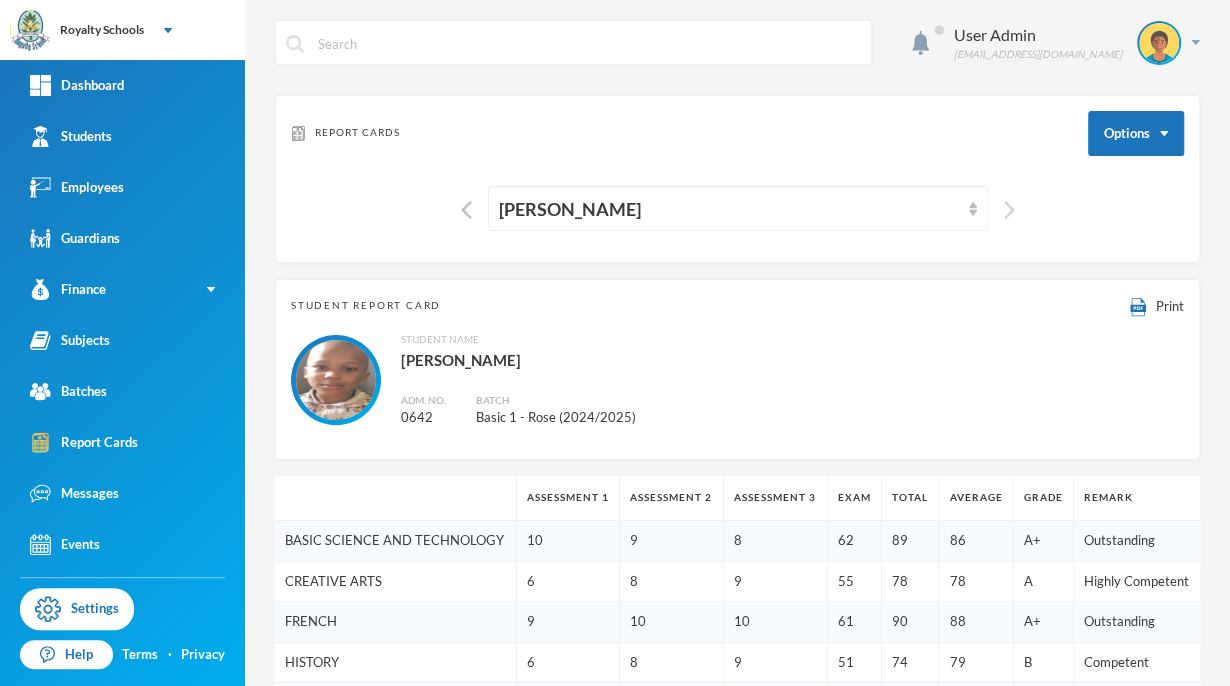 click at bounding box center (1009, 210) 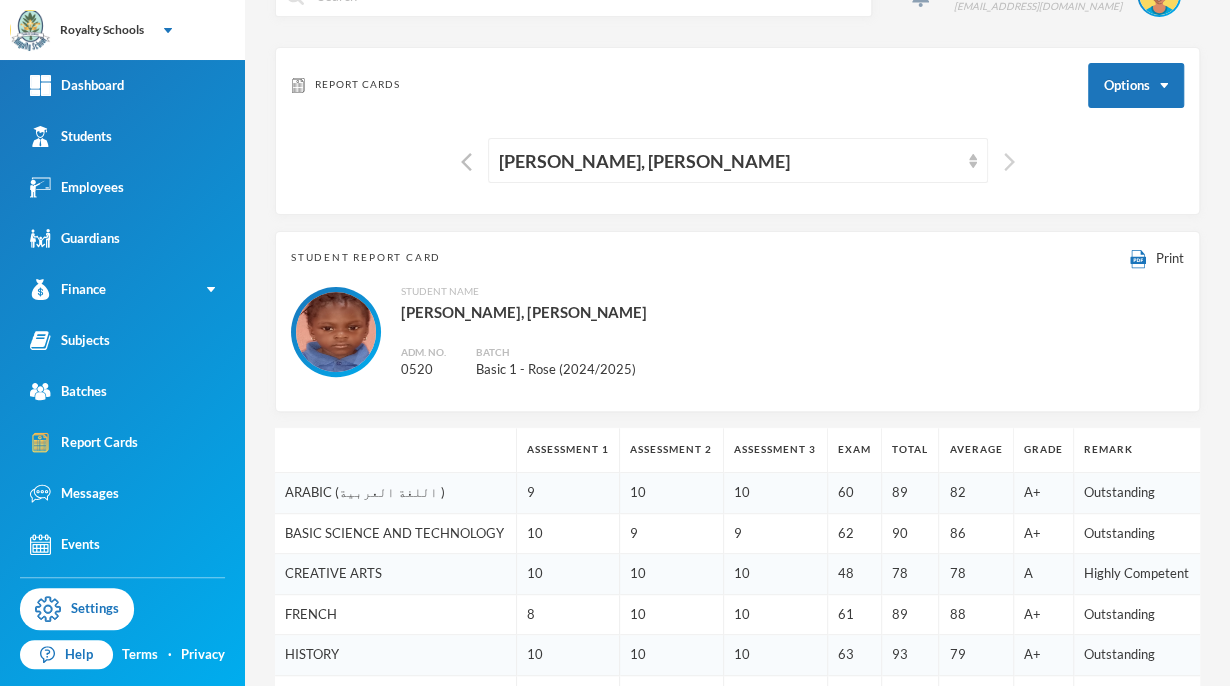 scroll, scrollTop: 37, scrollLeft: 0, axis: vertical 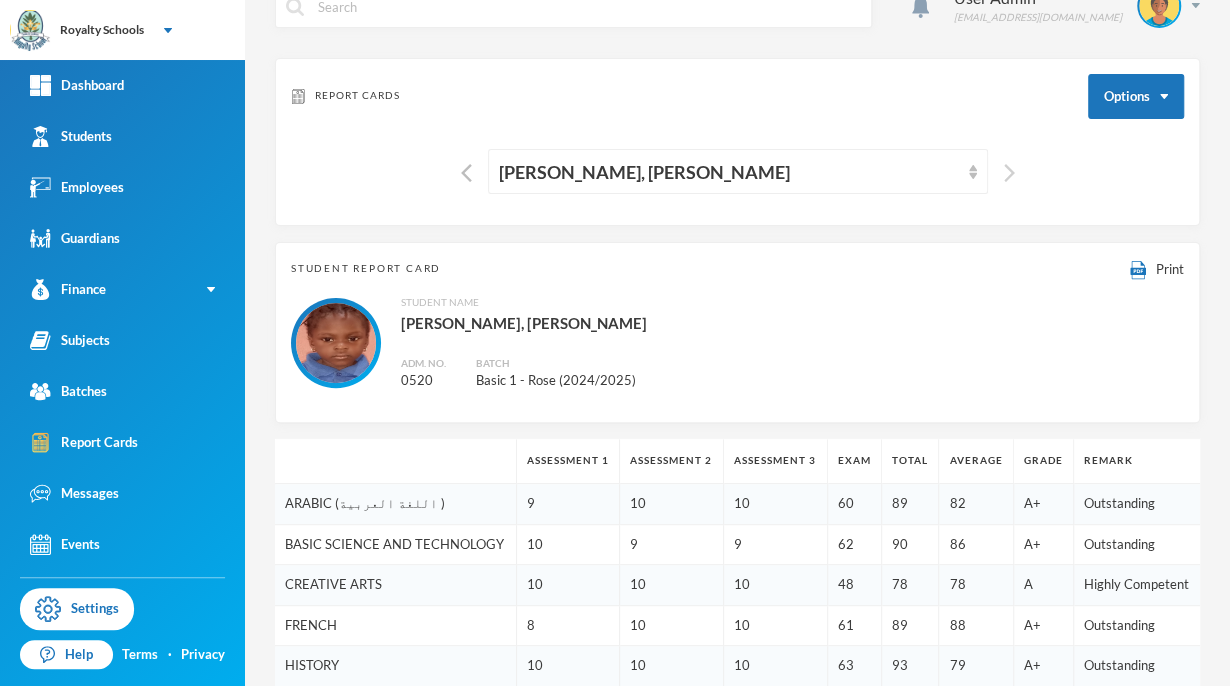 click at bounding box center [1009, 173] 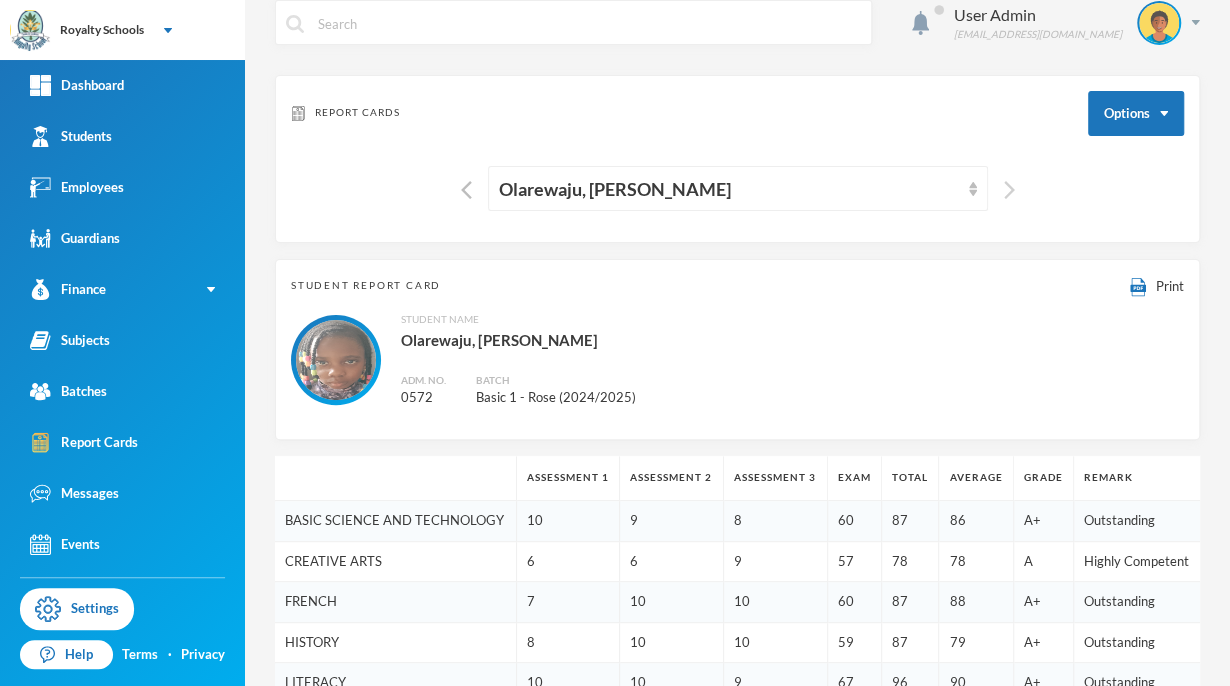 scroll, scrollTop: 0, scrollLeft: 0, axis: both 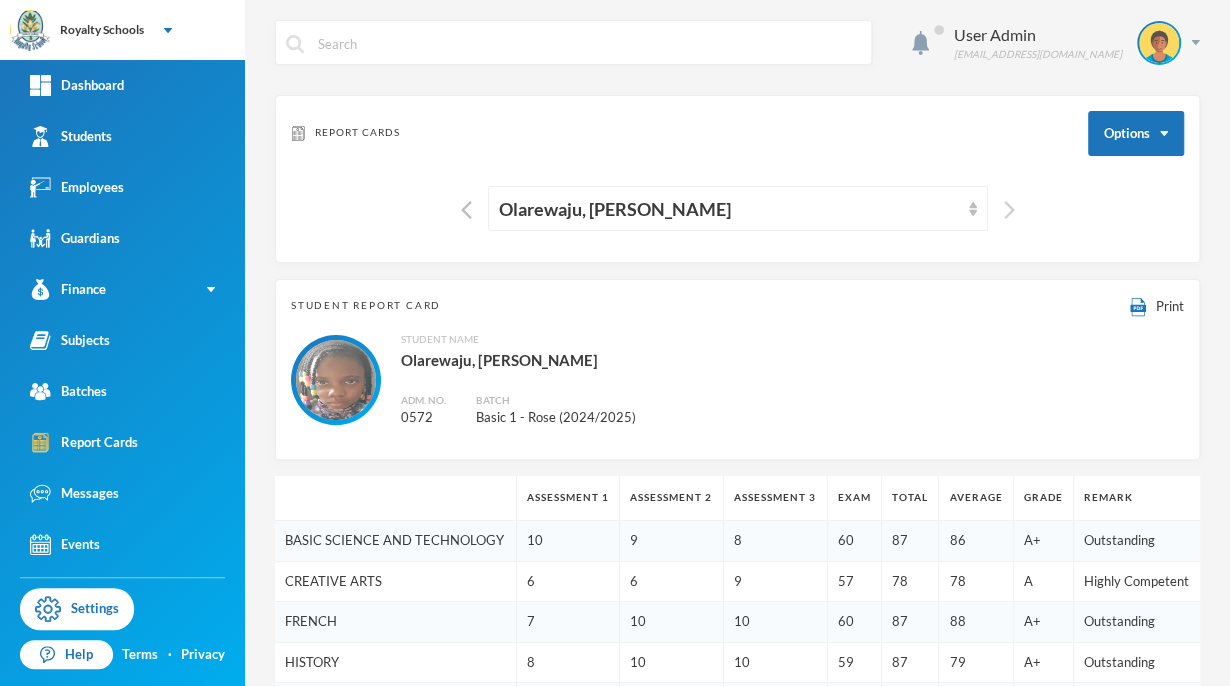 click at bounding box center [1009, 210] 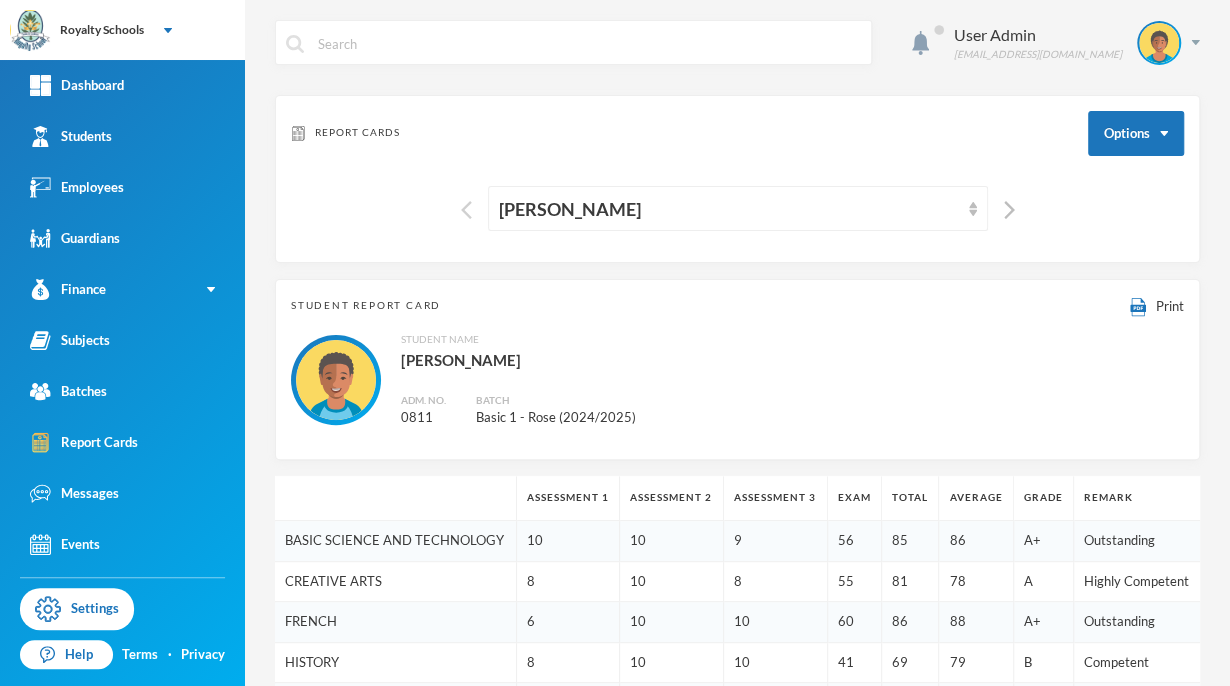 click at bounding box center [466, 210] 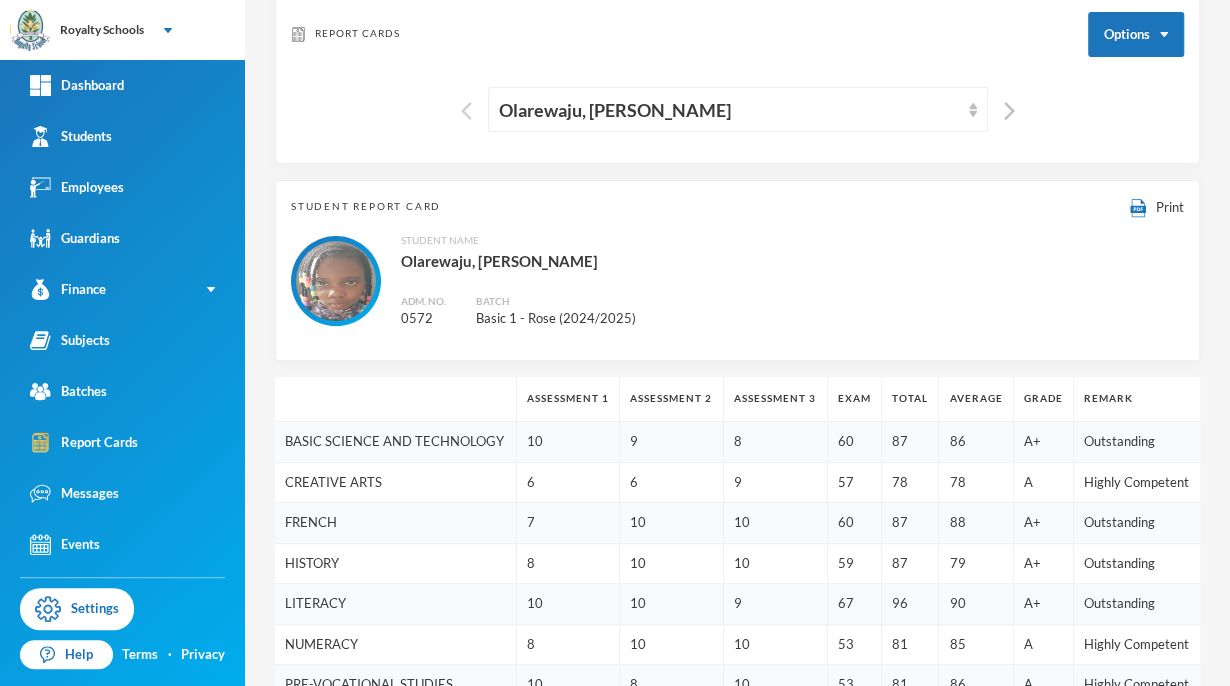 scroll, scrollTop: 0, scrollLeft: 0, axis: both 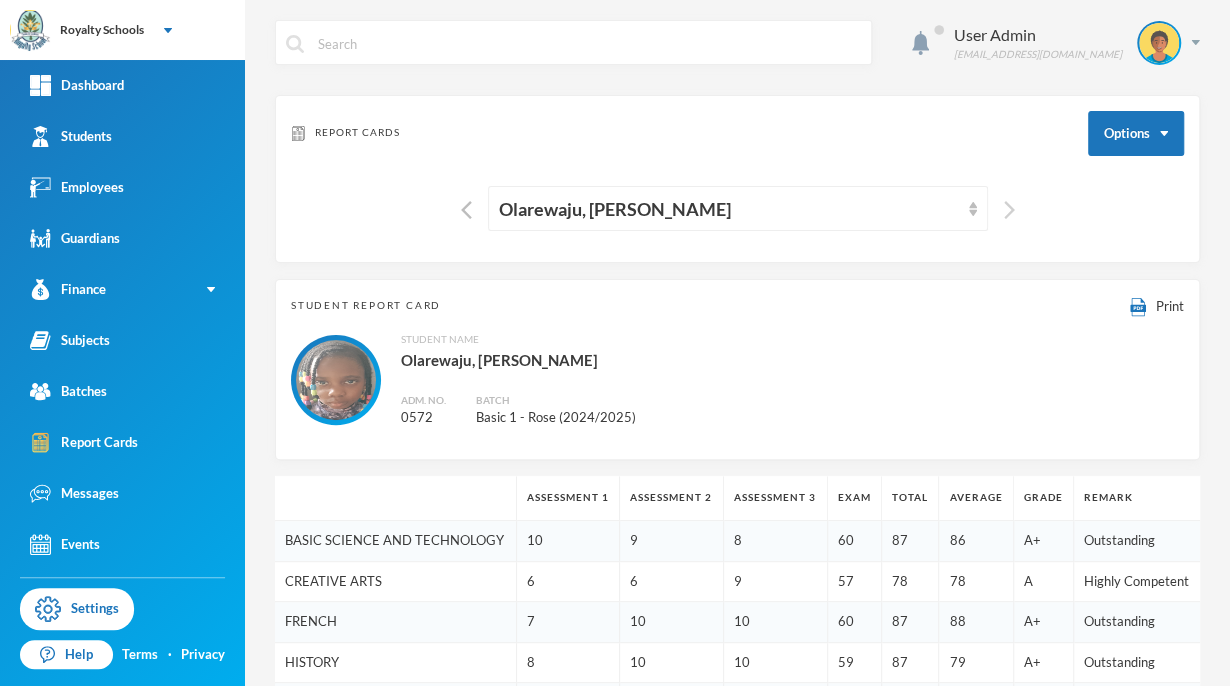 click at bounding box center [1009, 210] 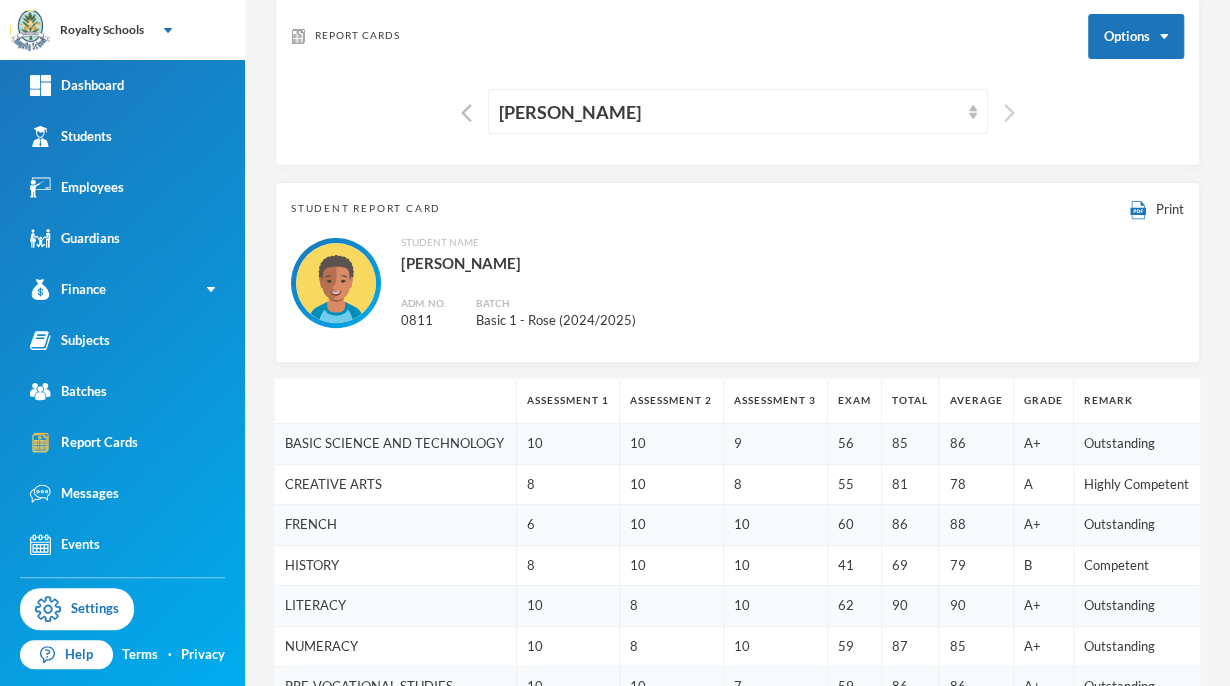 scroll, scrollTop: 0, scrollLeft: 0, axis: both 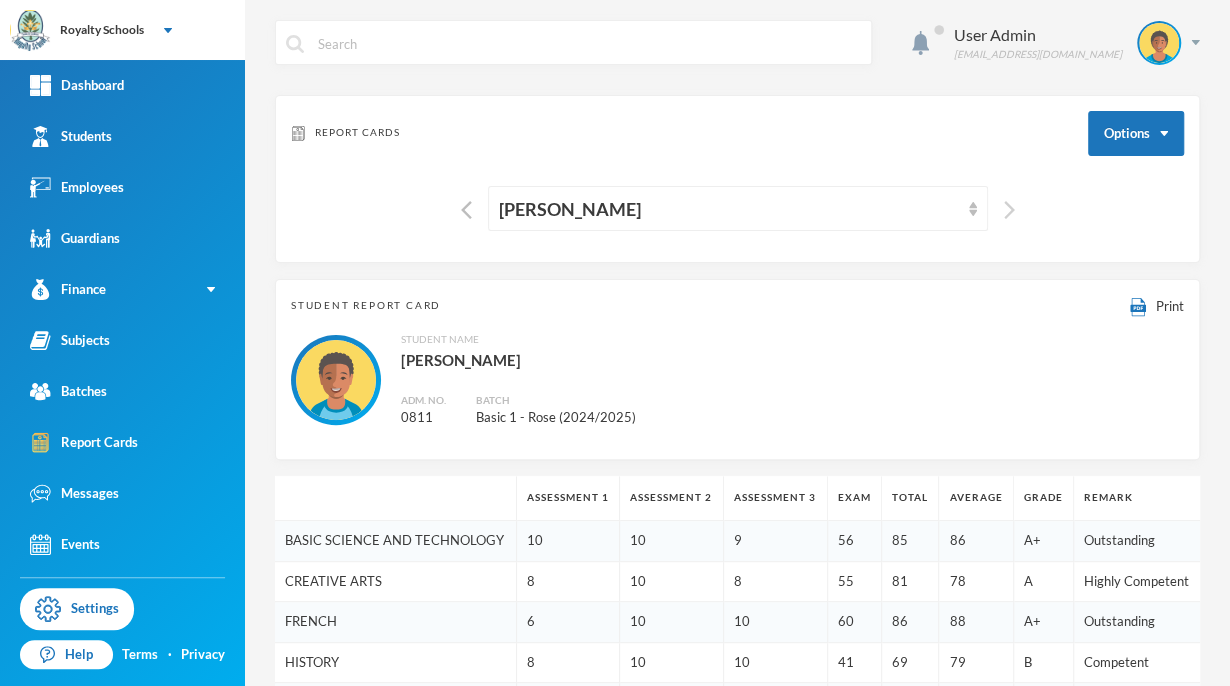 click at bounding box center (1009, 210) 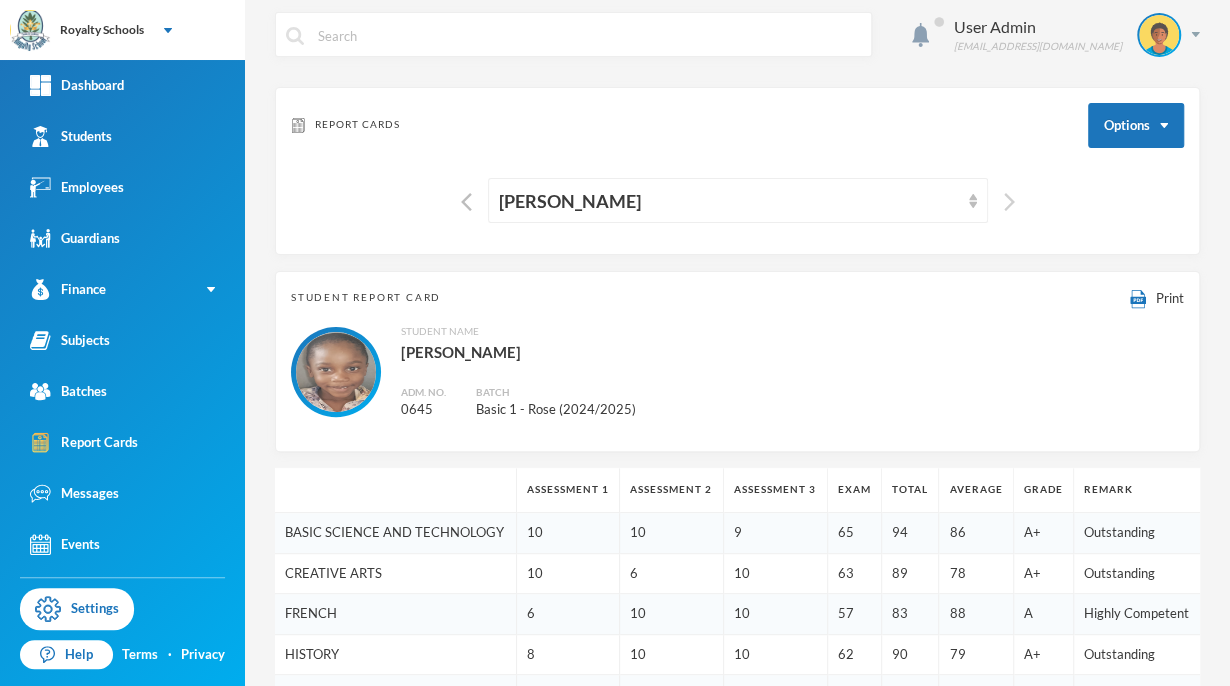 scroll, scrollTop: 0, scrollLeft: 0, axis: both 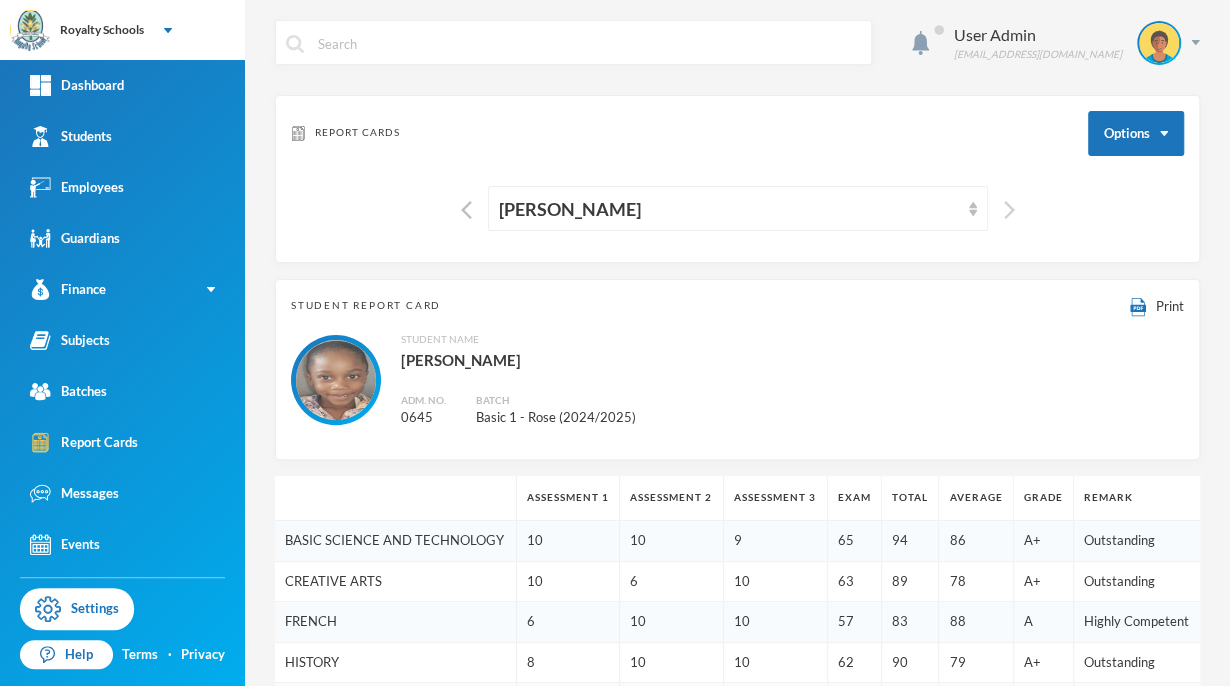 click at bounding box center [1009, 210] 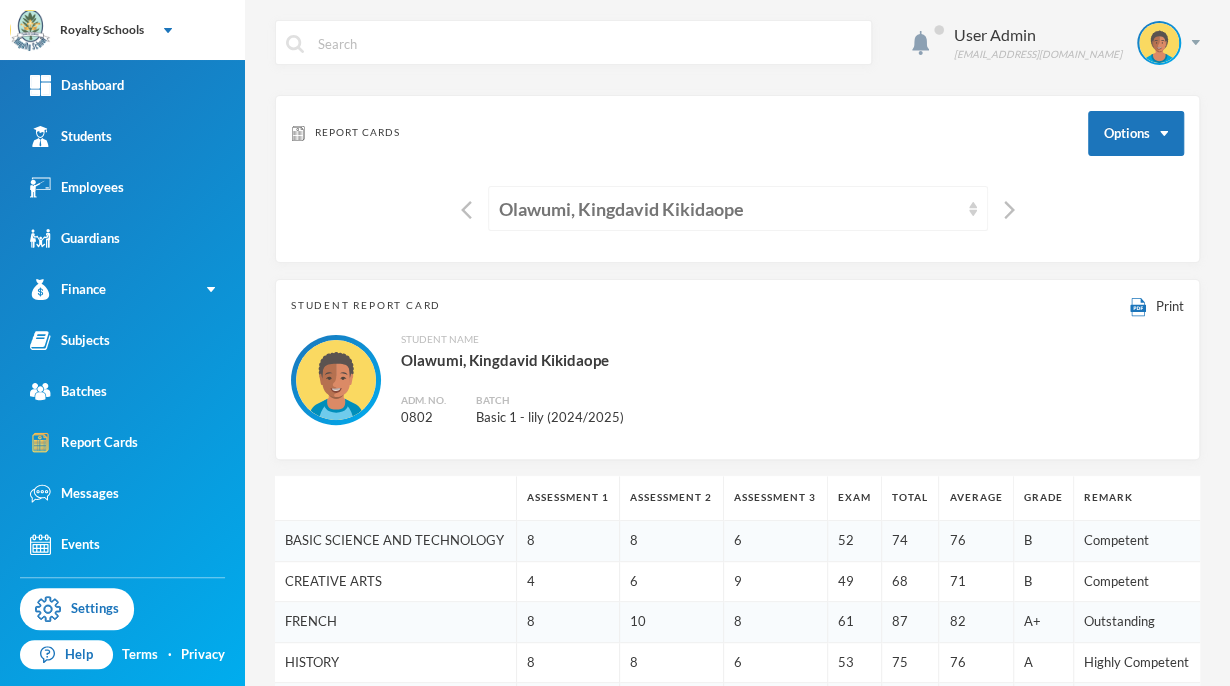 click on "Olawumi, Kingdavid Kikidaope" at bounding box center [738, 208] 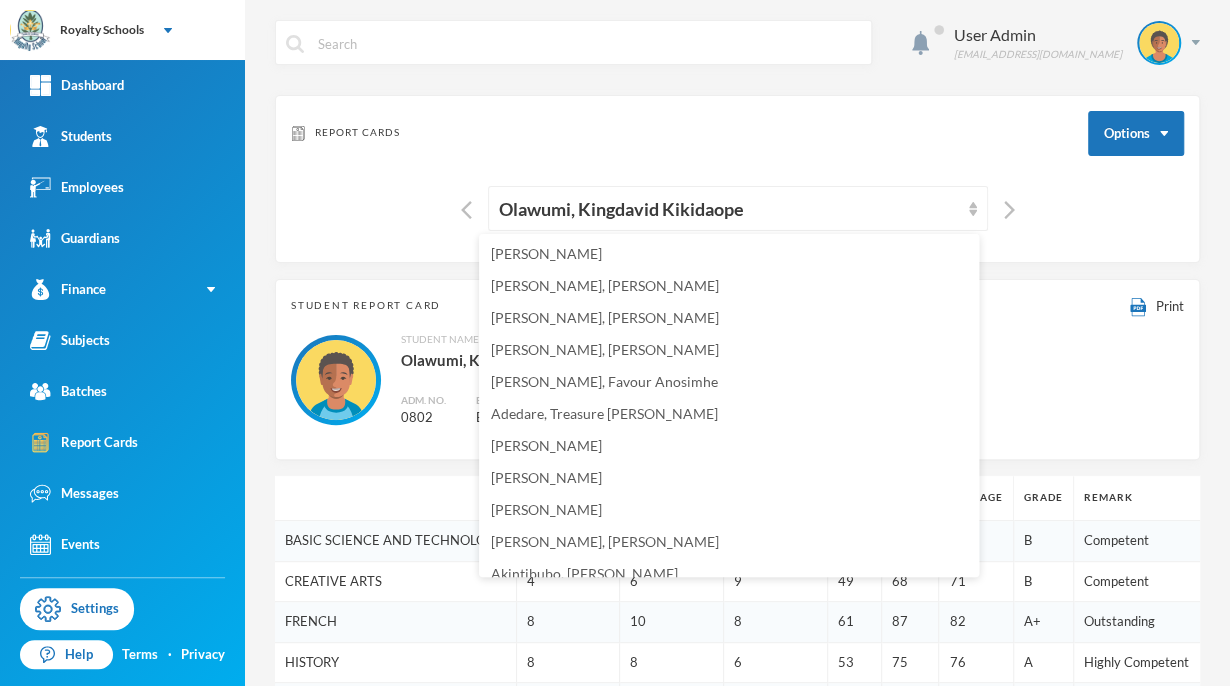 click on "Report Cards Options" at bounding box center [737, 133] 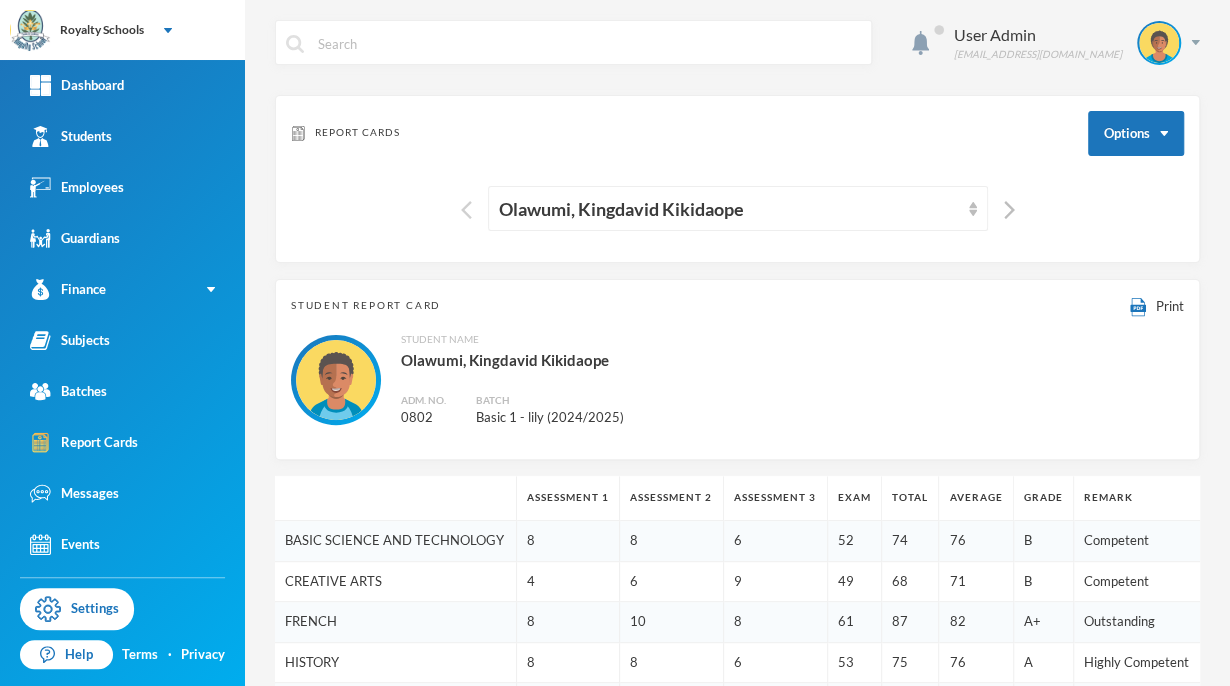 click at bounding box center [466, 210] 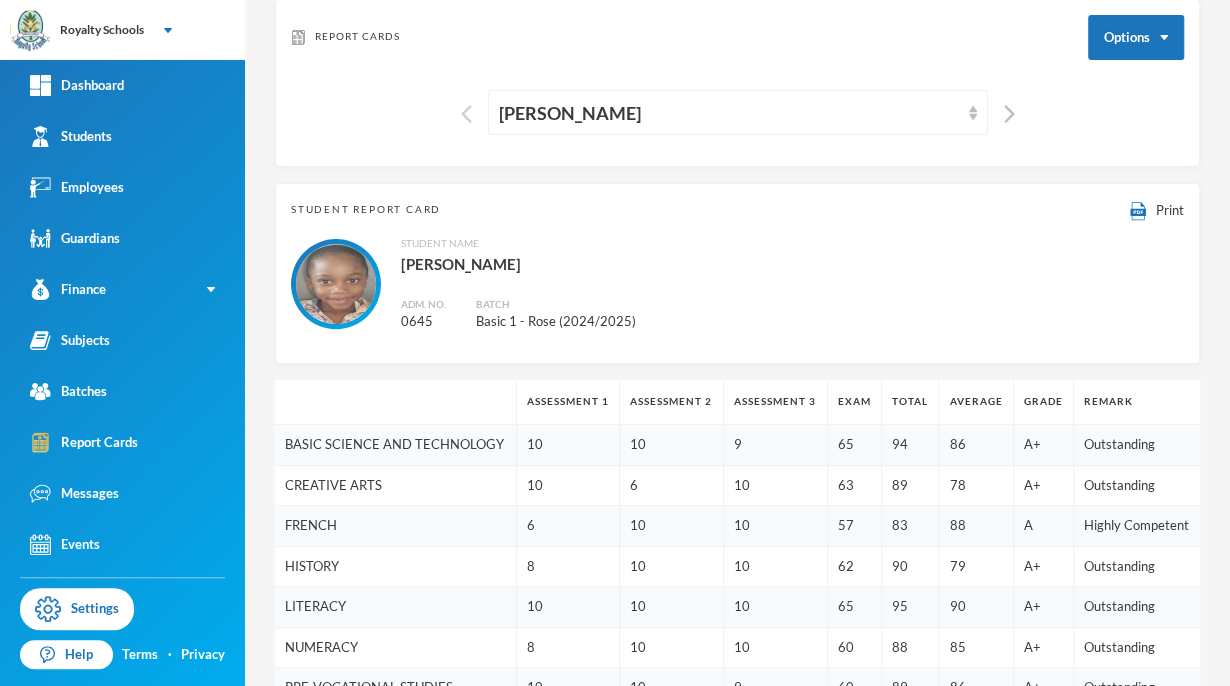 scroll, scrollTop: 92, scrollLeft: 0, axis: vertical 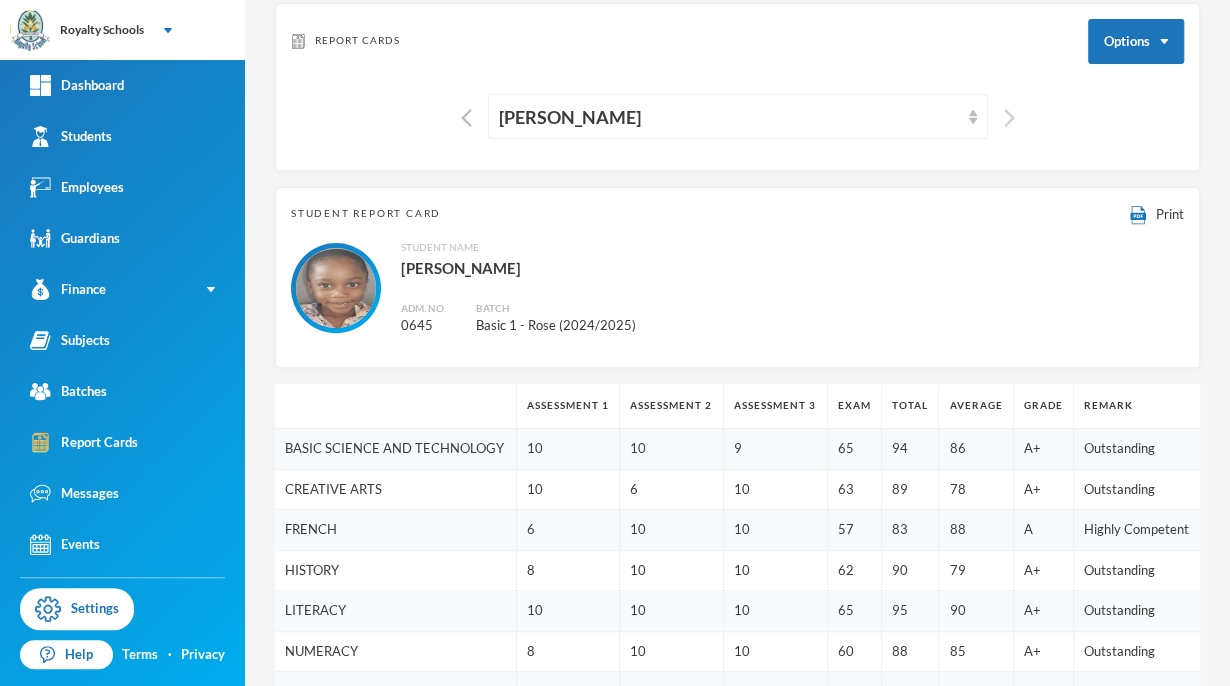 click at bounding box center (1009, 118) 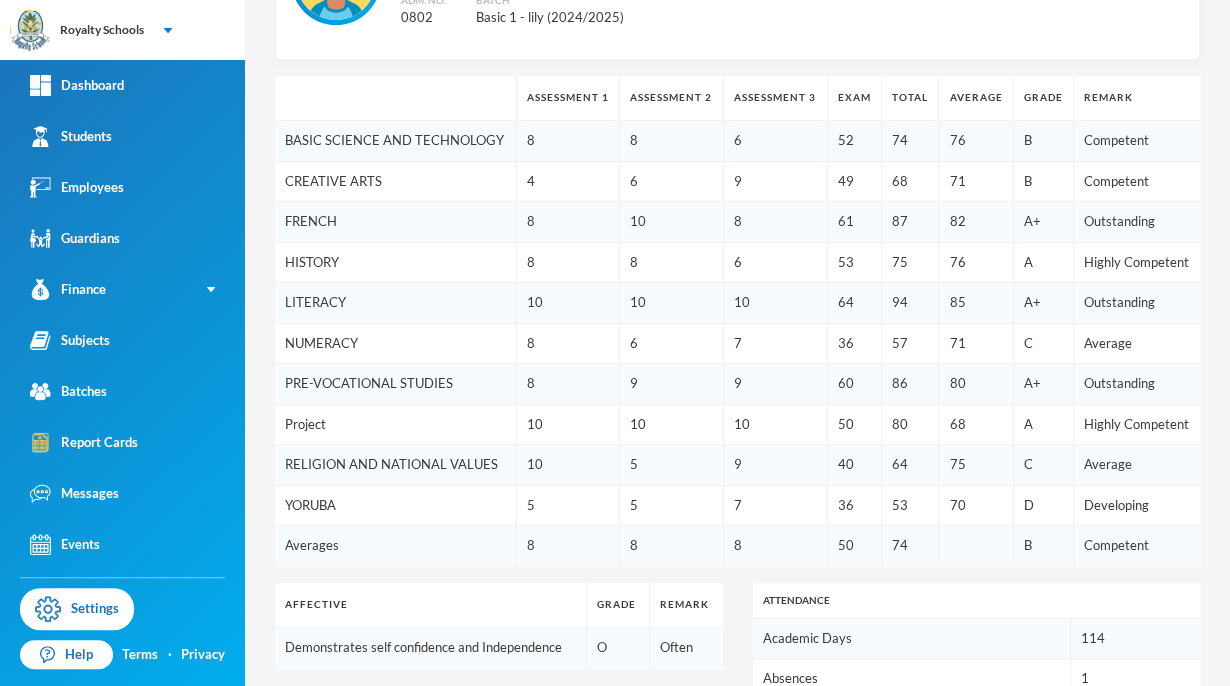 scroll, scrollTop: 0, scrollLeft: 0, axis: both 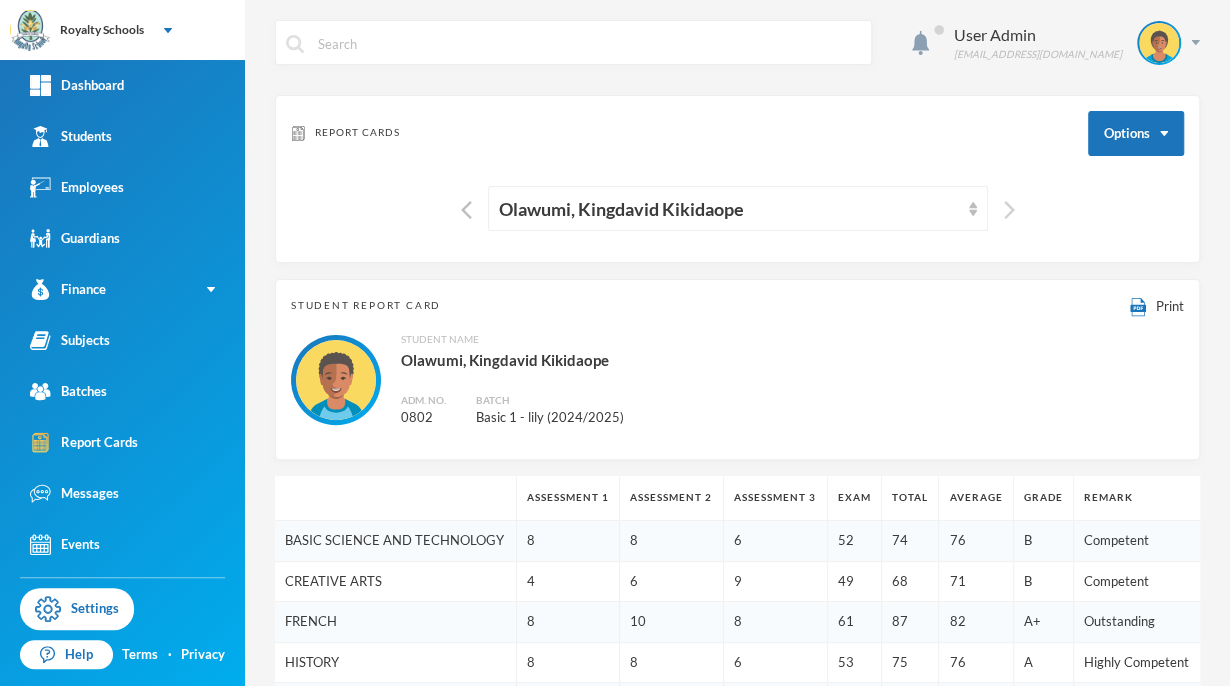 click at bounding box center [1009, 210] 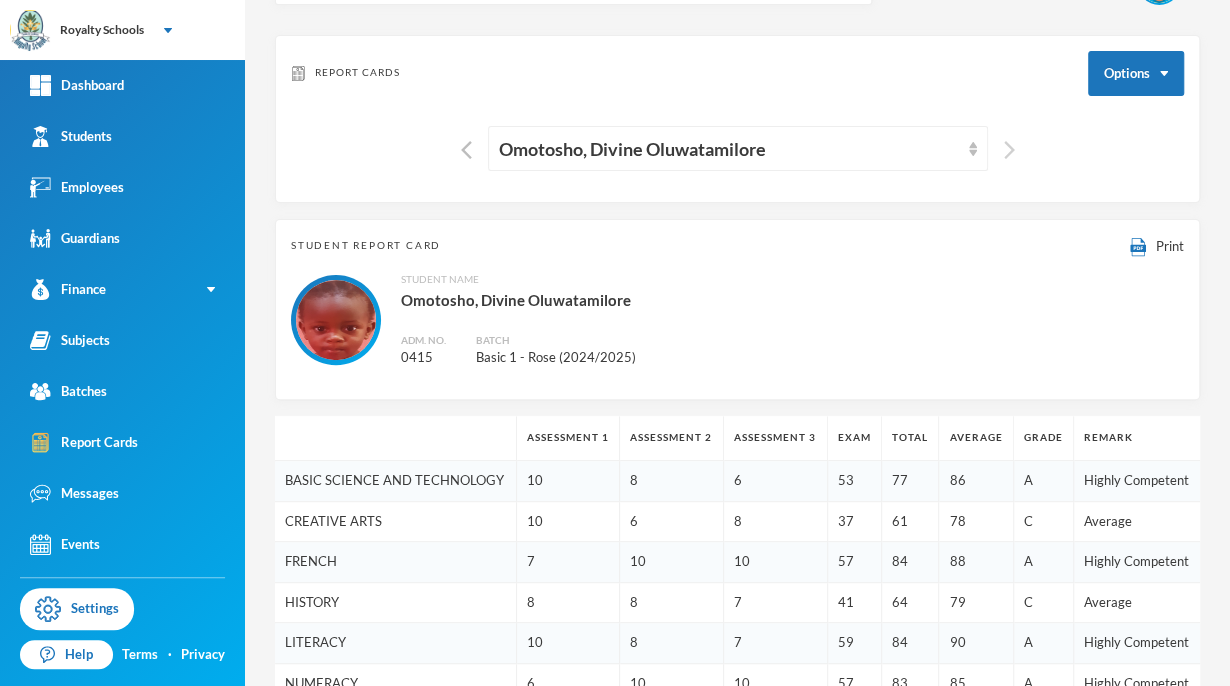 scroll, scrollTop: 0, scrollLeft: 0, axis: both 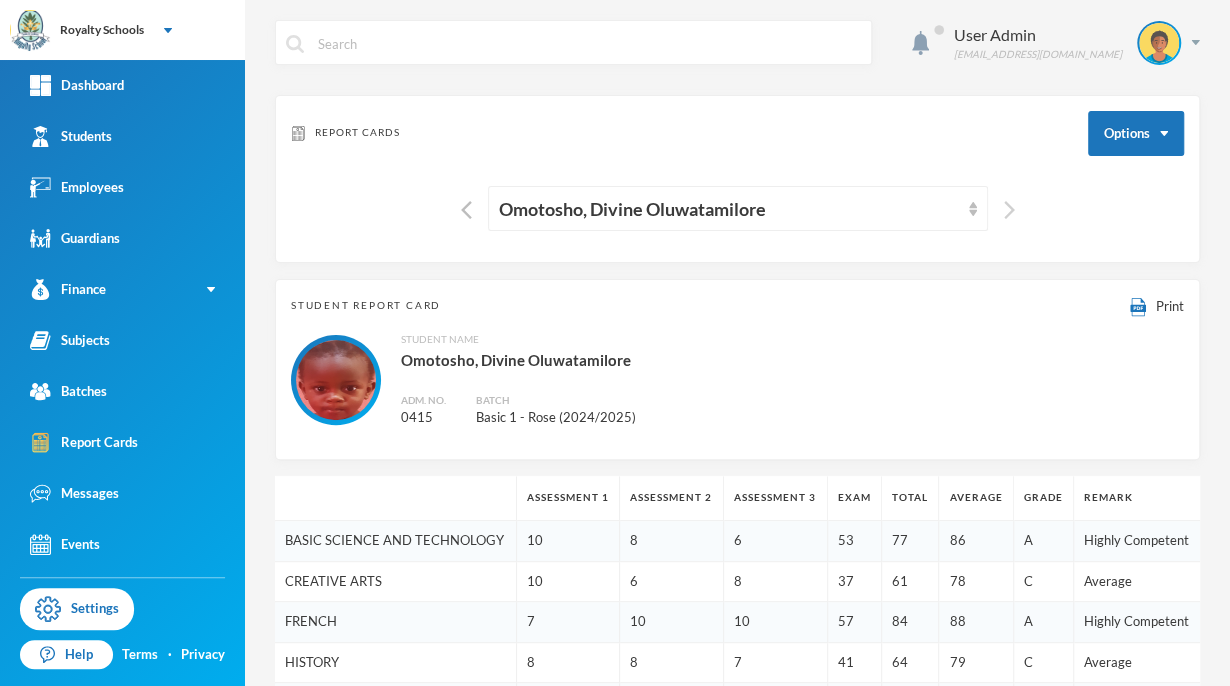click at bounding box center (1009, 210) 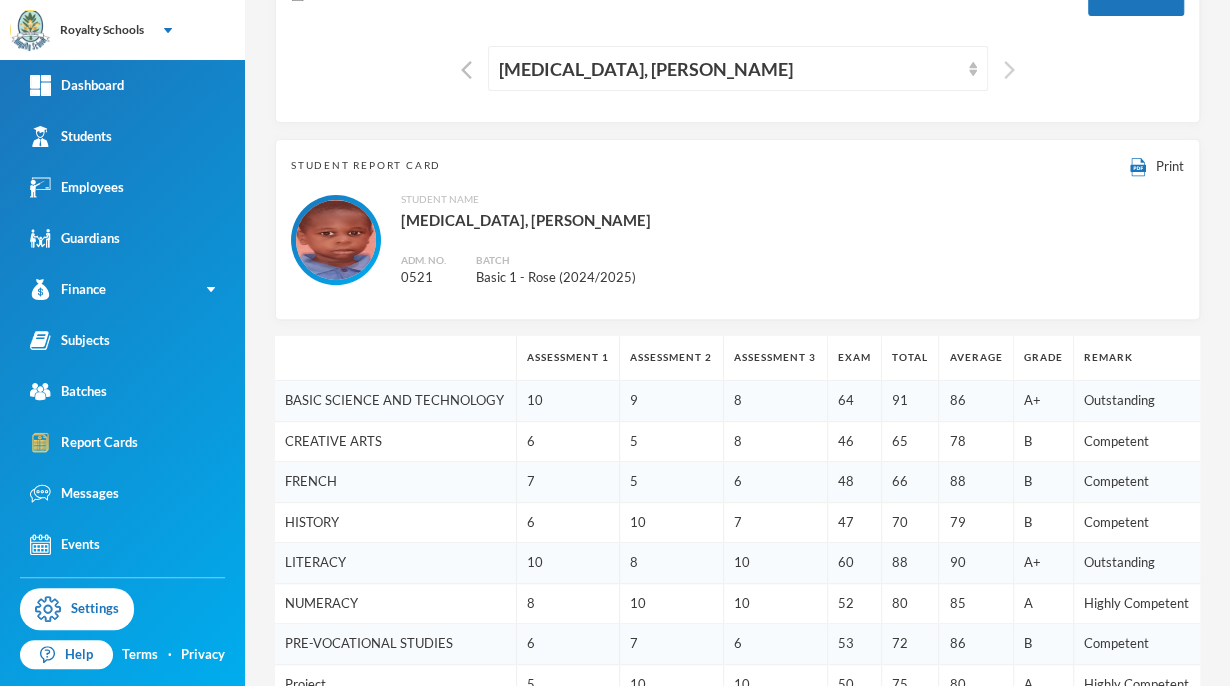 scroll, scrollTop: 0, scrollLeft: 0, axis: both 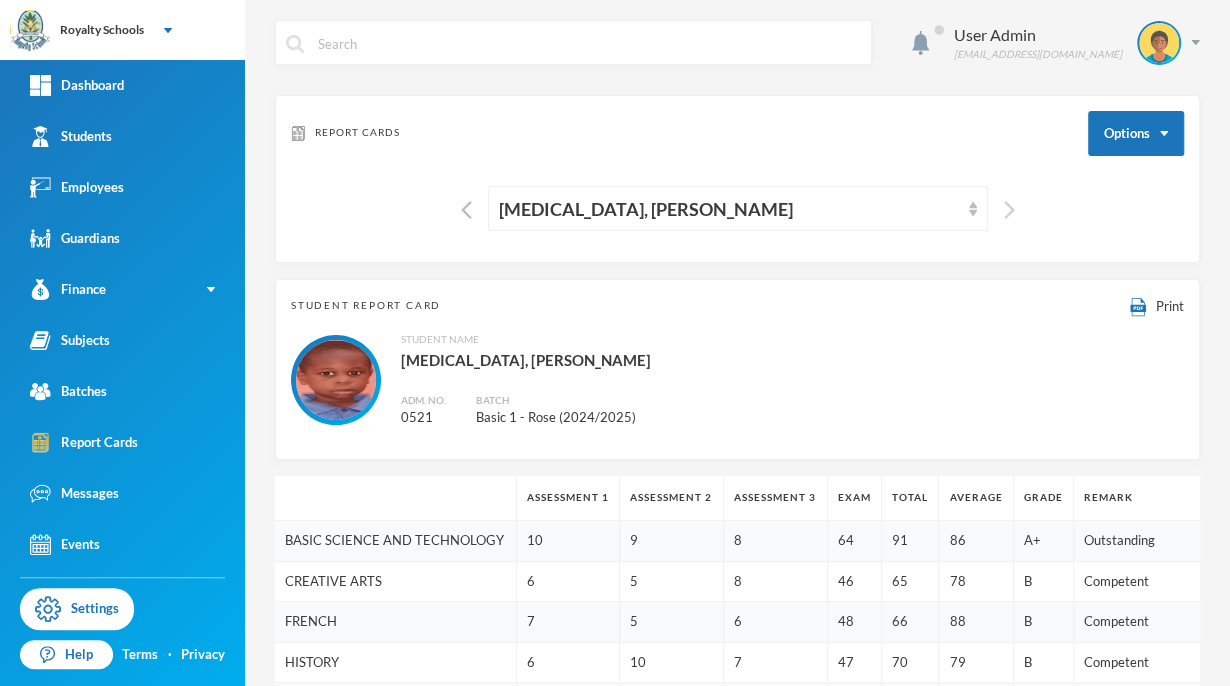 click at bounding box center [1009, 210] 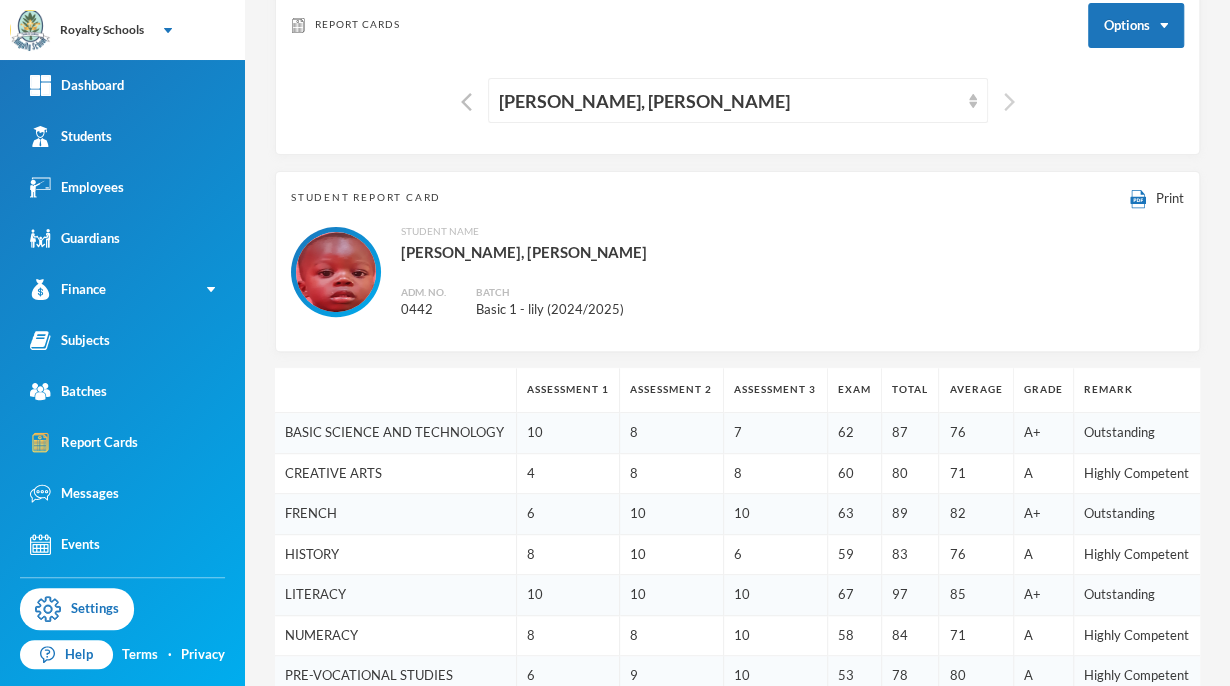 scroll, scrollTop: 96, scrollLeft: 0, axis: vertical 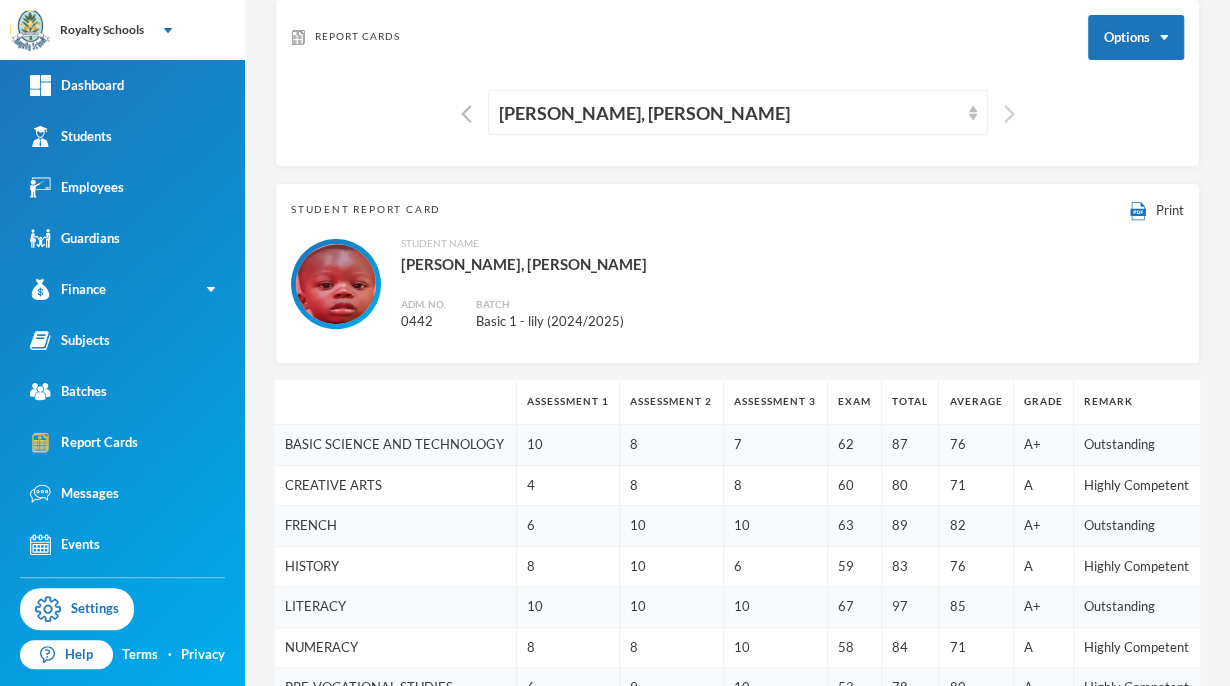 click at bounding box center (1009, 114) 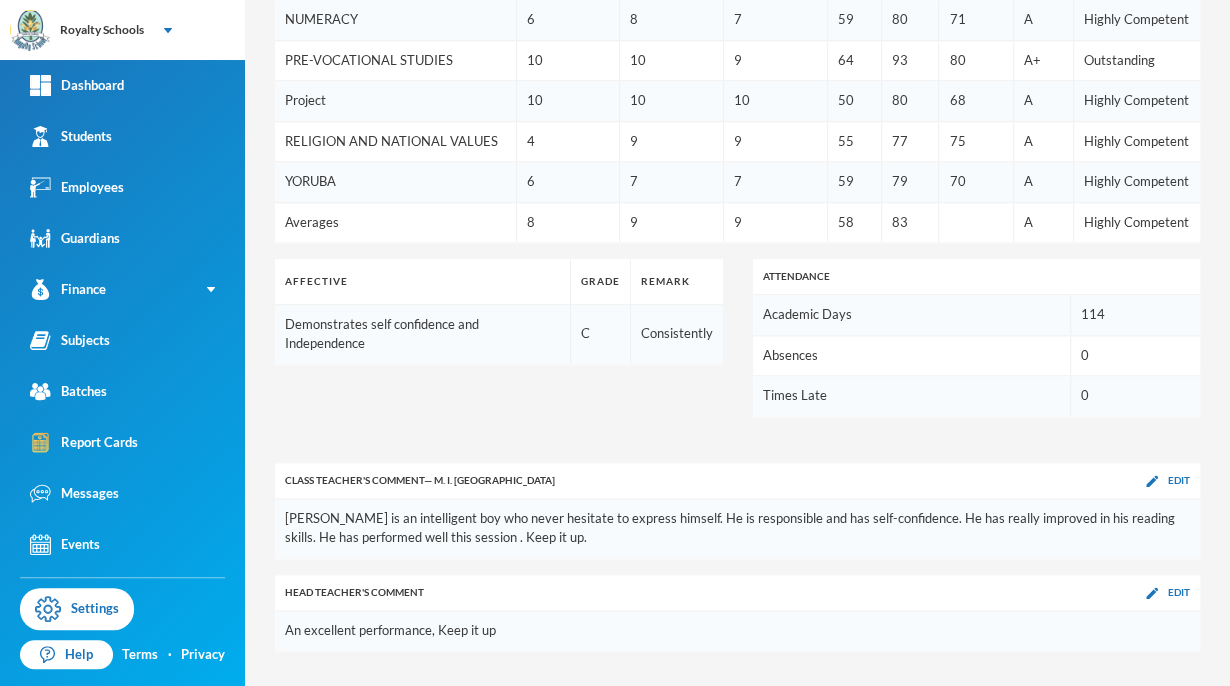 scroll, scrollTop: 837, scrollLeft: 0, axis: vertical 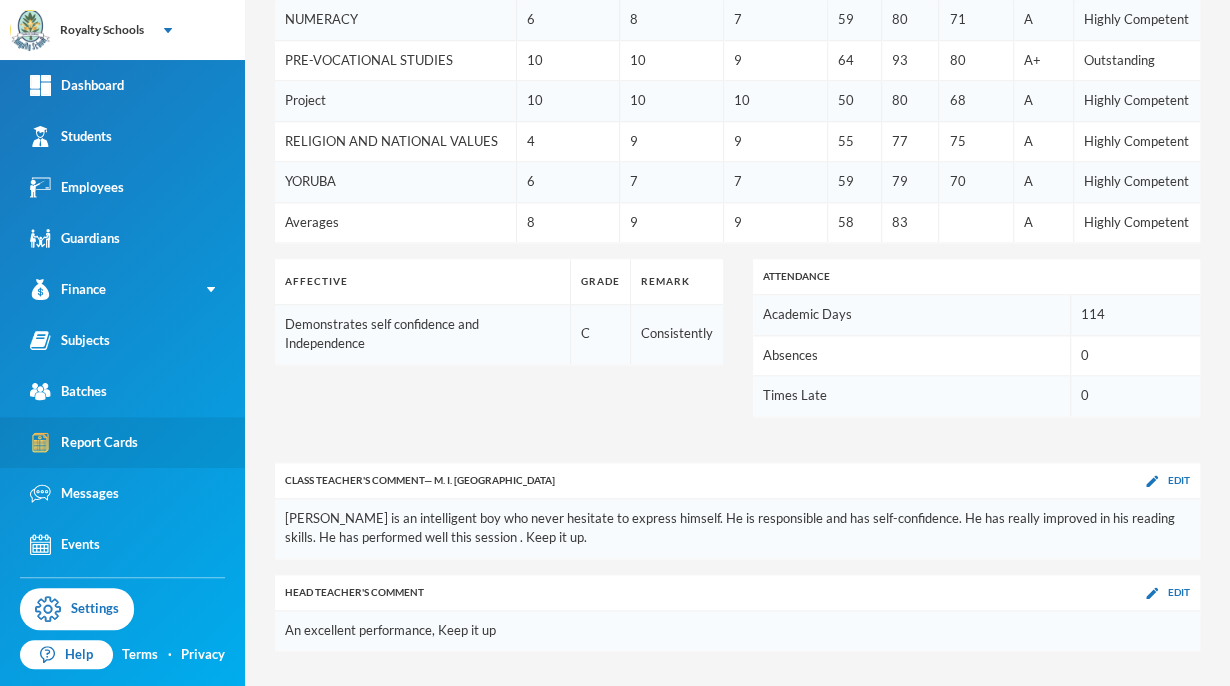 click on "Report Cards" at bounding box center [84, 442] 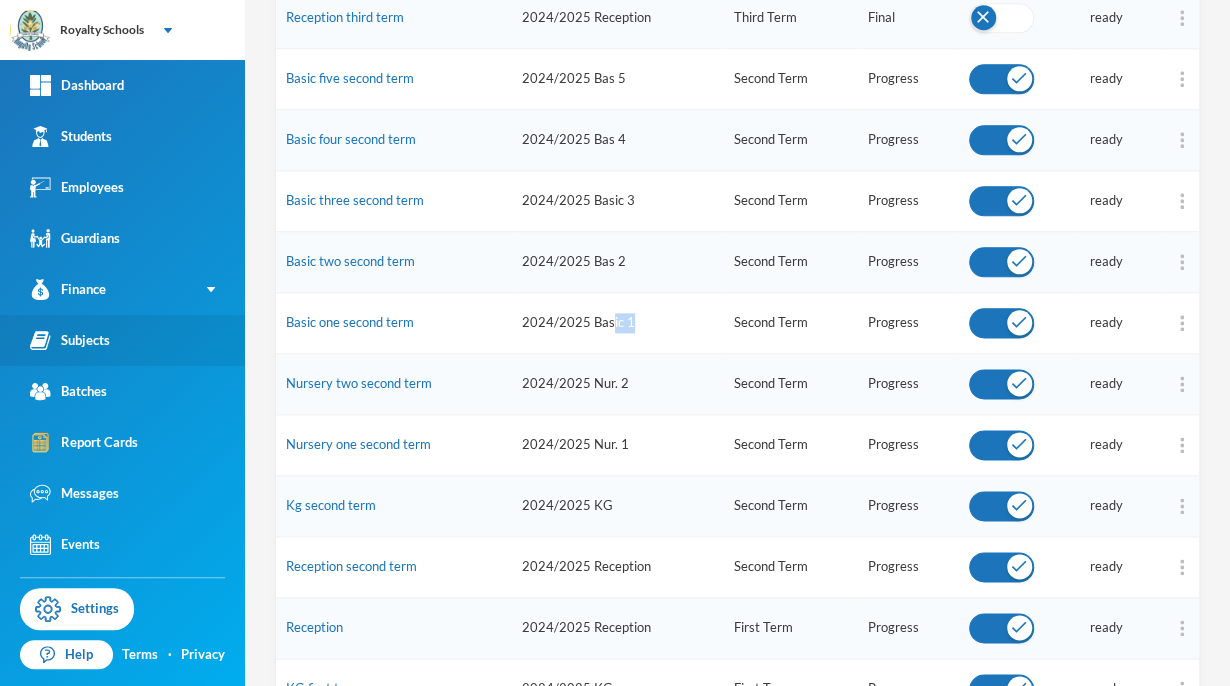 drag, startPoint x: 92, startPoint y: 452, endPoint x: 0, endPoint y: 334, distance: 149.6262 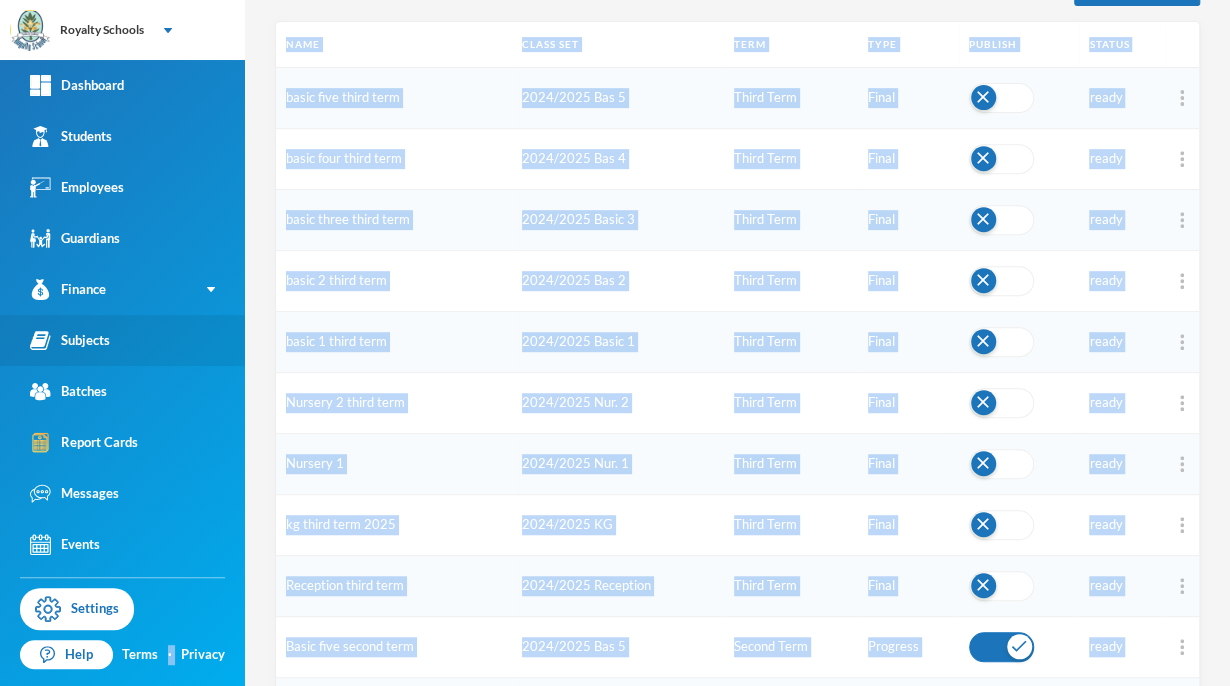scroll, scrollTop: 0, scrollLeft: 0, axis: both 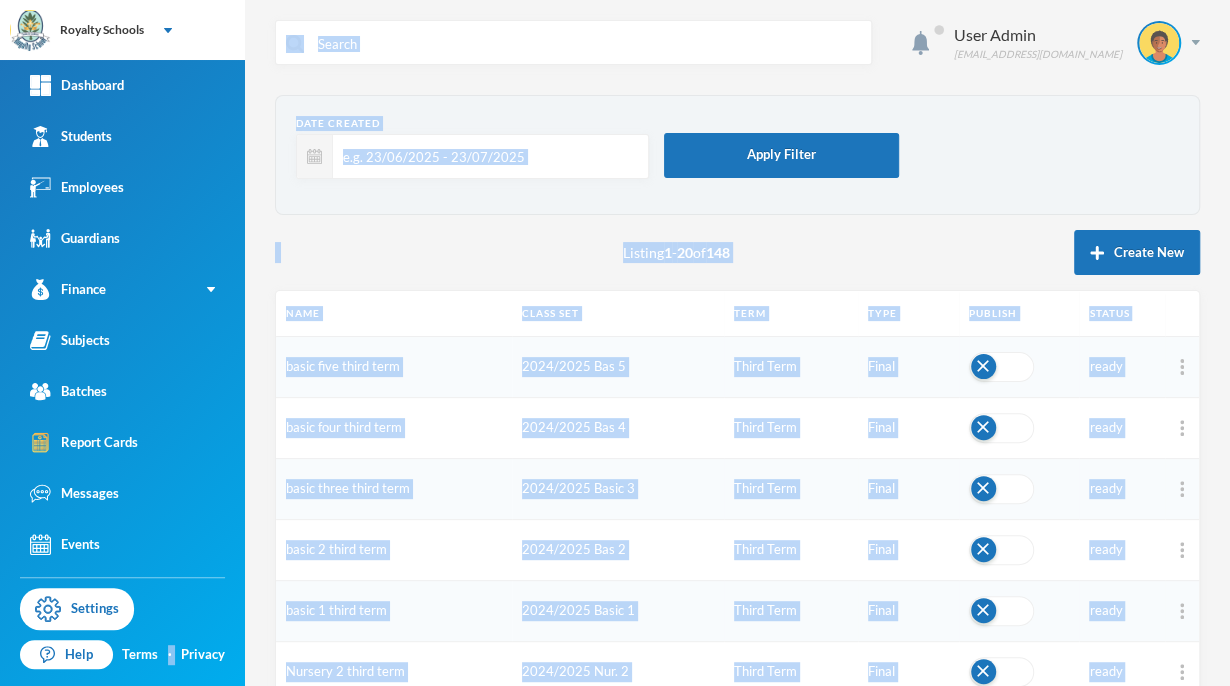 click on "Date Created Apply Filter" at bounding box center [737, 155] 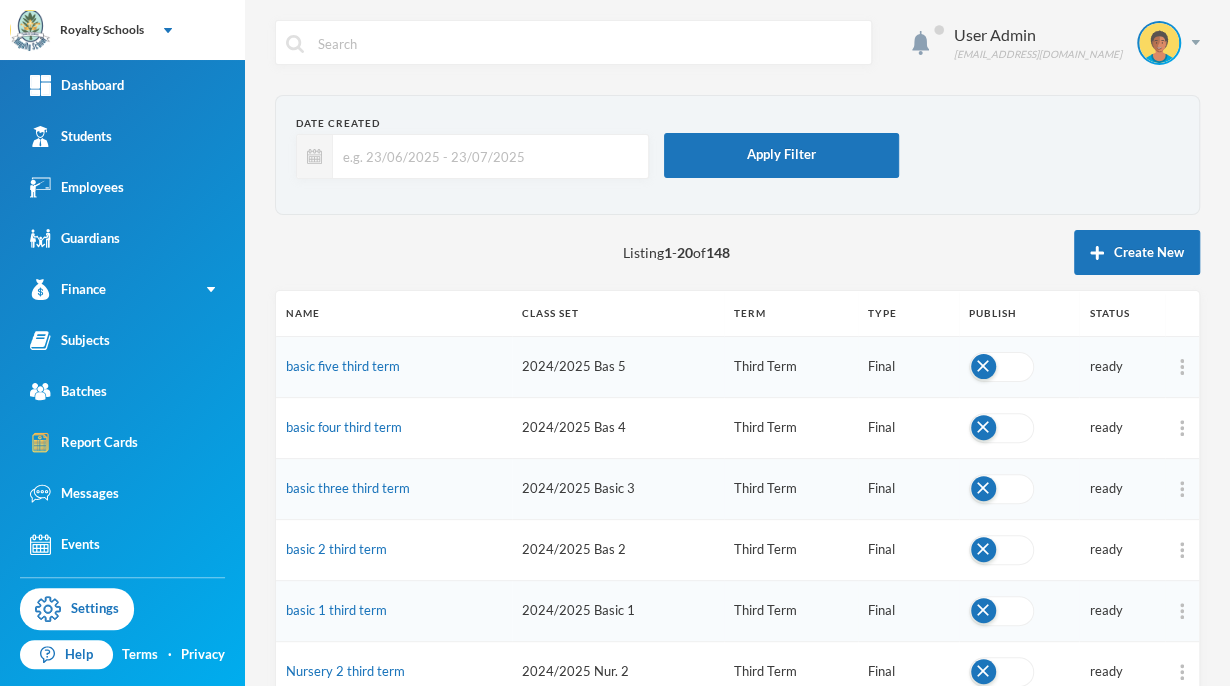 click on "Date Created Apply Filter" at bounding box center [737, 155] 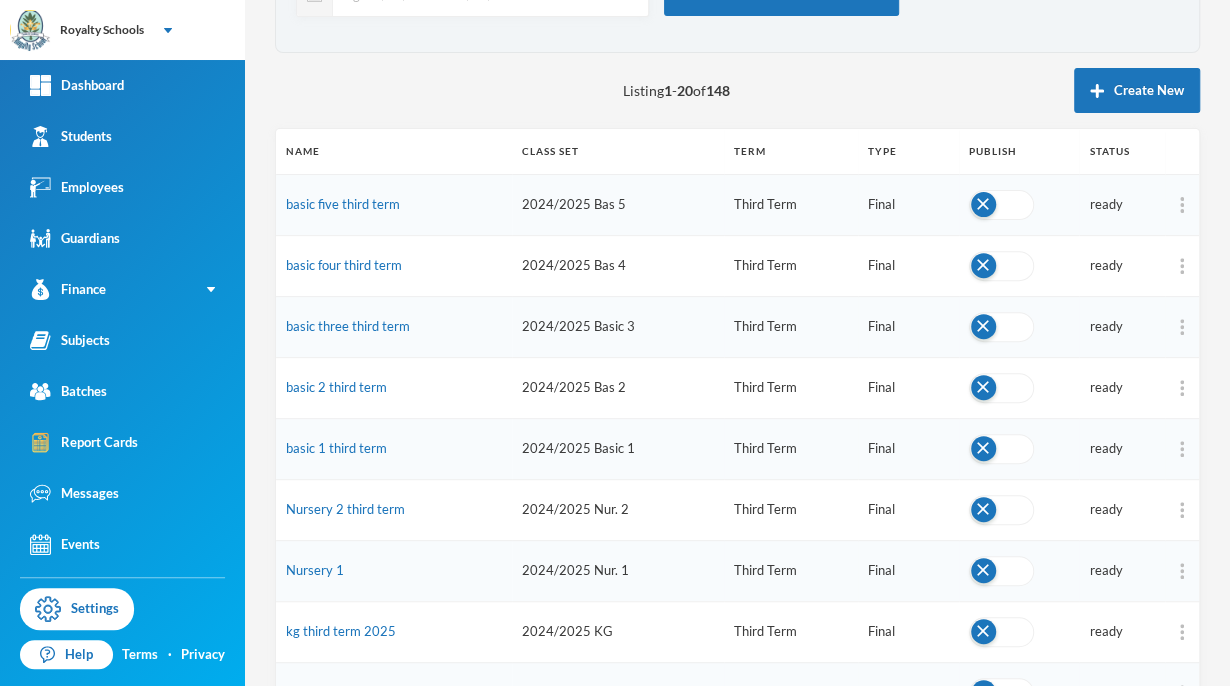 scroll, scrollTop: 163, scrollLeft: 0, axis: vertical 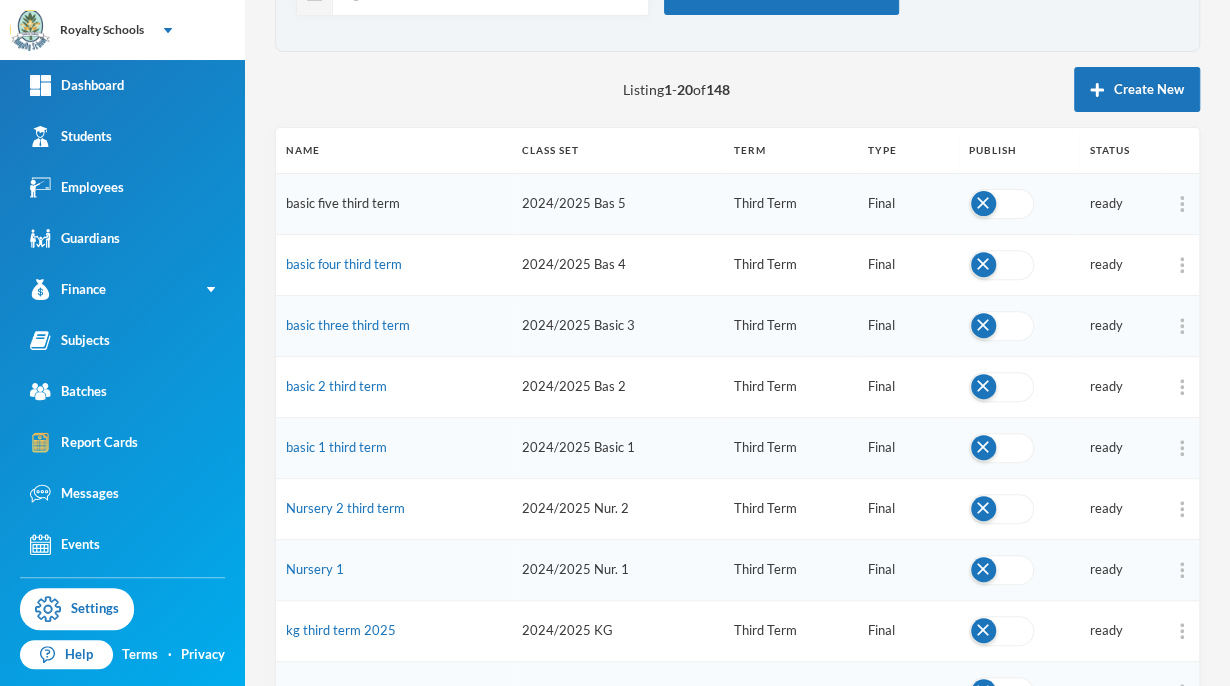 click on "basic five third term" at bounding box center (343, 203) 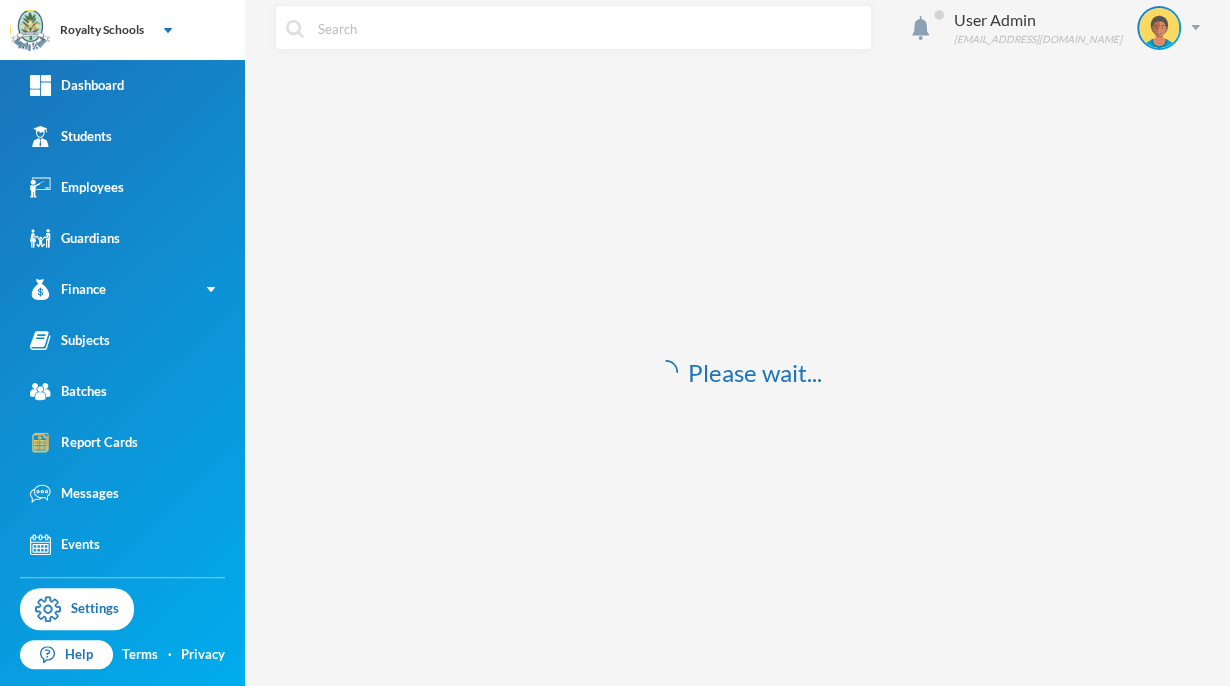 scroll, scrollTop: 15, scrollLeft: 0, axis: vertical 